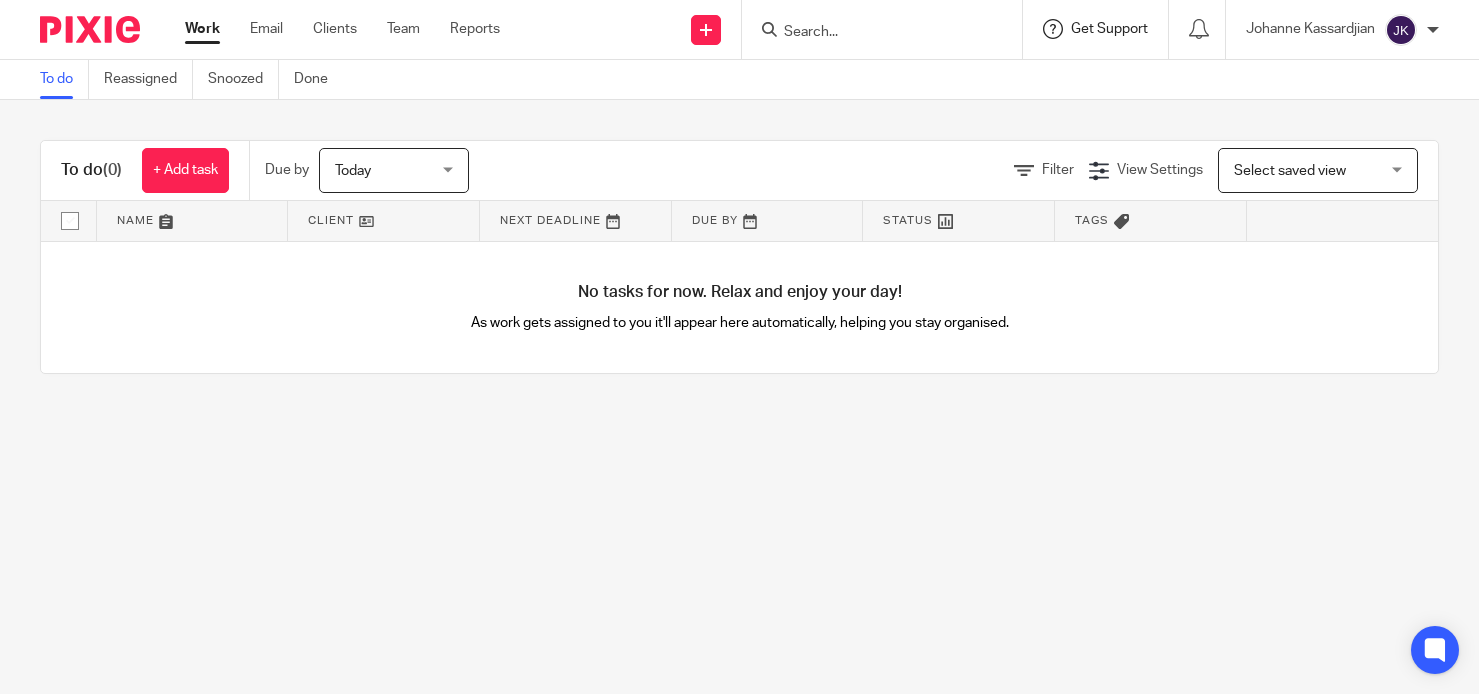scroll, scrollTop: 0, scrollLeft: 0, axis: both 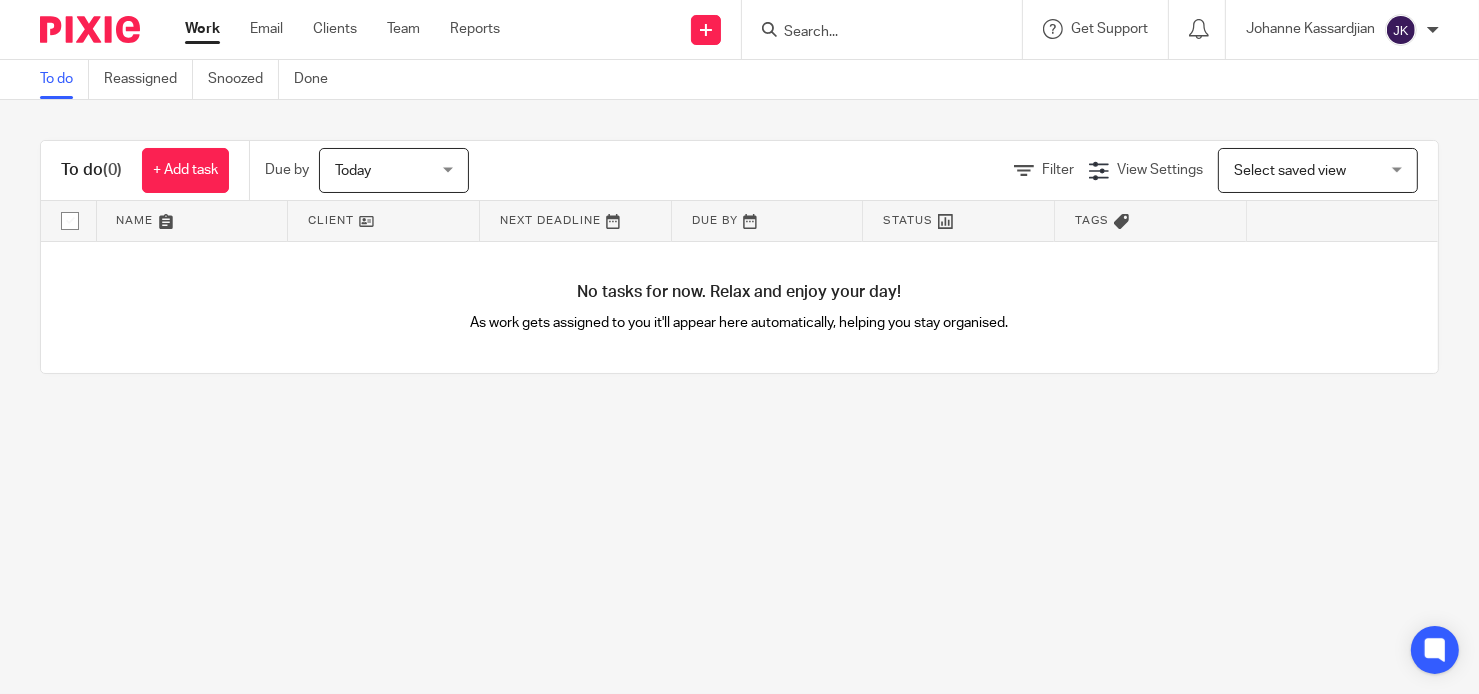 click at bounding box center [872, 33] 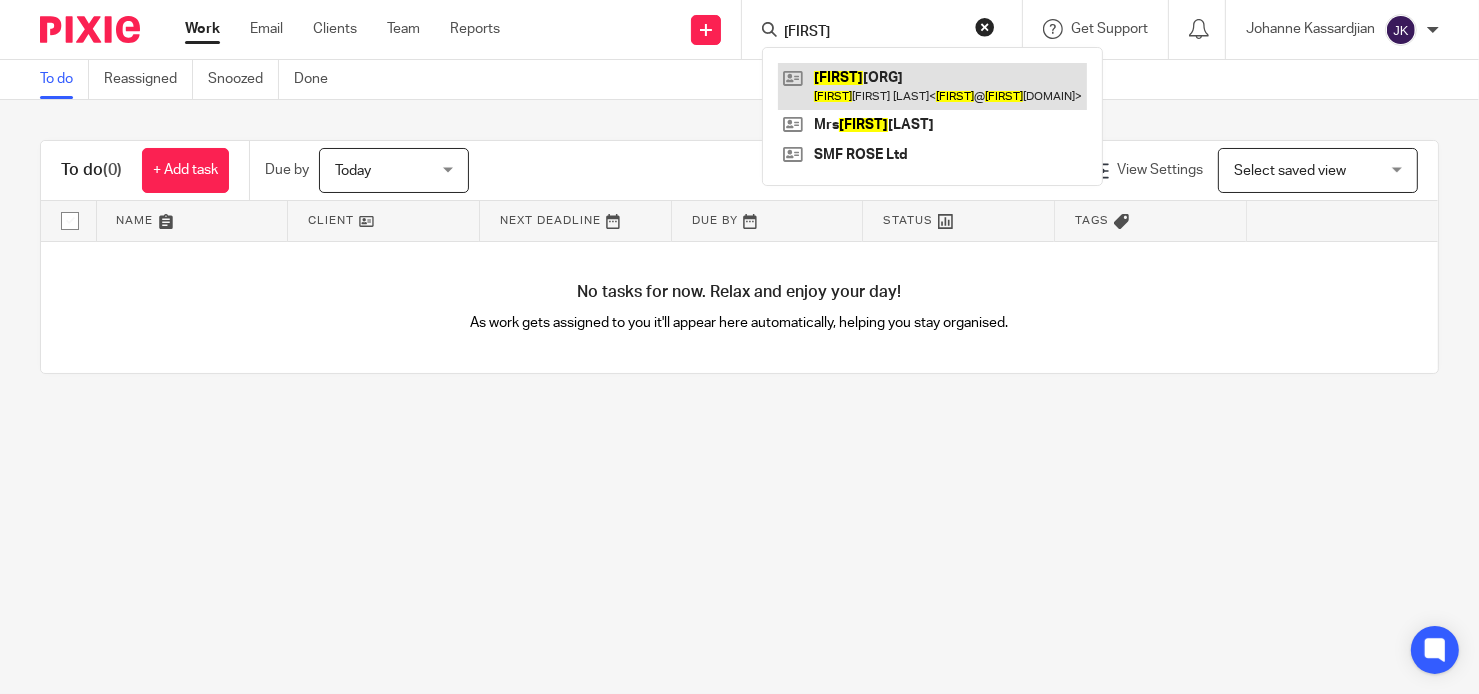 type on "stacey" 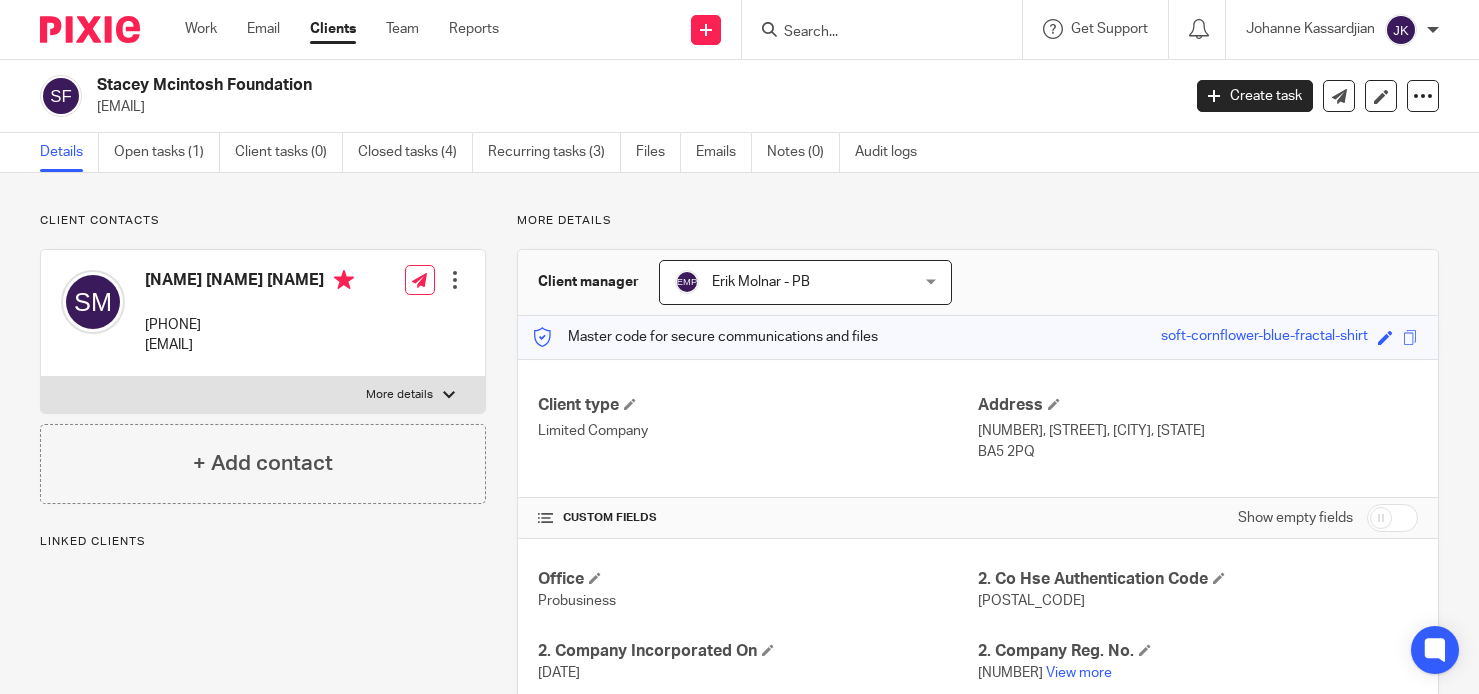 scroll, scrollTop: 0, scrollLeft: 0, axis: both 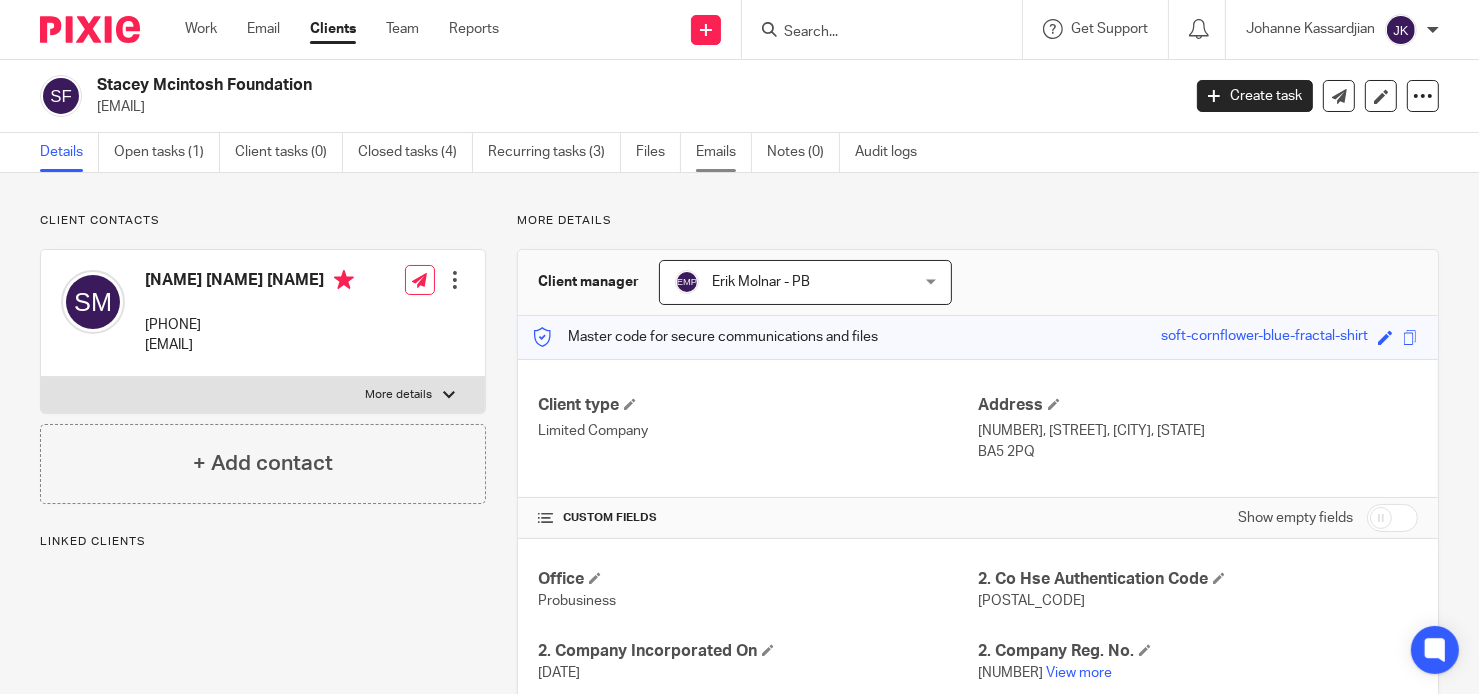 click on "Emails" at bounding box center (724, 152) 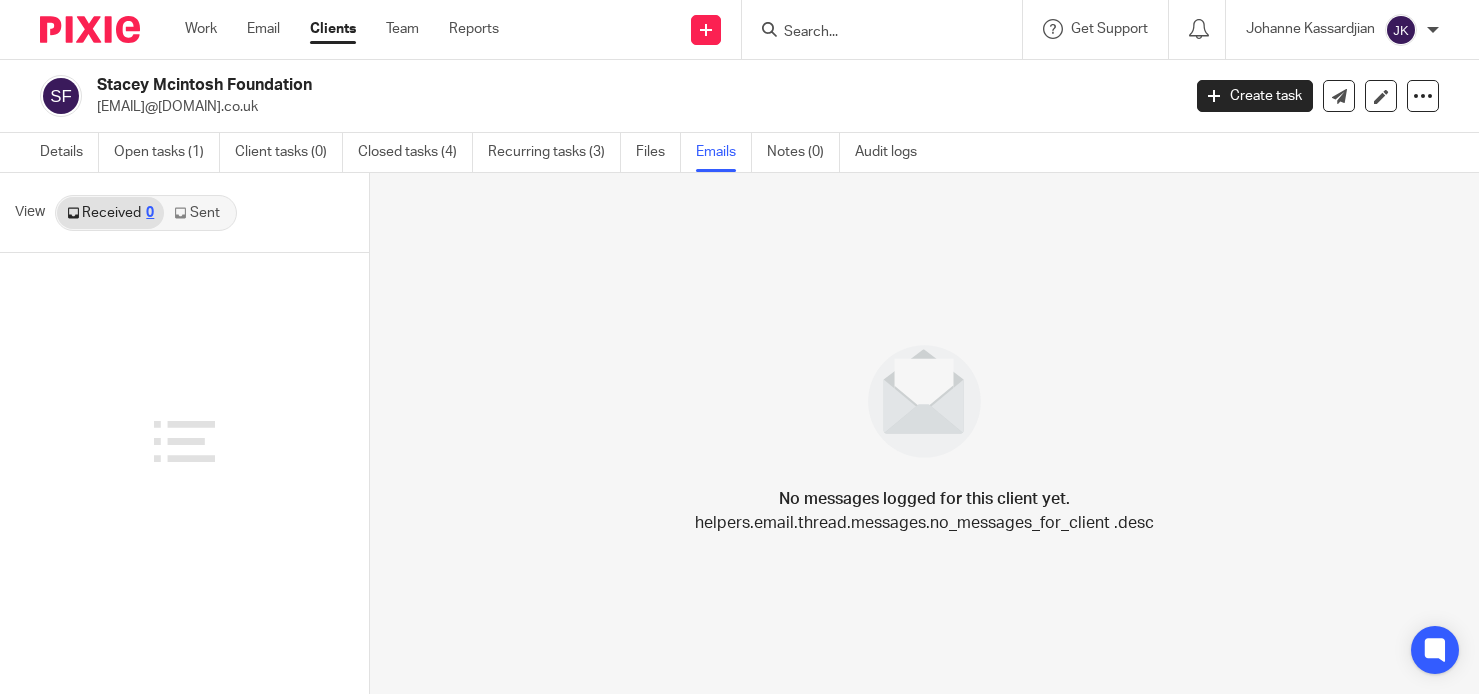 scroll, scrollTop: 0, scrollLeft: 0, axis: both 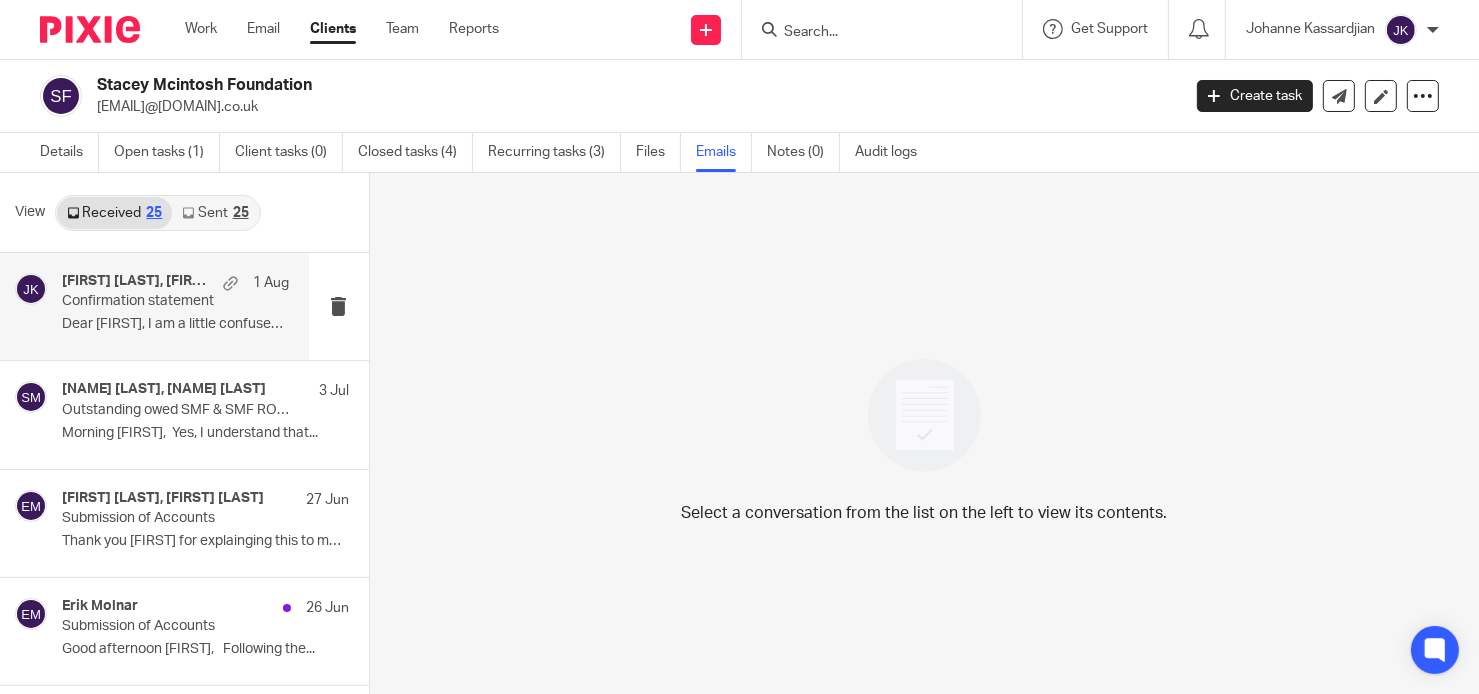 click on "[FIRST] [LAST], [FIRST] [LAST]" at bounding box center (137, 281) 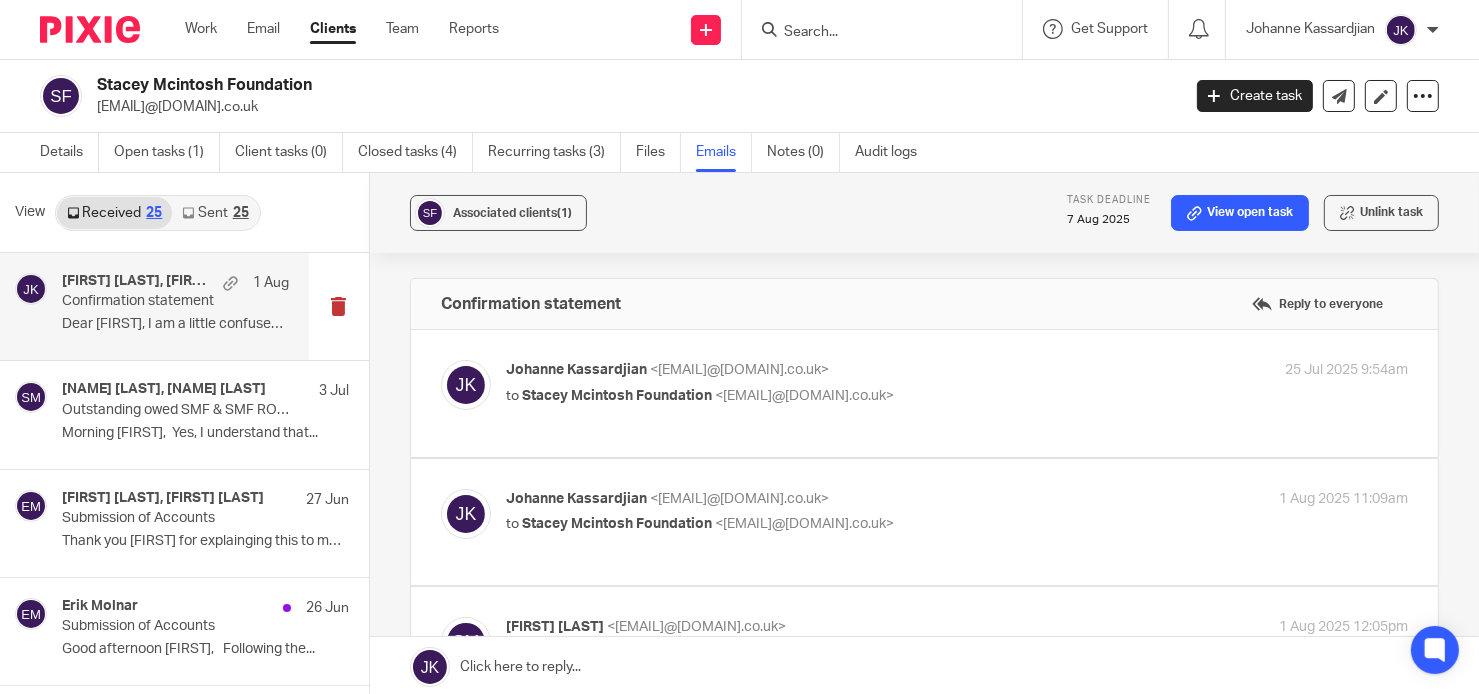 scroll, scrollTop: 0, scrollLeft: 0, axis: both 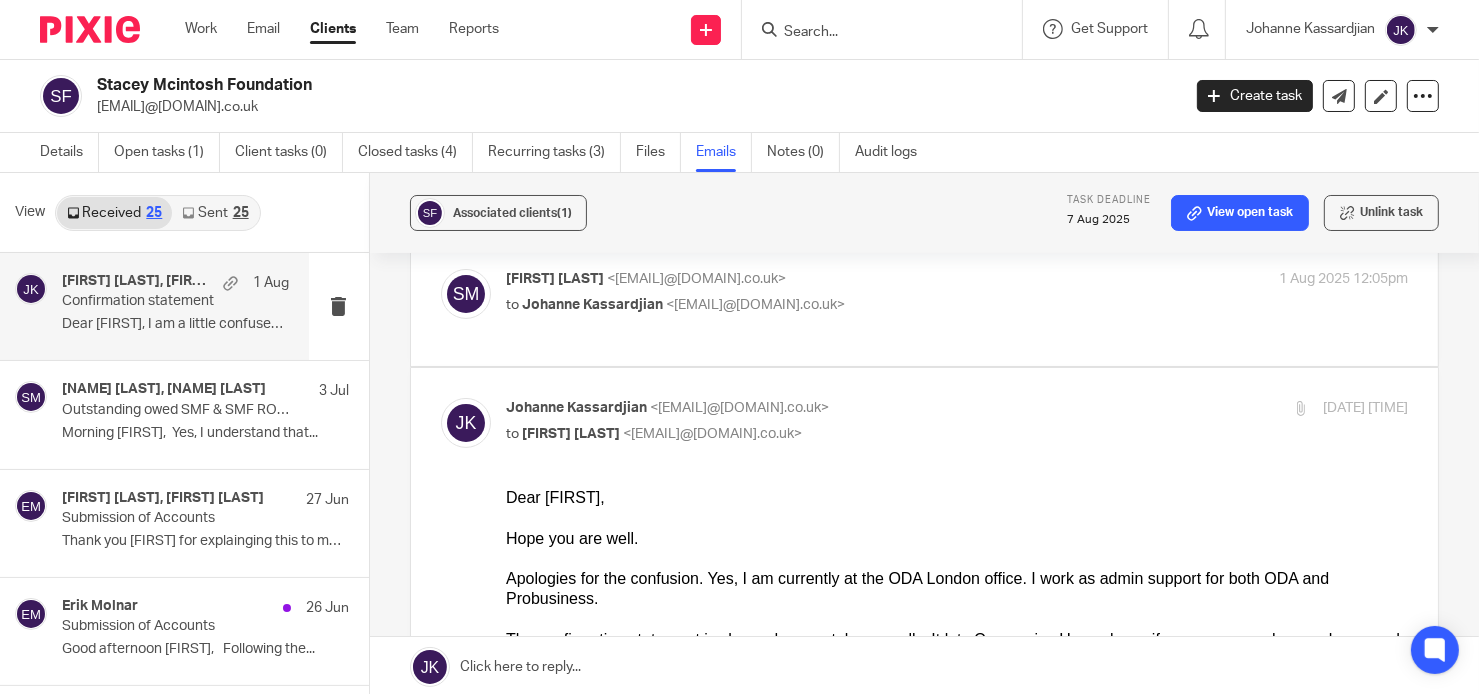 click at bounding box center [924, 1203] 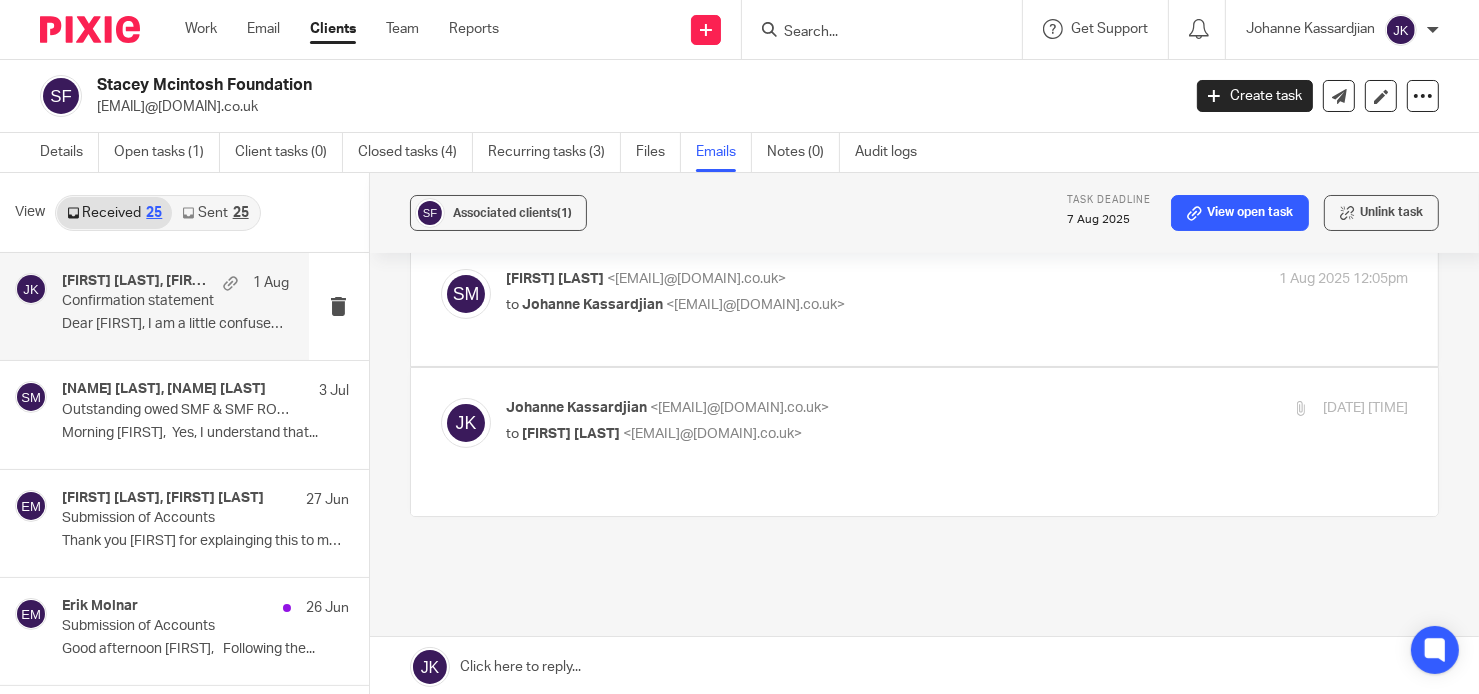 click on "Johanne Kassardjian
<johanne@odaccountants.co.uk>   to
Stacey McIntosh
<stacey@staceymcintosh.co.uk>       1 Aug 2025 2:21pm
Forward
Attachments       image .png" at bounding box center [924, 441] 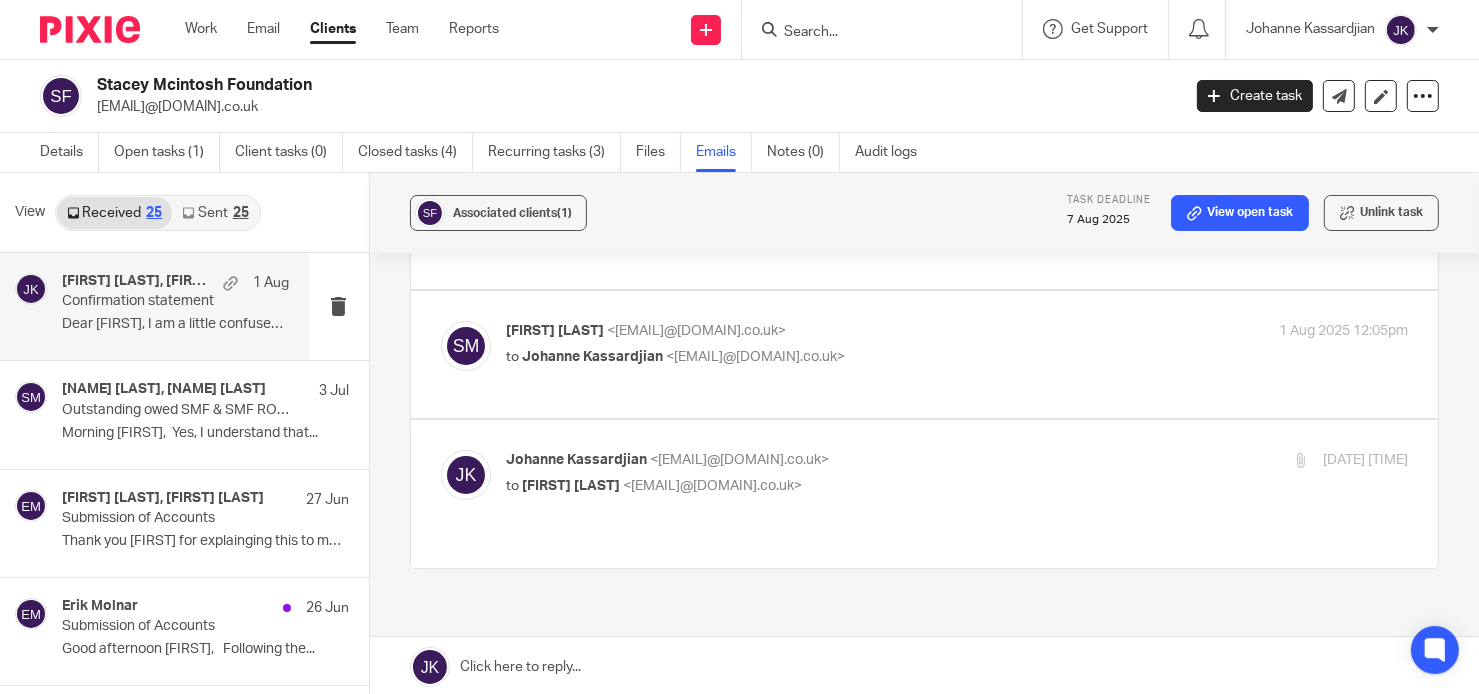 scroll, scrollTop: 248, scrollLeft: 0, axis: vertical 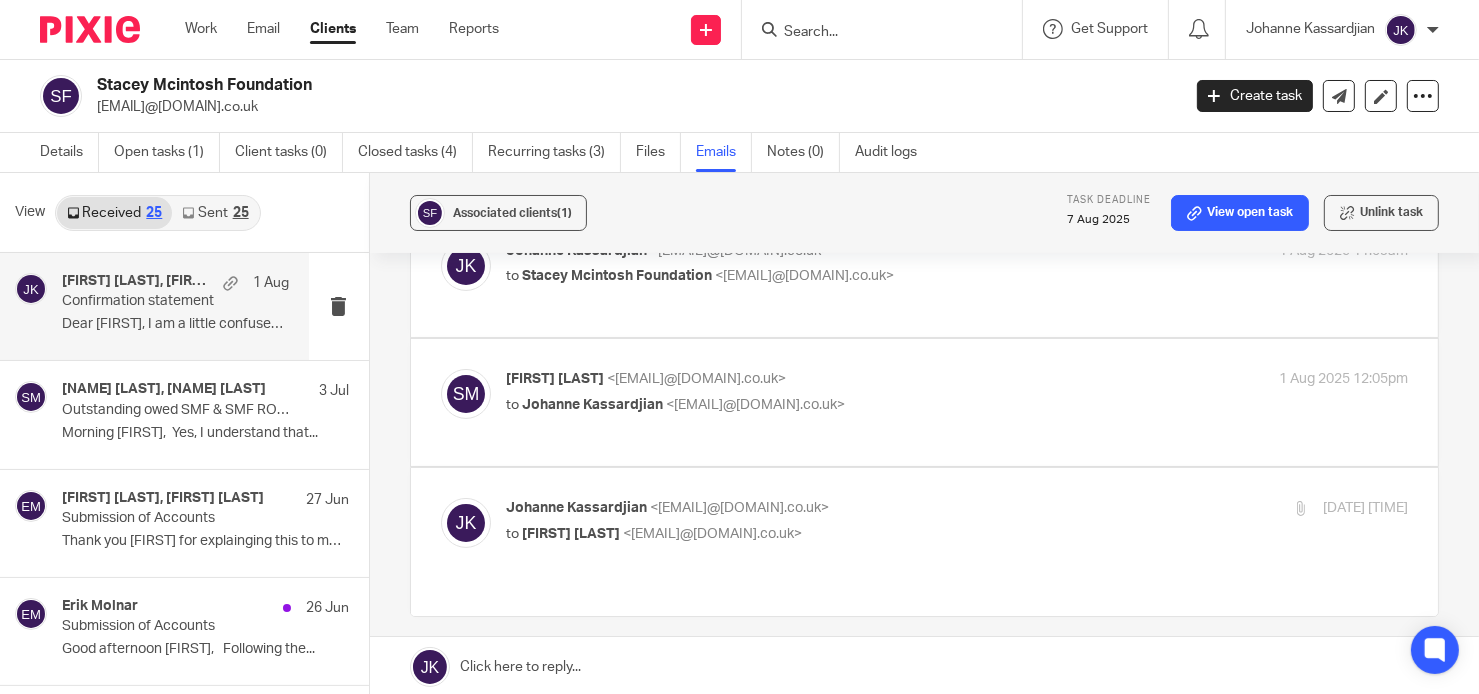 click on "Johanne Kassardjian
<johanne@odaccountants.co.uk>" at bounding box center [806, 508] 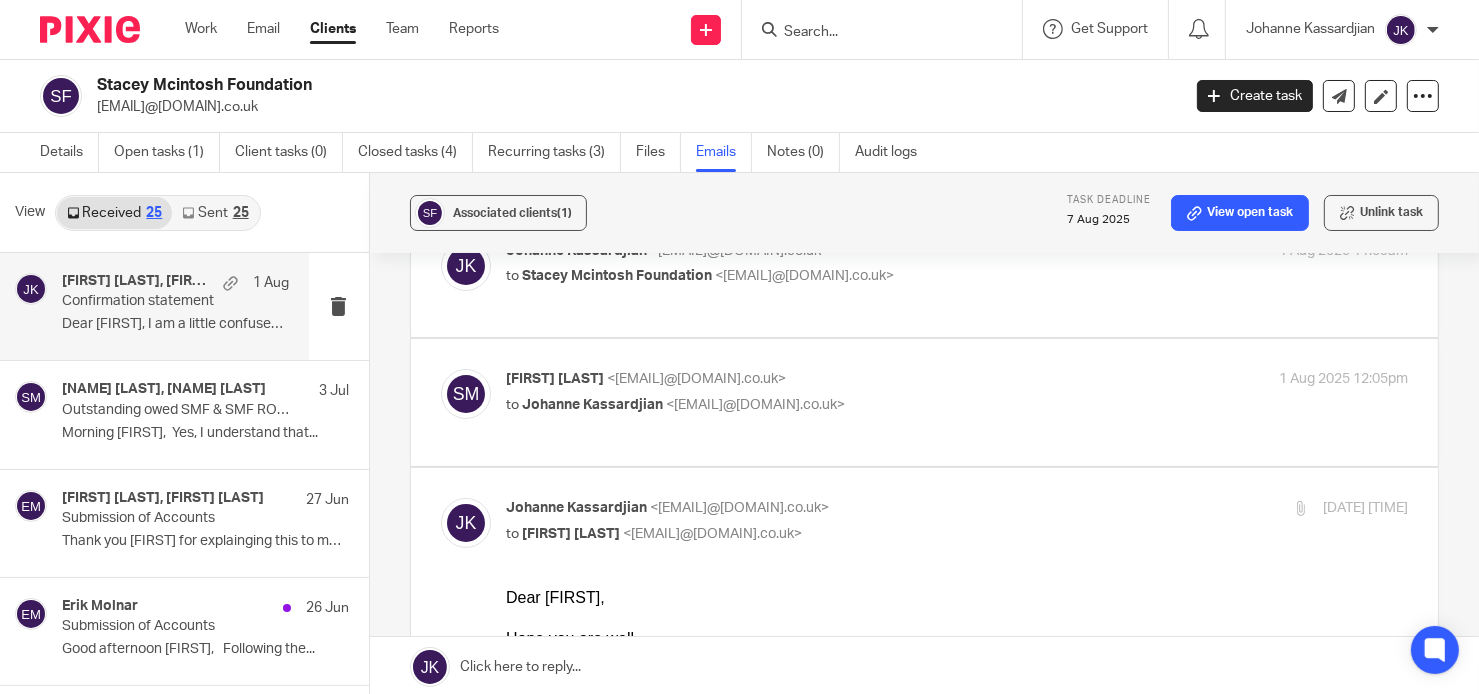 scroll, scrollTop: 0, scrollLeft: 0, axis: both 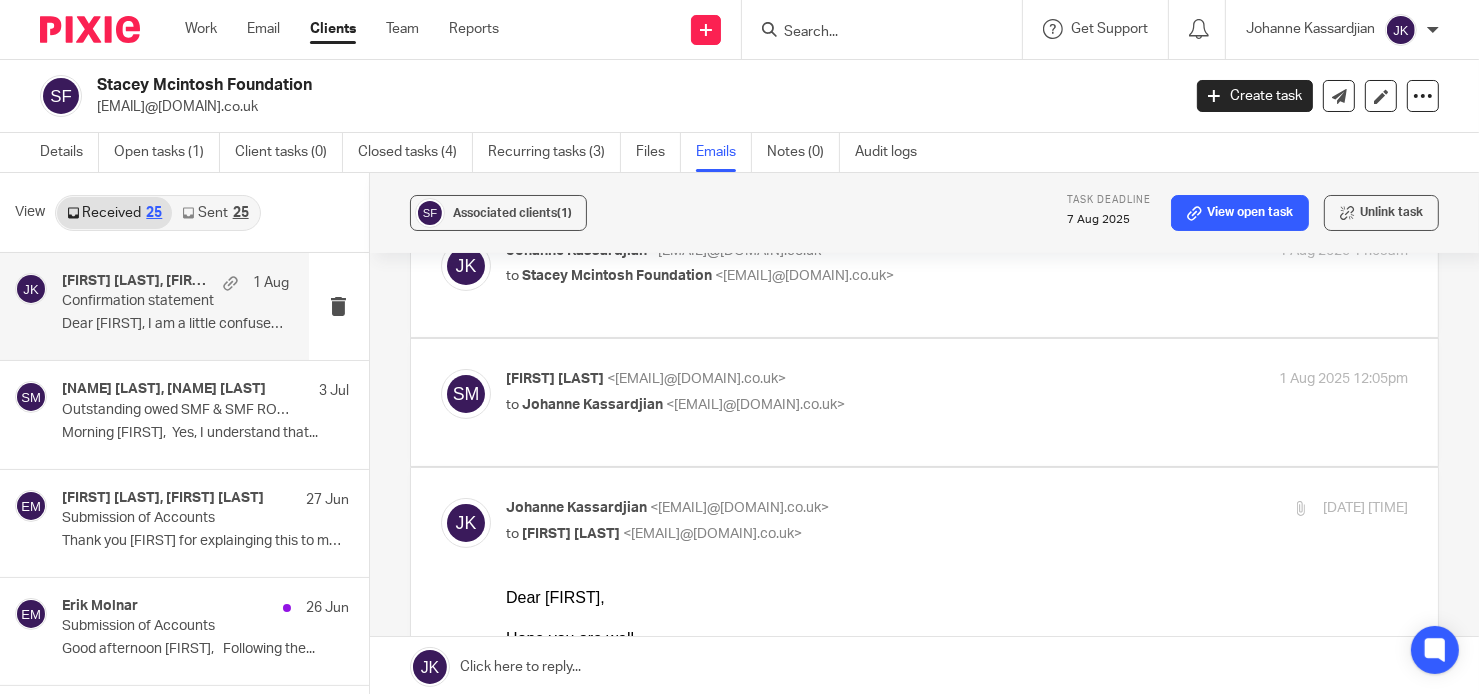 click at bounding box center [924, 1303] 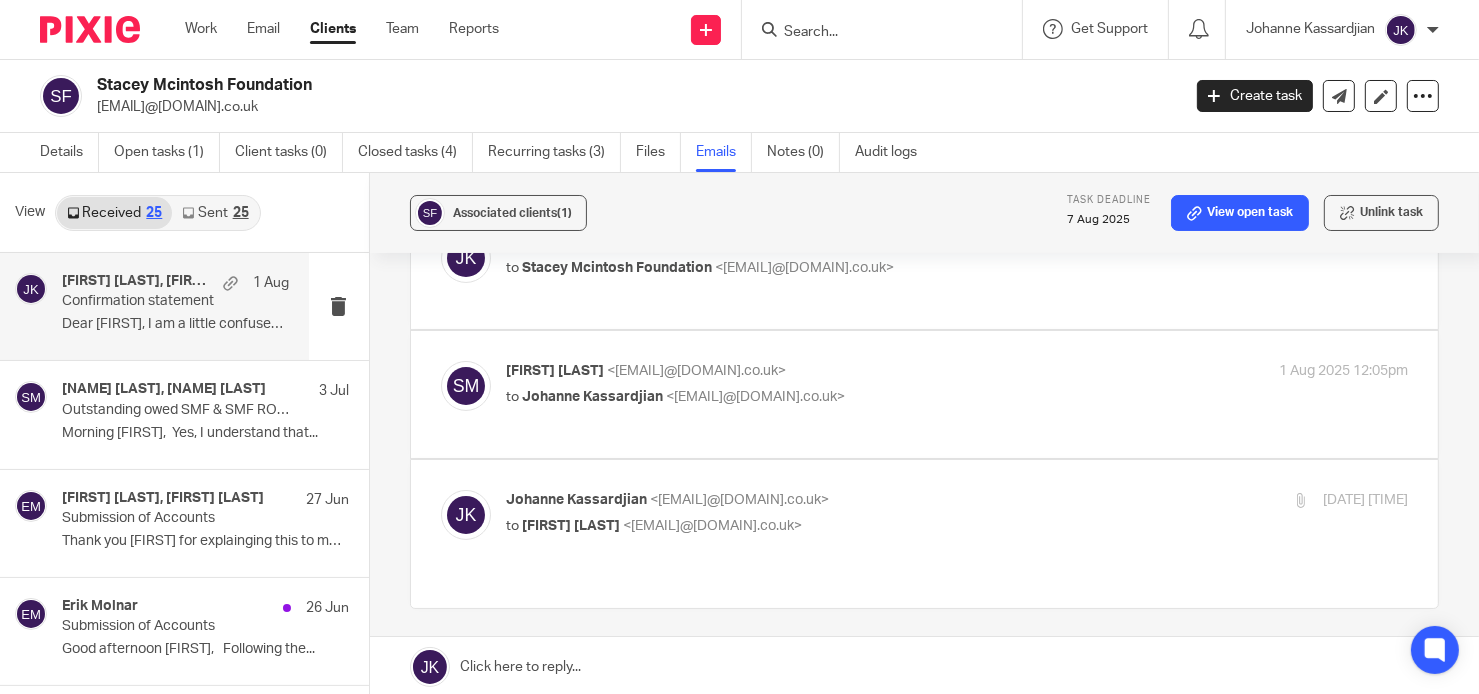 scroll, scrollTop: 225, scrollLeft: 0, axis: vertical 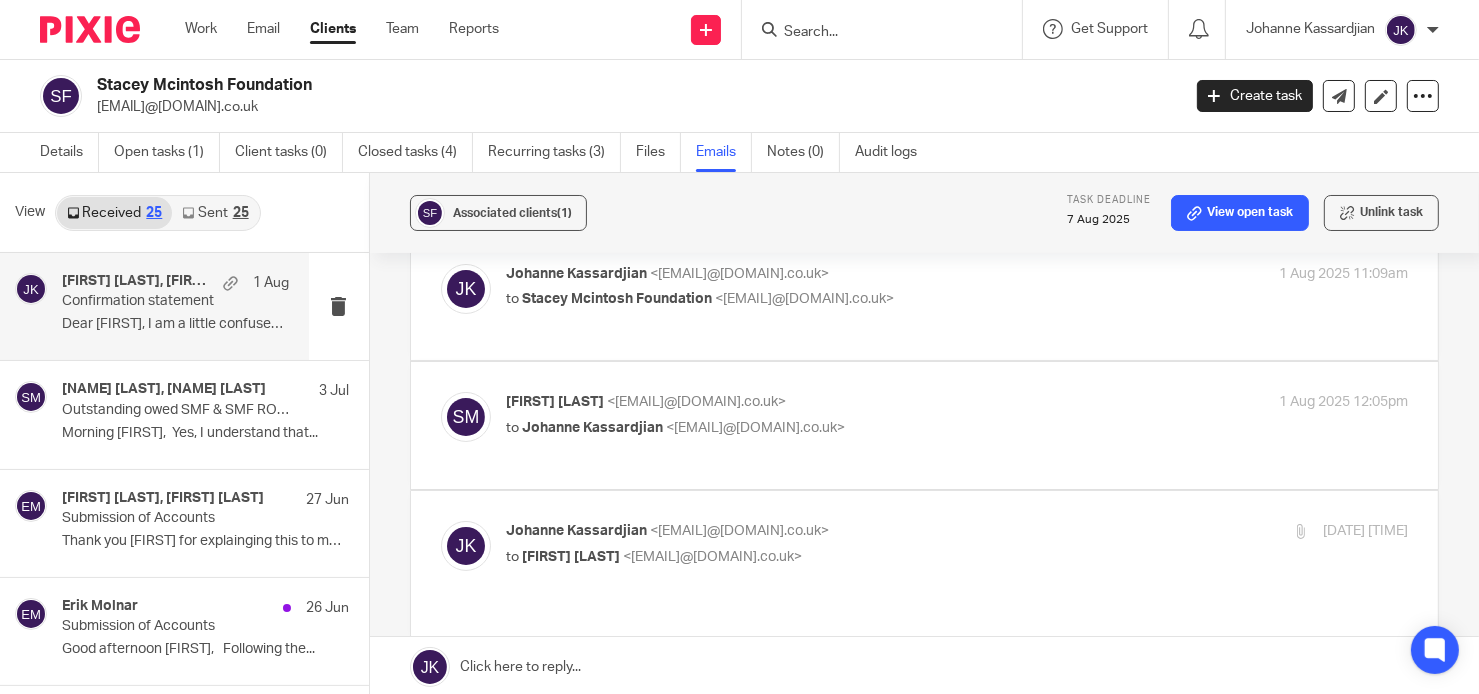 click on "1 Aug 2025 12:05pm" at bounding box center [1257, 402] 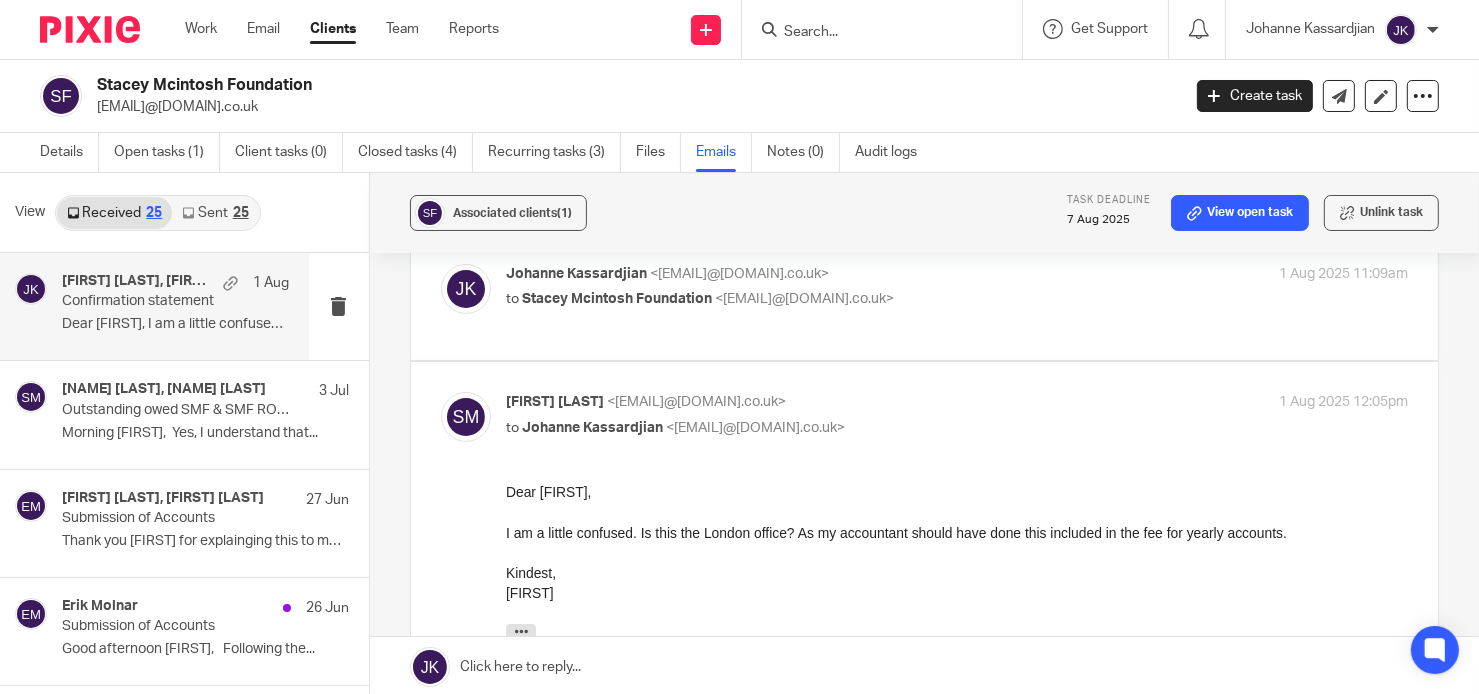 scroll, scrollTop: 0, scrollLeft: 0, axis: both 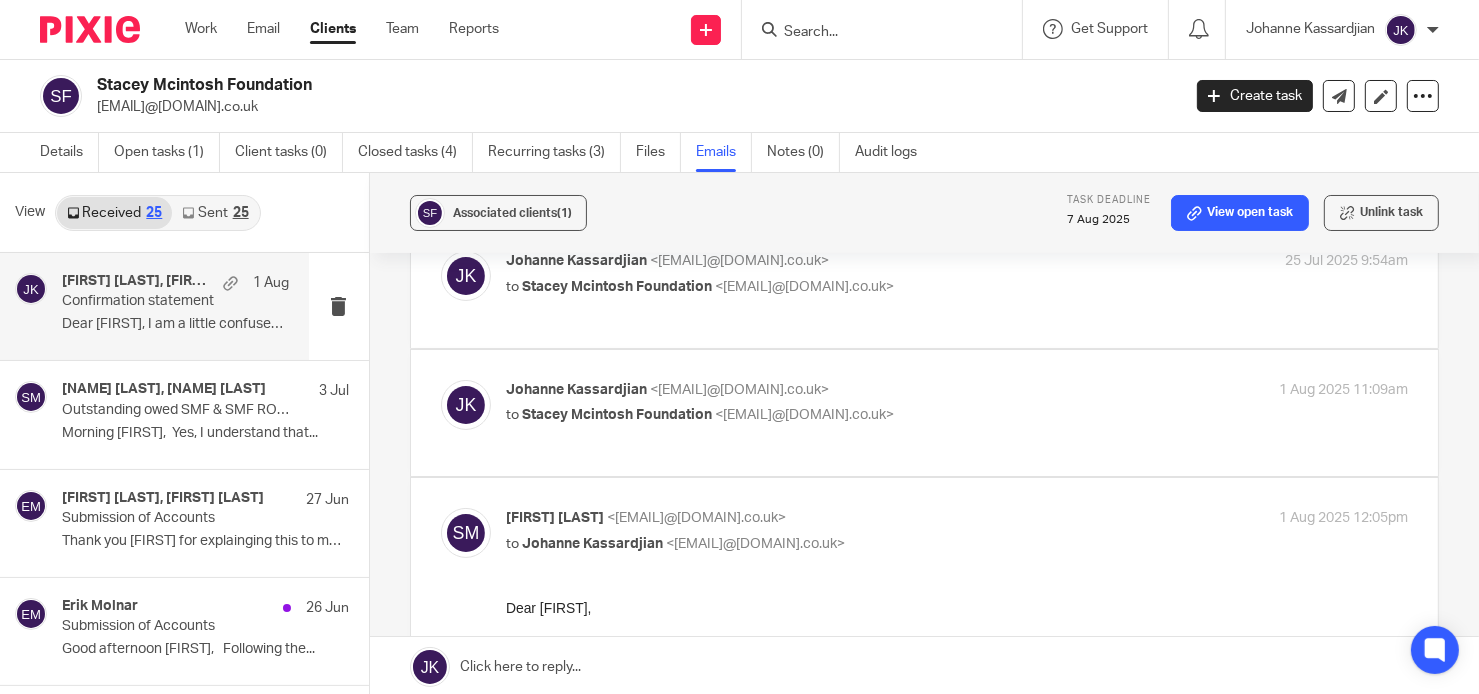 click on "to
Stacey Mcintosh Foundation
<stacey@staceymcintosh.co.uk>" at bounding box center (806, 415) 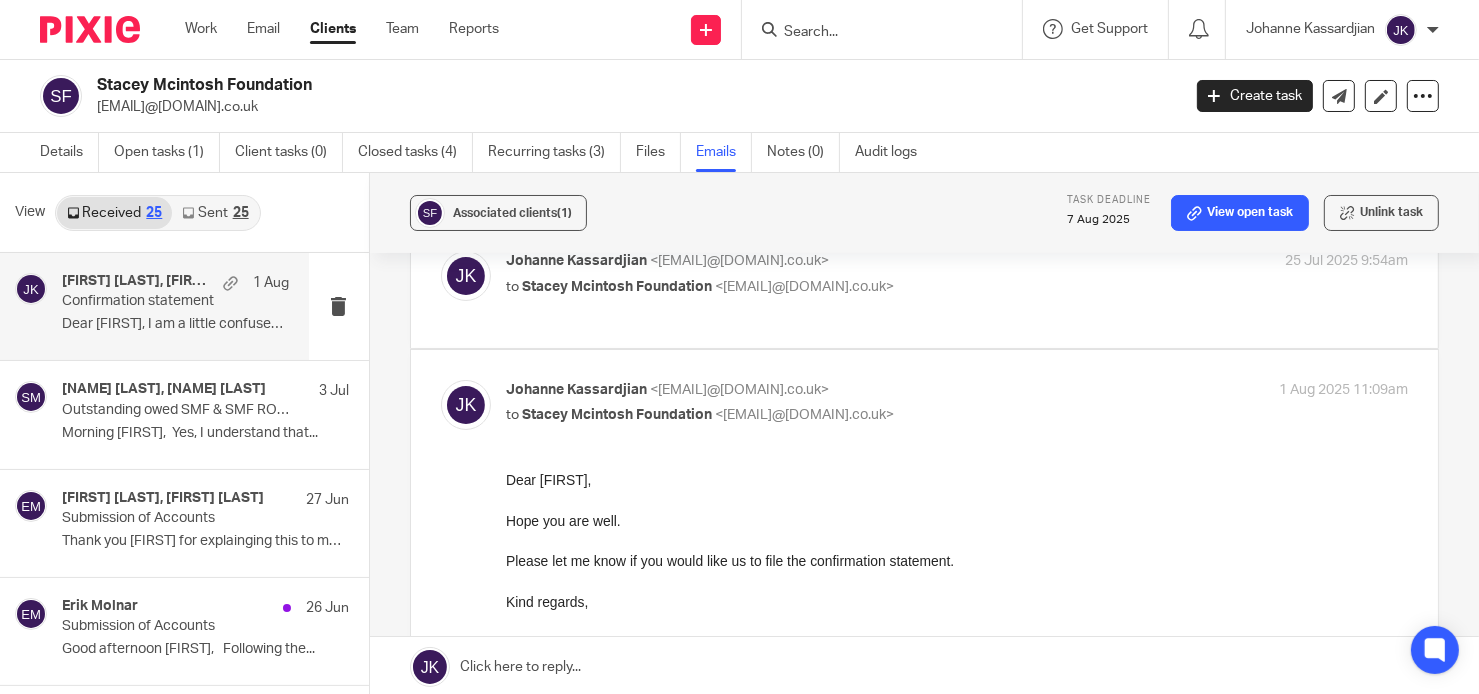 scroll, scrollTop: 0, scrollLeft: 0, axis: both 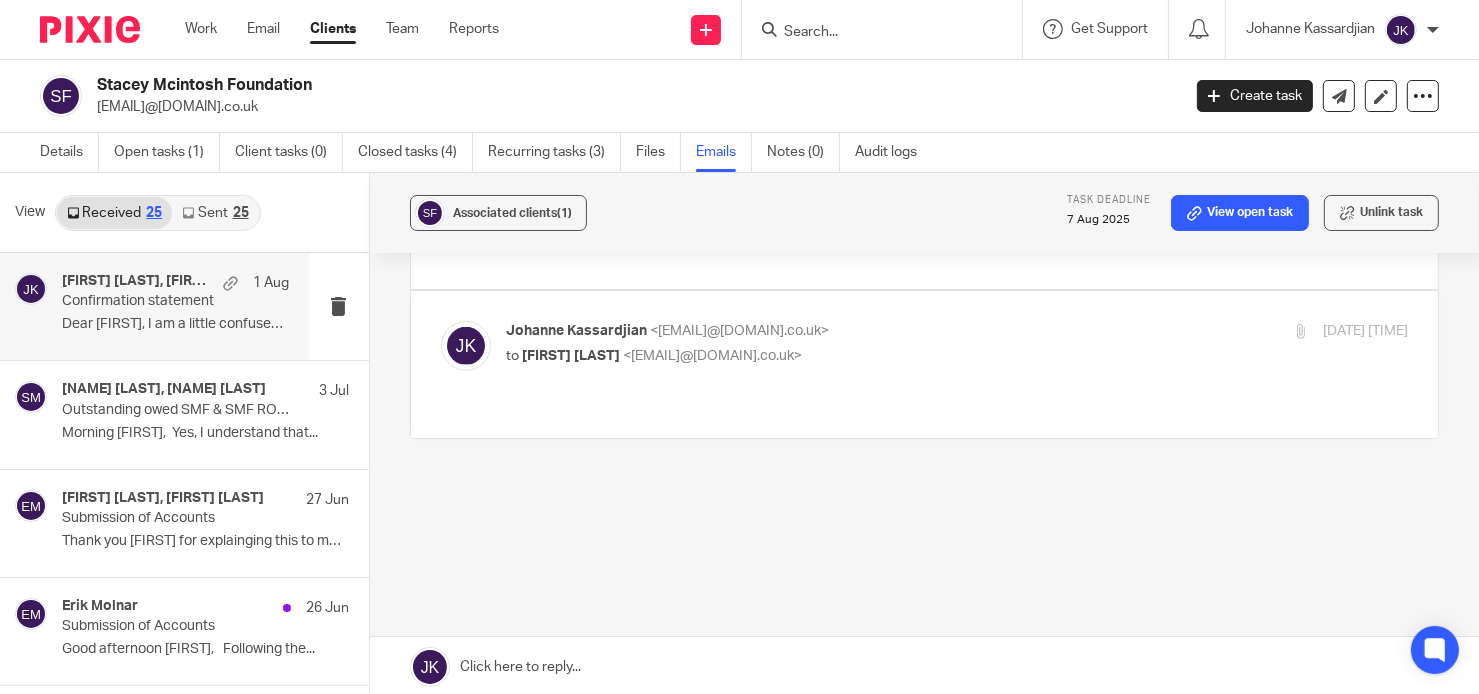 click on "Johanne Kassardjian
<johanne@odaccountants.co.uk>   to
Stacey McIntosh
<stacey@staceymcintosh.co.uk>       1 Aug 2025 2:21pm
Forward
Attachments       image .png" at bounding box center (924, 364) 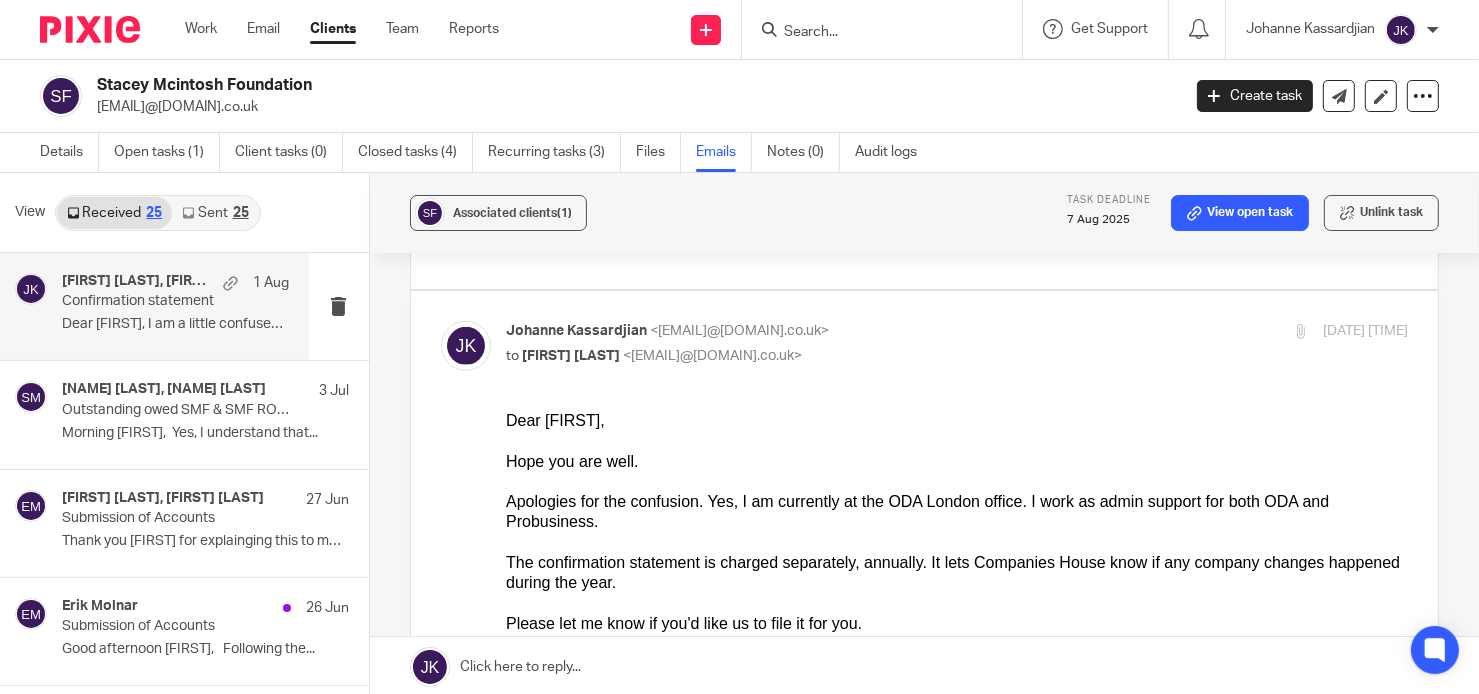 scroll, scrollTop: 0, scrollLeft: 0, axis: both 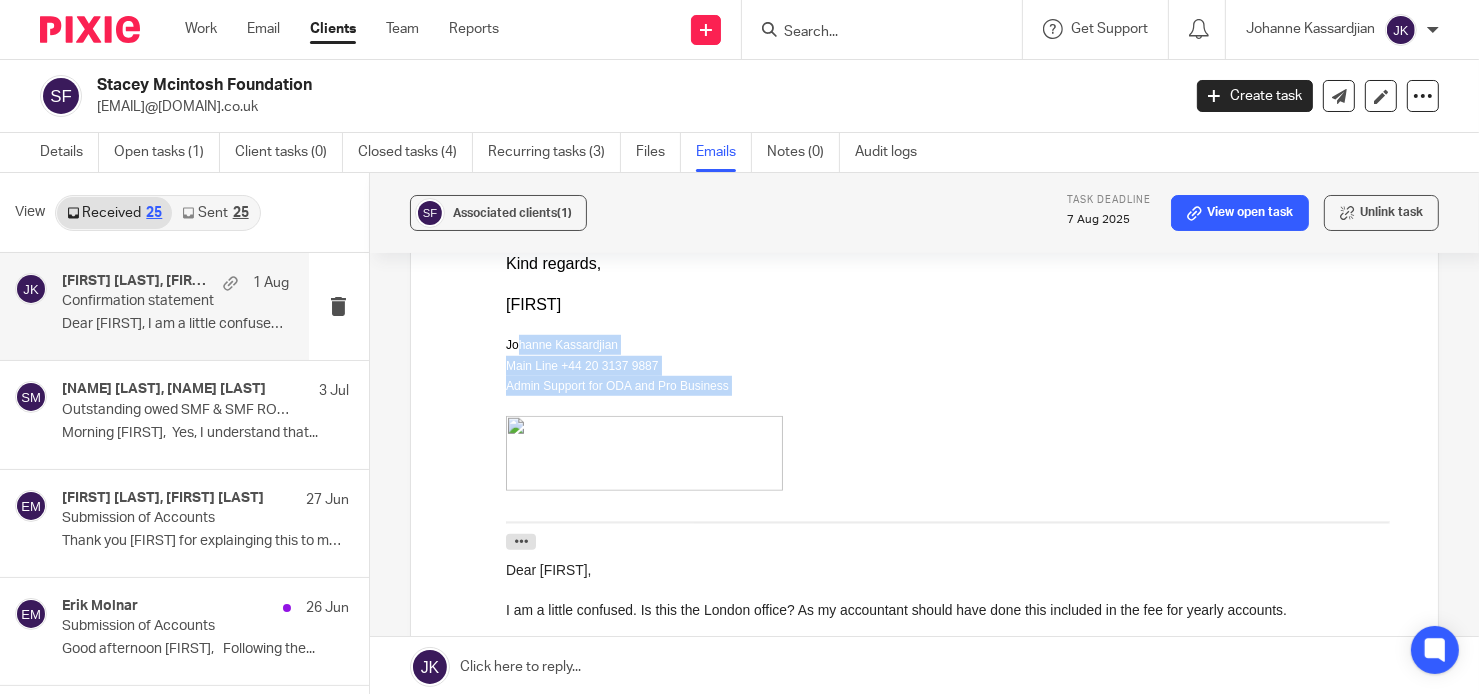 drag, startPoint x: 508, startPoint y: 325, endPoint x: 705, endPoint y: 416, distance: 217.0023 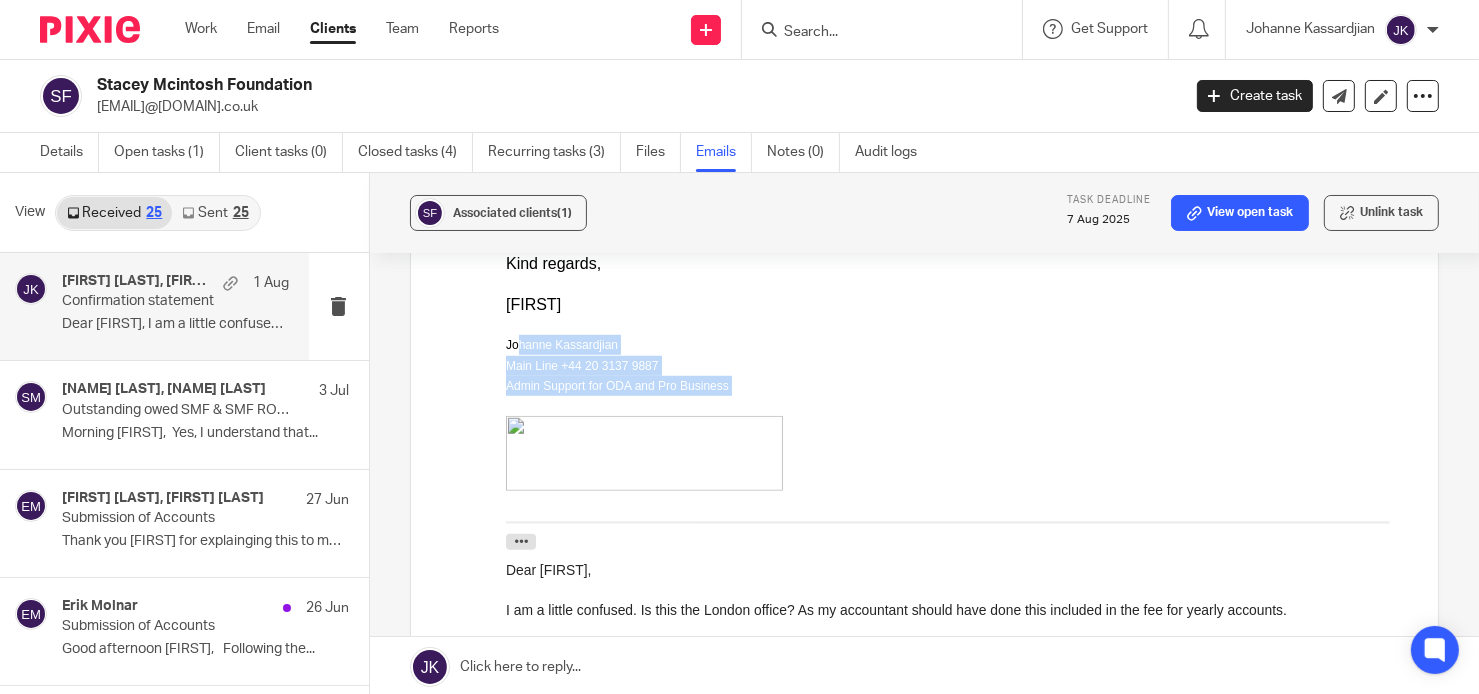 copy on "ohanne Kassardjian     Main Line +44 20 3137 9887    Admin Support for ODA and Pro Business" 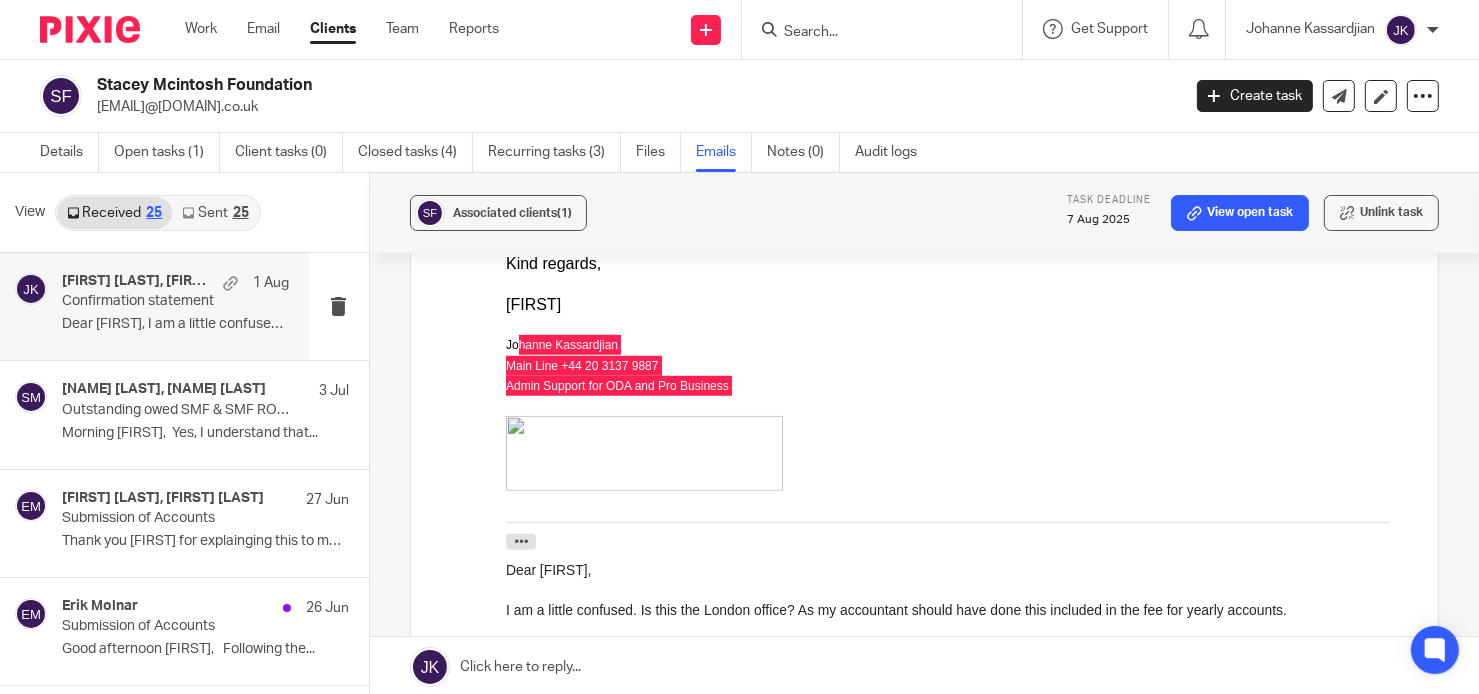click at bounding box center [1433, 30] 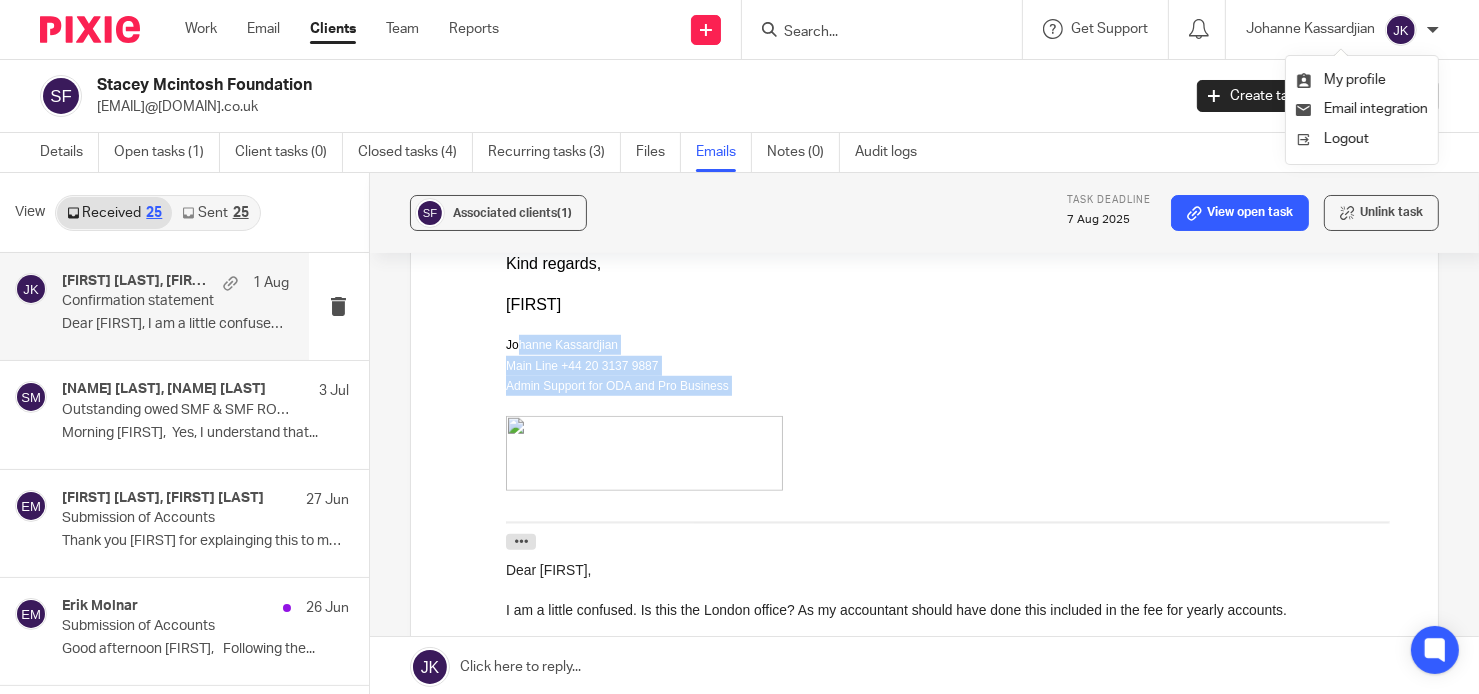 click at bounding box center [956, 452] 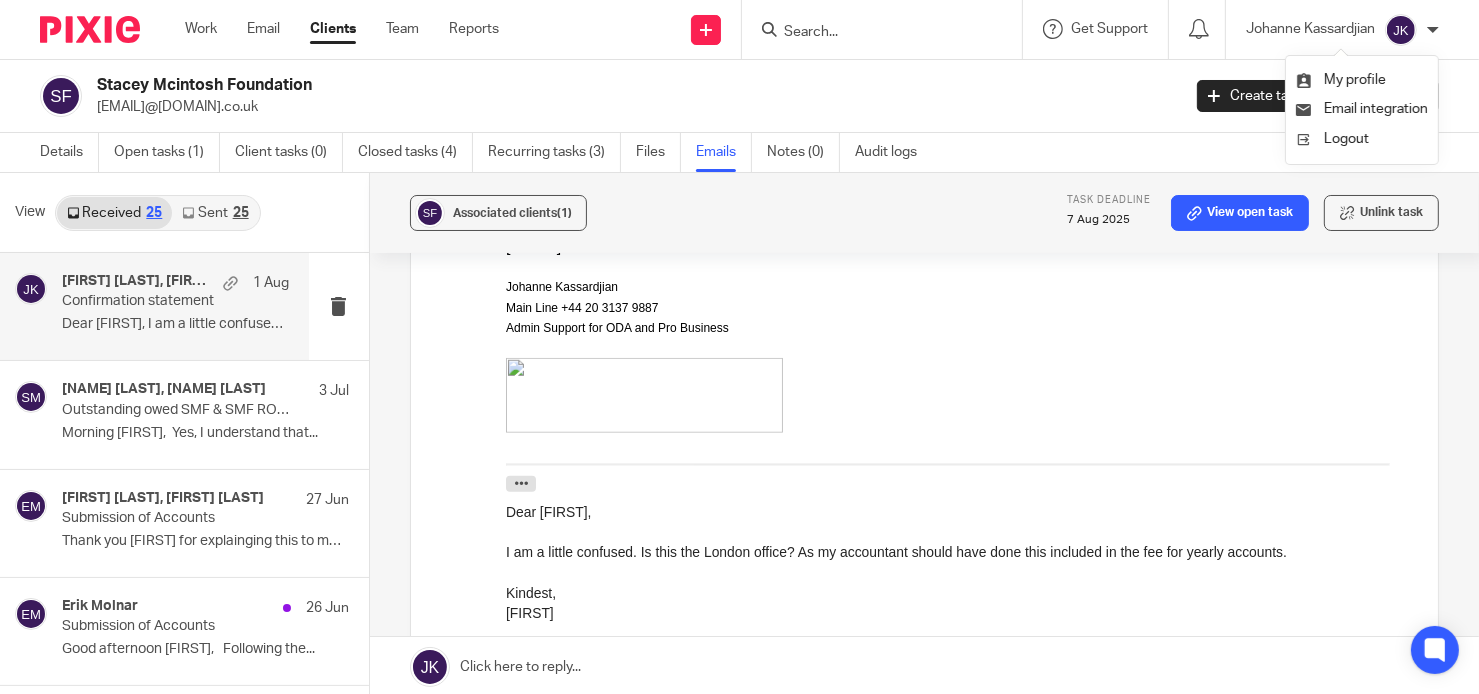 scroll, scrollTop: 1695, scrollLeft: 0, axis: vertical 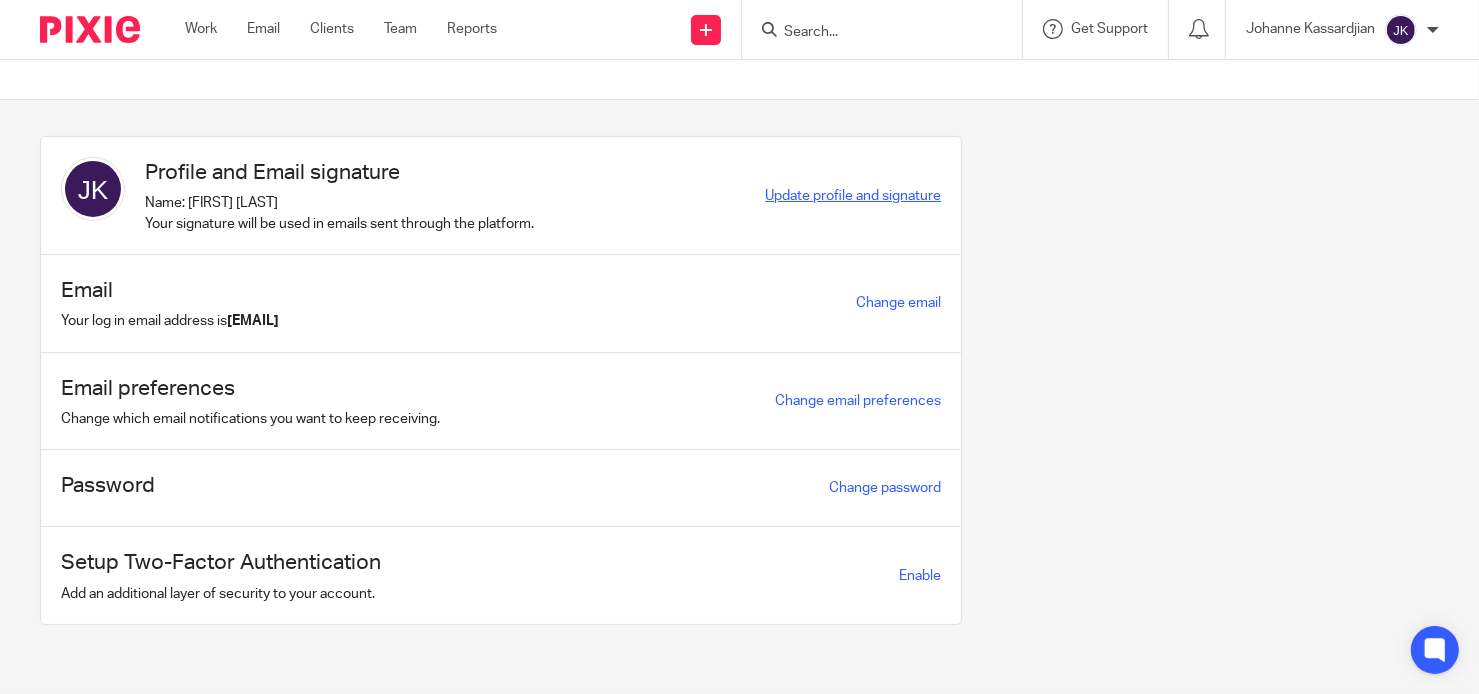 click on "Update profile and signature" at bounding box center [853, 196] 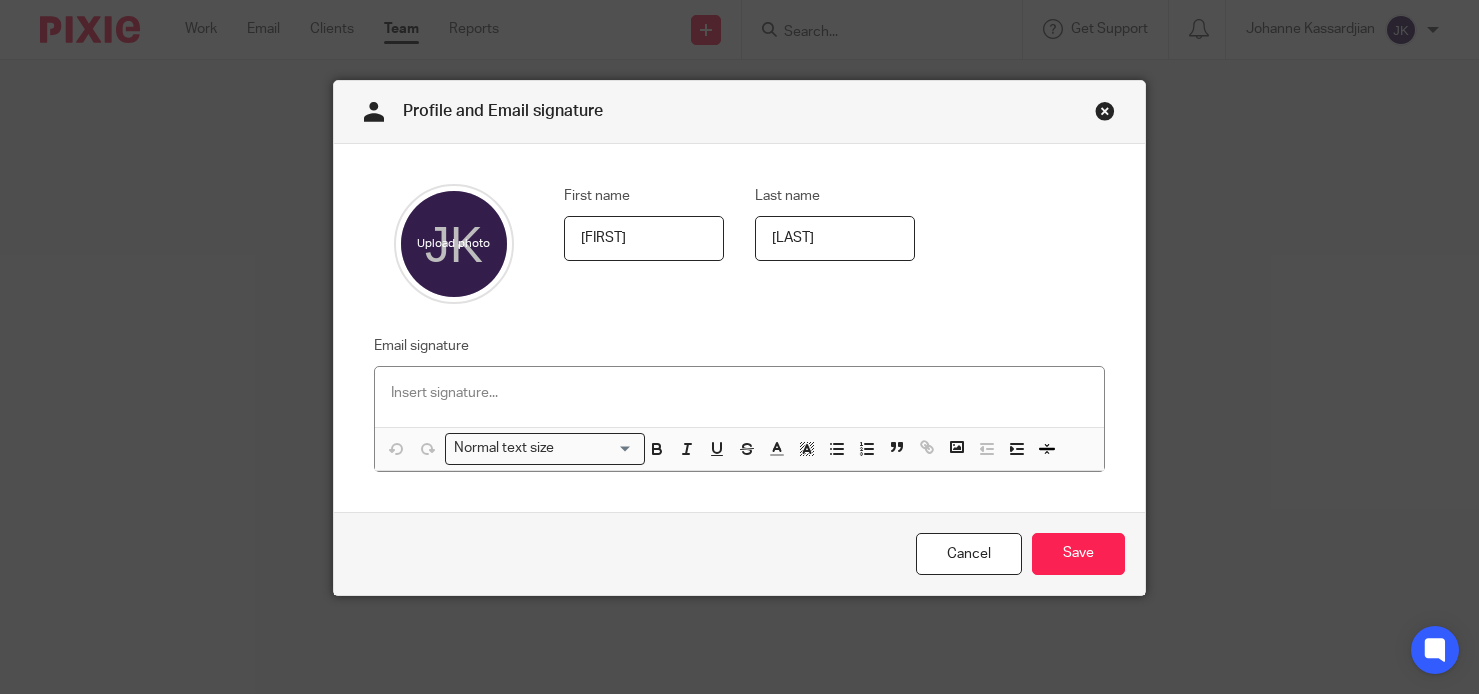 scroll, scrollTop: 0, scrollLeft: 0, axis: both 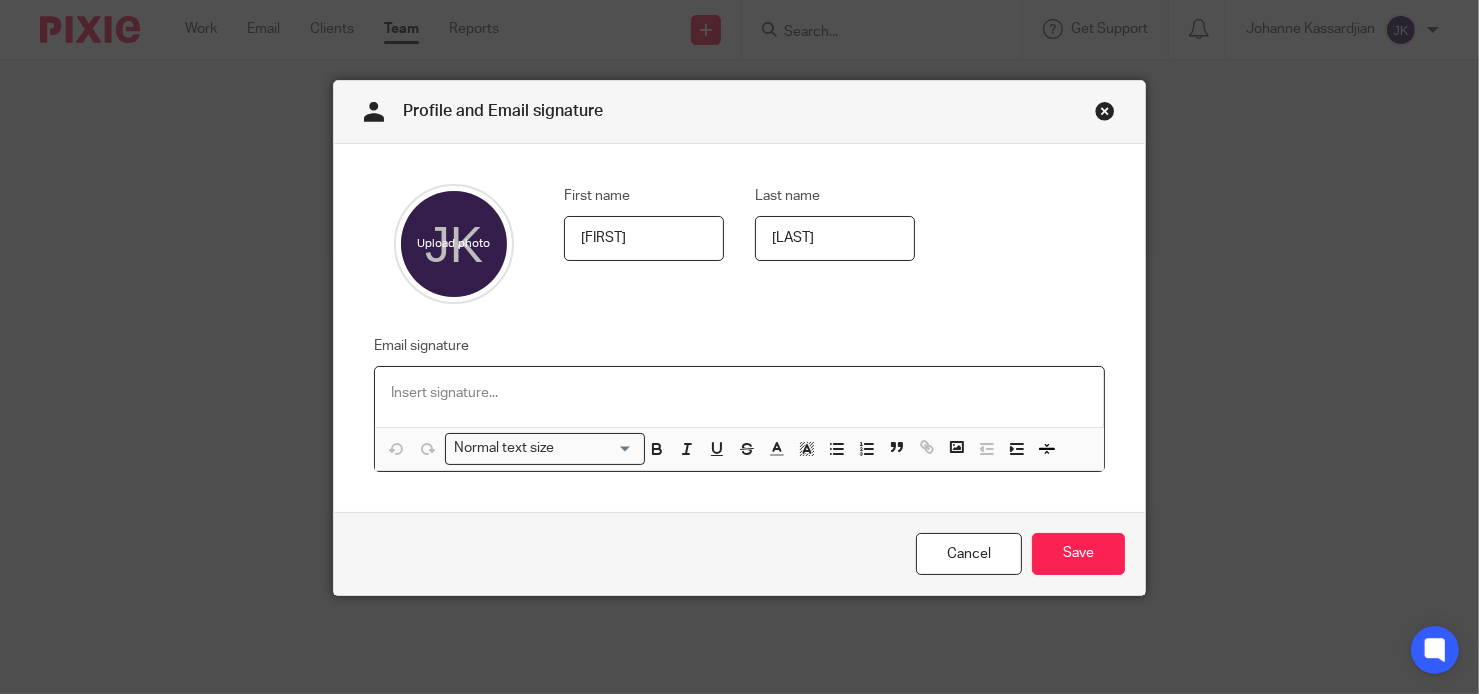 click at bounding box center [739, 393] 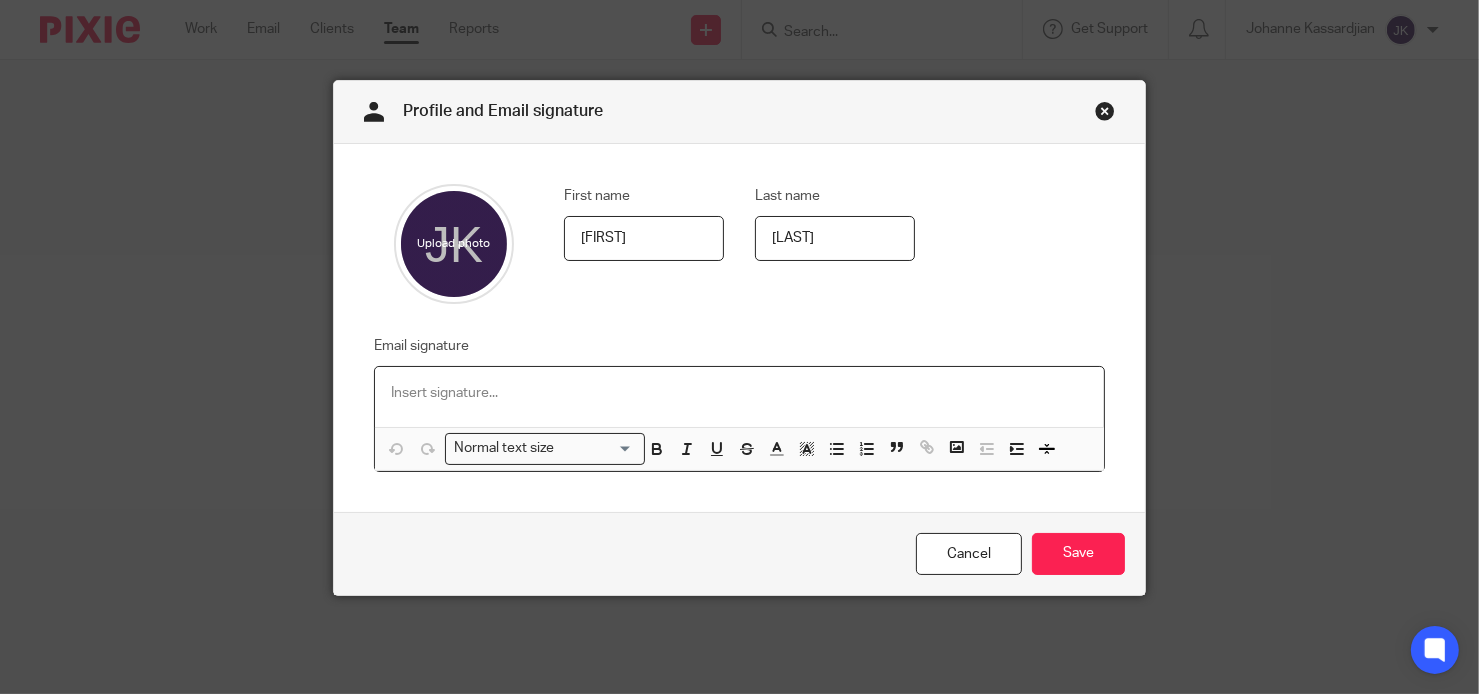 paste 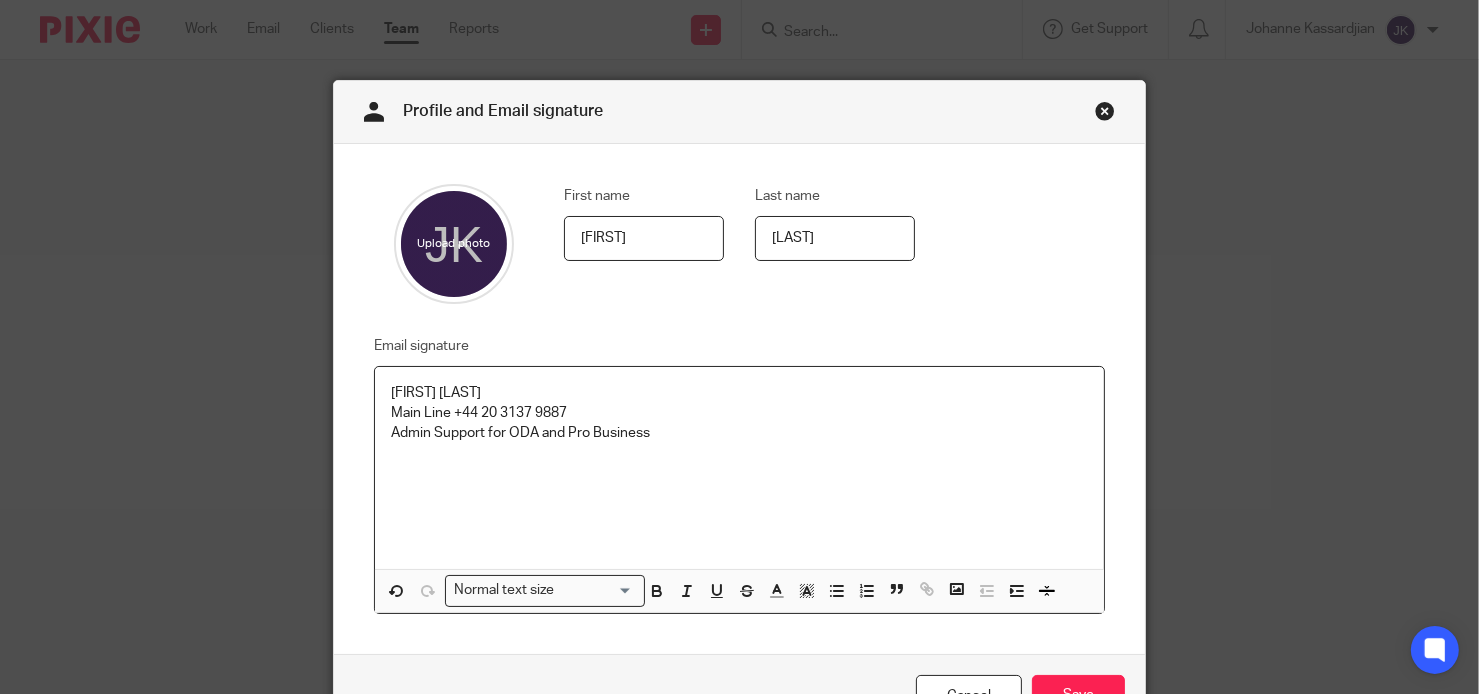 click on "[FIRST] [LAST]" at bounding box center (739, 393) 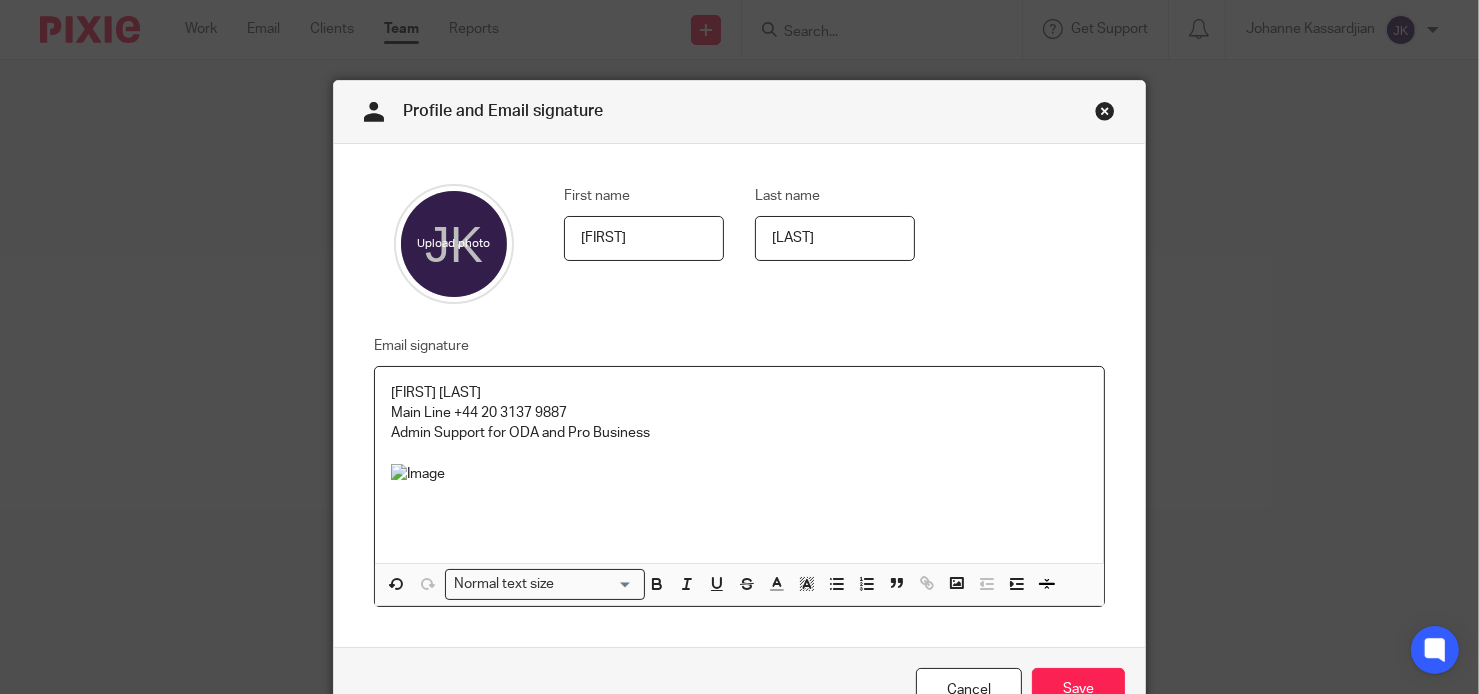 type 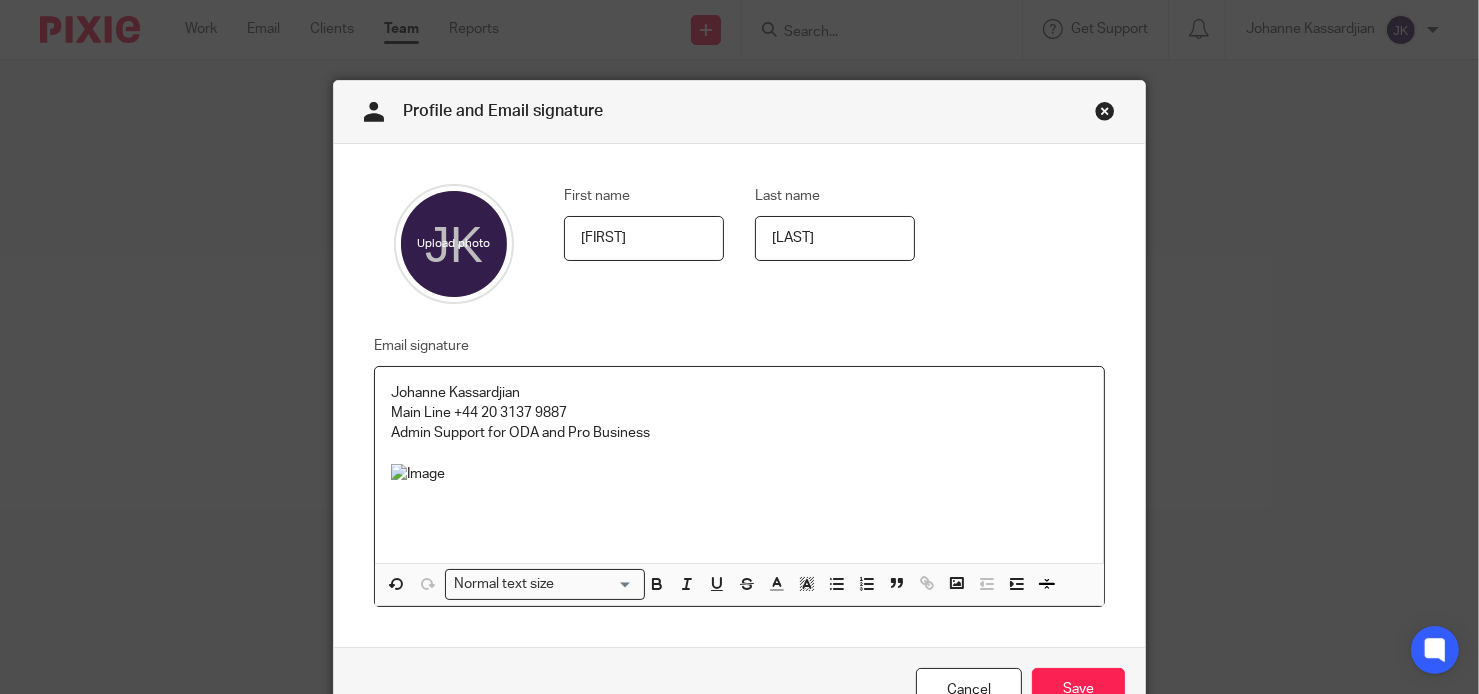 scroll, scrollTop: 100, scrollLeft: 0, axis: vertical 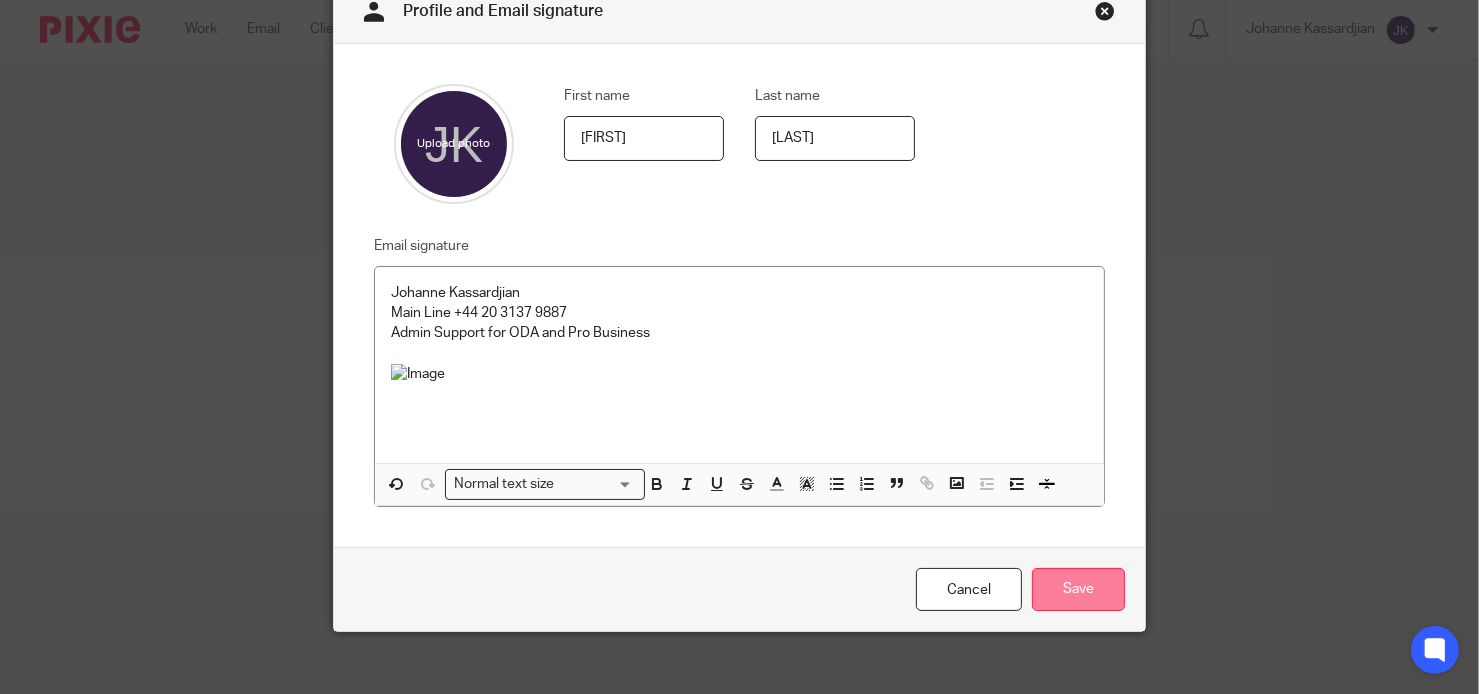 click on "Save" at bounding box center (1078, 589) 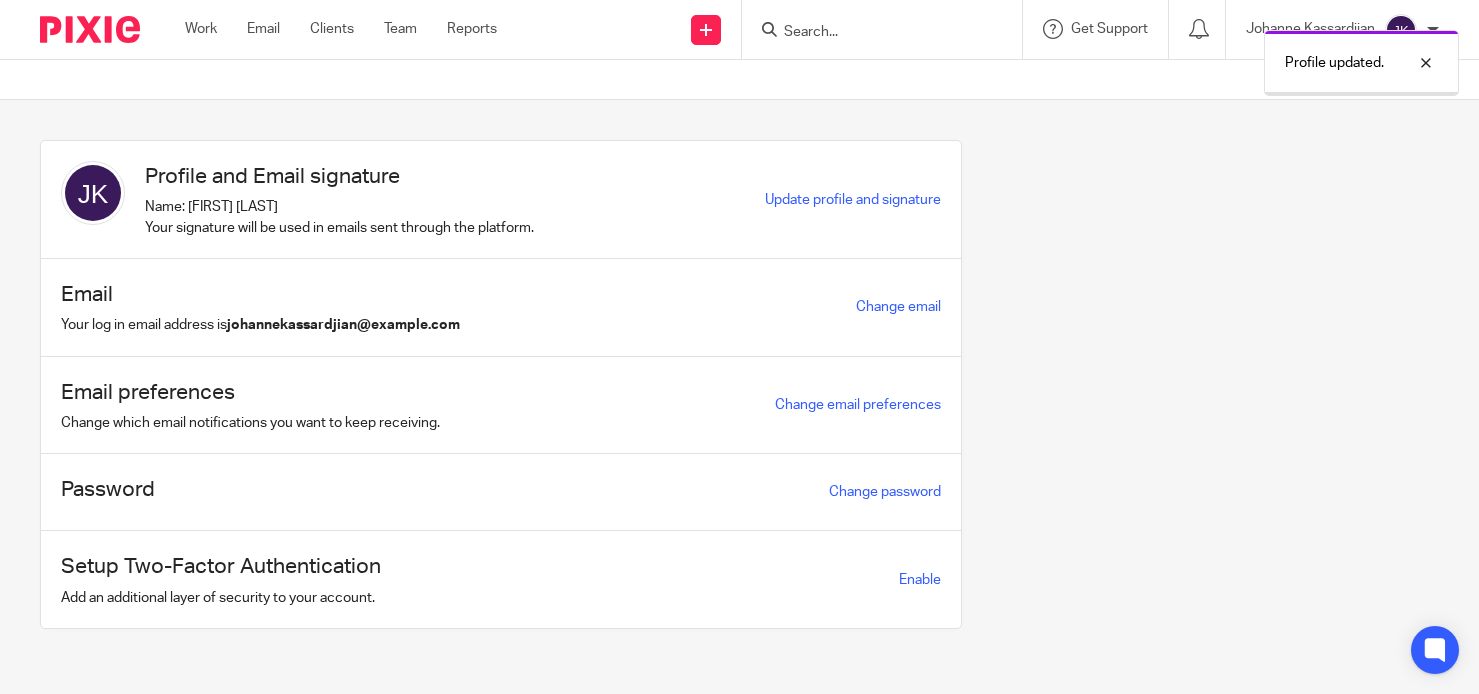 scroll, scrollTop: 0, scrollLeft: 0, axis: both 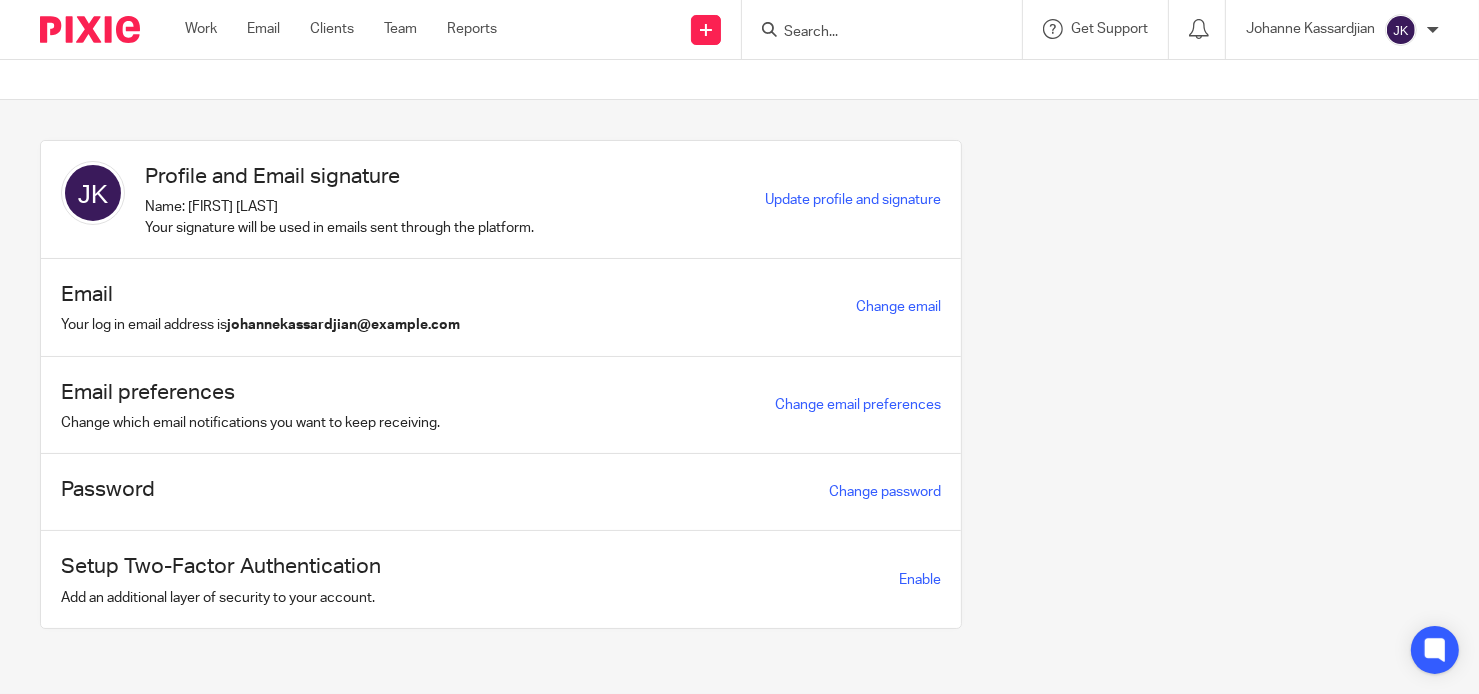 click on "Johanne Kassardjian" at bounding box center [1342, 30] 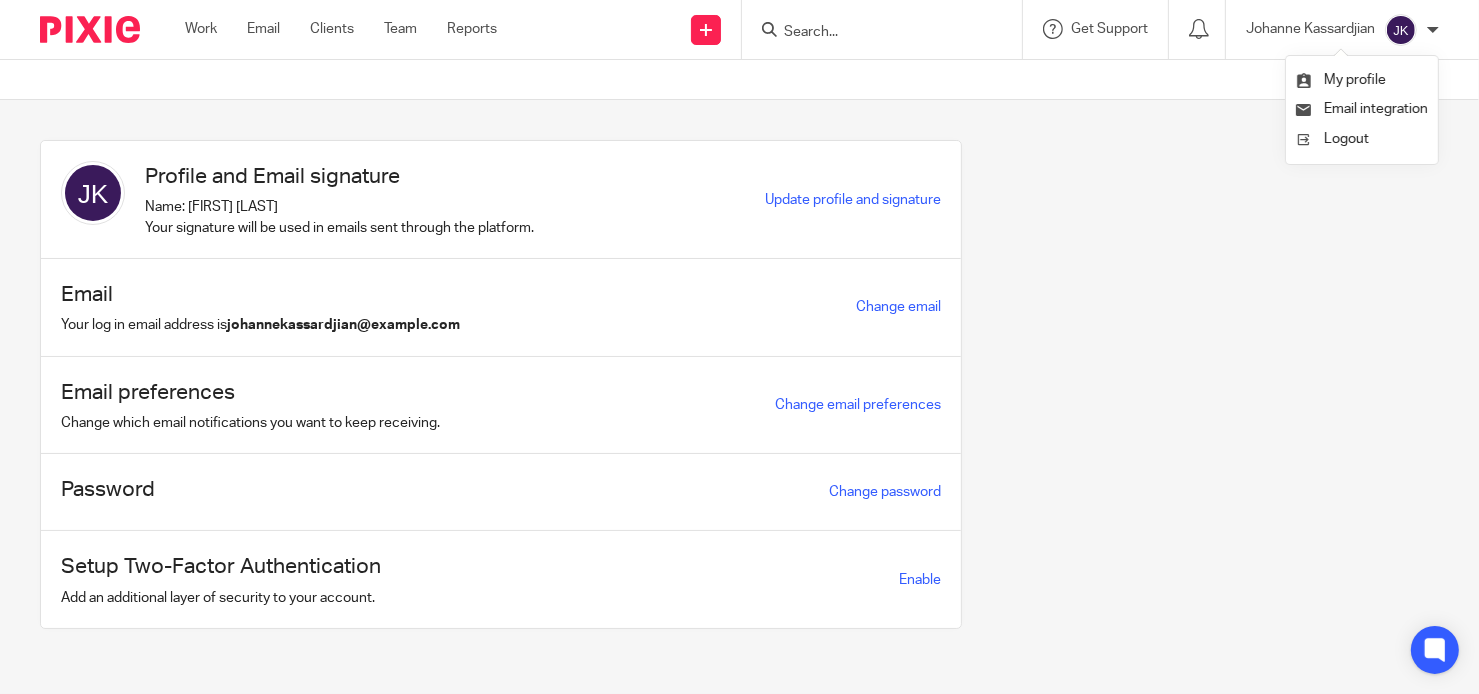 click on "Work
Email
Clients
Team
Reports
Work
Email
Clients
Team
Reports
Settings" at bounding box center (346, 29) 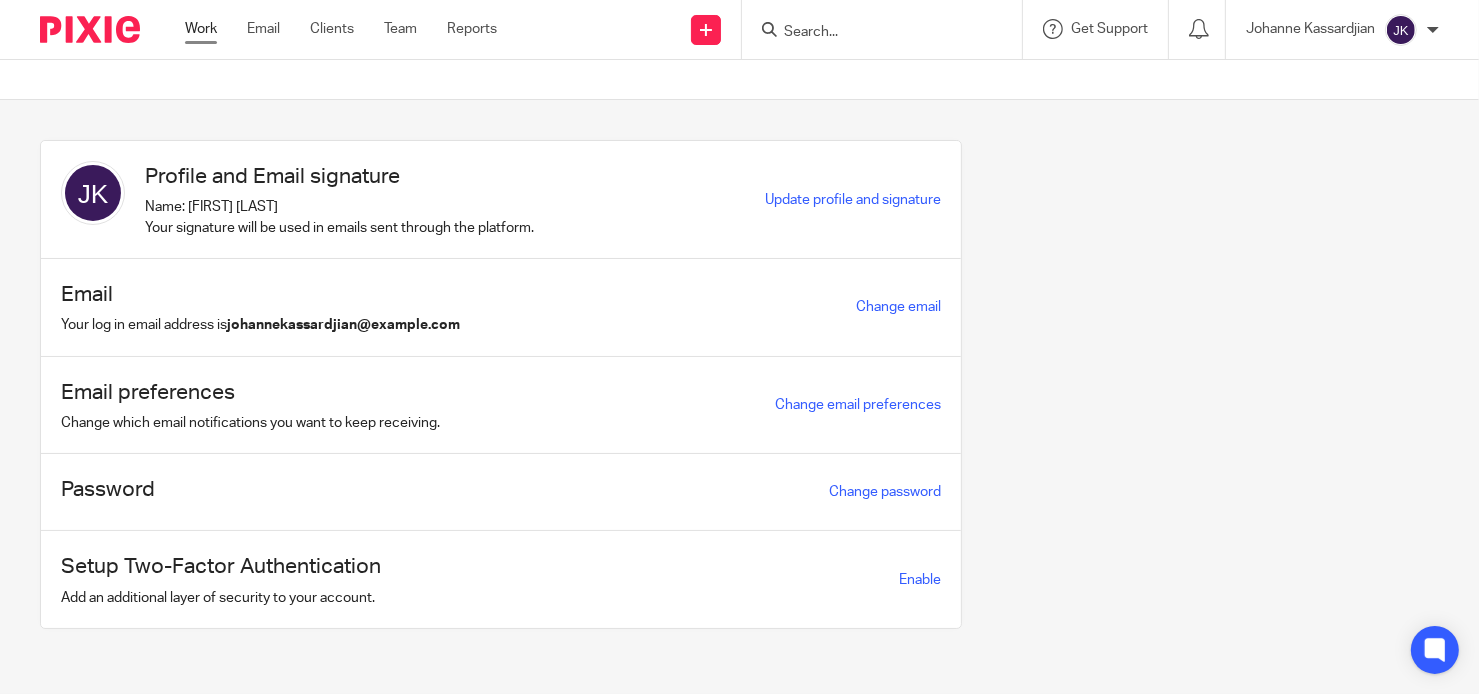 click on "Work" at bounding box center (201, 29) 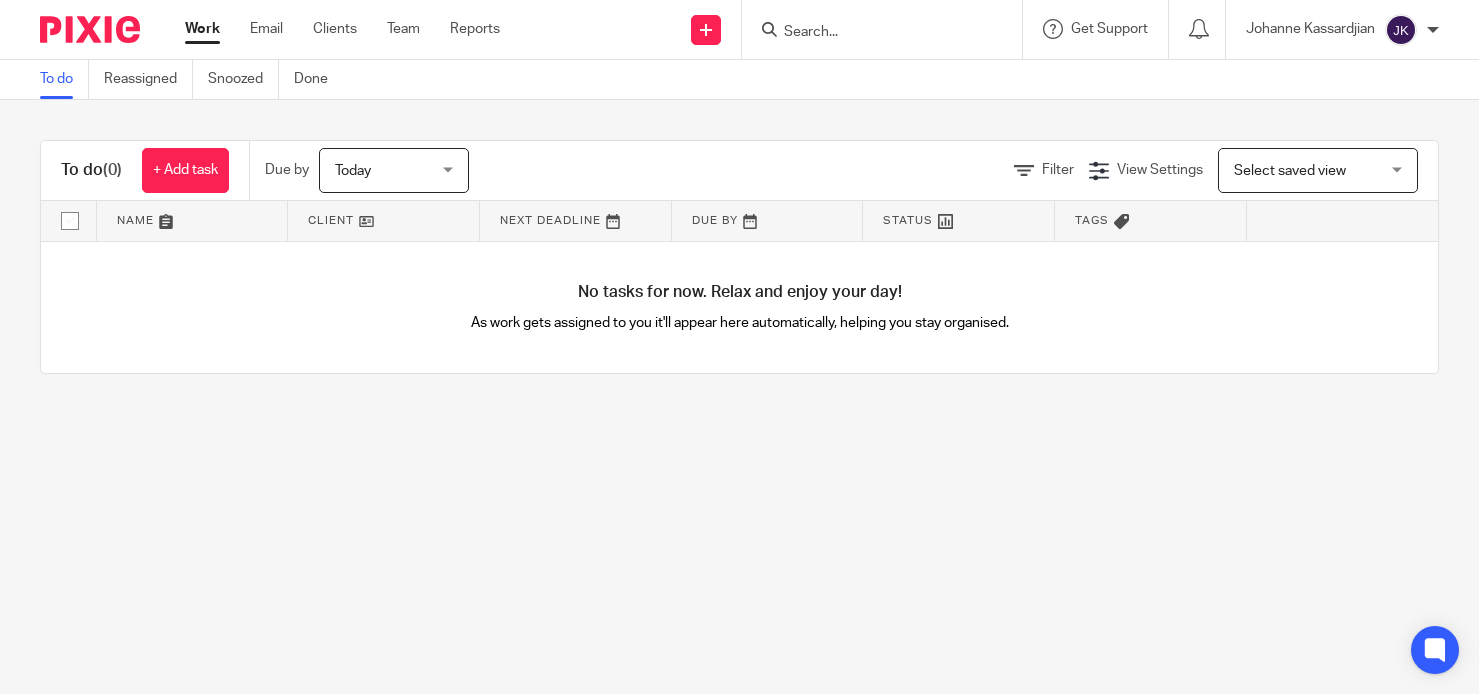 scroll, scrollTop: 0, scrollLeft: 0, axis: both 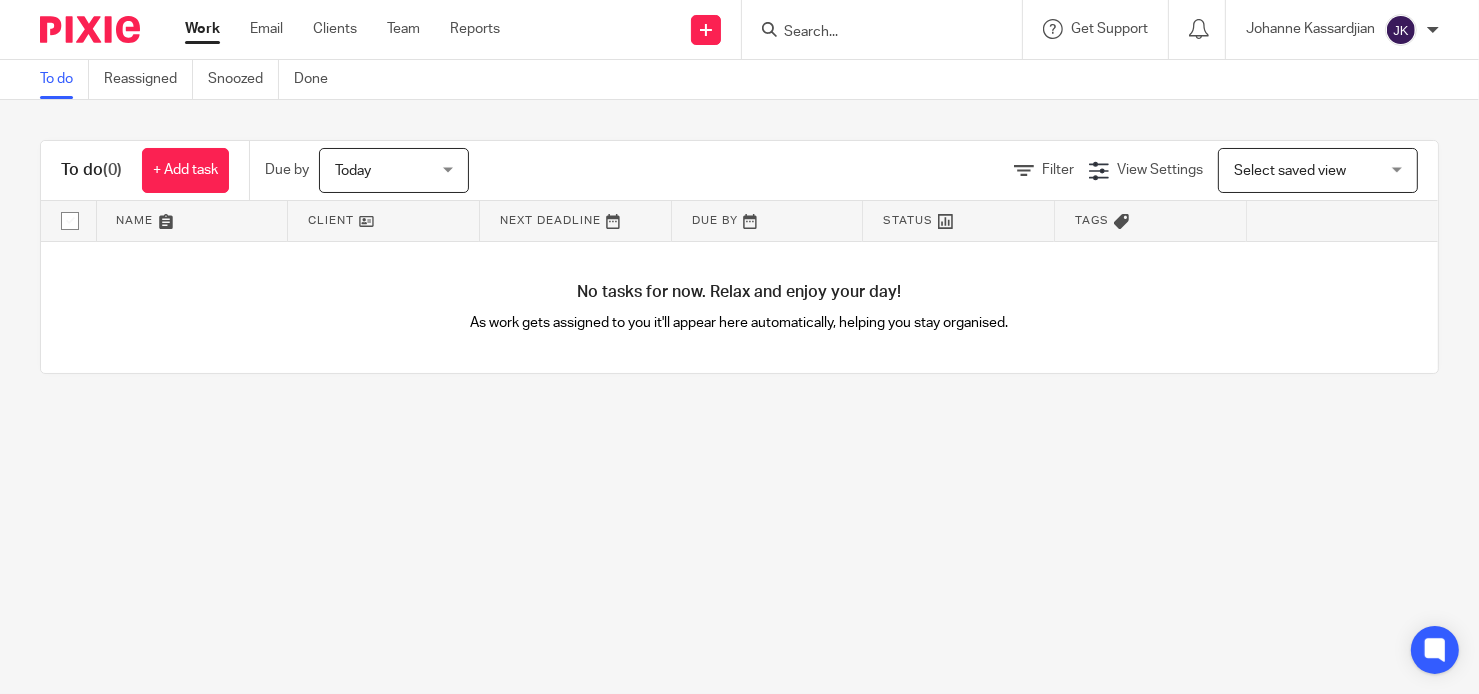 click at bounding box center (878, 29) 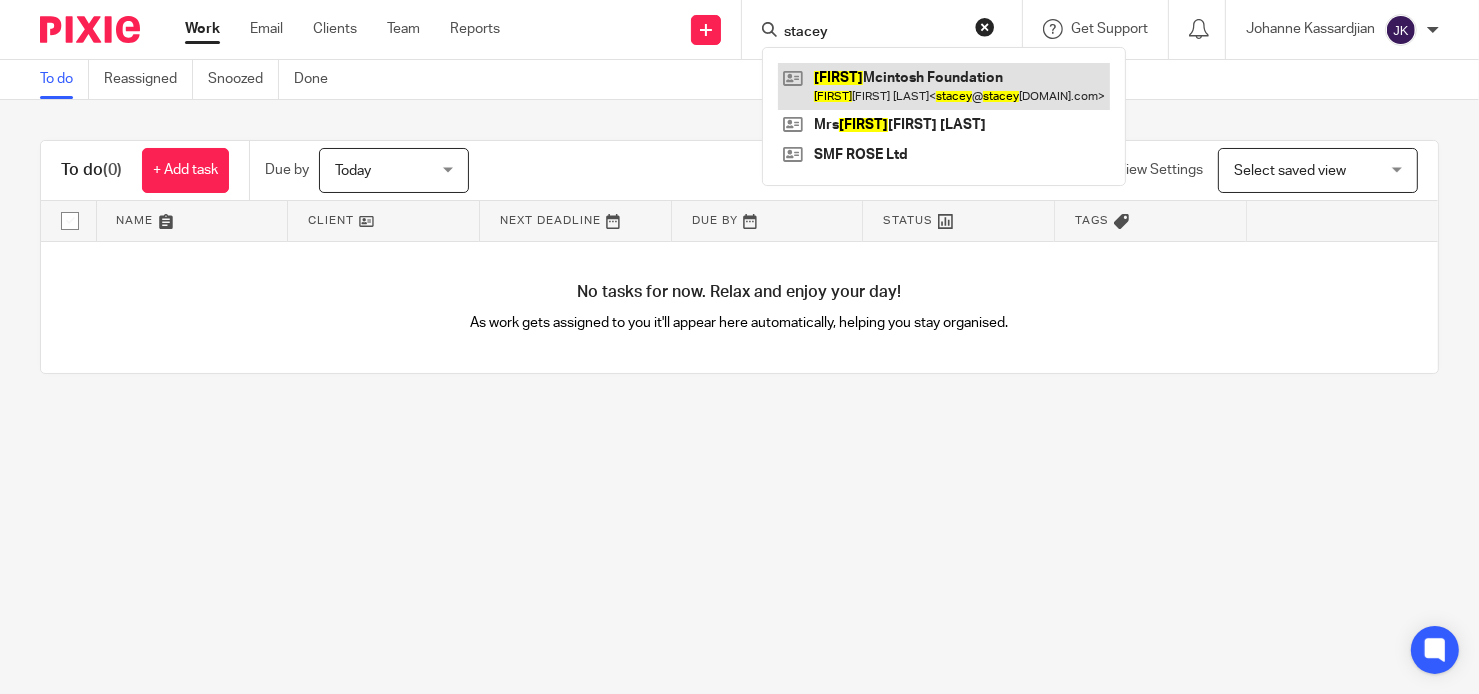 type on "stacey" 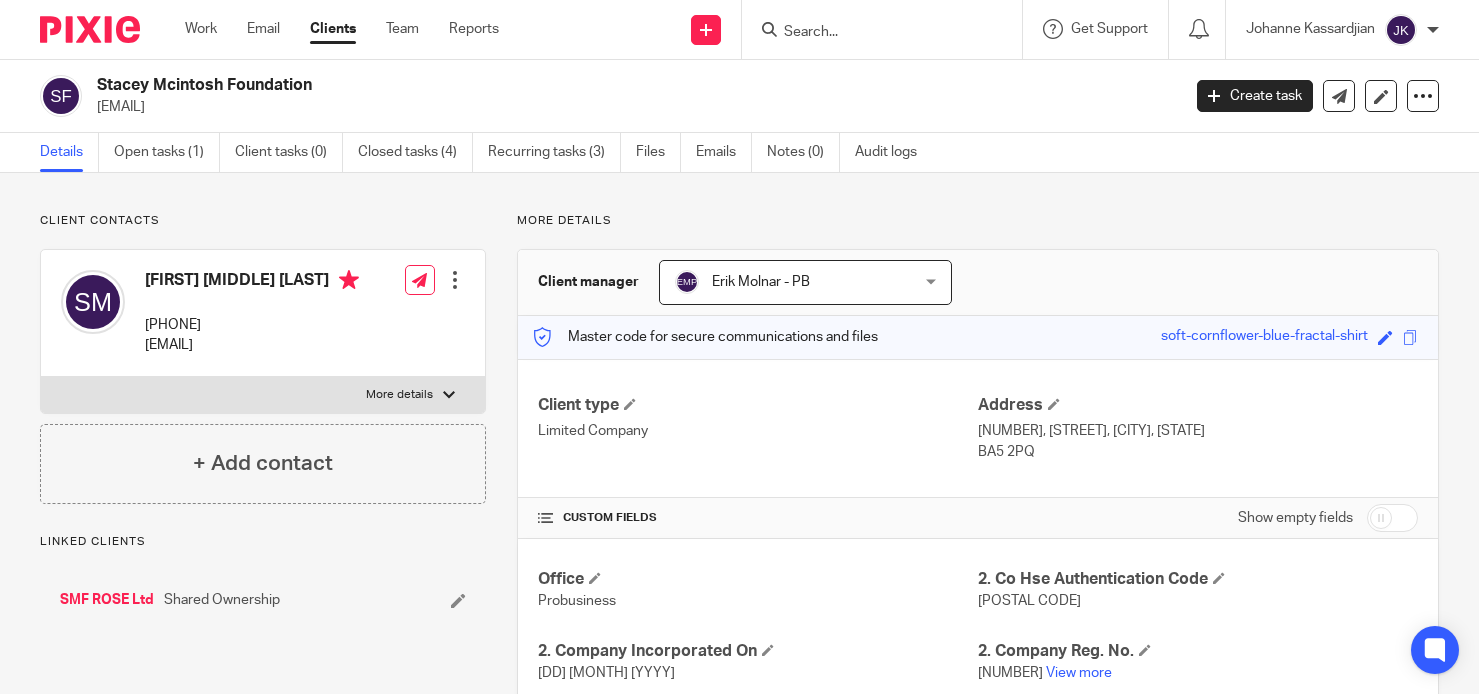 scroll, scrollTop: 0, scrollLeft: 0, axis: both 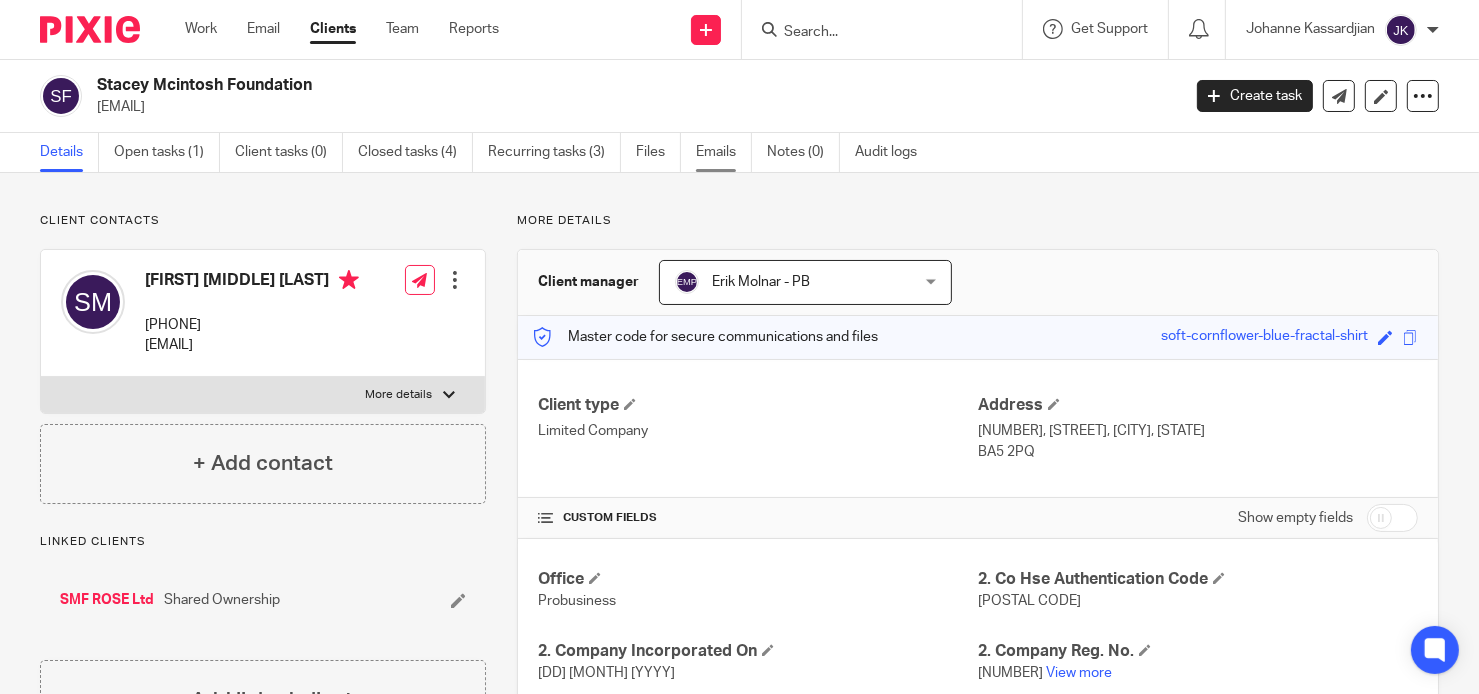 click on "Emails" at bounding box center [724, 152] 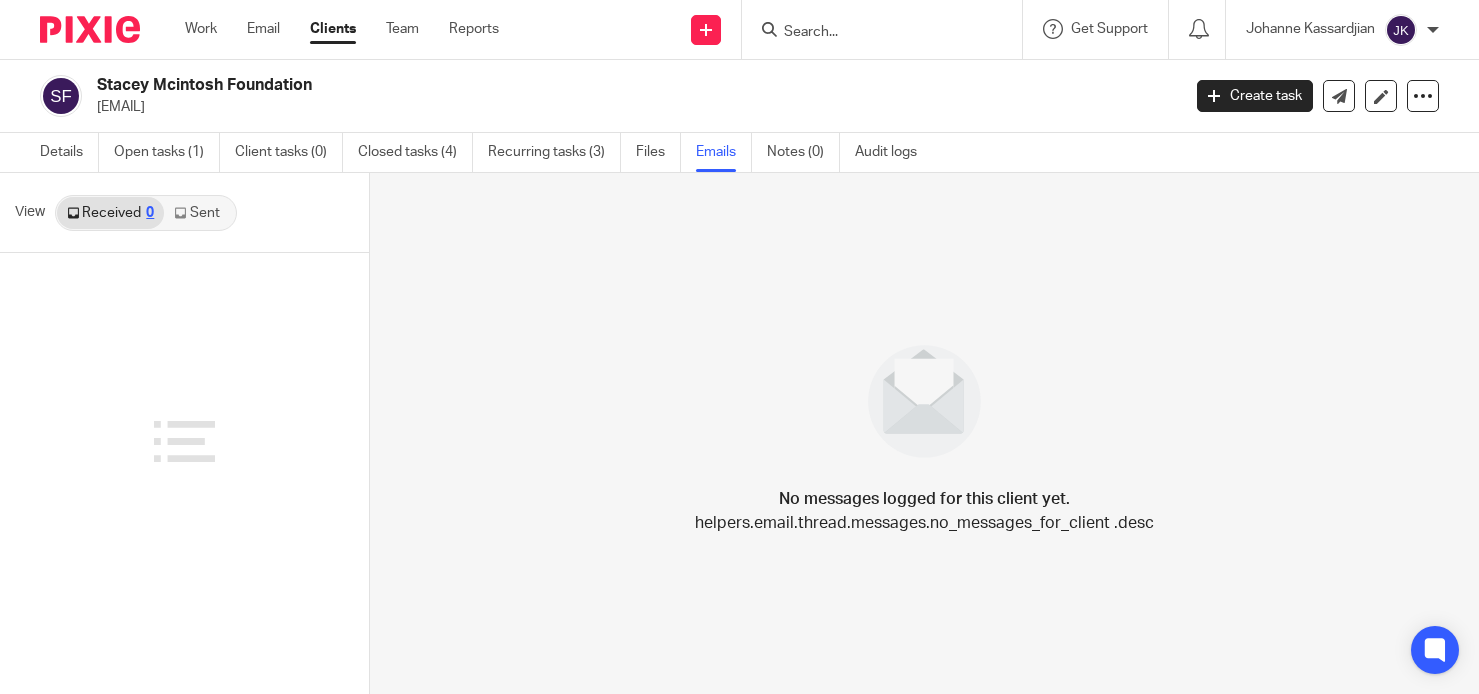 scroll, scrollTop: 0, scrollLeft: 0, axis: both 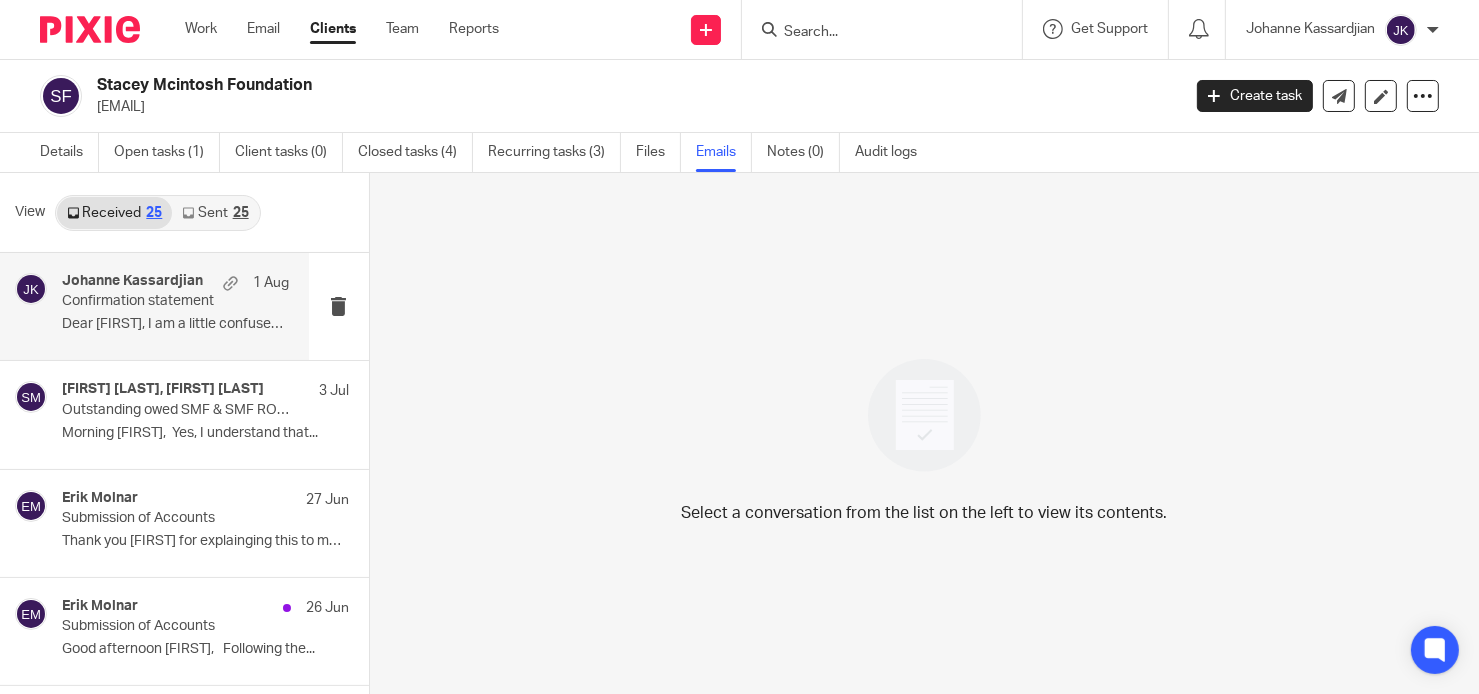 click on "[FIRST] [LAST]
[DATE]" at bounding box center [175, 283] 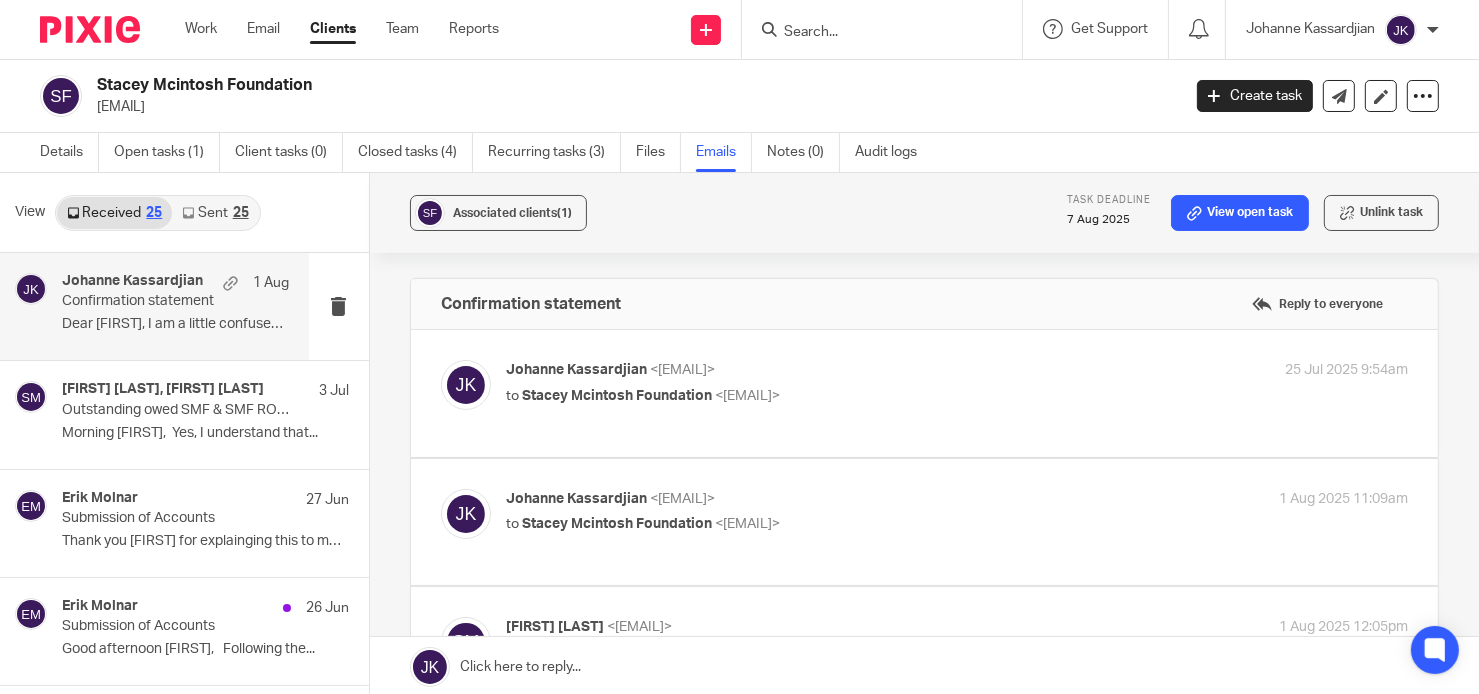 scroll, scrollTop: 0, scrollLeft: 0, axis: both 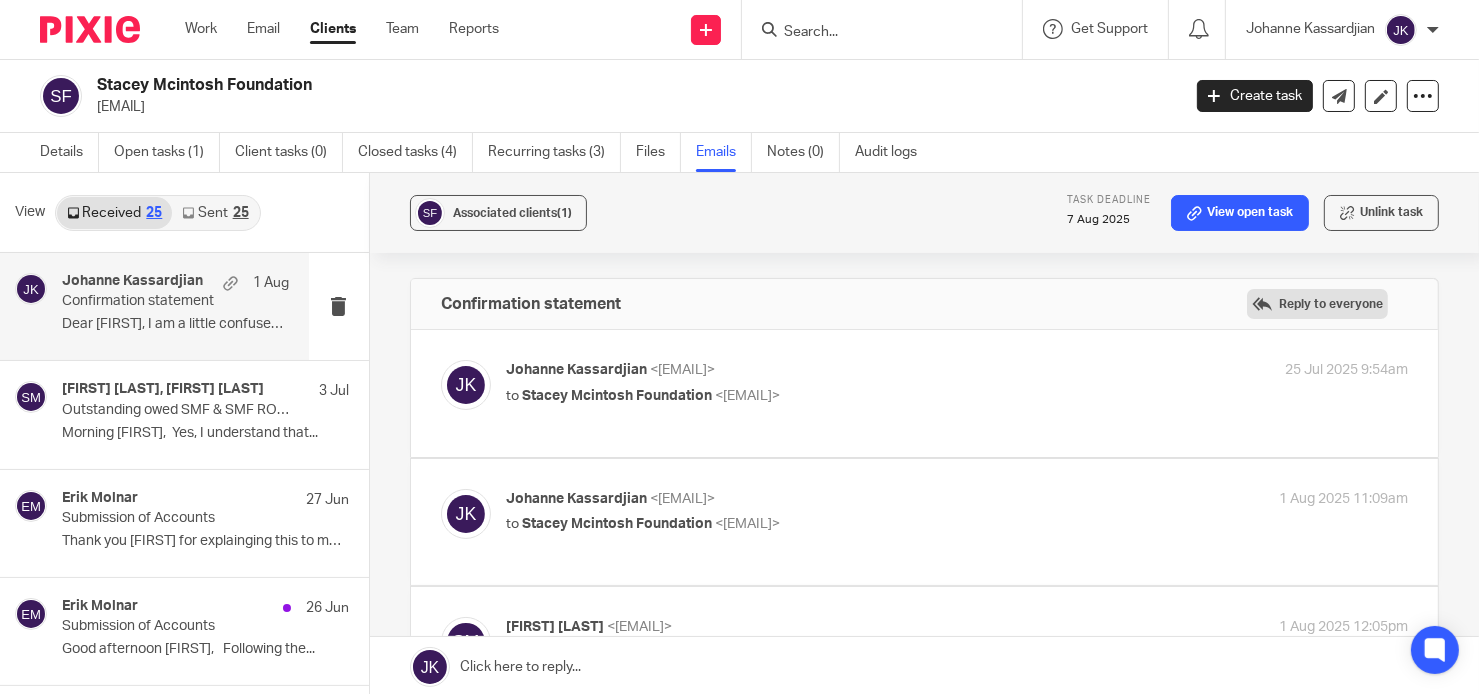 click on "Reply to everyone" at bounding box center [1317, 304] 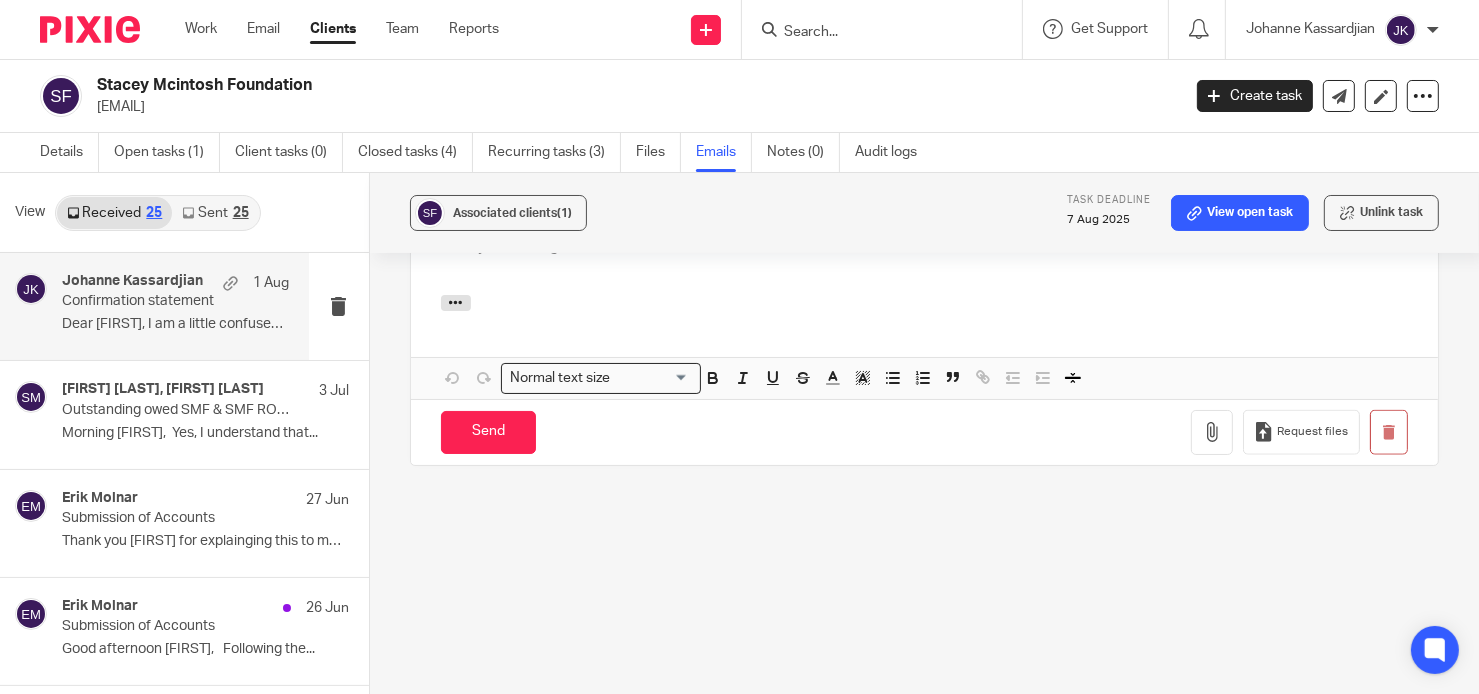 scroll, scrollTop: 0, scrollLeft: 0, axis: both 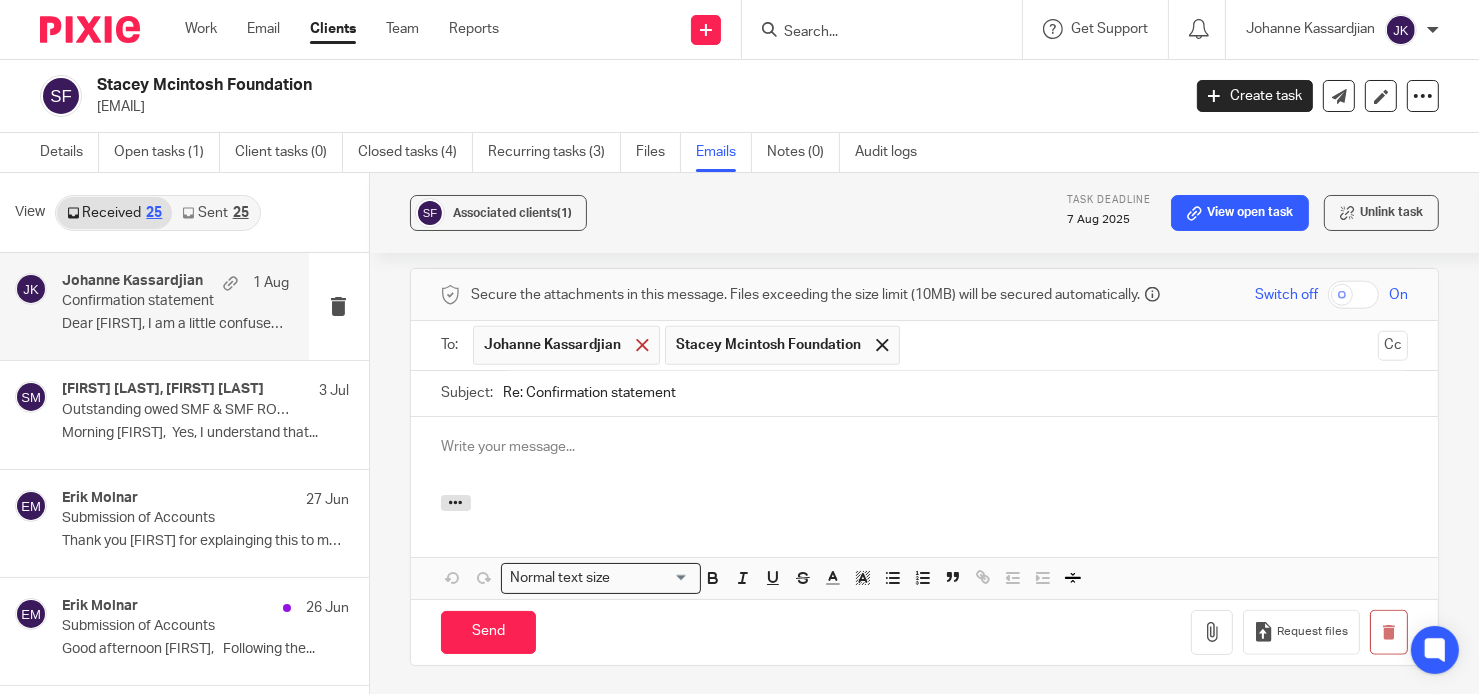click at bounding box center (642, 345) 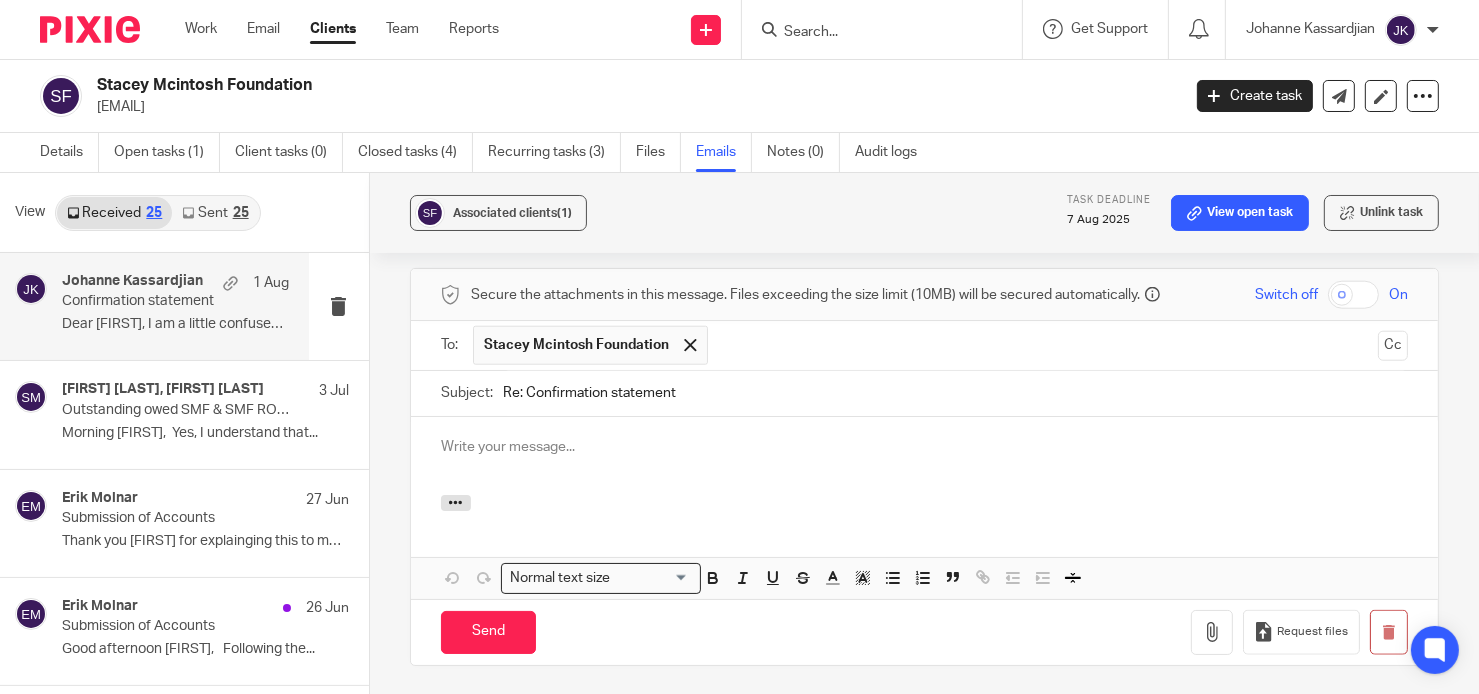 click at bounding box center [924, 456] 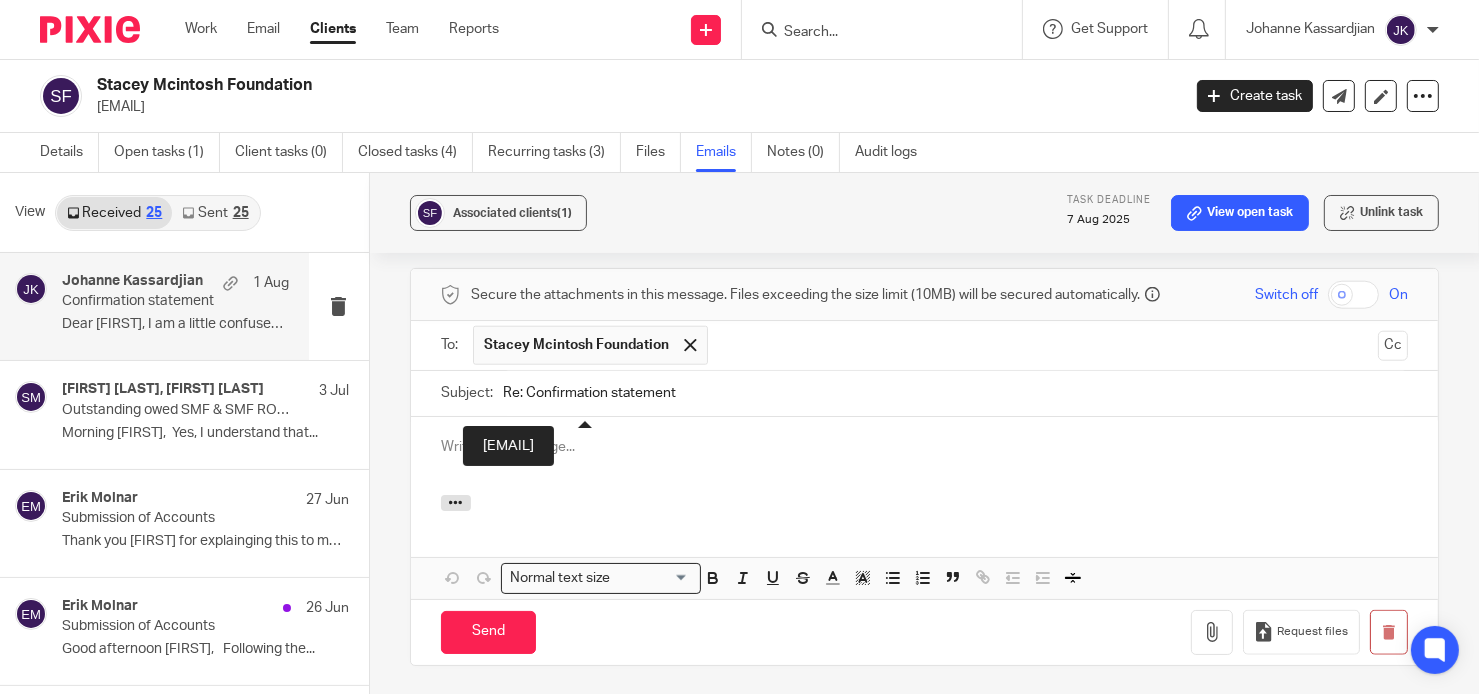type 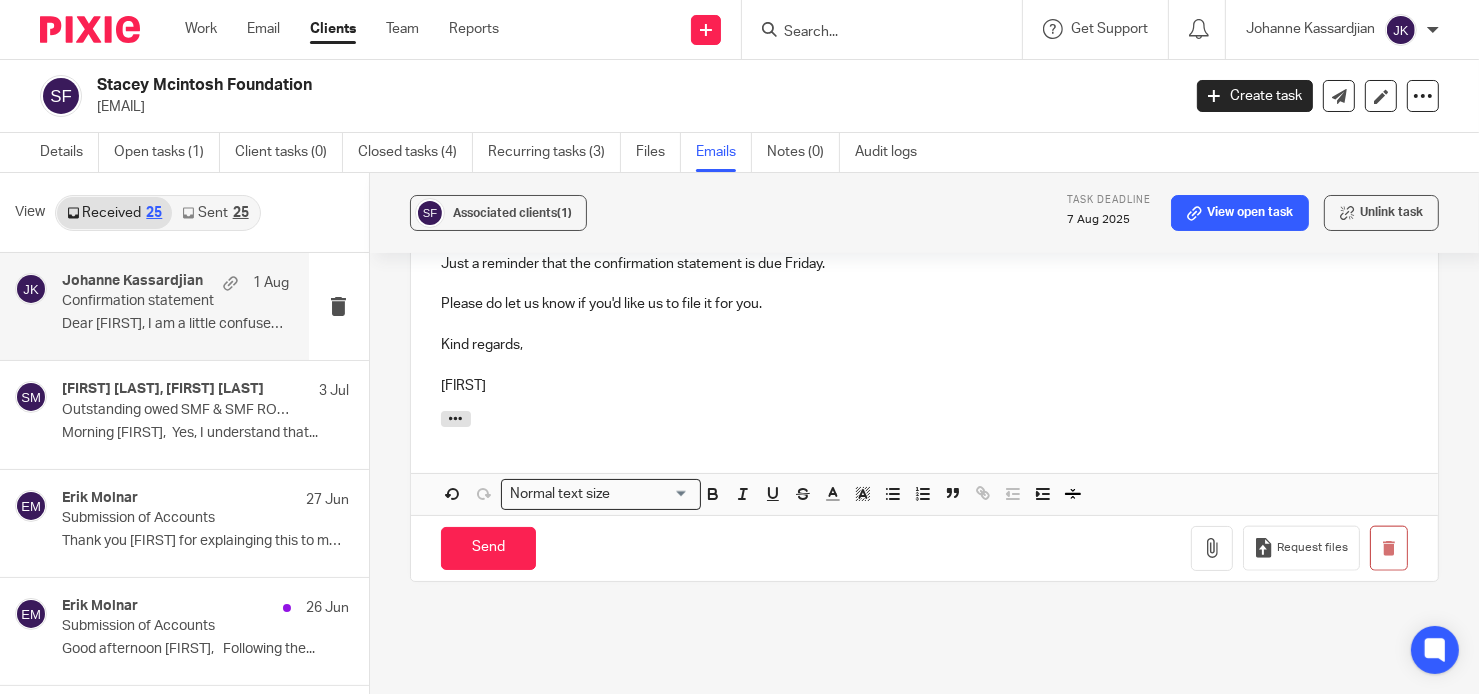 scroll, scrollTop: 2495, scrollLeft: 0, axis: vertical 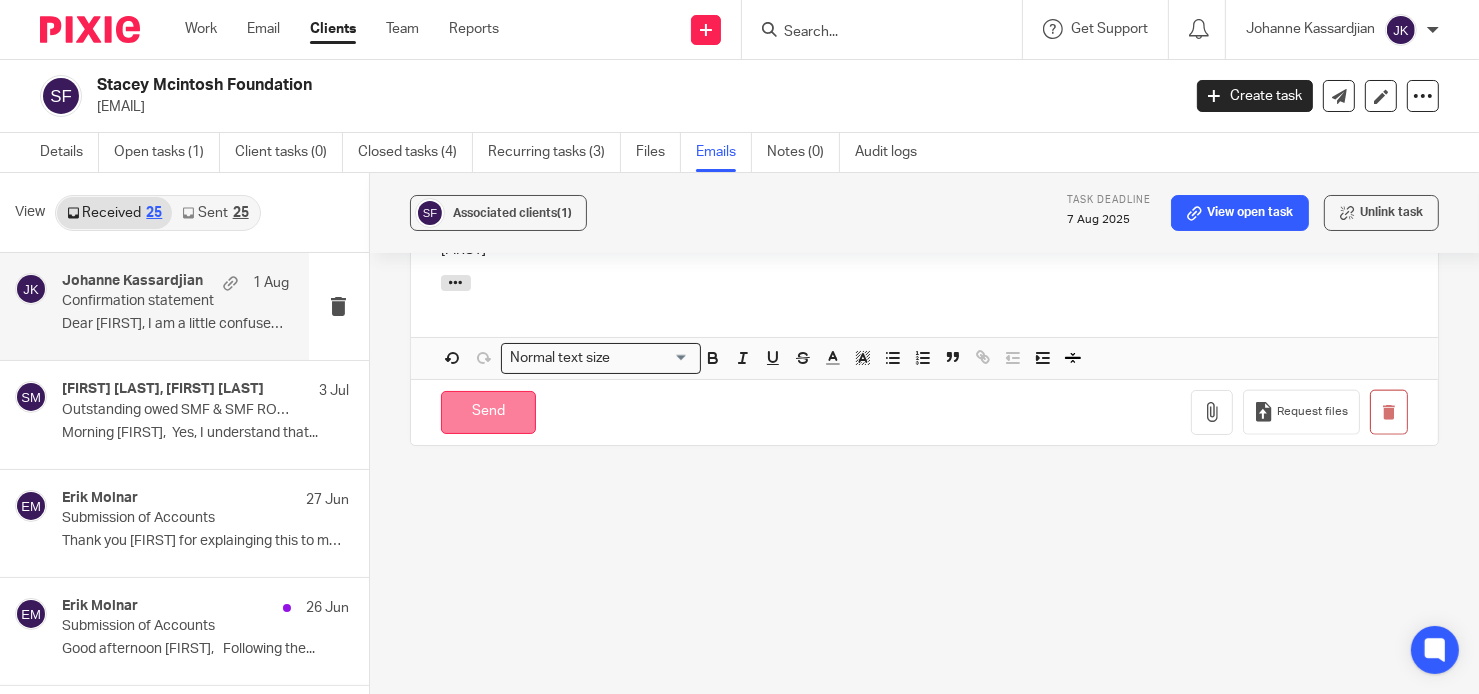 click on "Send" at bounding box center (488, 412) 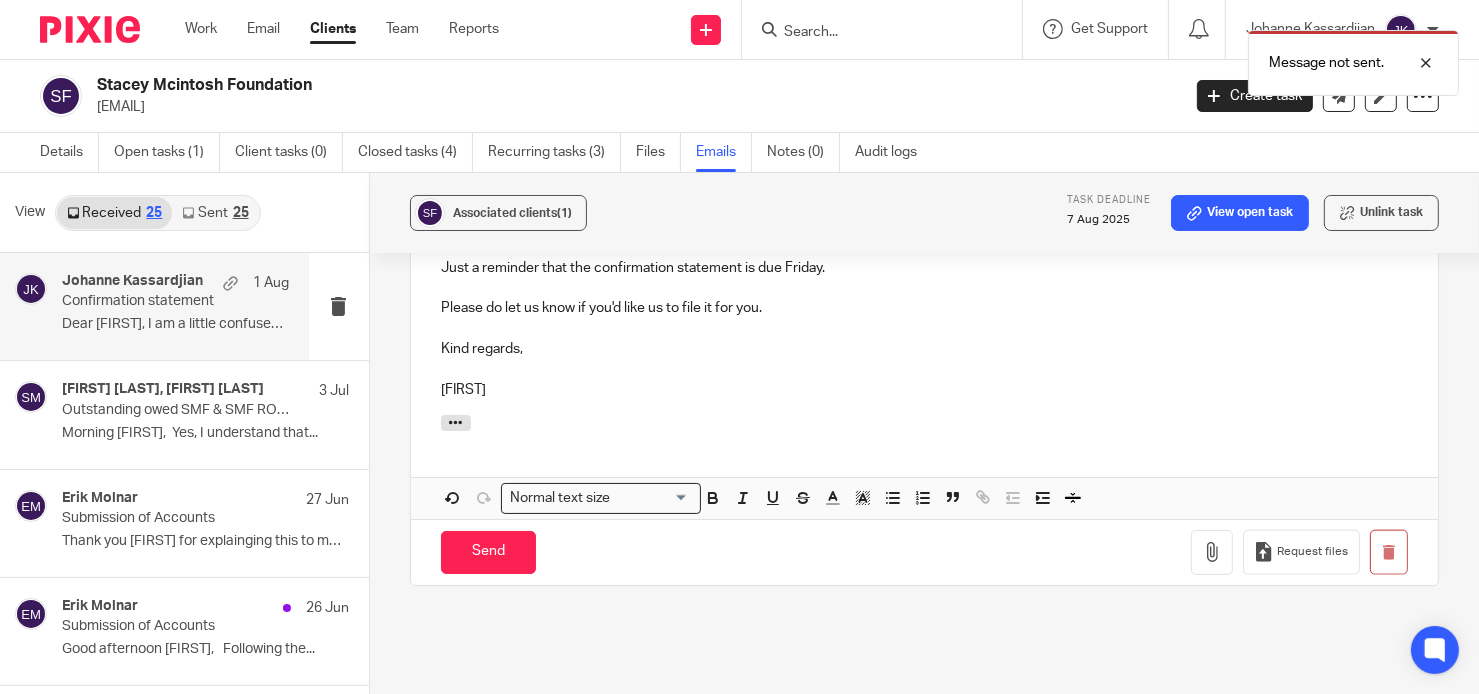 scroll, scrollTop: 2295, scrollLeft: 0, axis: vertical 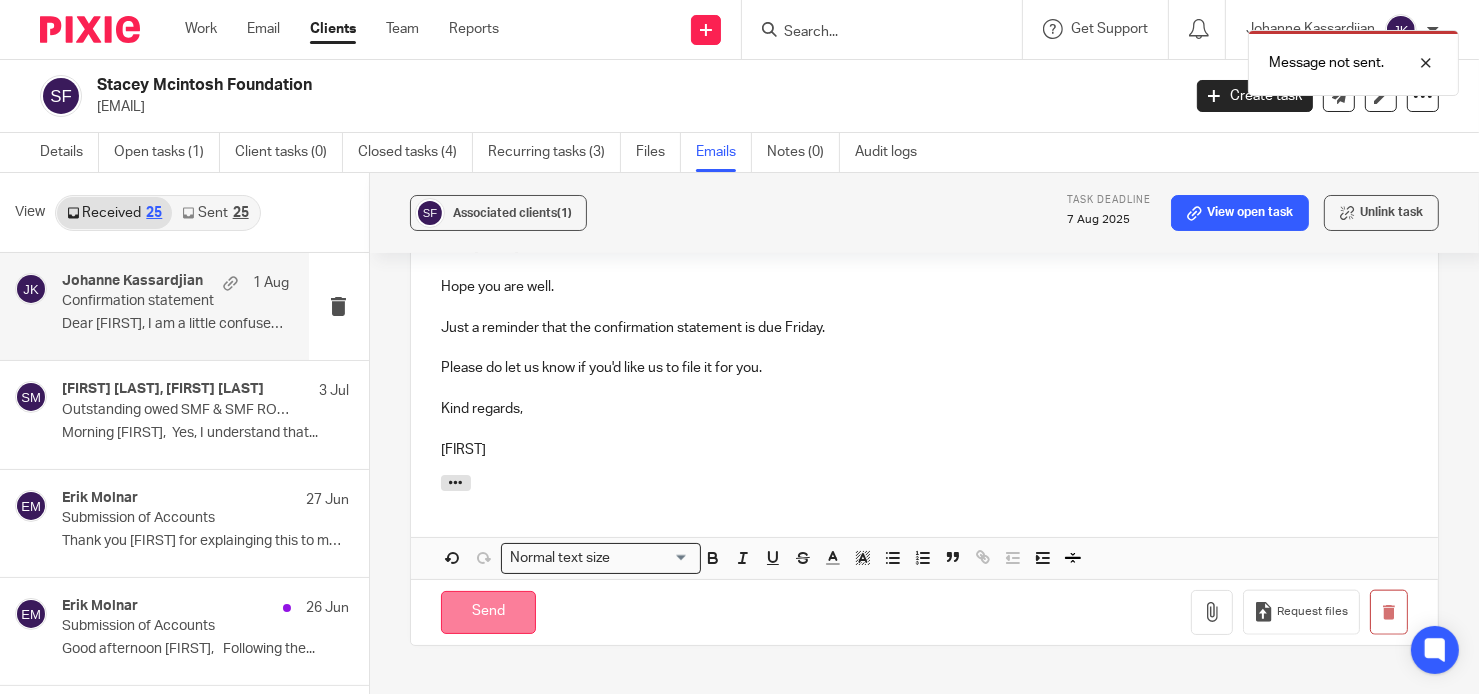click on "Send" at bounding box center (488, 612) 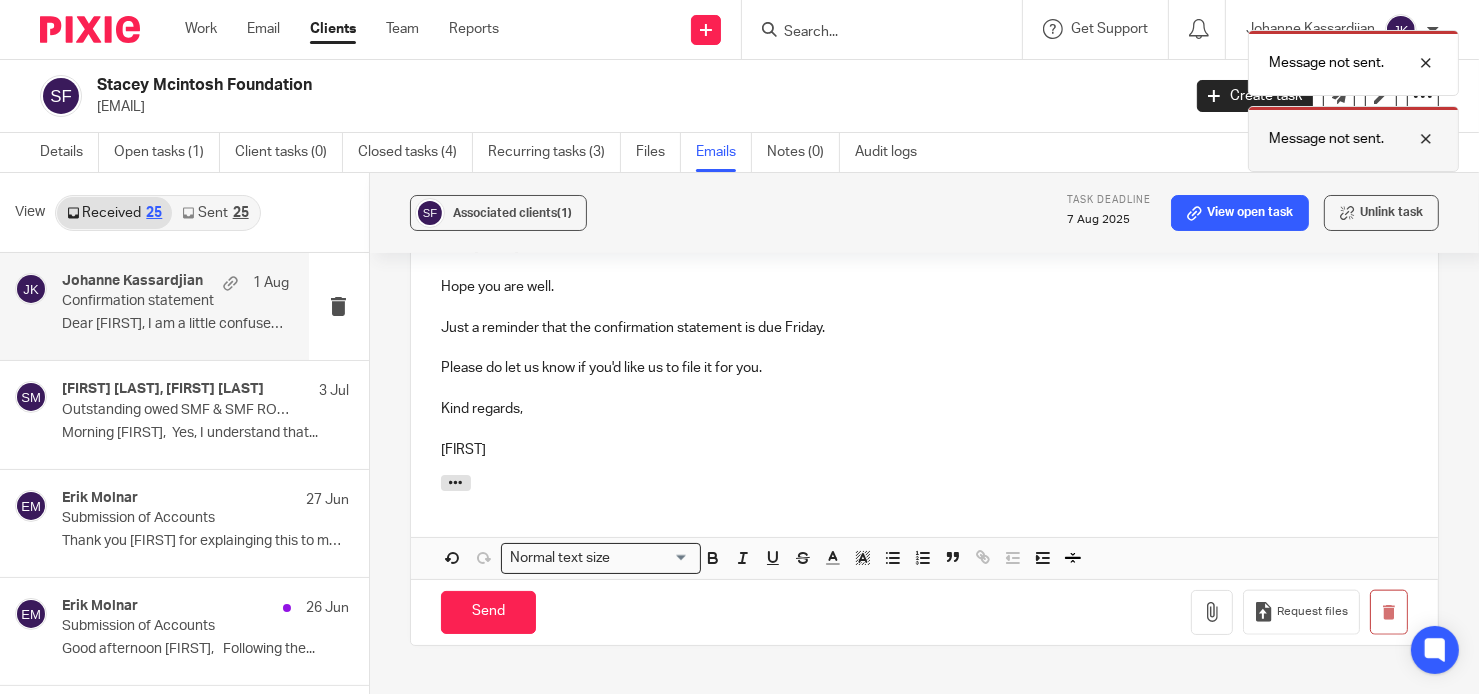 click at bounding box center [1411, 139] 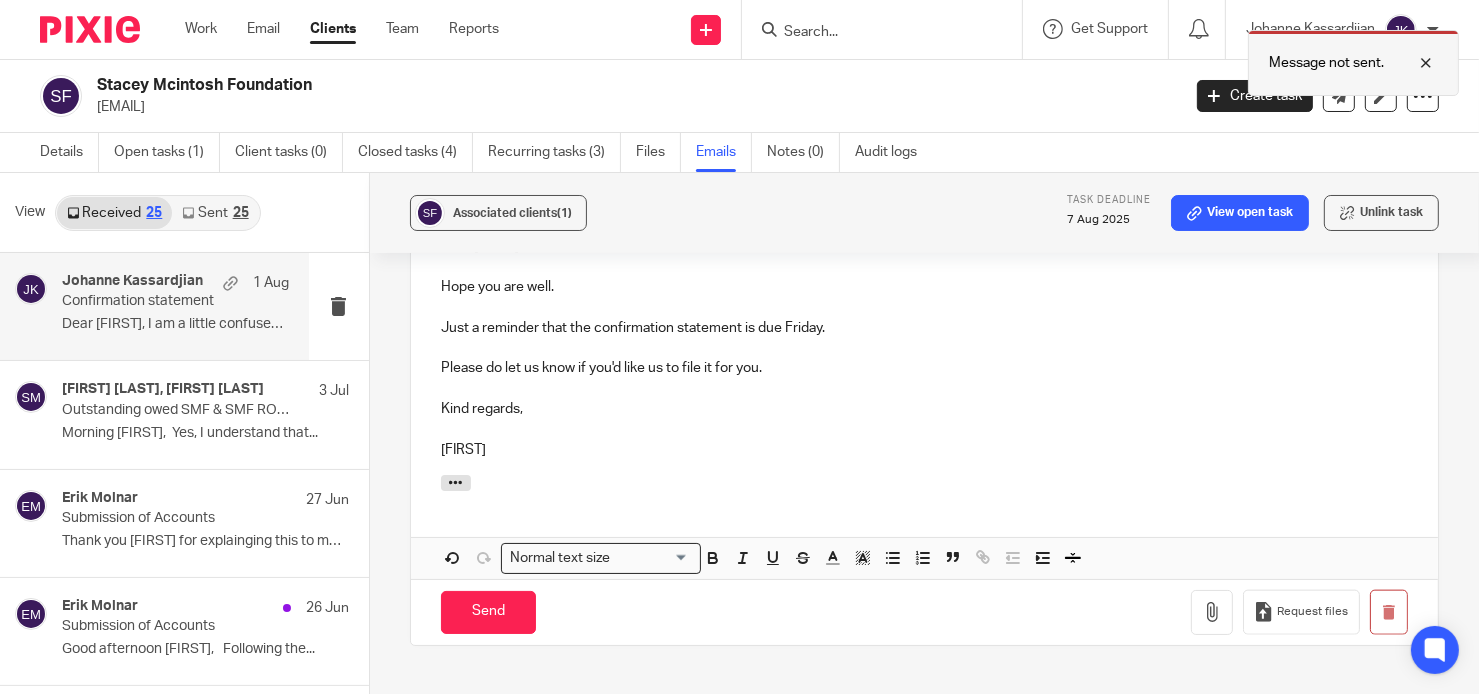 click at bounding box center (1411, 63) 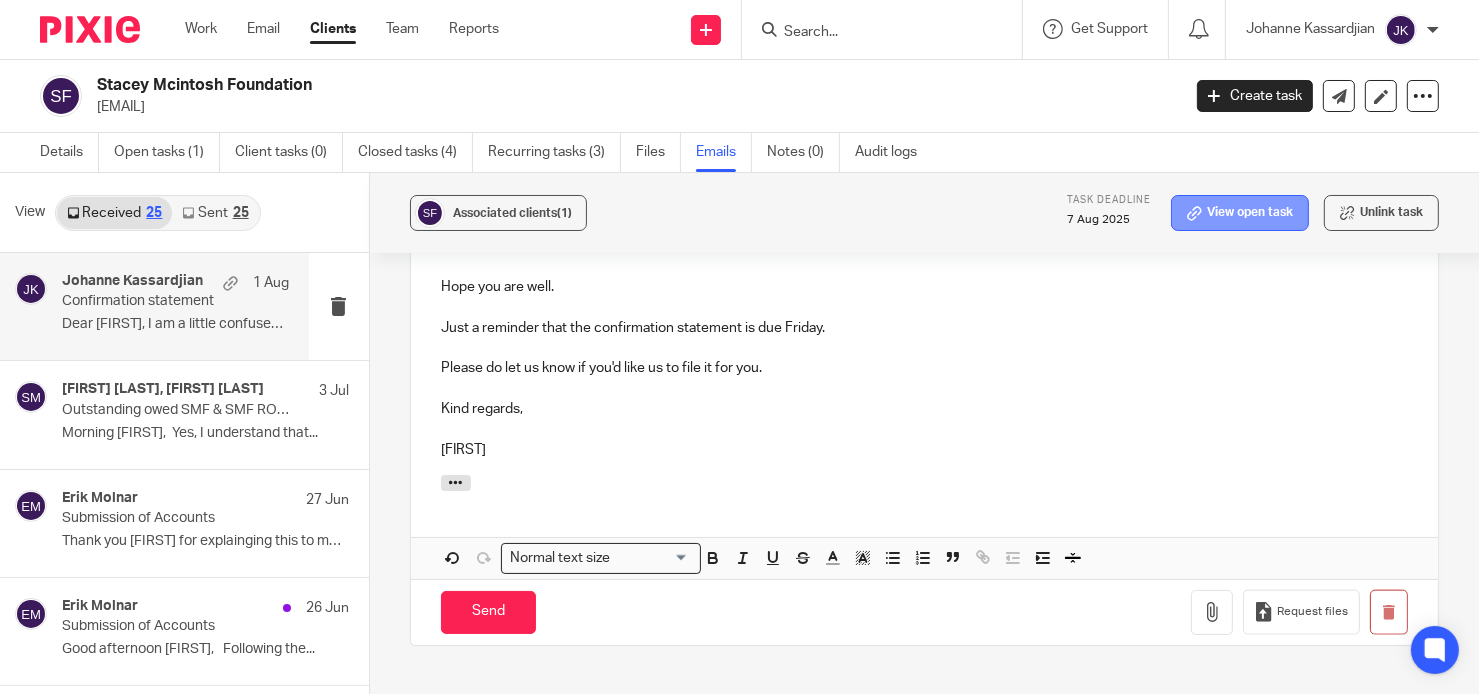 click on "View open task" at bounding box center (1240, 213) 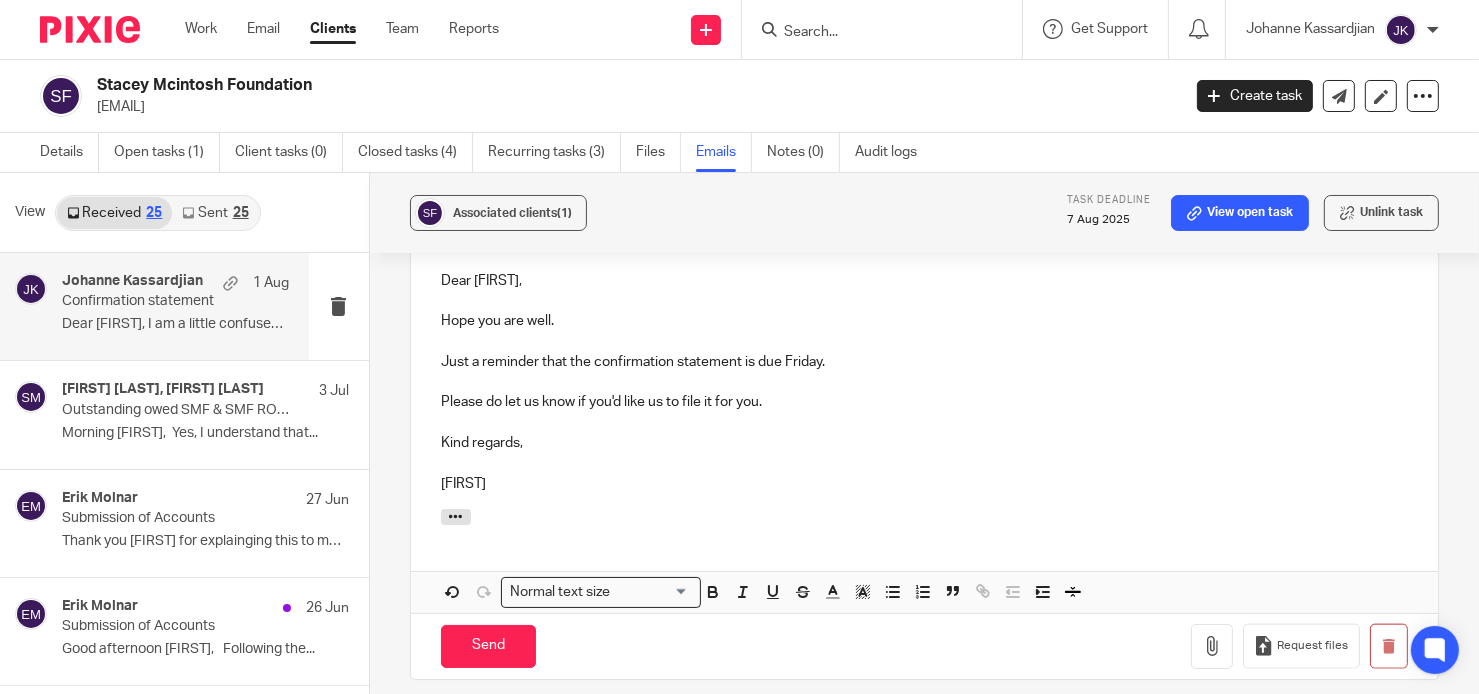 scroll, scrollTop: 2295, scrollLeft: 0, axis: vertical 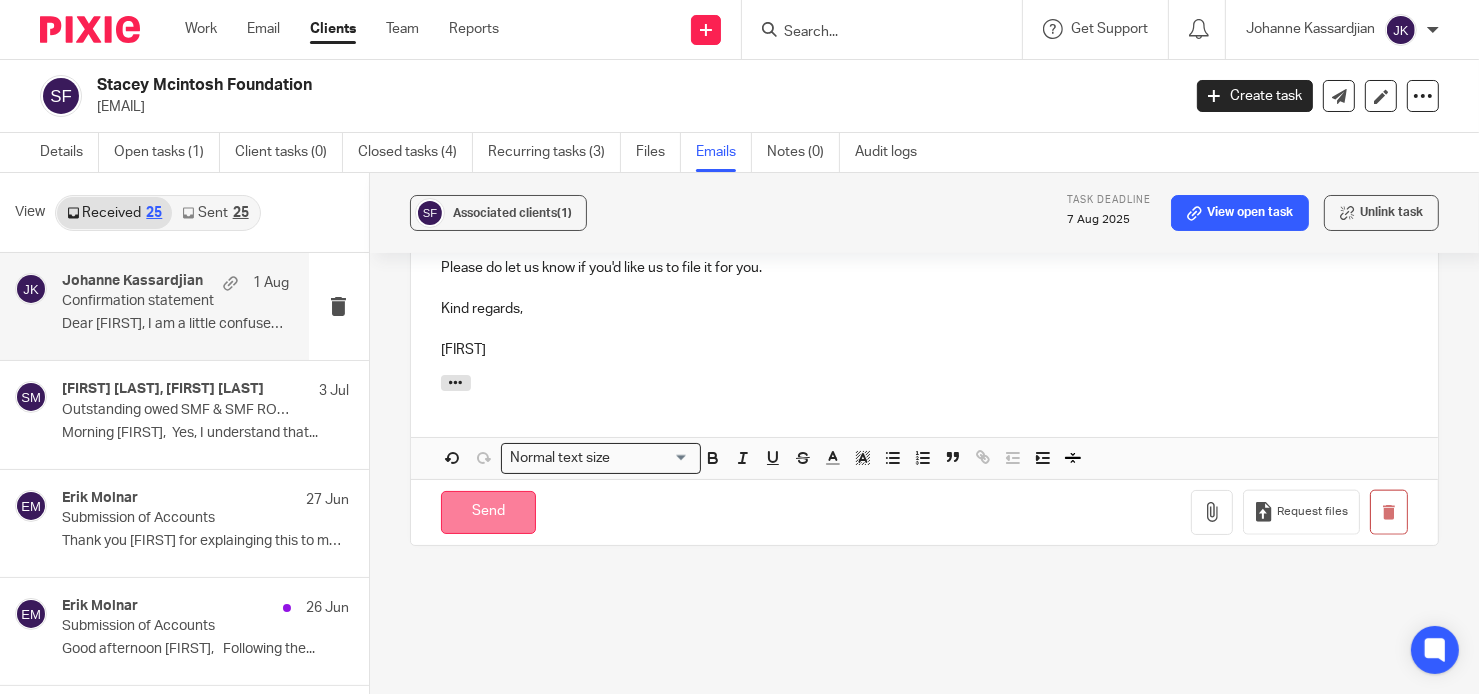 click on "Send" at bounding box center (488, 512) 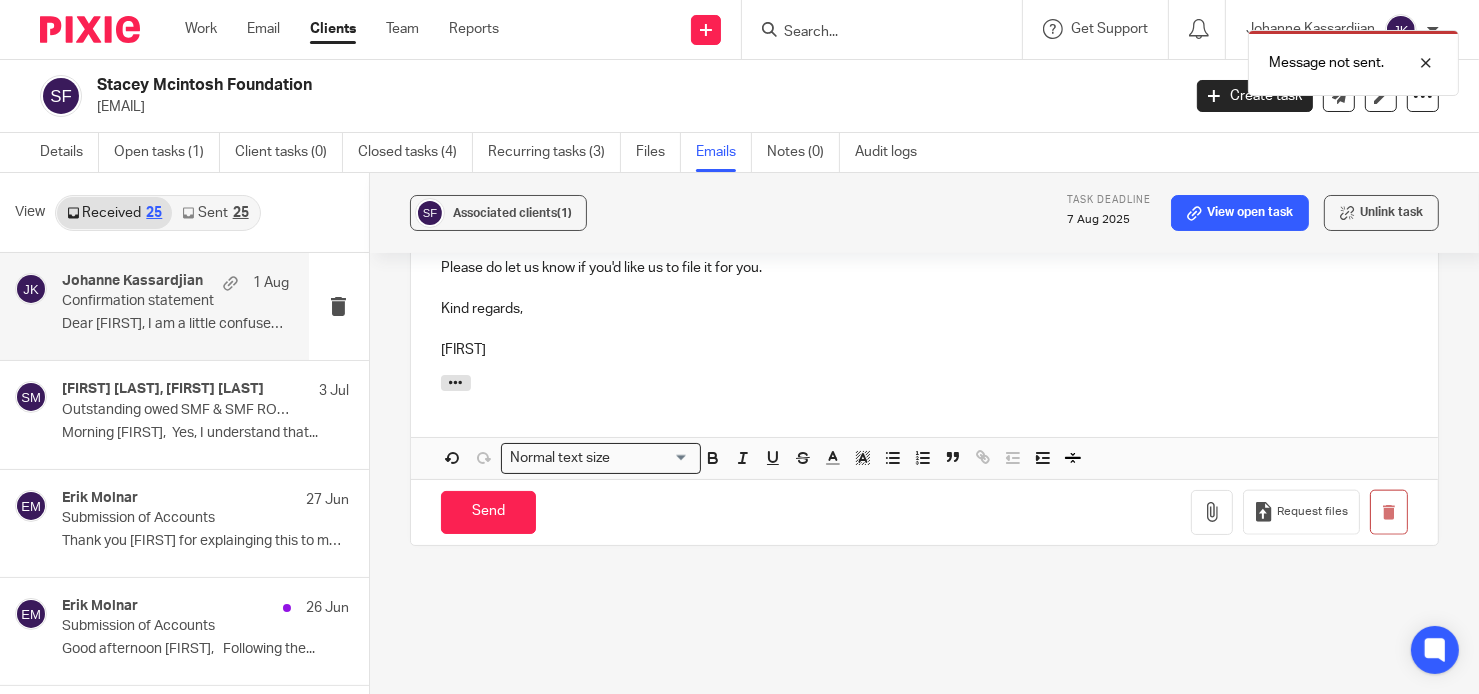 click at bounding box center [924, 329] 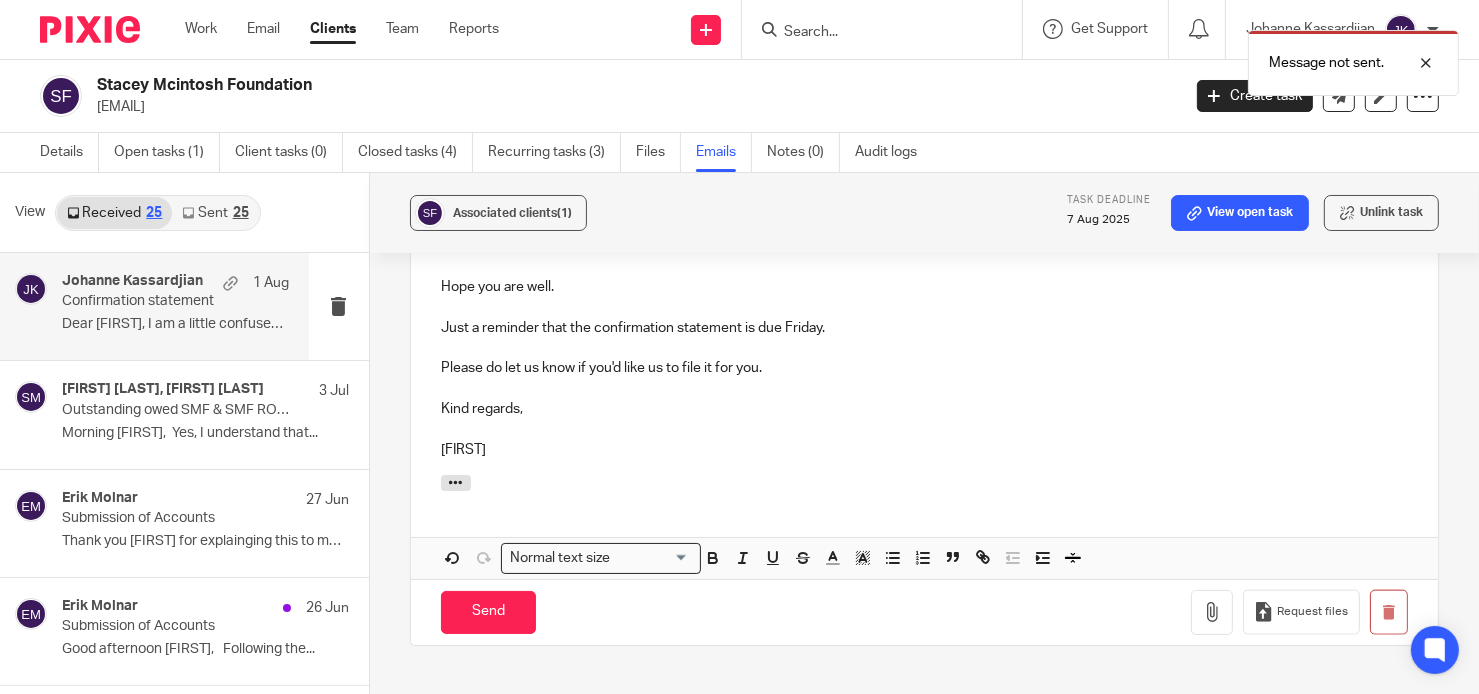 drag, startPoint x: 506, startPoint y: 505, endPoint x: 432, endPoint y: 298, distance: 219.82948 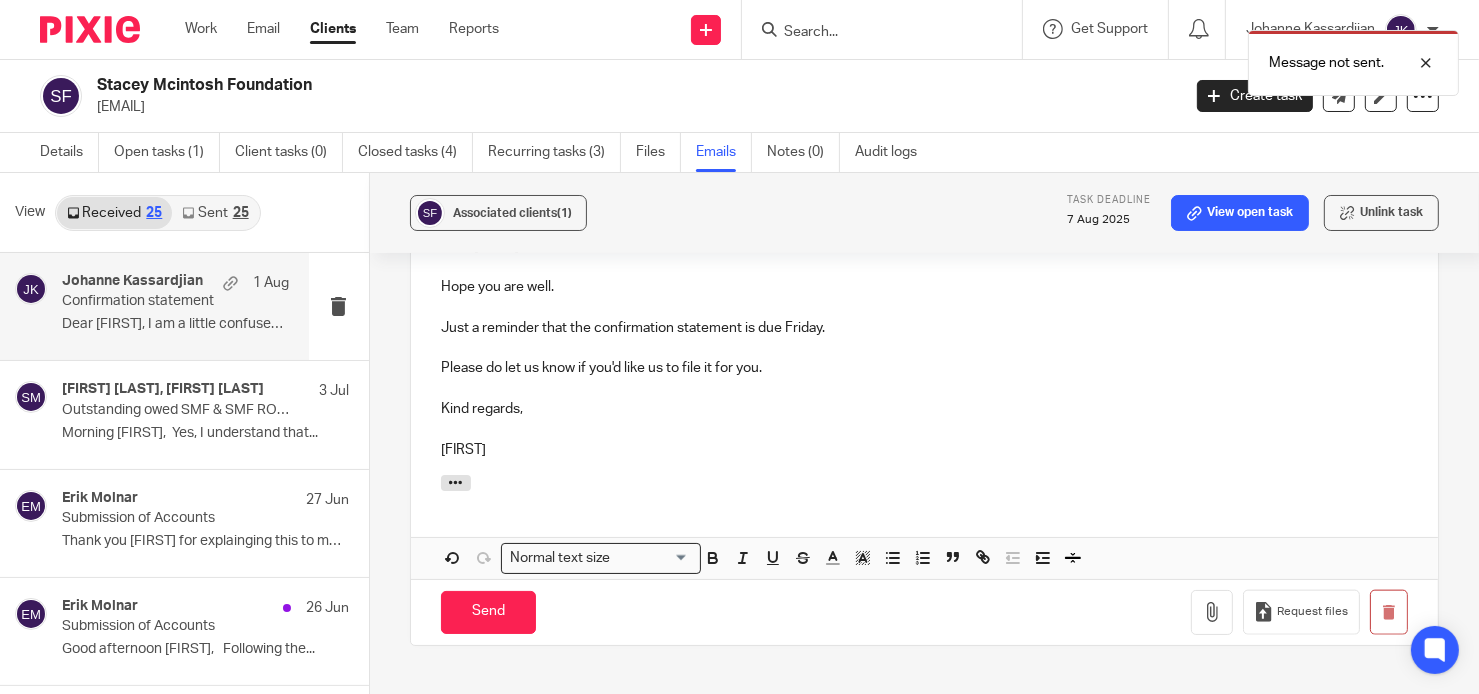 copy on "Dear Stacey,  Hope you are well.  Just a reminder that the confirmation statement is due Friday.  Please do let us know if you'd like us to file it for you.  Kind regards,  Johanne" 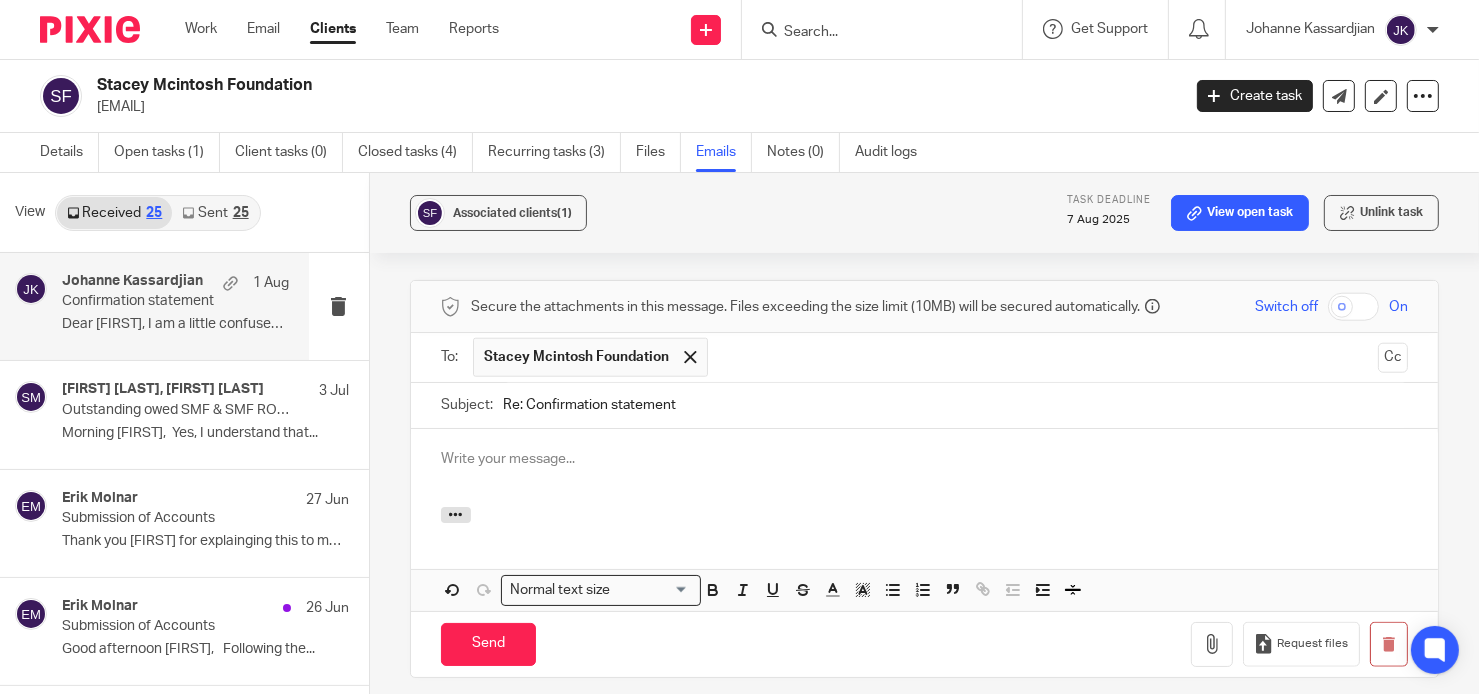 scroll, scrollTop: 2095, scrollLeft: 0, axis: vertical 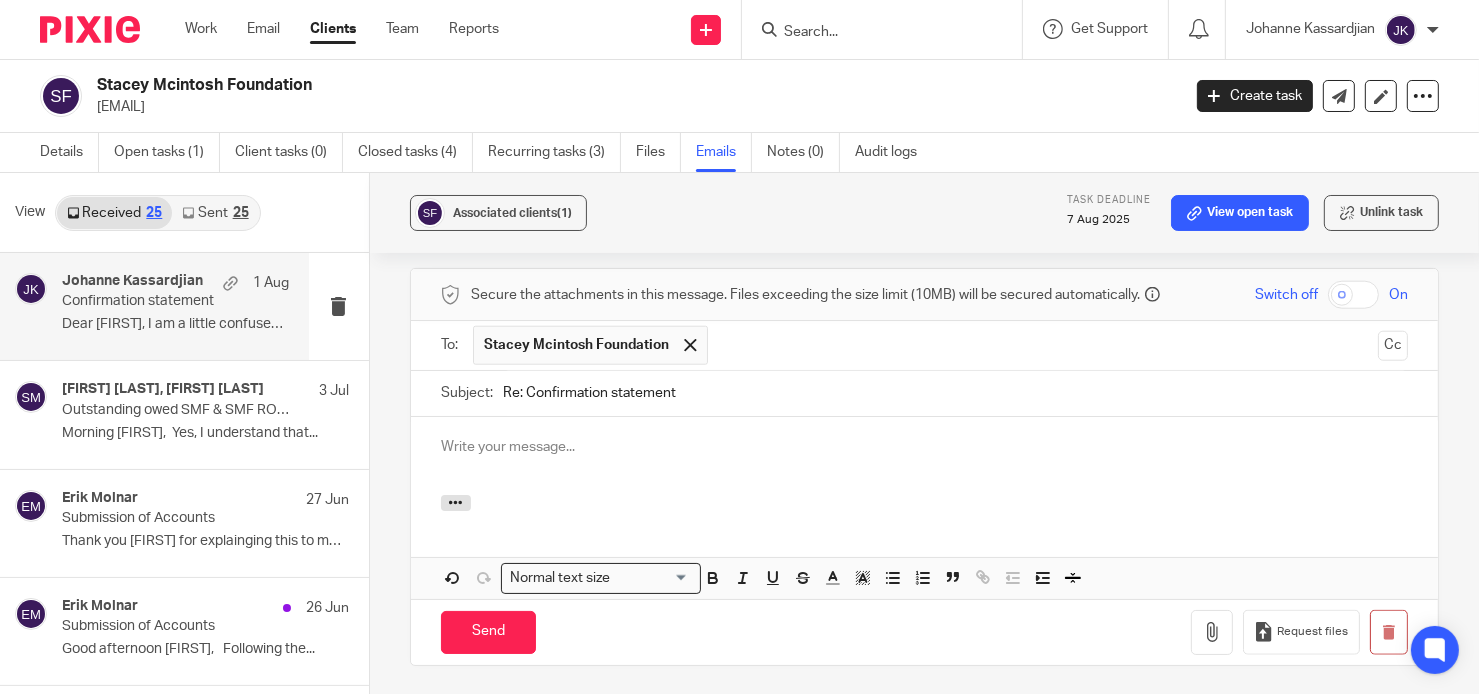 click on "Sent
25" at bounding box center (215, 213) 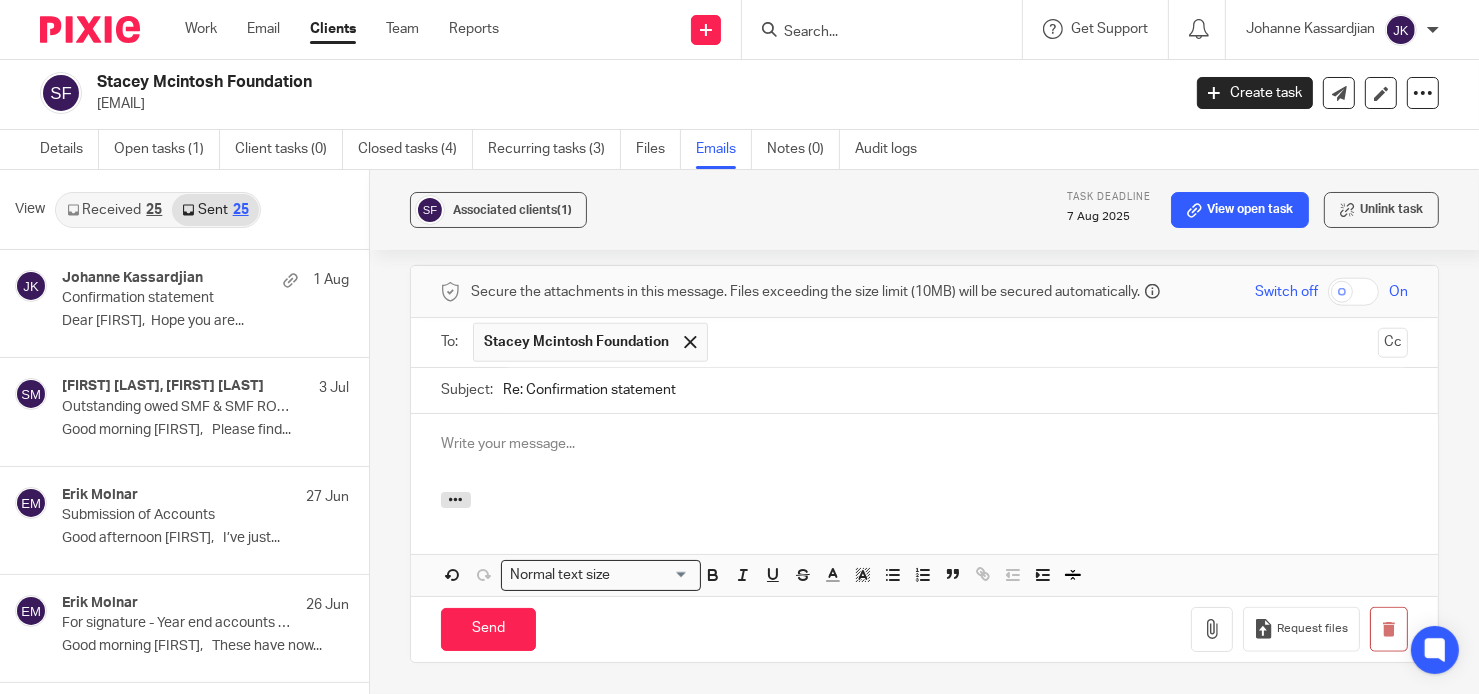 click on "Received
25" at bounding box center [114, 210] 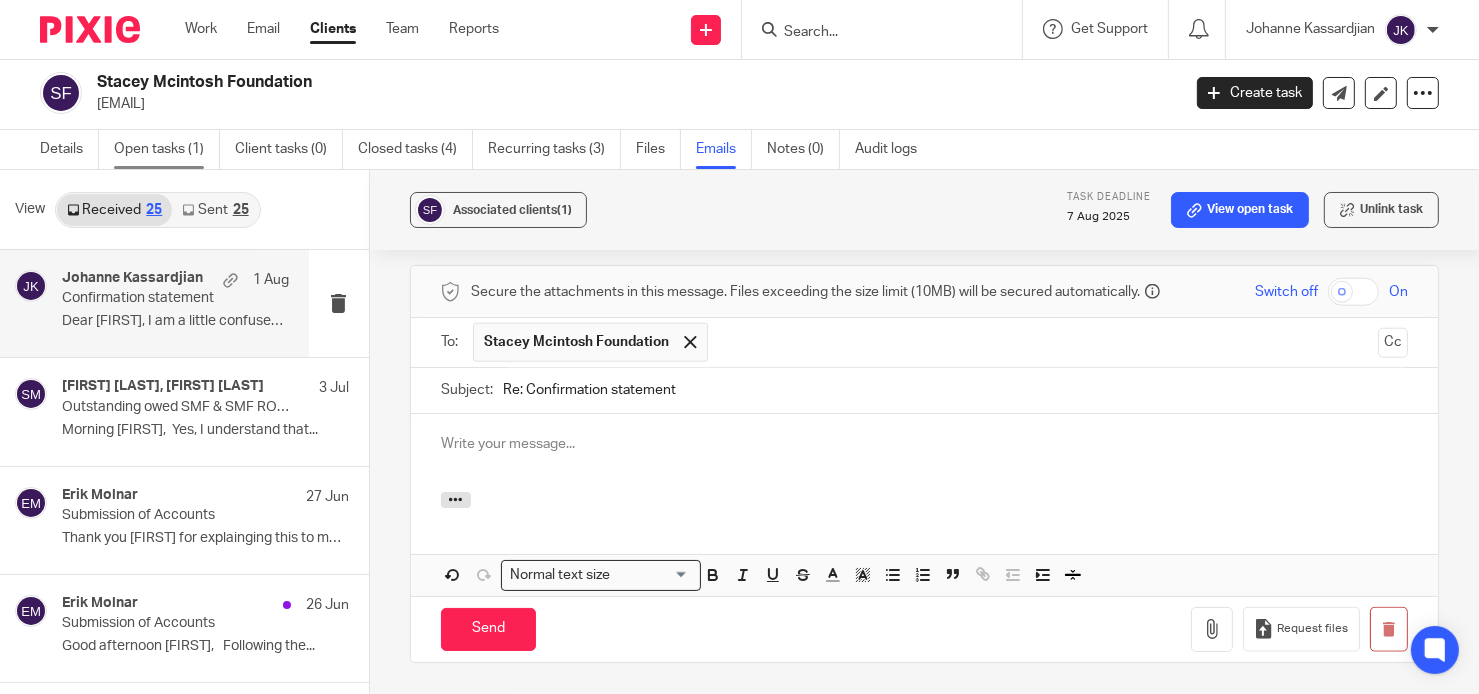 click on "Open tasks (1)" at bounding box center (167, 149) 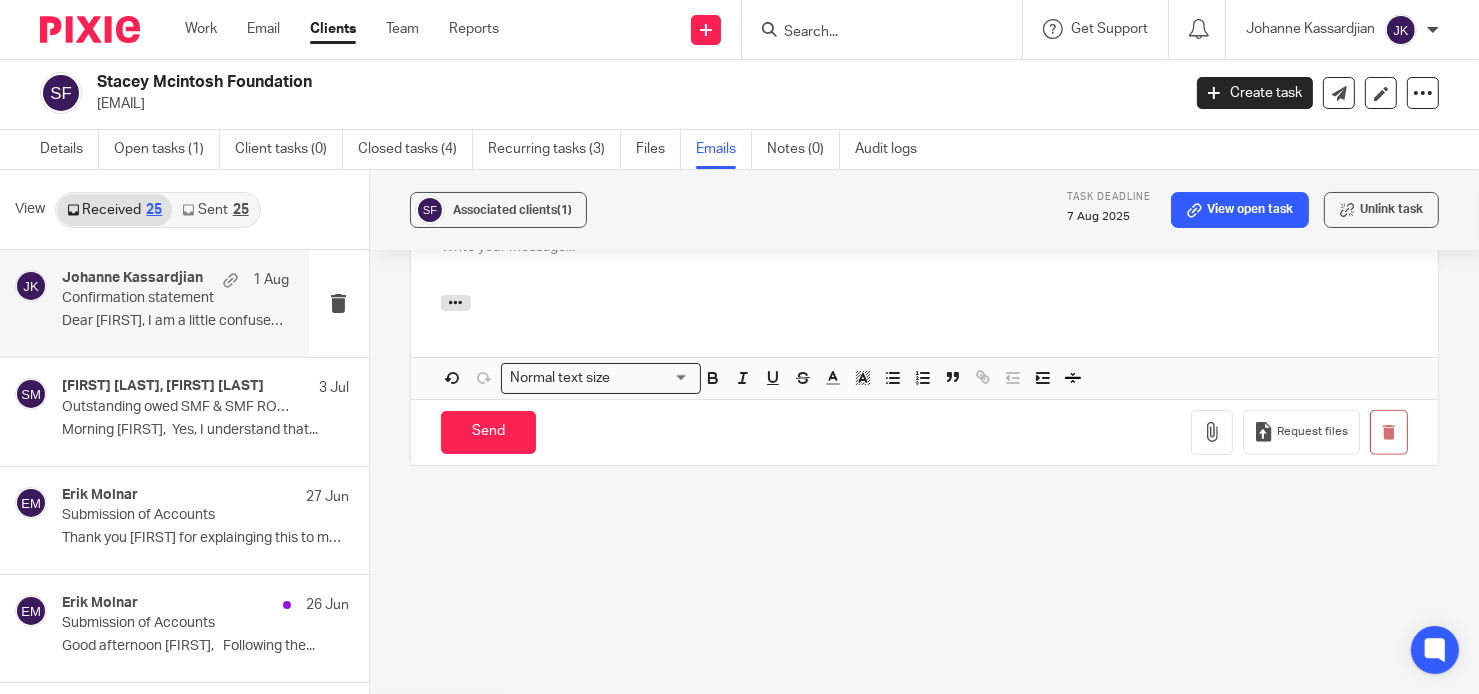 scroll, scrollTop: 2295, scrollLeft: 0, axis: vertical 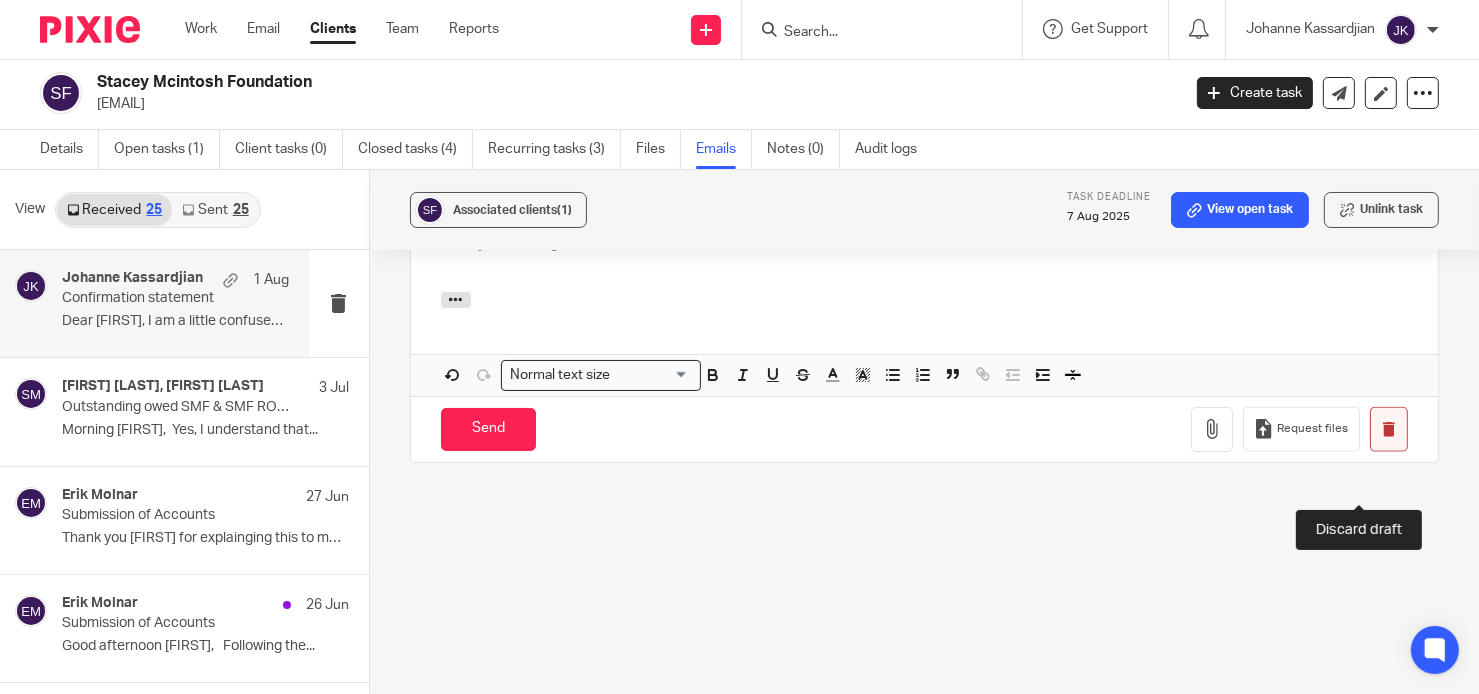 click at bounding box center (1388, 429) 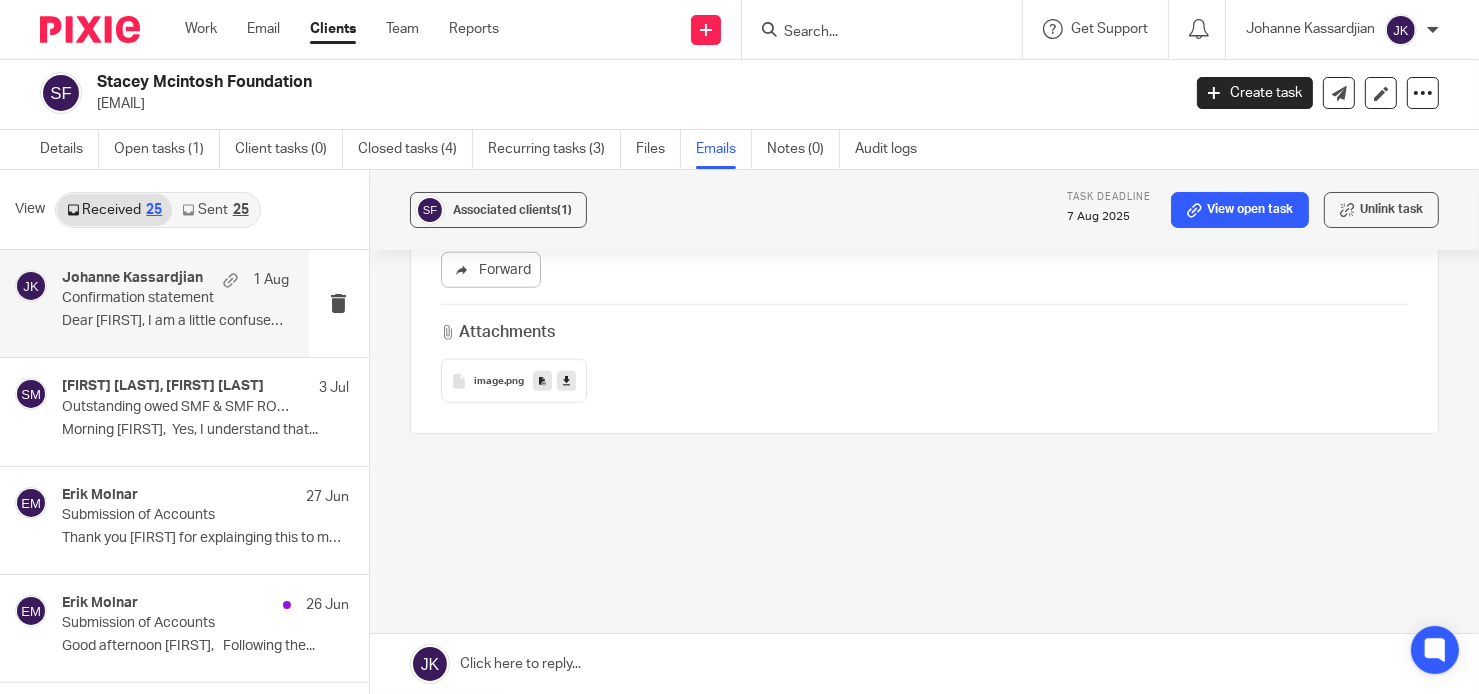 scroll, scrollTop: 1748, scrollLeft: 0, axis: vertical 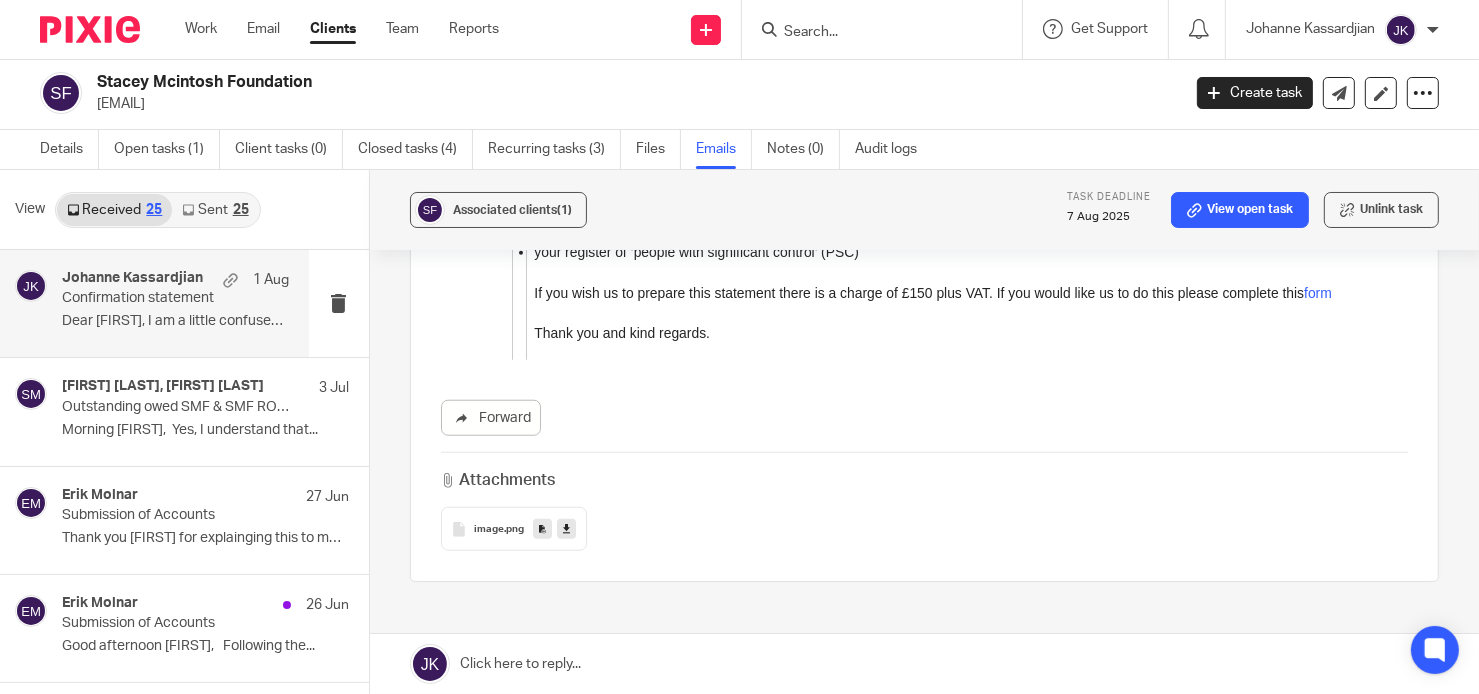 click on "Confirmation statement" at bounding box center [152, 298] 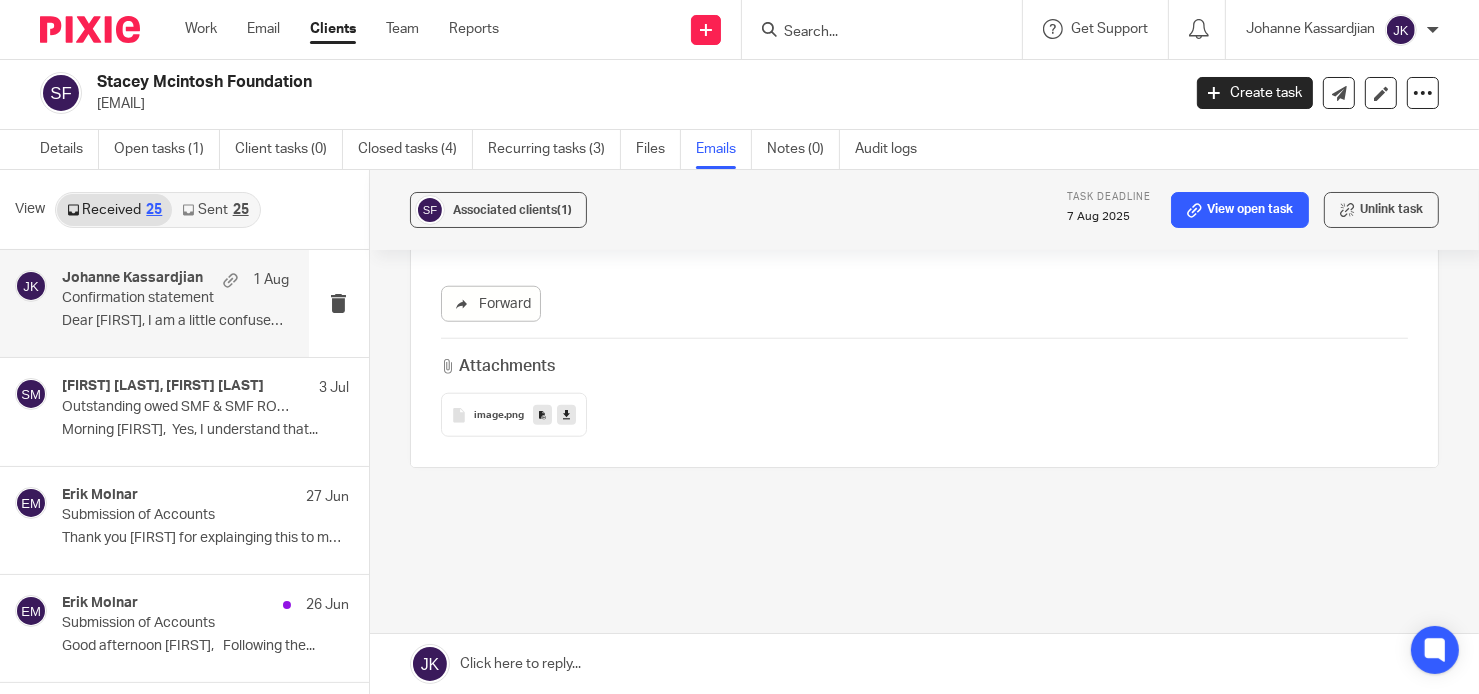 scroll, scrollTop: 1948, scrollLeft: 0, axis: vertical 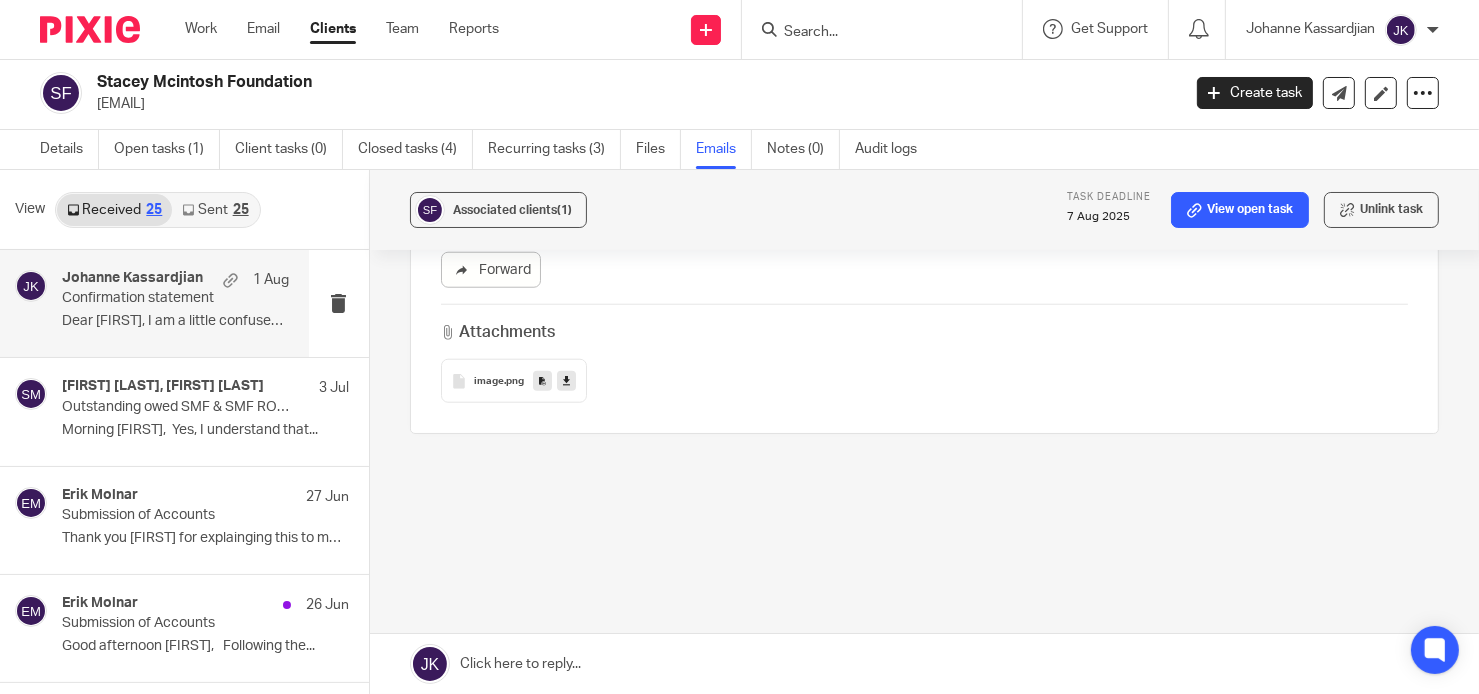 click at bounding box center (924, 664) 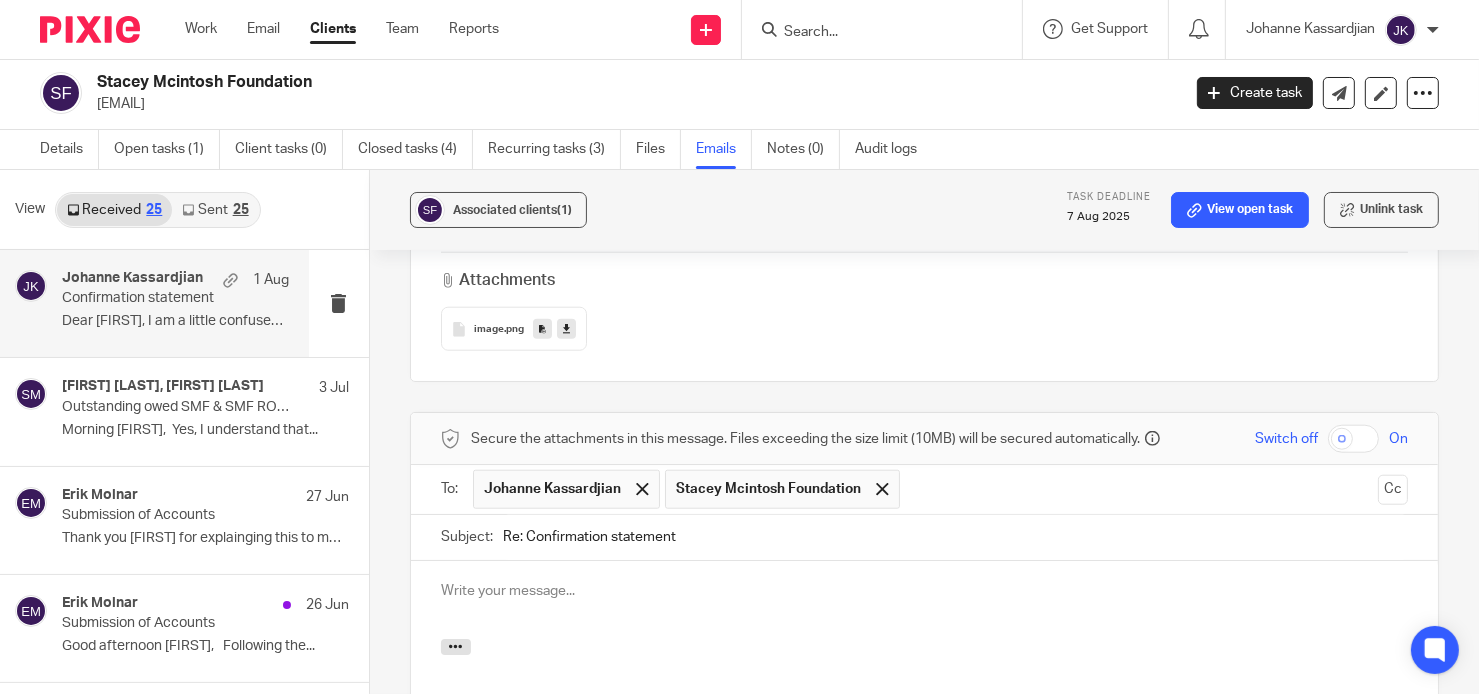 scroll, scrollTop: 2295, scrollLeft: 0, axis: vertical 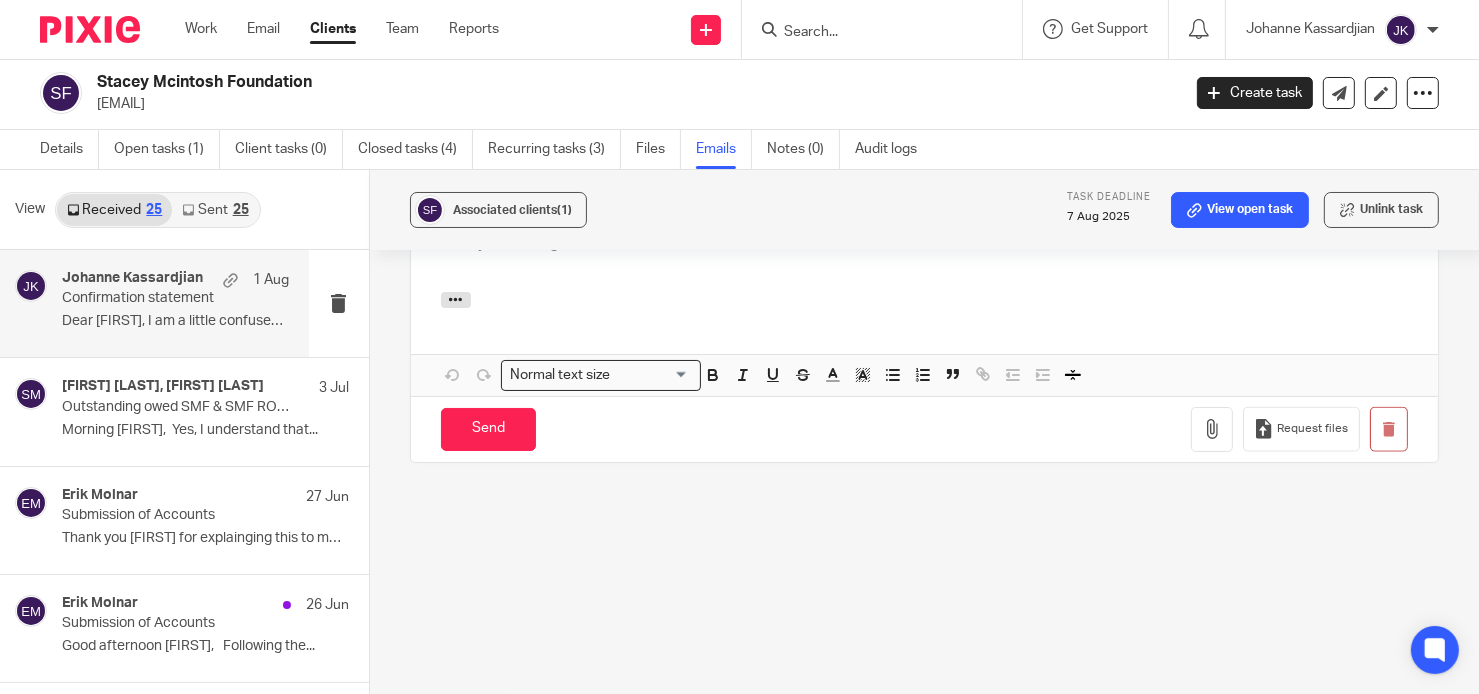 click at bounding box center [924, 244] 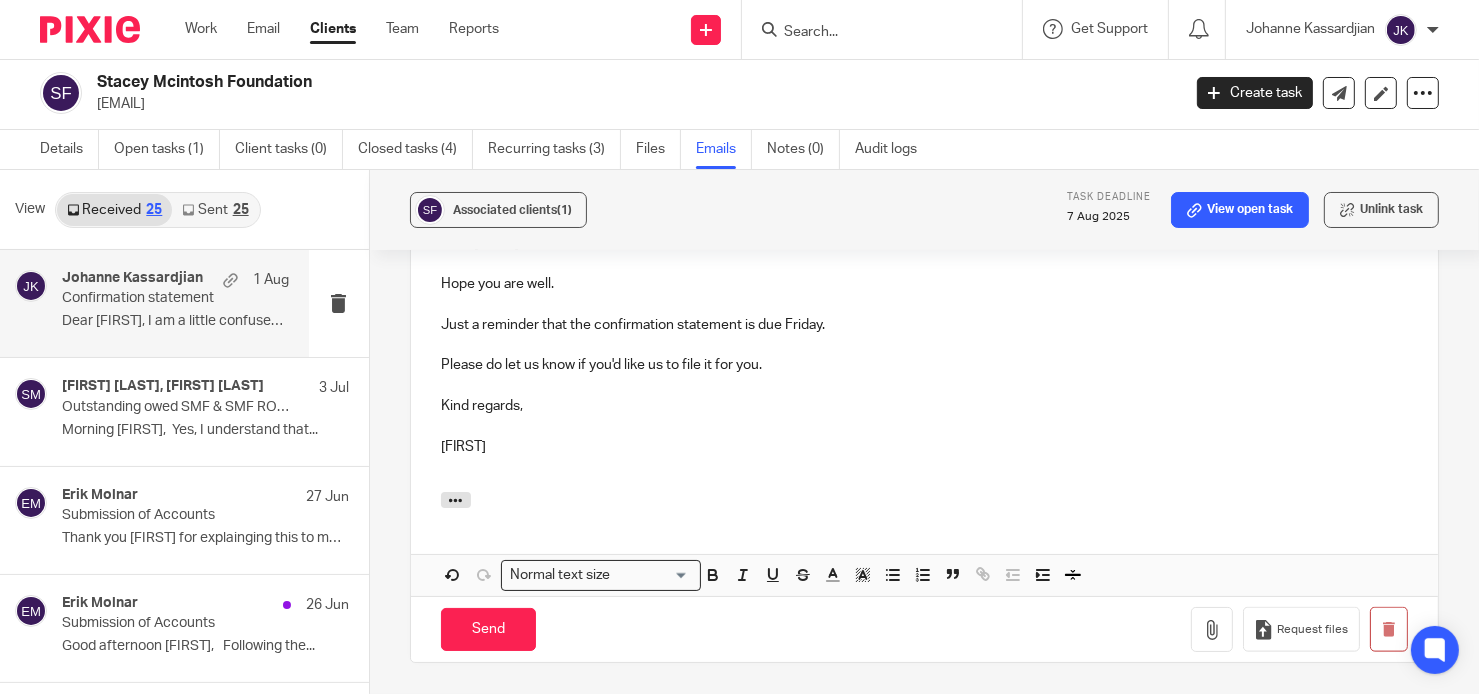 click at bounding box center [924, 467] 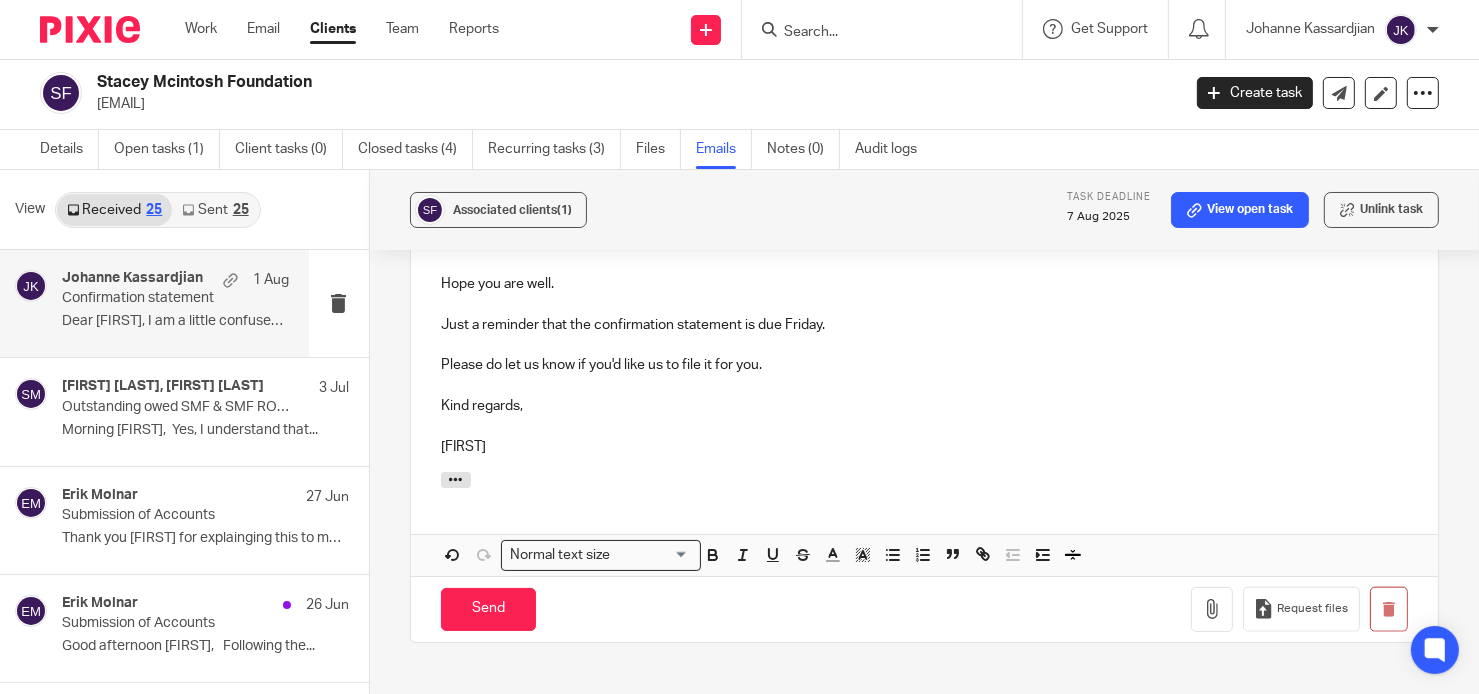 drag, startPoint x: 509, startPoint y: 497, endPoint x: 441, endPoint y: 498, distance: 68.007355 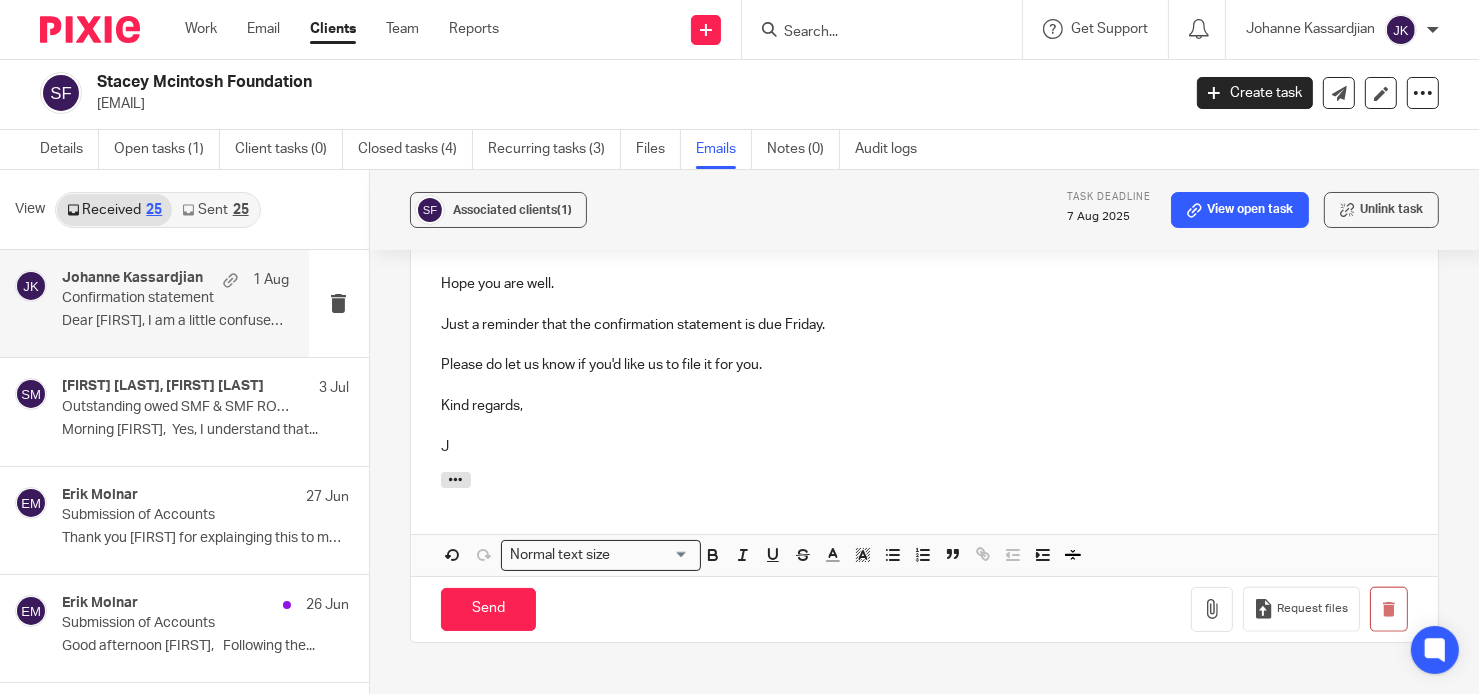 type 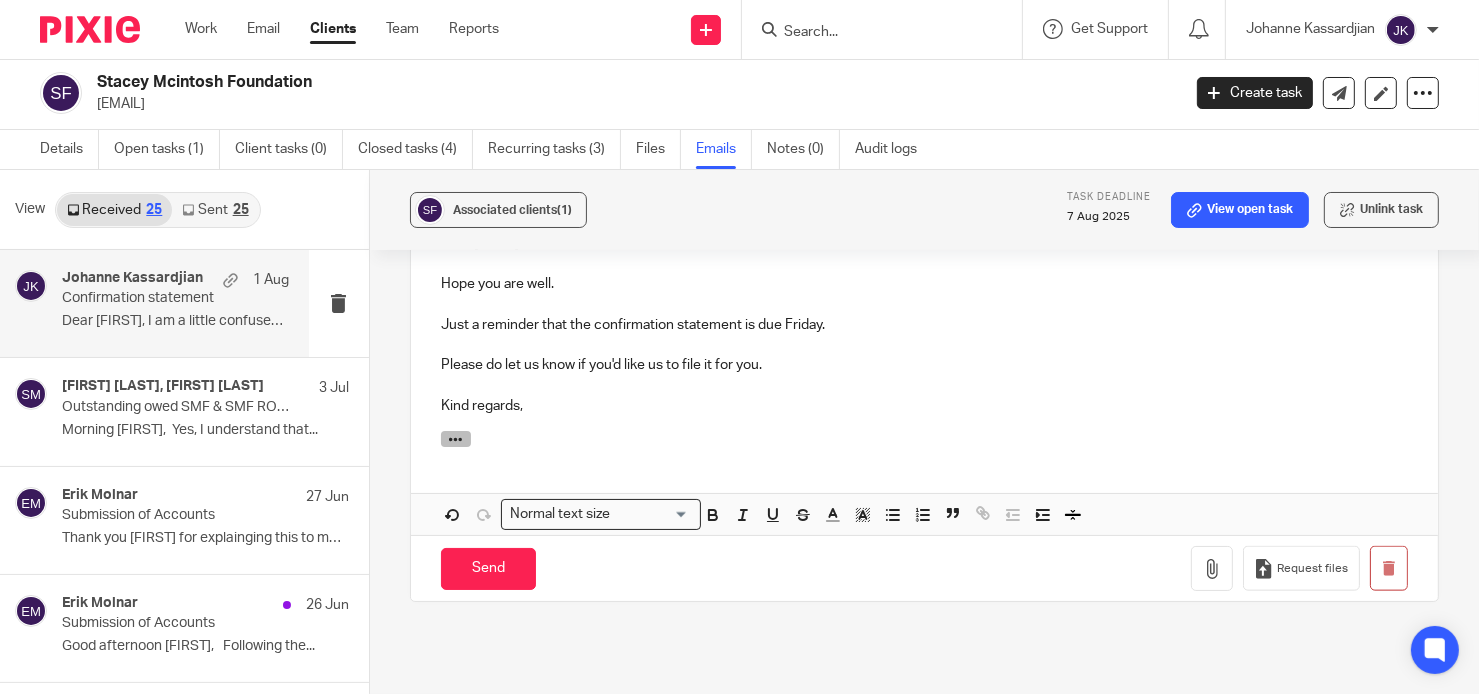 click at bounding box center (455, 439) 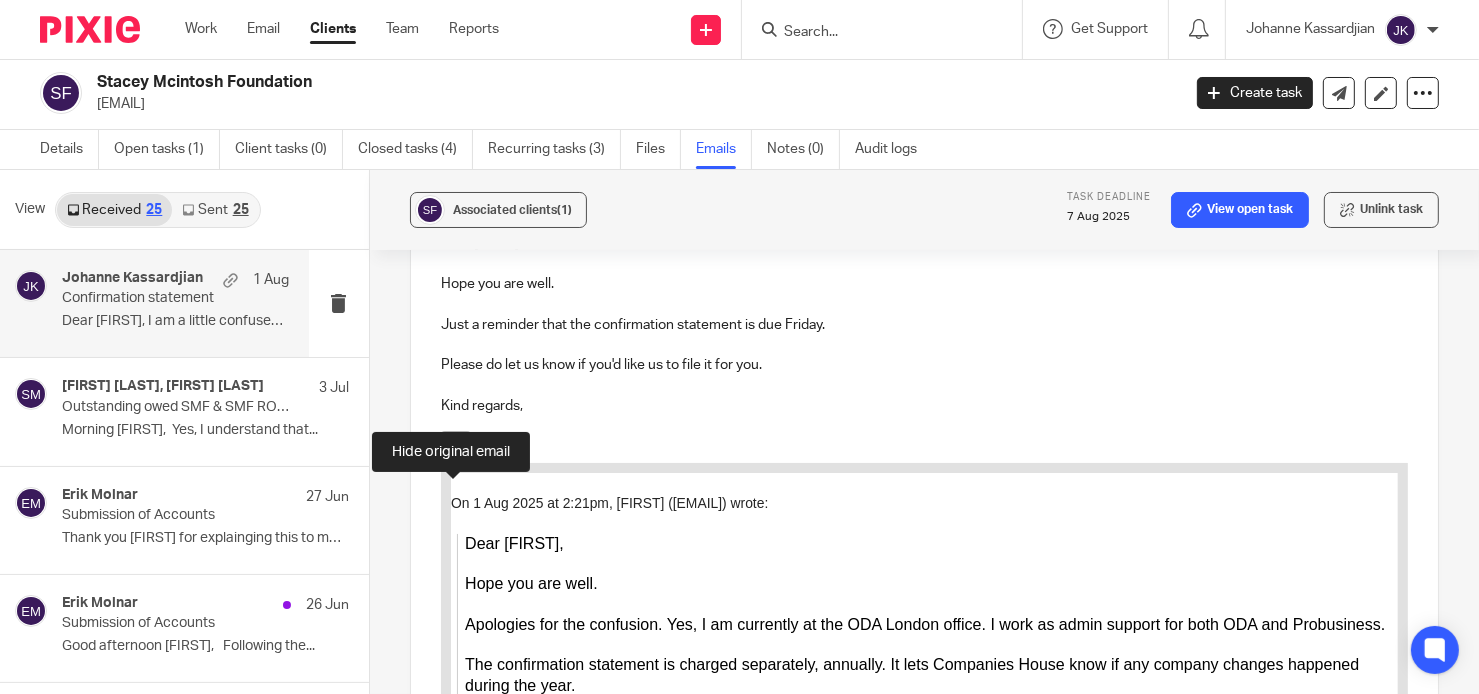 click at bounding box center [455, 439] 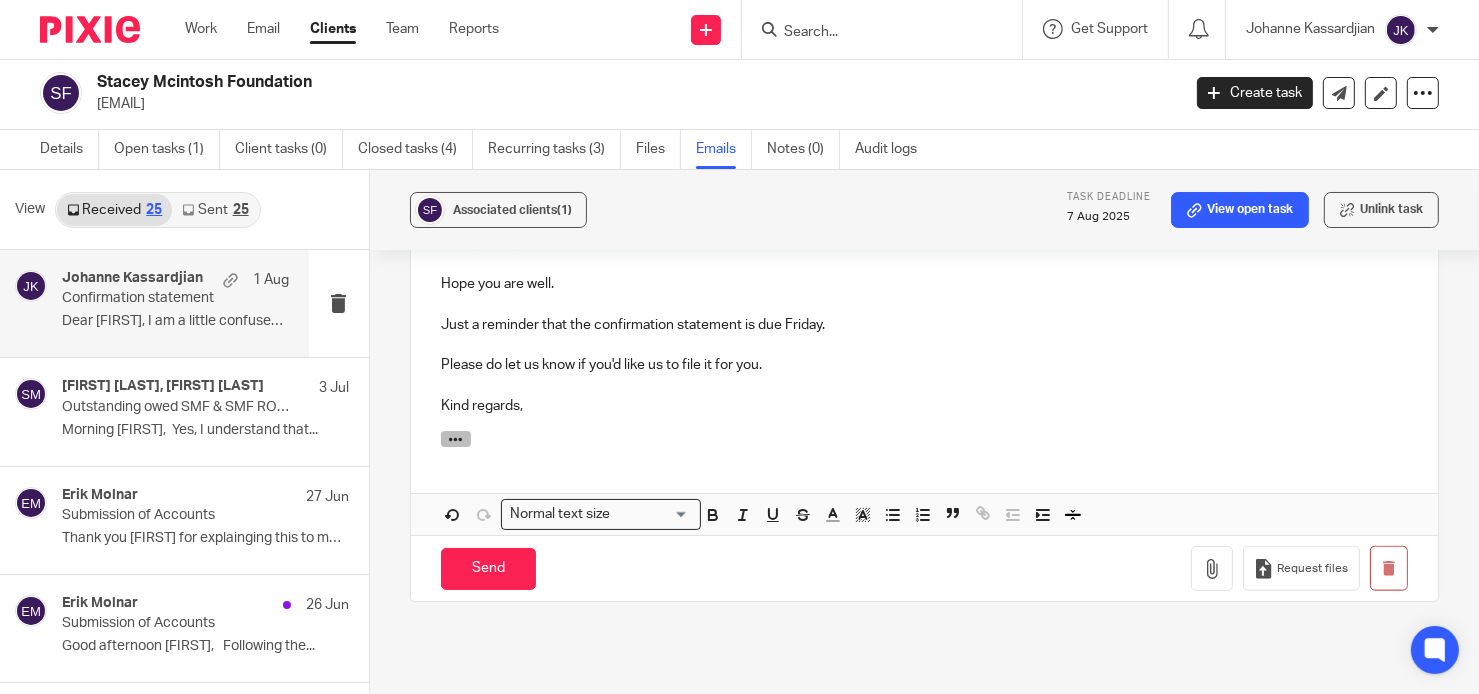 click at bounding box center (455, 439) 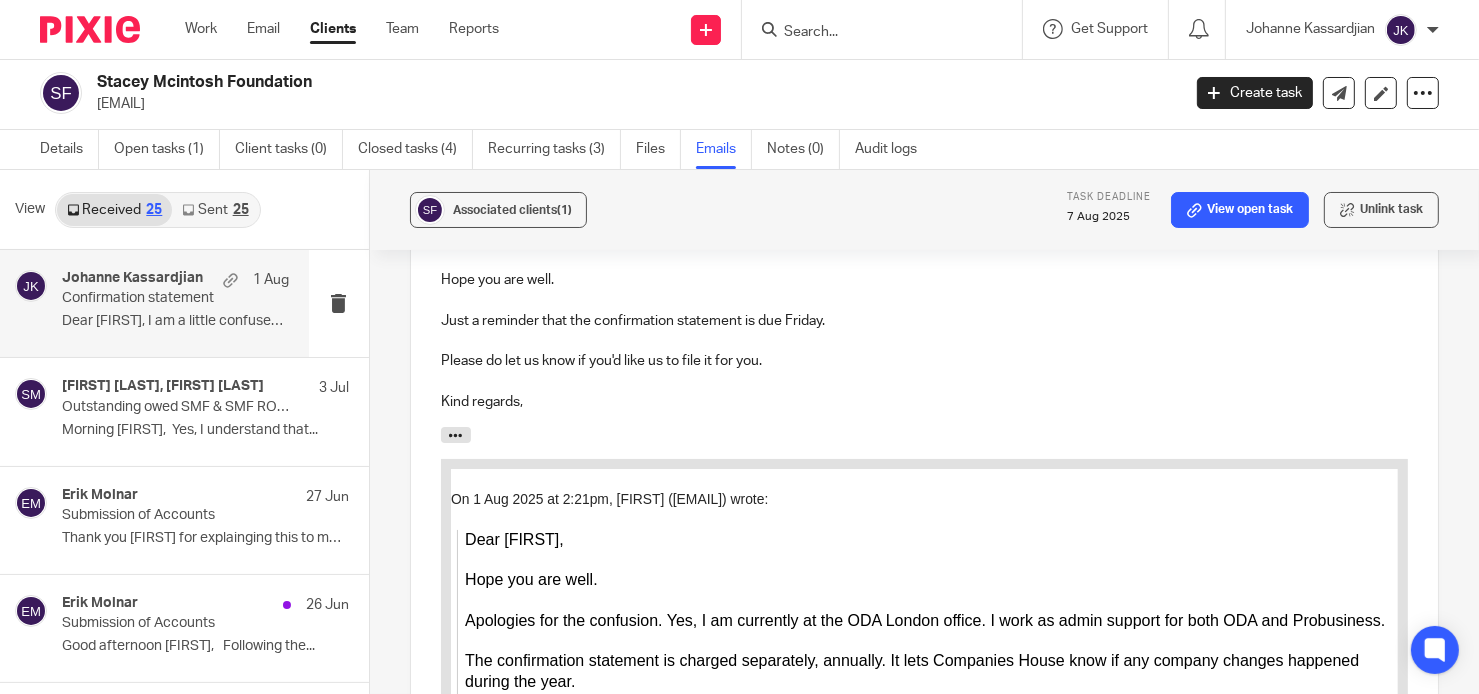 scroll, scrollTop: 2295, scrollLeft: 0, axis: vertical 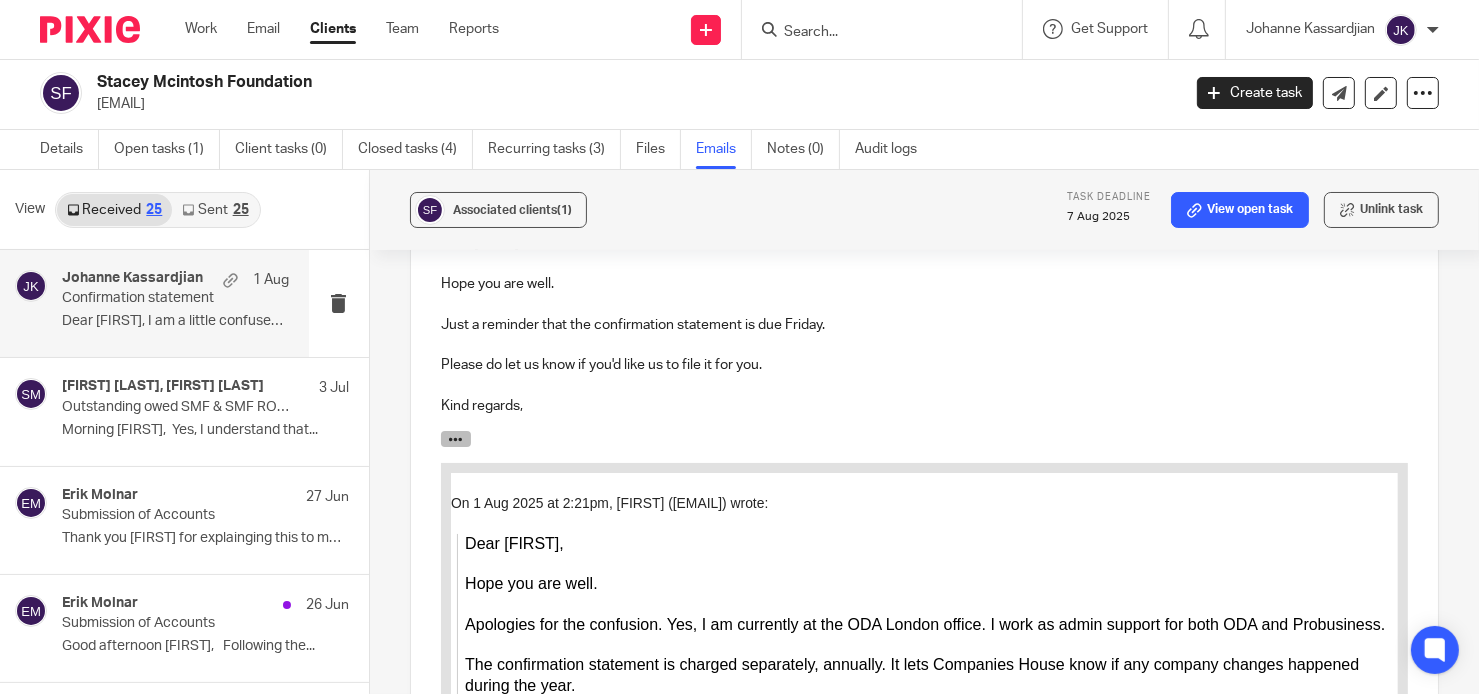 click at bounding box center [455, 439] 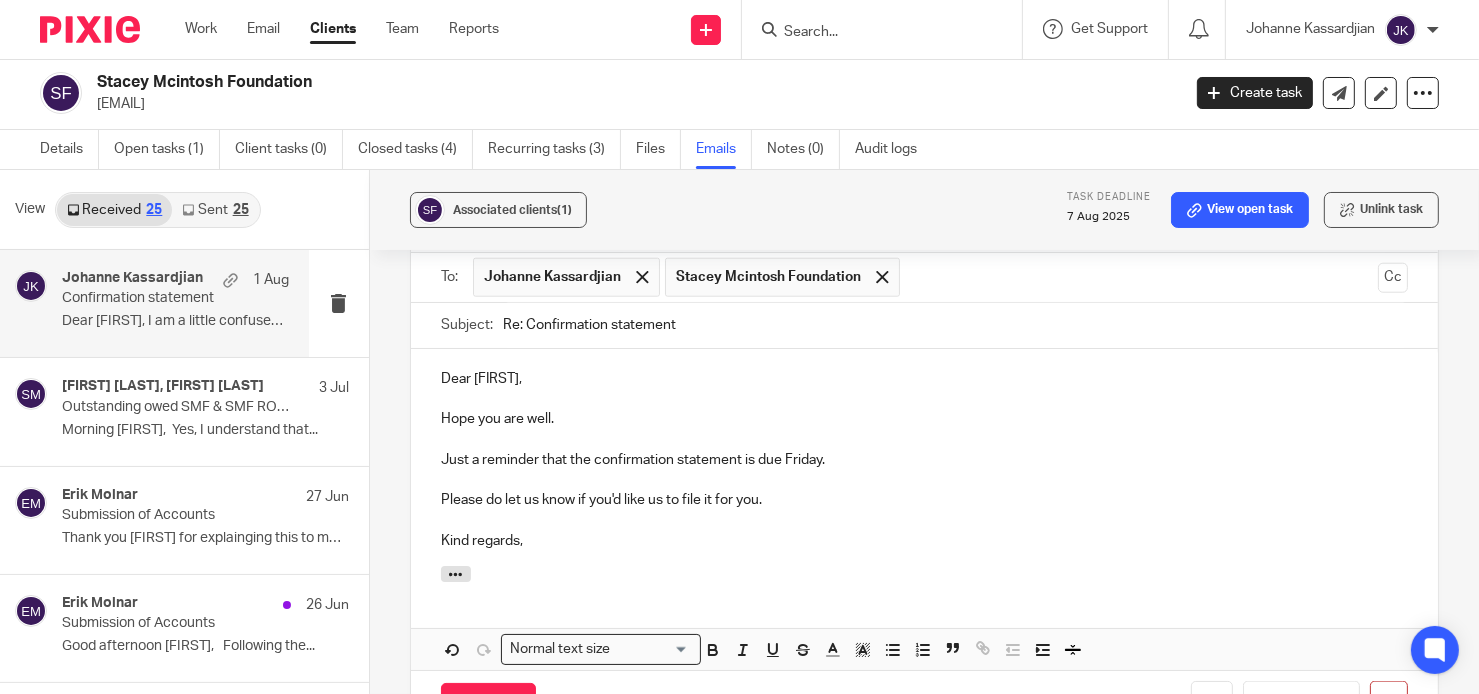 scroll, scrollTop: 2195, scrollLeft: 0, axis: vertical 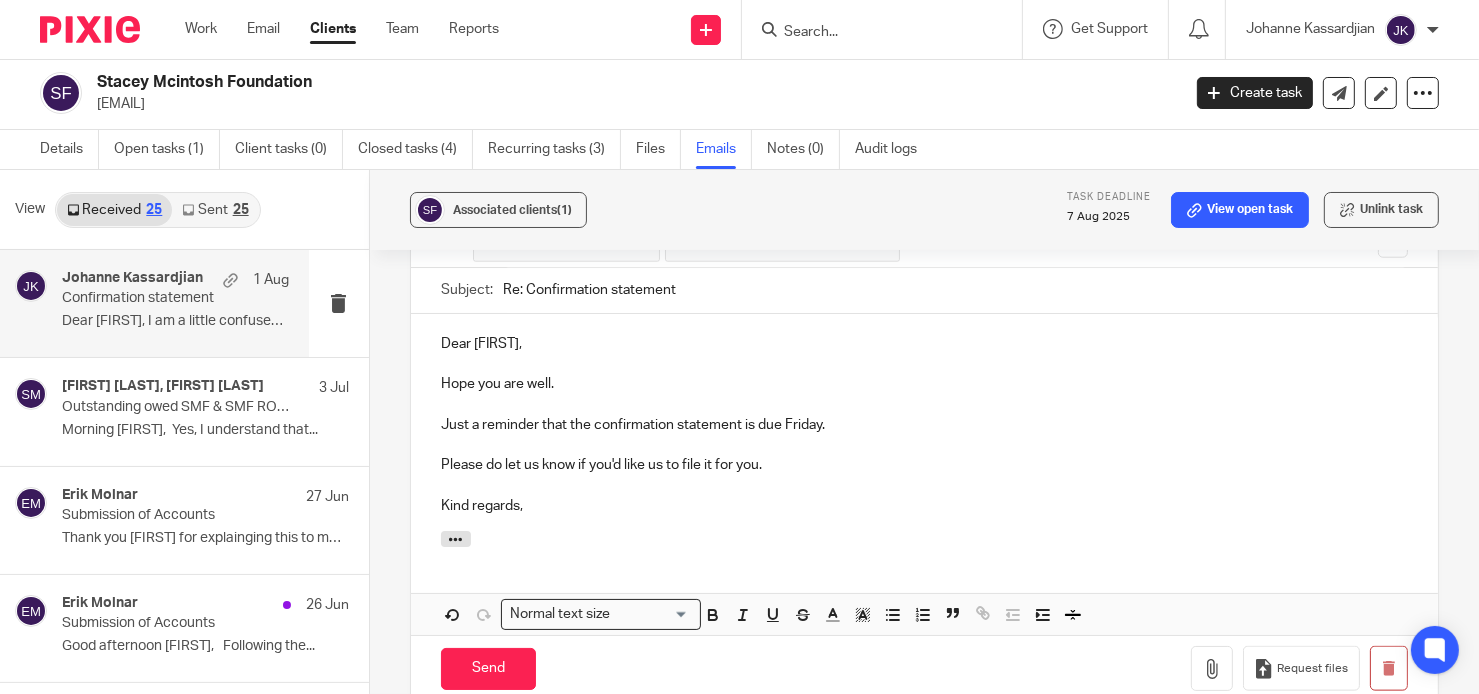 click at bounding box center [642, 242] 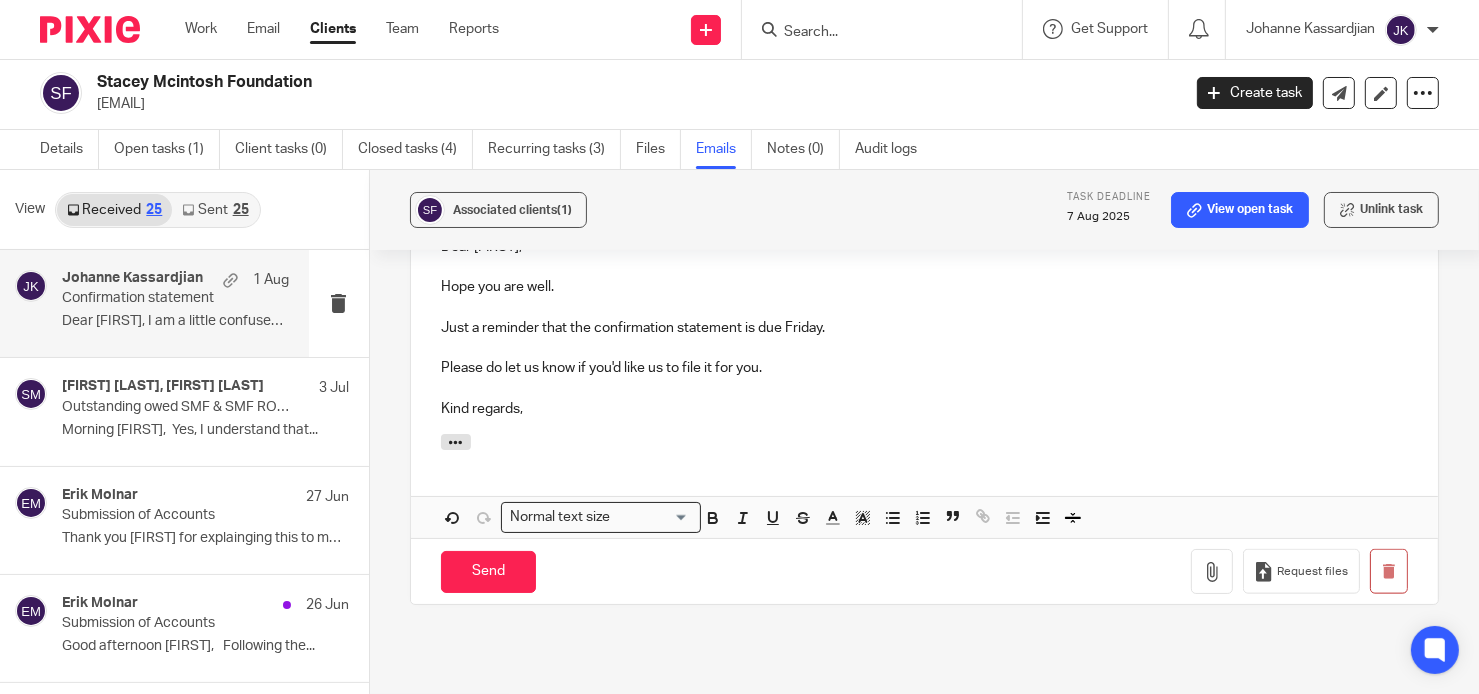 scroll, scrollTop: 2395, scrollLeft: 0, axis: vertical 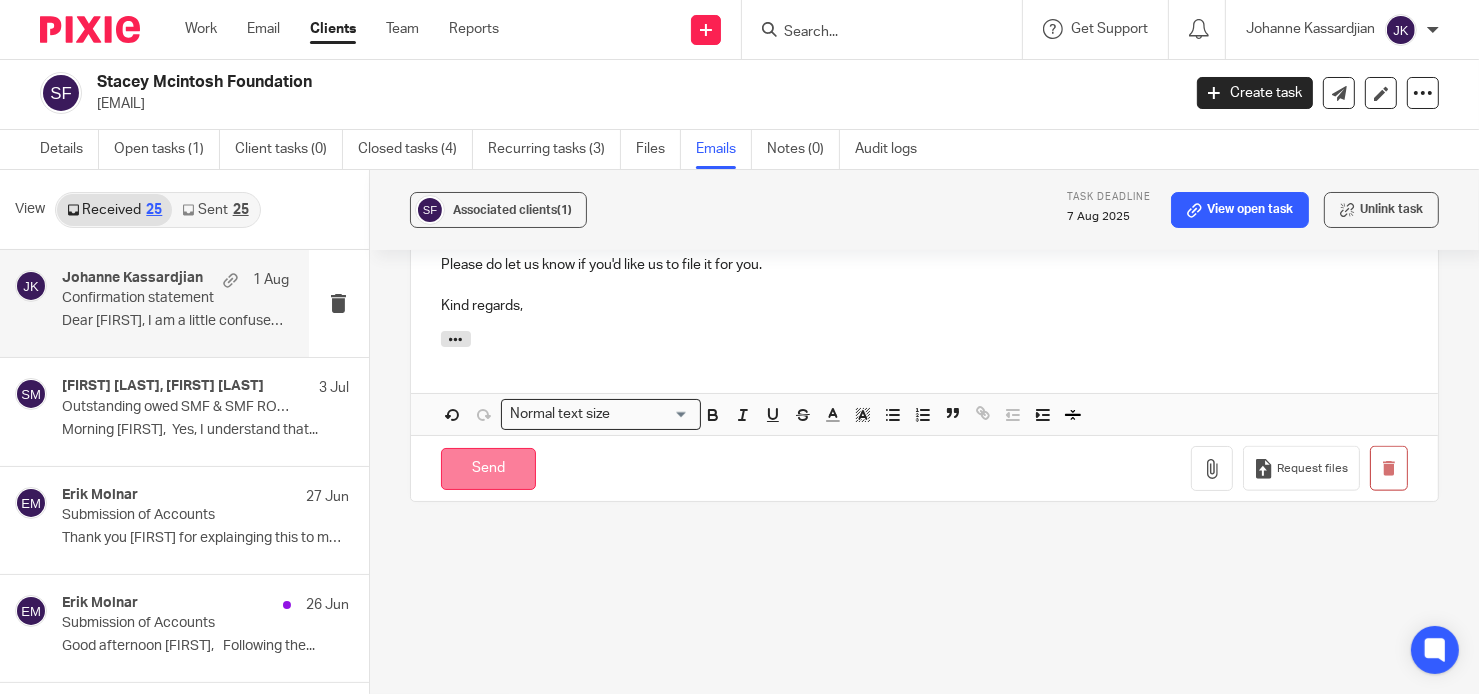 click on "Send" at bounding box center [488, 469] 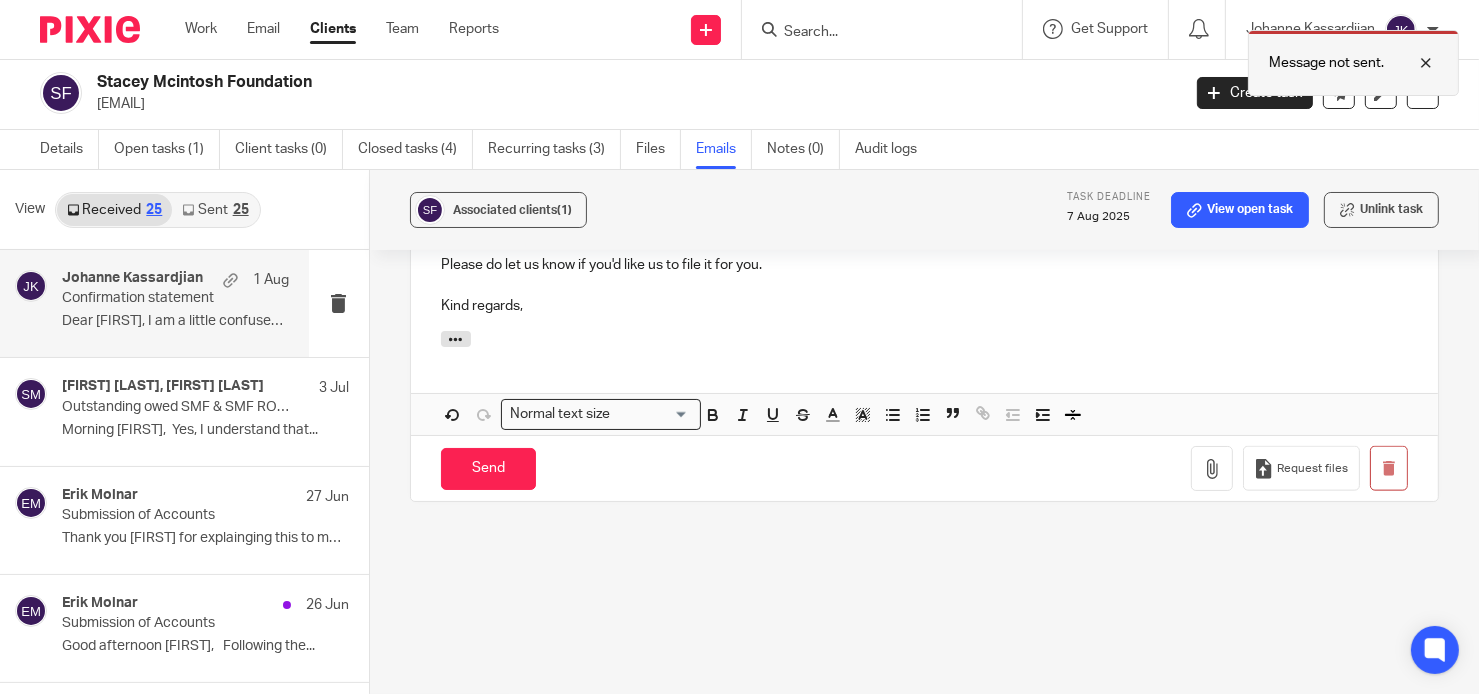 click at bounding box center [1411, 63] 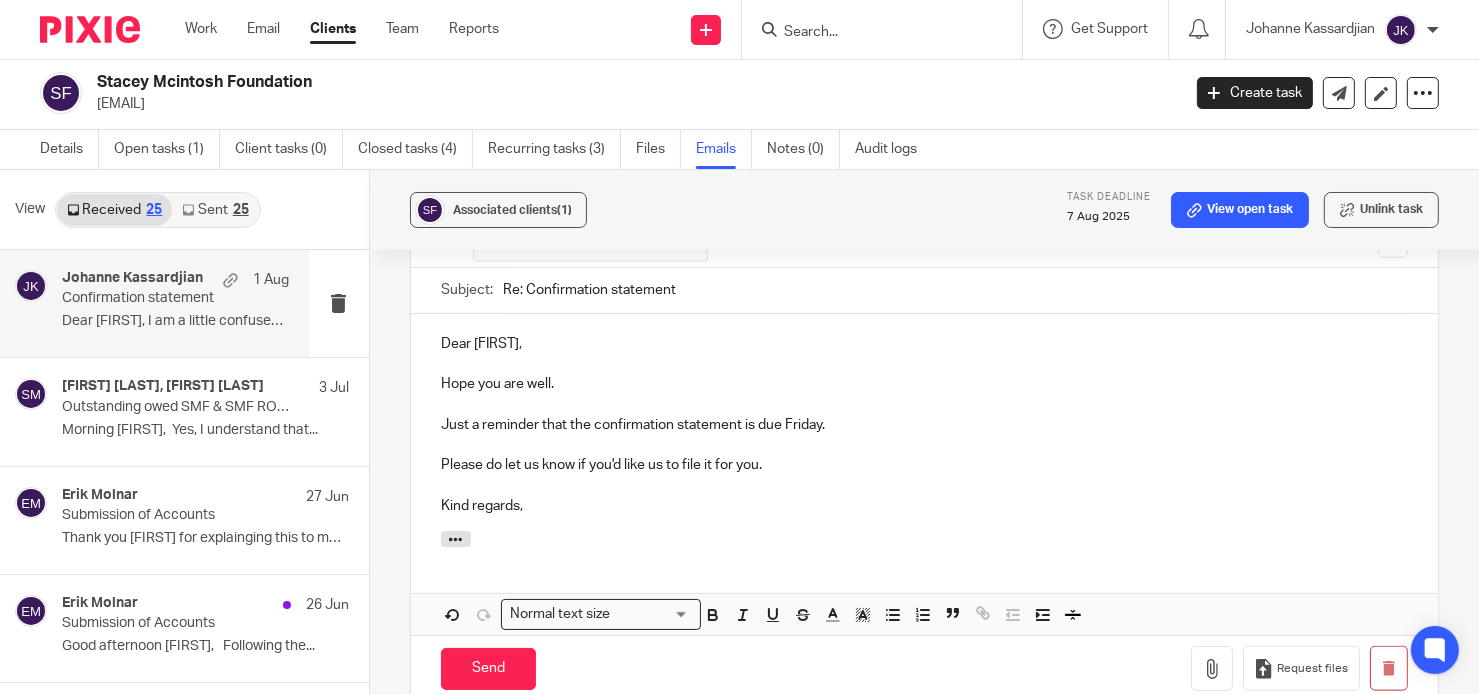 scroll, scrollTop: 2295, scrollLeft: 0, axis: vertical 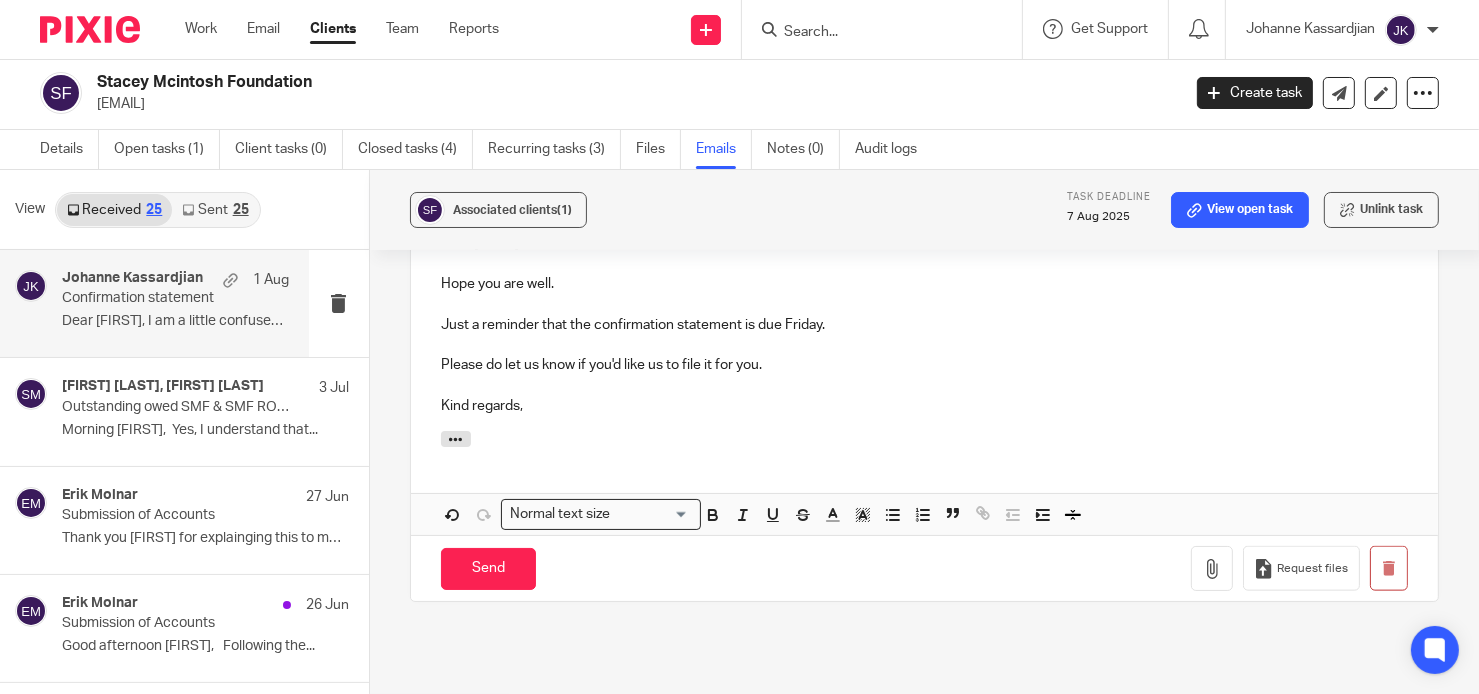 click on "Kind regards," at bounding box center (924, 406) 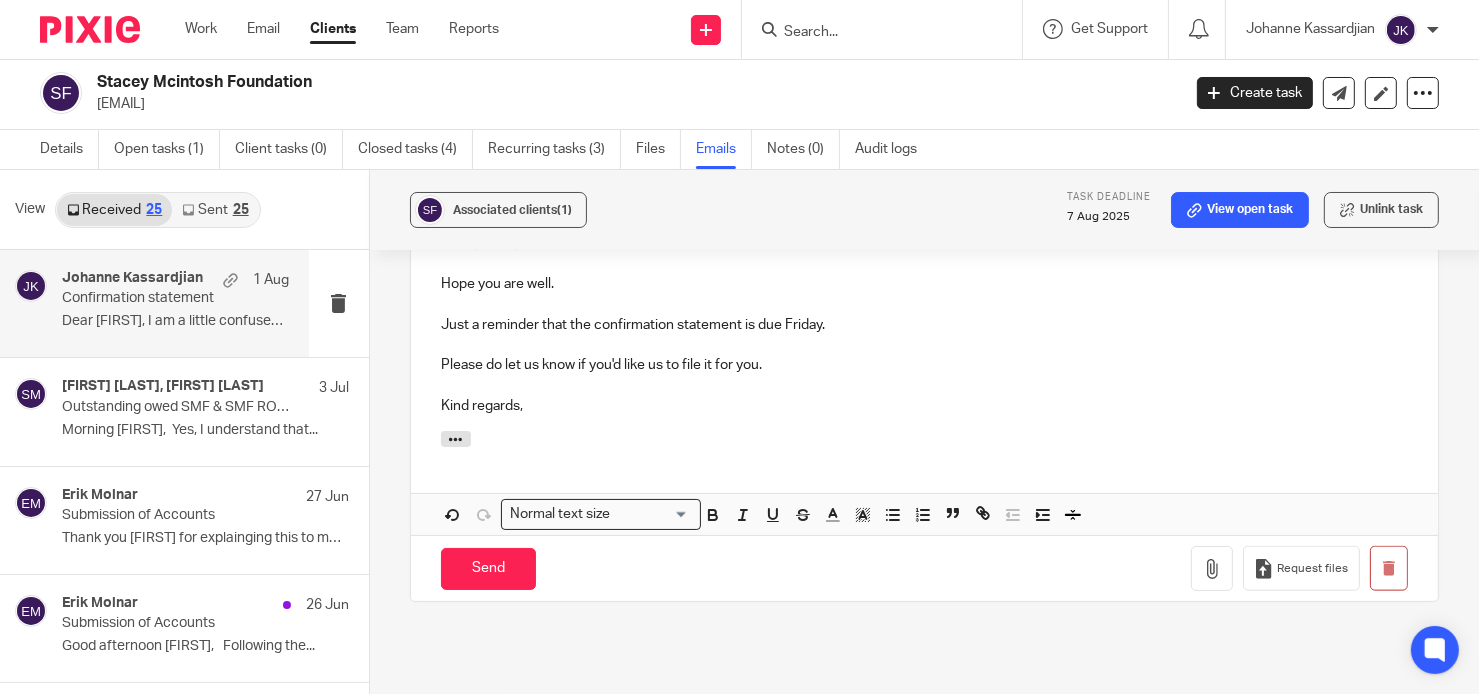 drag, startPoint x: 563, startPoint y: 461, endPoint x: 448, endPoint y: 299, distance: 198.66806 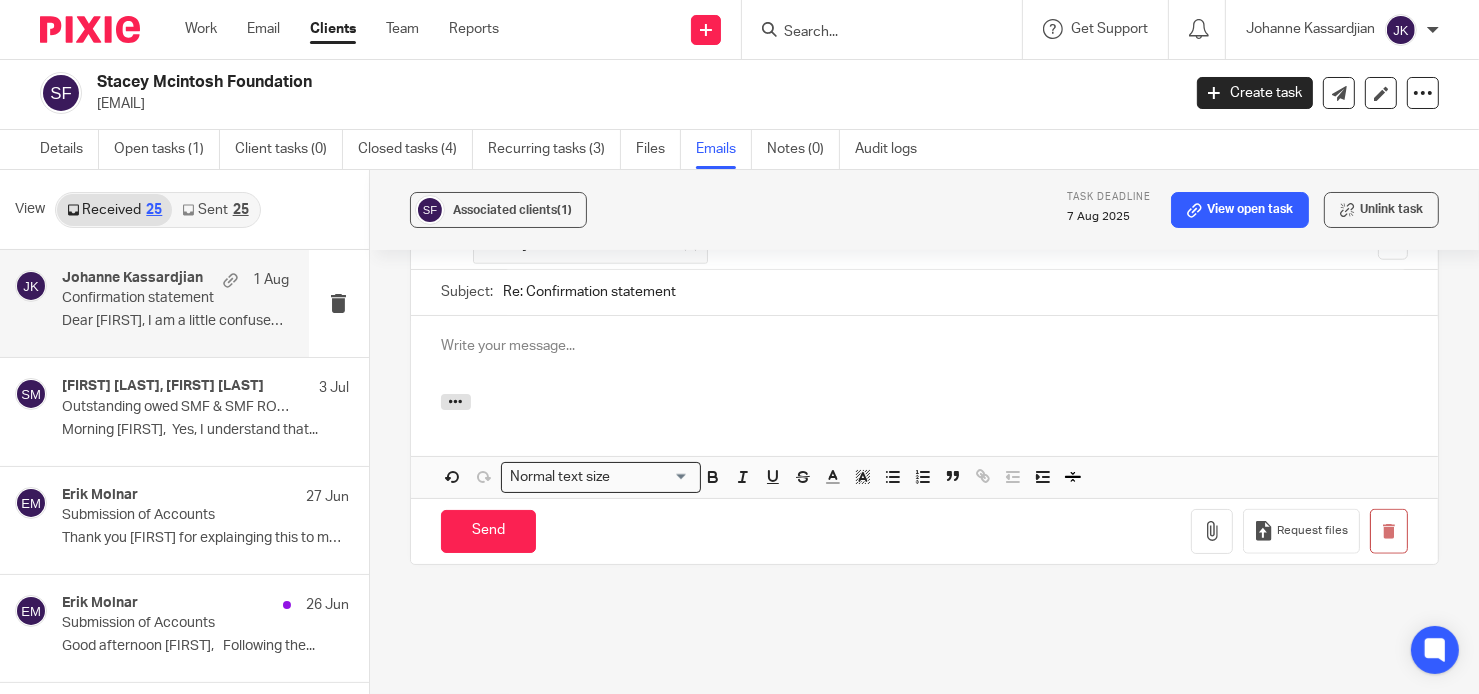 scroll, scrollTop: 2095, scrollLeft: 0, axis: vertical 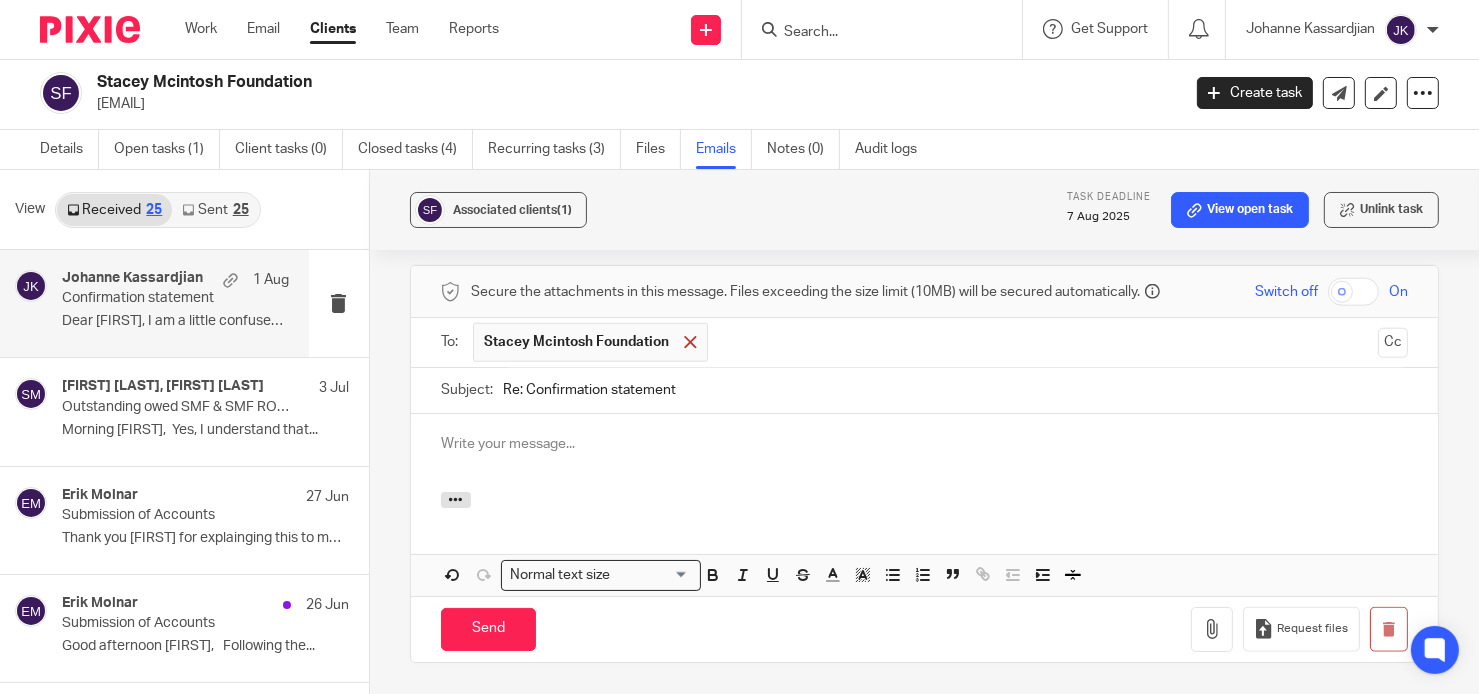 click at bounding box center (690, 342) 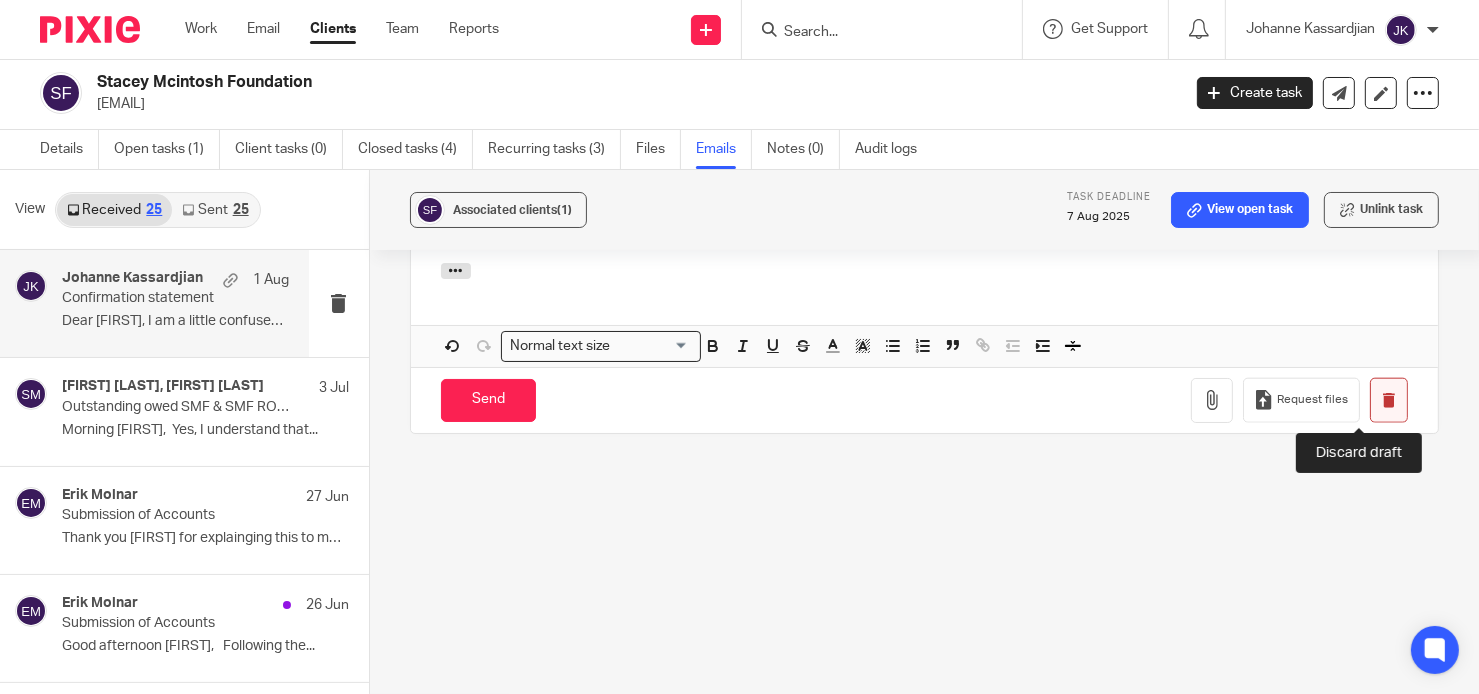 click at bounding box center (1389, 400) 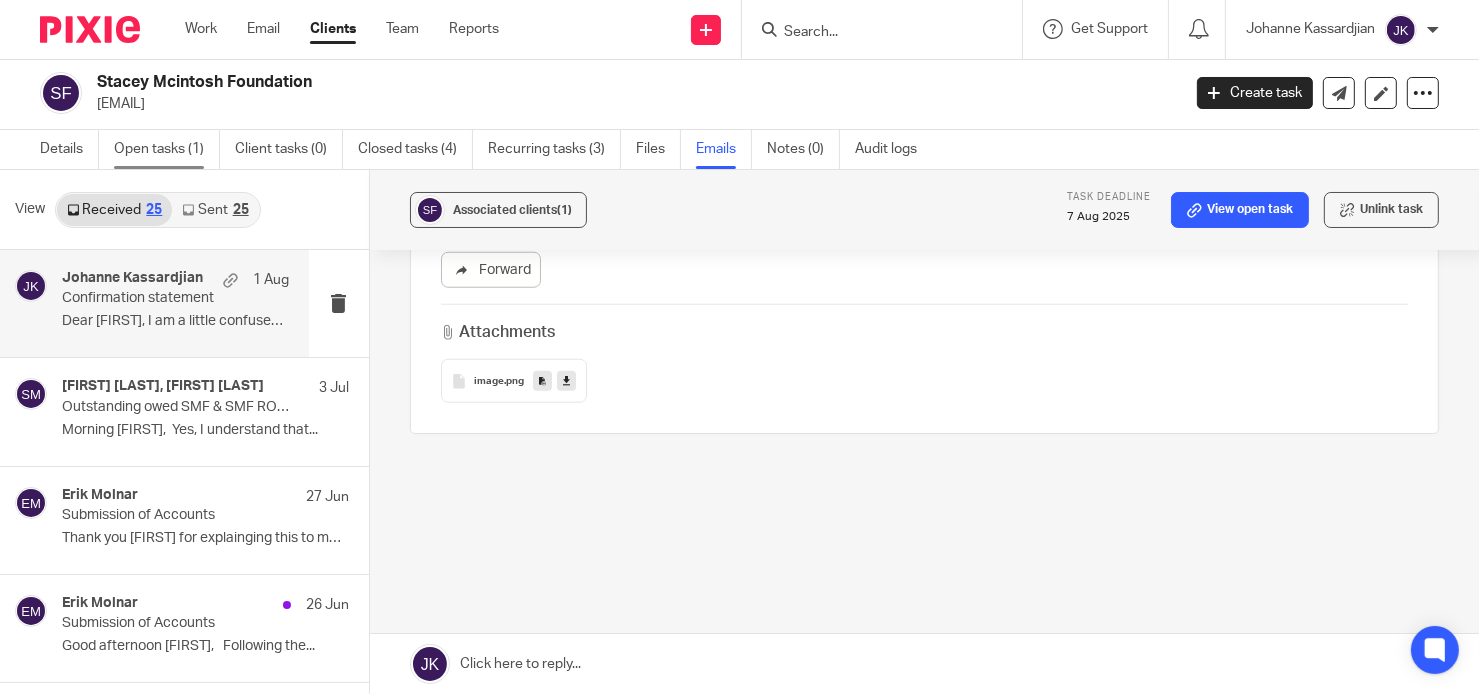 click on "Open tasks (1)" at bounding box center (167, 149) 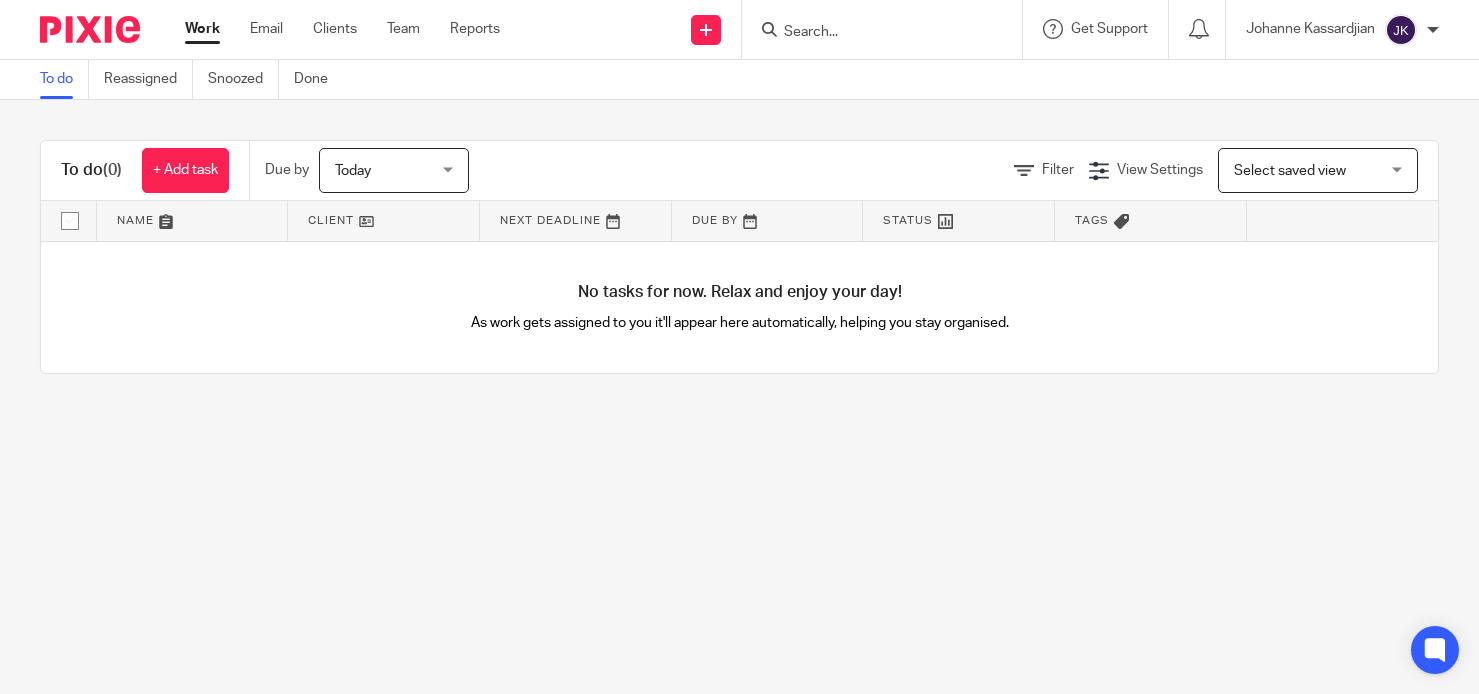 scroll, scrollTop: 0, scrollLeft: 0, axis: both 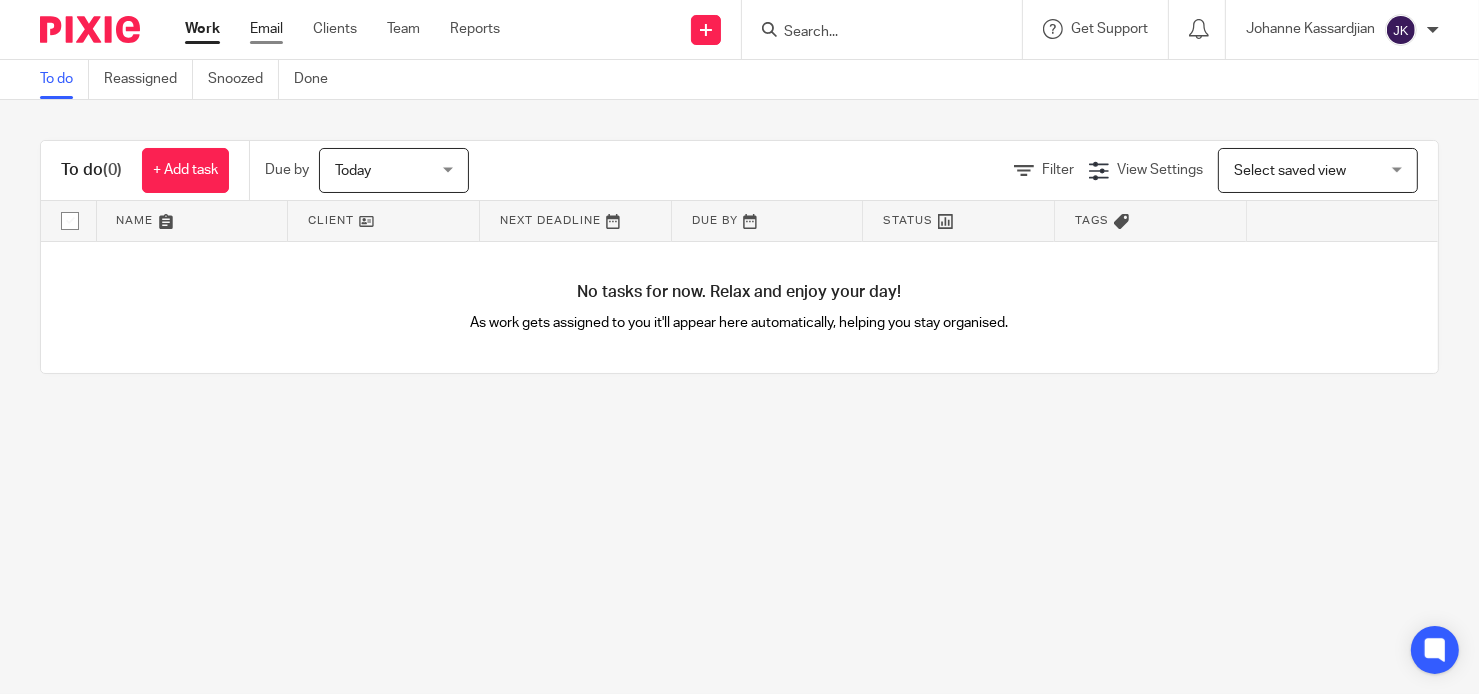 click on "Email" at bounding box center (266, 29) 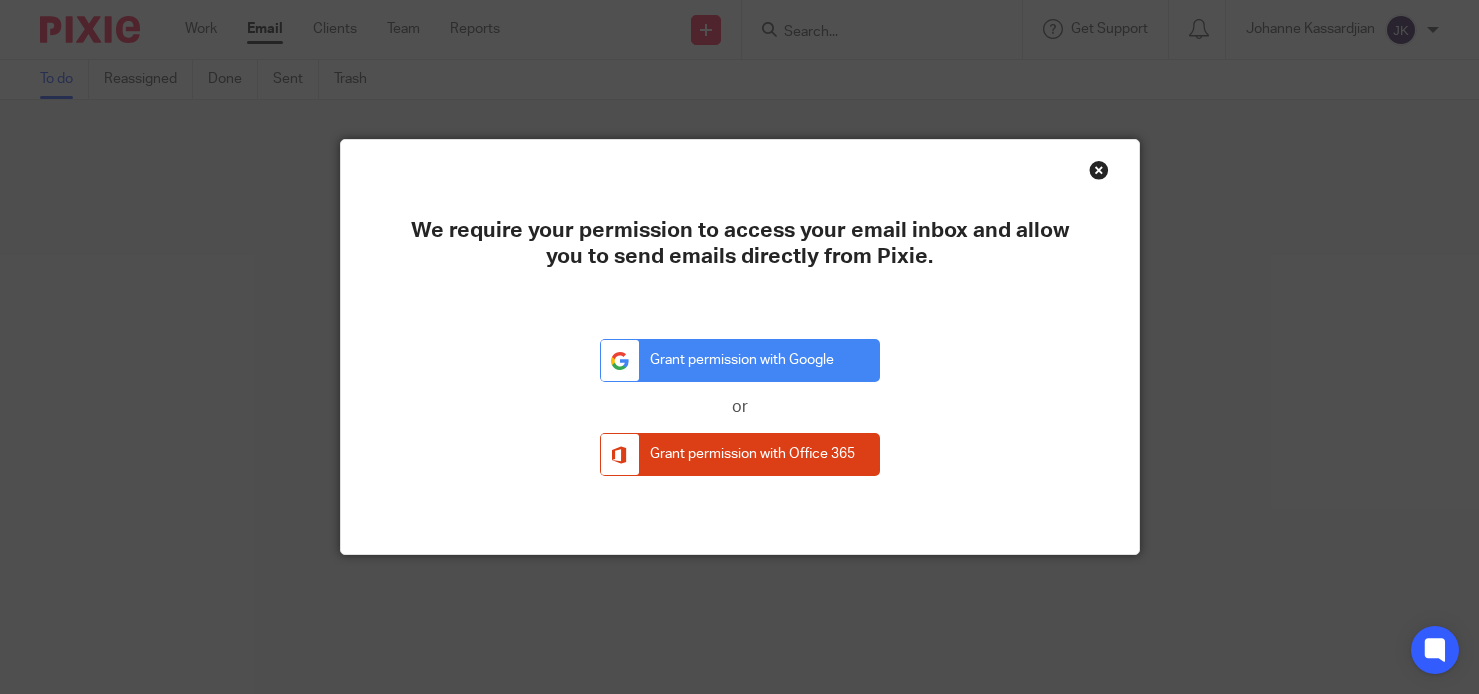 scroll, scrollTop: 0, scrollLeft: 0, axis: both 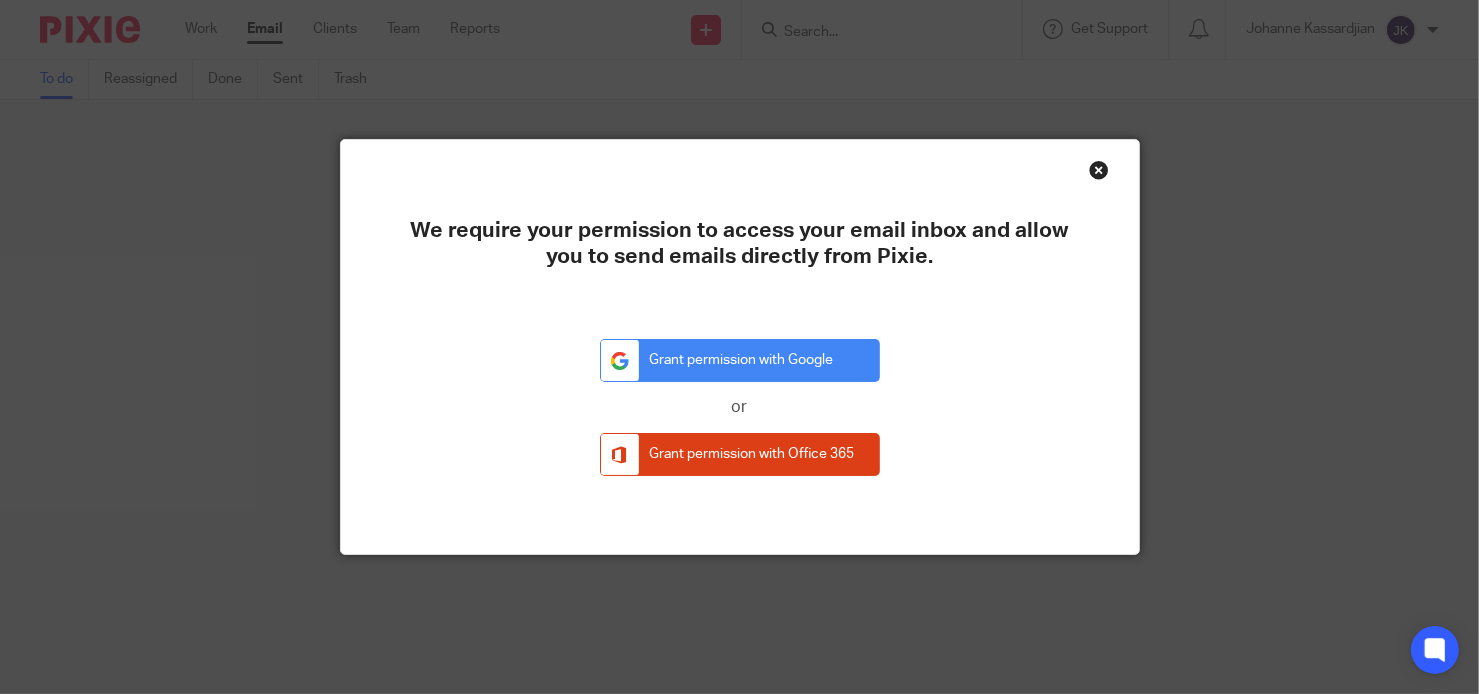 click at bounding box center [1099, 170] 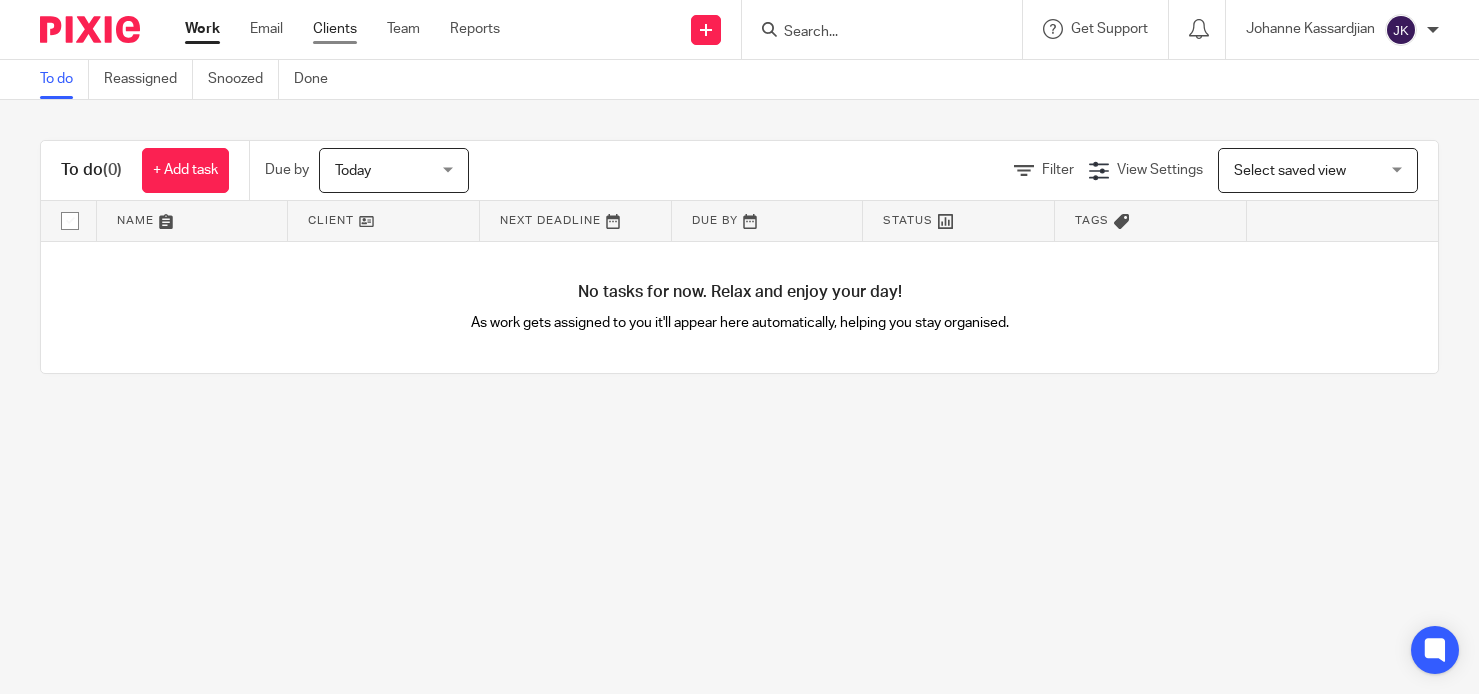 scroll, scrollTop: 0, scrollLeft: 0, axis: both 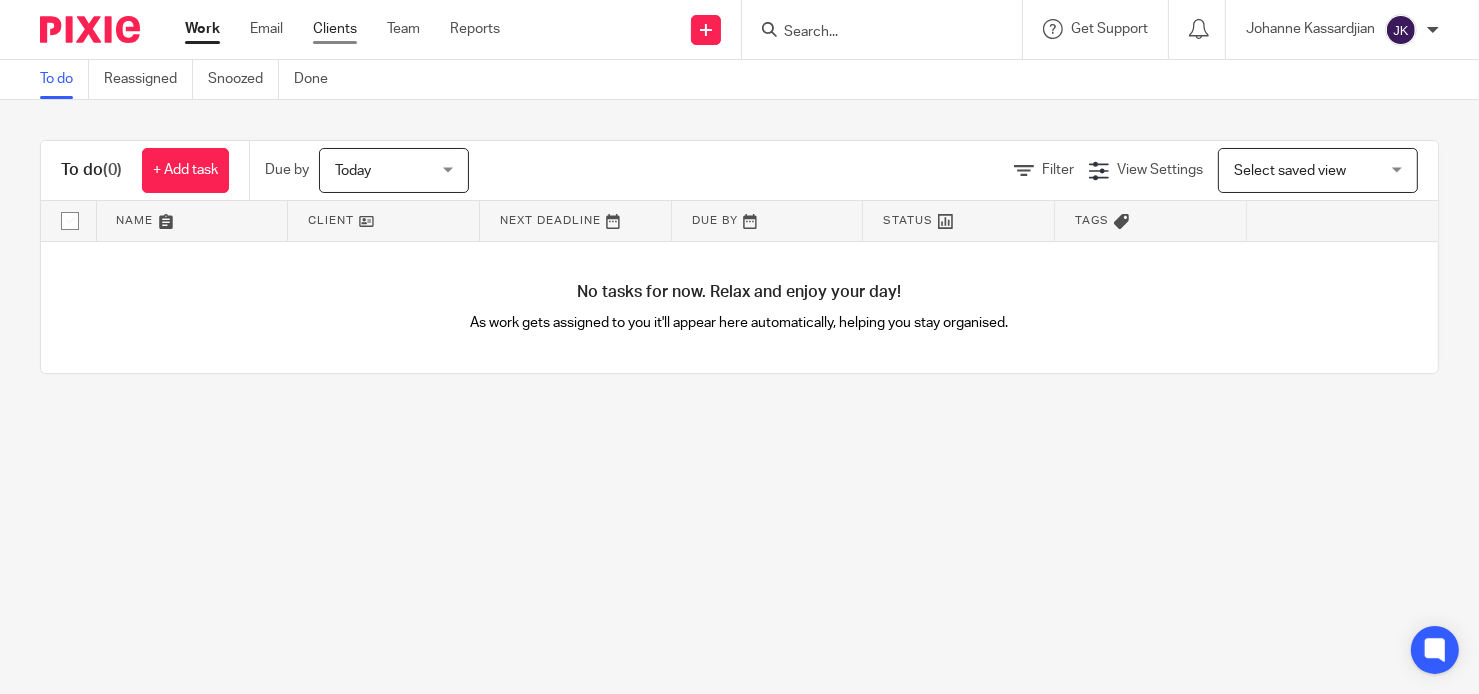 click on "Clients" at bounding box center (335, 29) 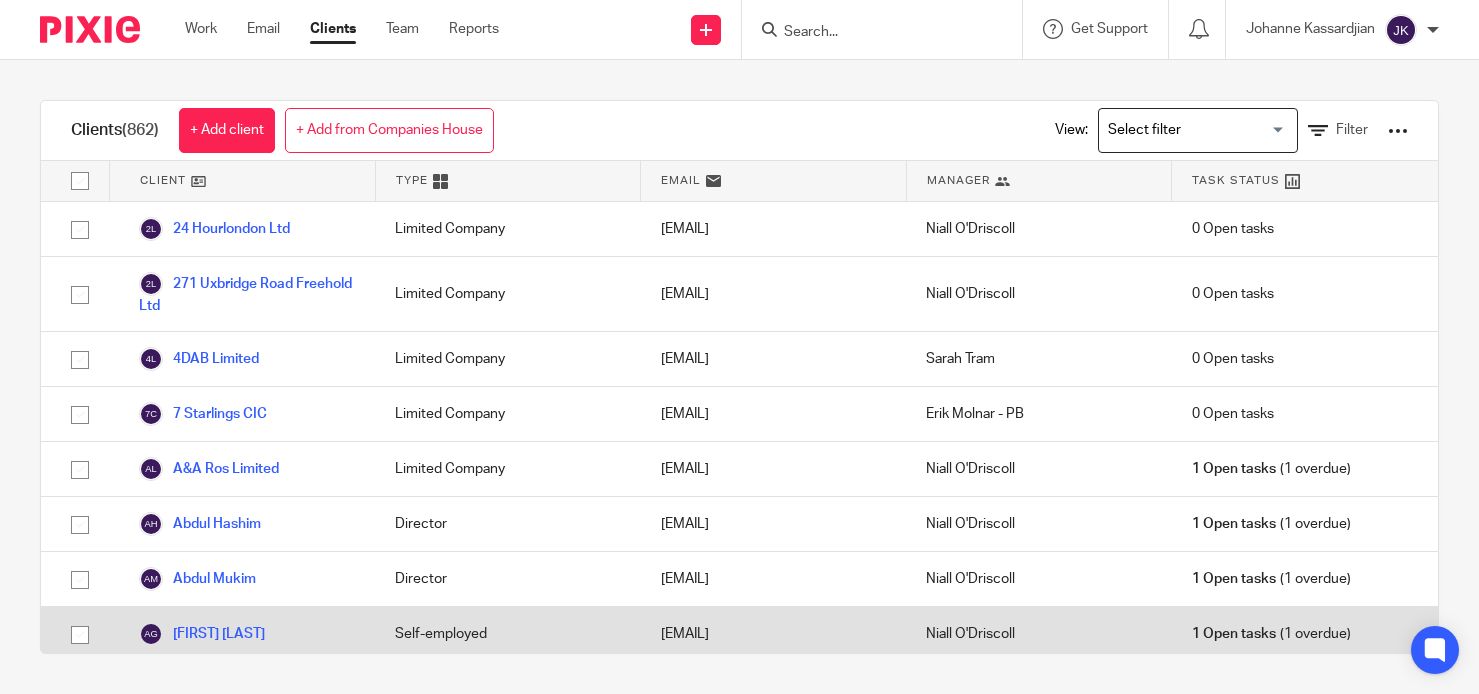 scroll, scrollTop: 0, scrollLeft: 0, axis: both 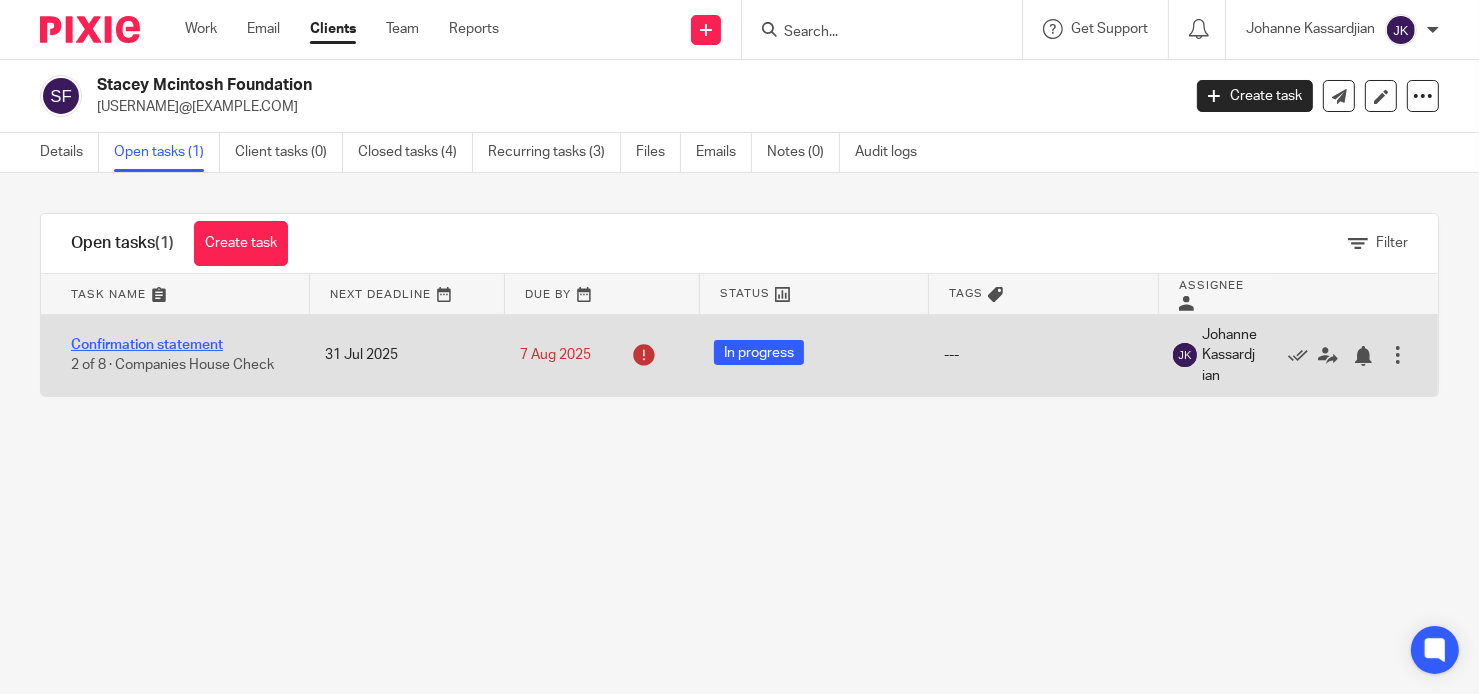 click on "Confirmation statement" at bounding box center [147, 345] 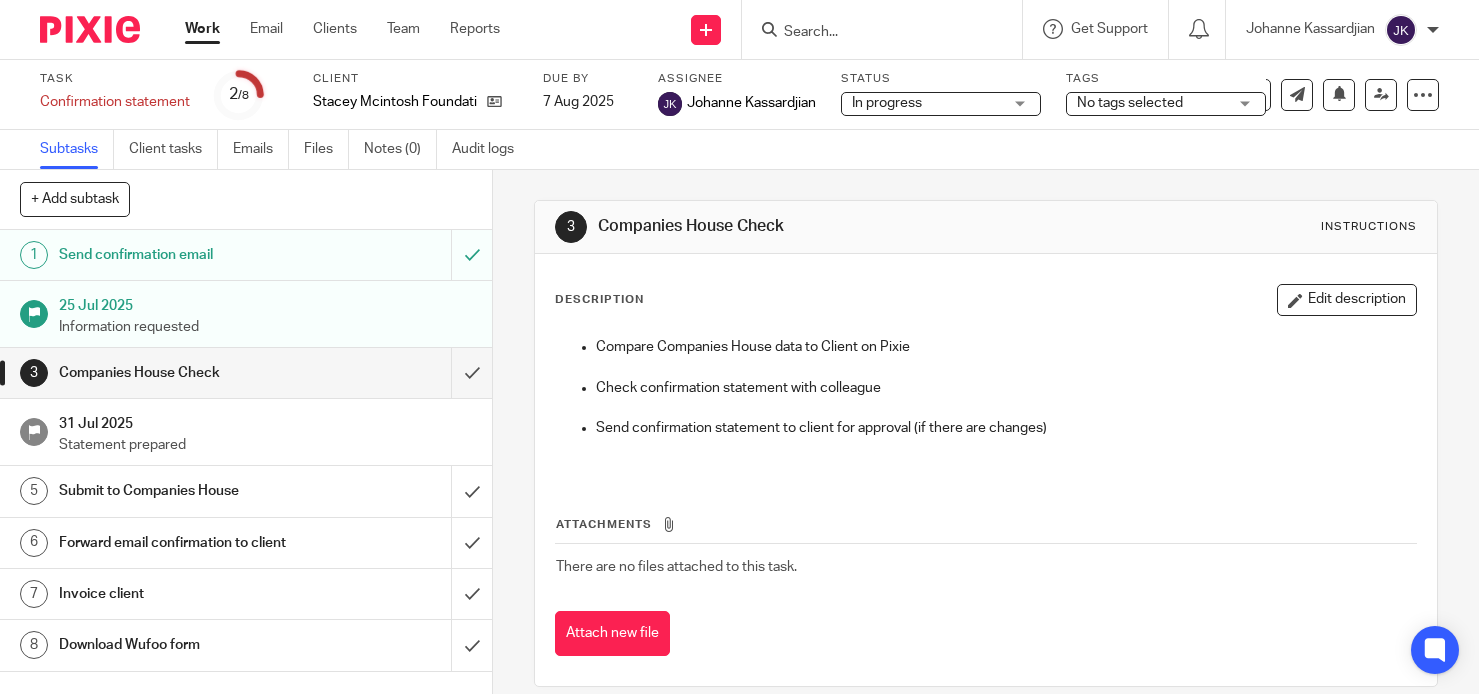 scroll, scrollTop: 0, scrollLeft: 0, axis: both 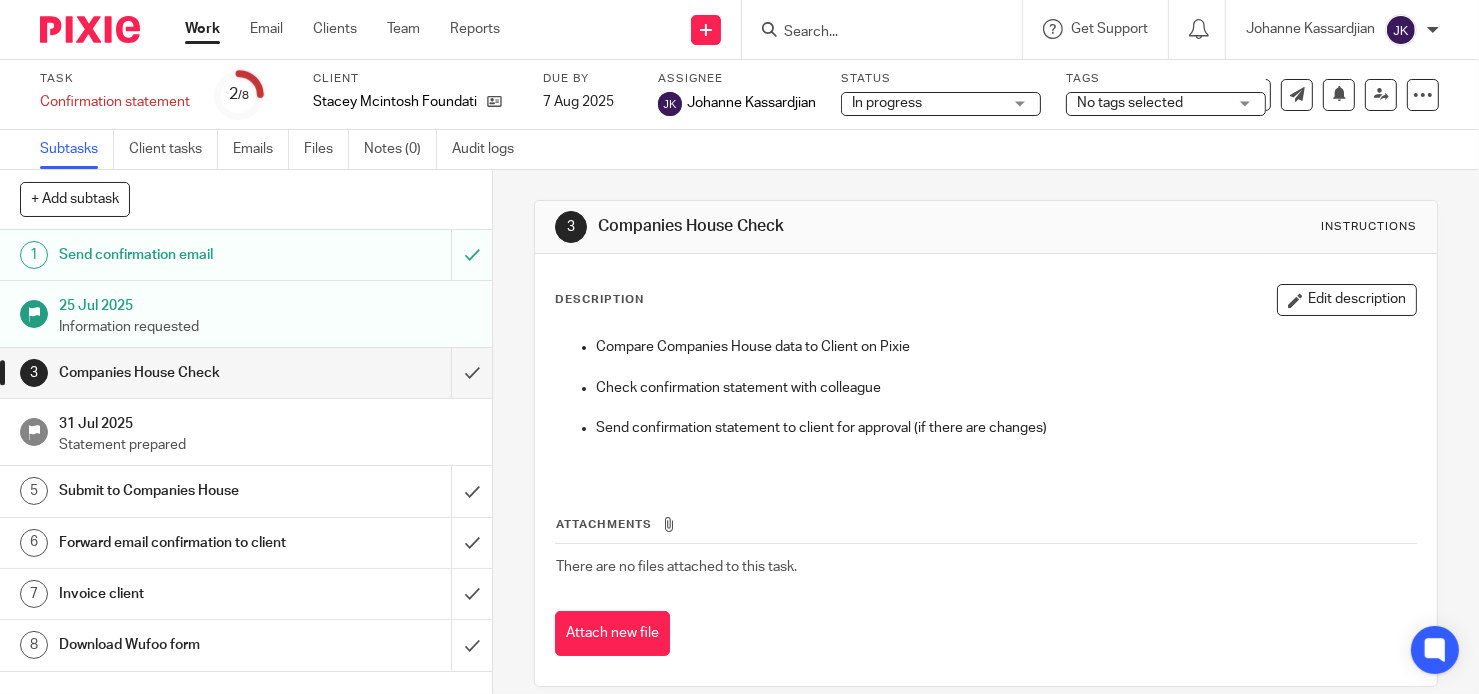 click on "Johanne Kassardjian" at bounding box center (751, 103) 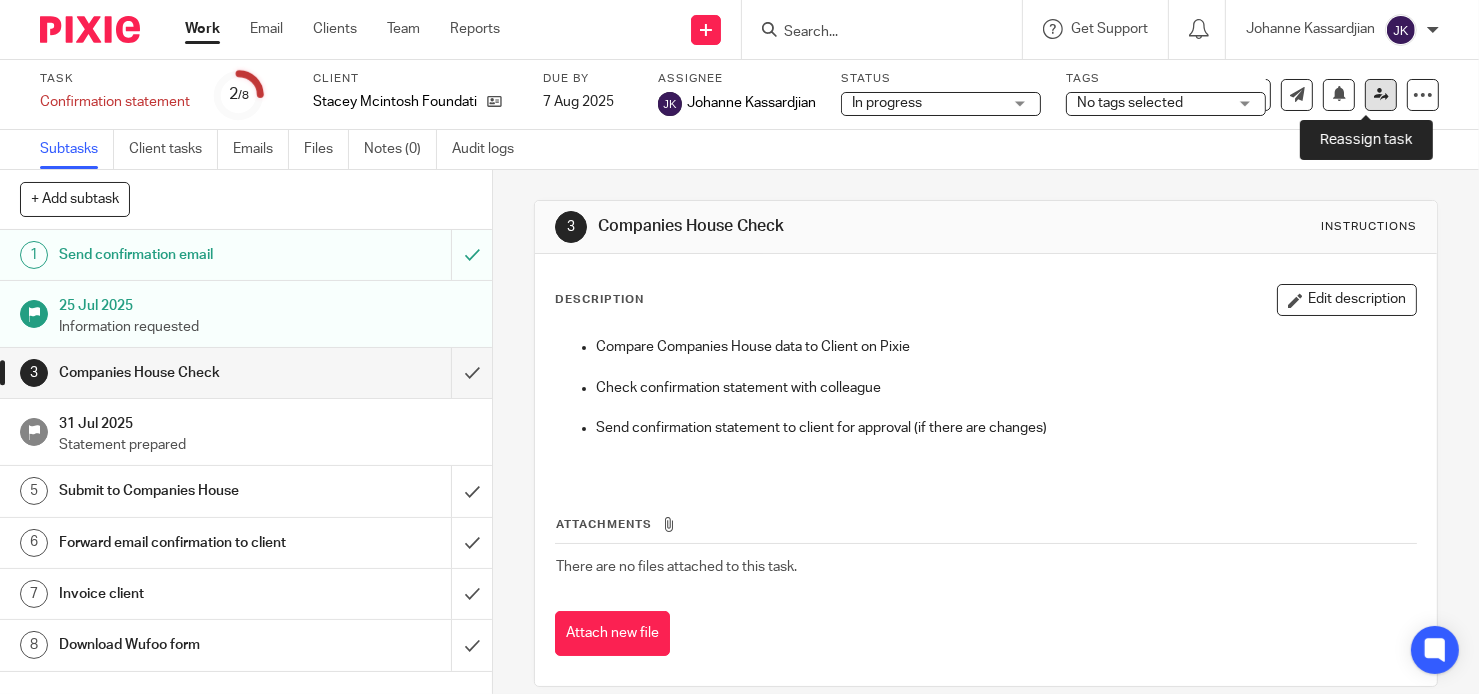 click at bounding box center [1381, 94] 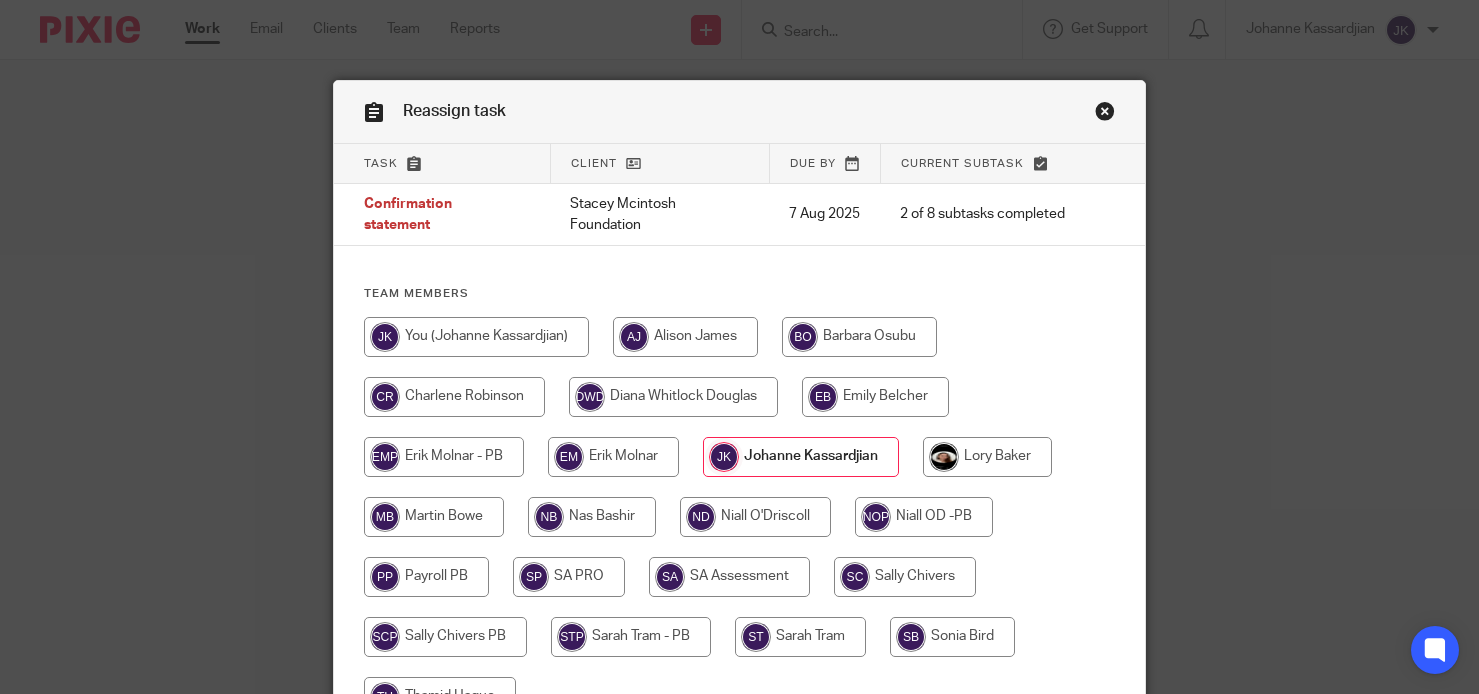 scroll, scrollTop: 0, scrollLeft: 0, axis: both 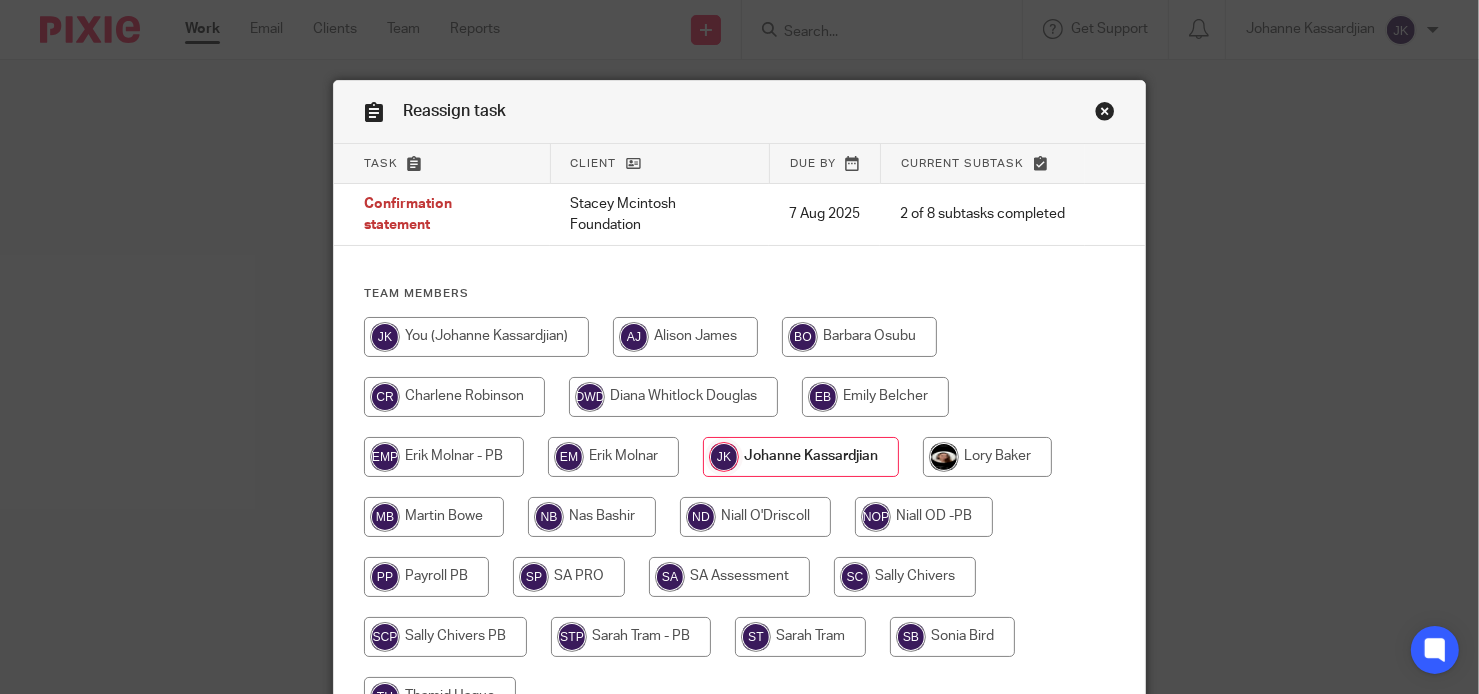 click at bounding box center (476, 337) 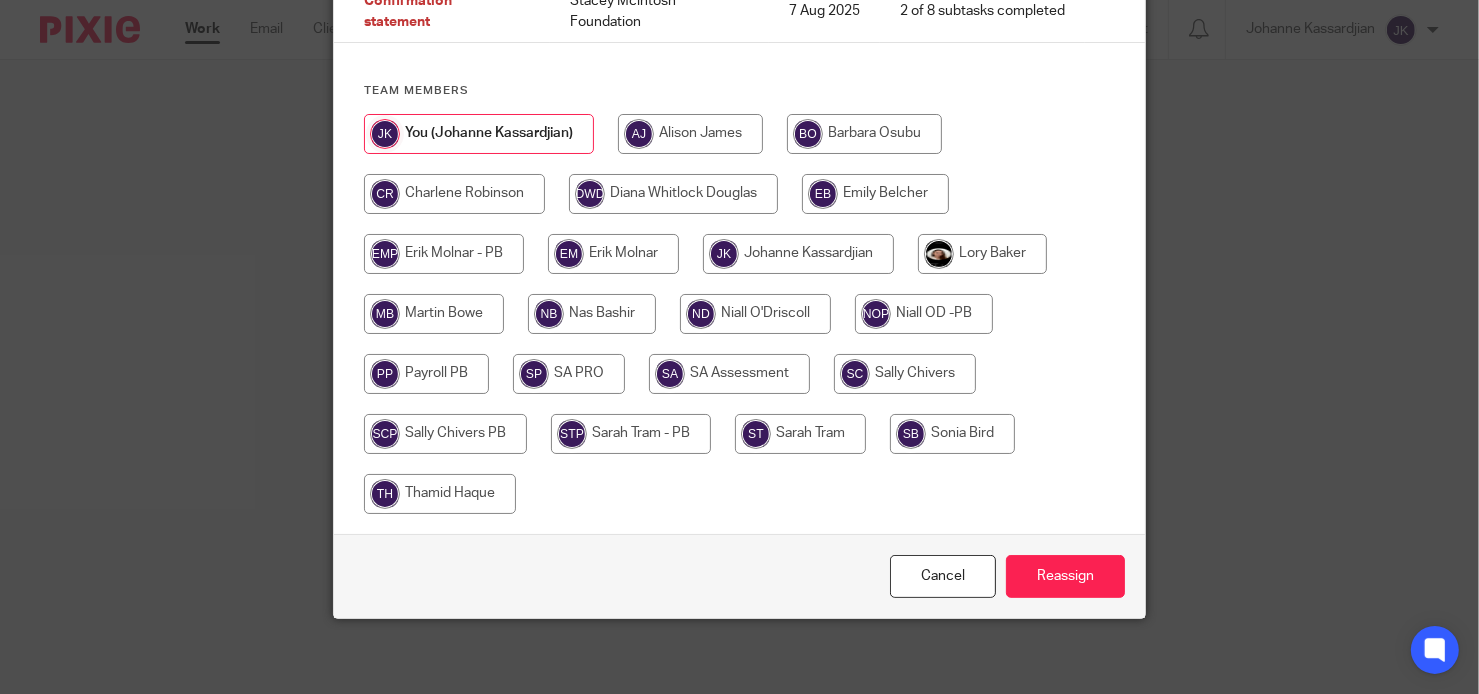 scroll, scrollTop: 208, scrollLeft: 0, axis: vertical 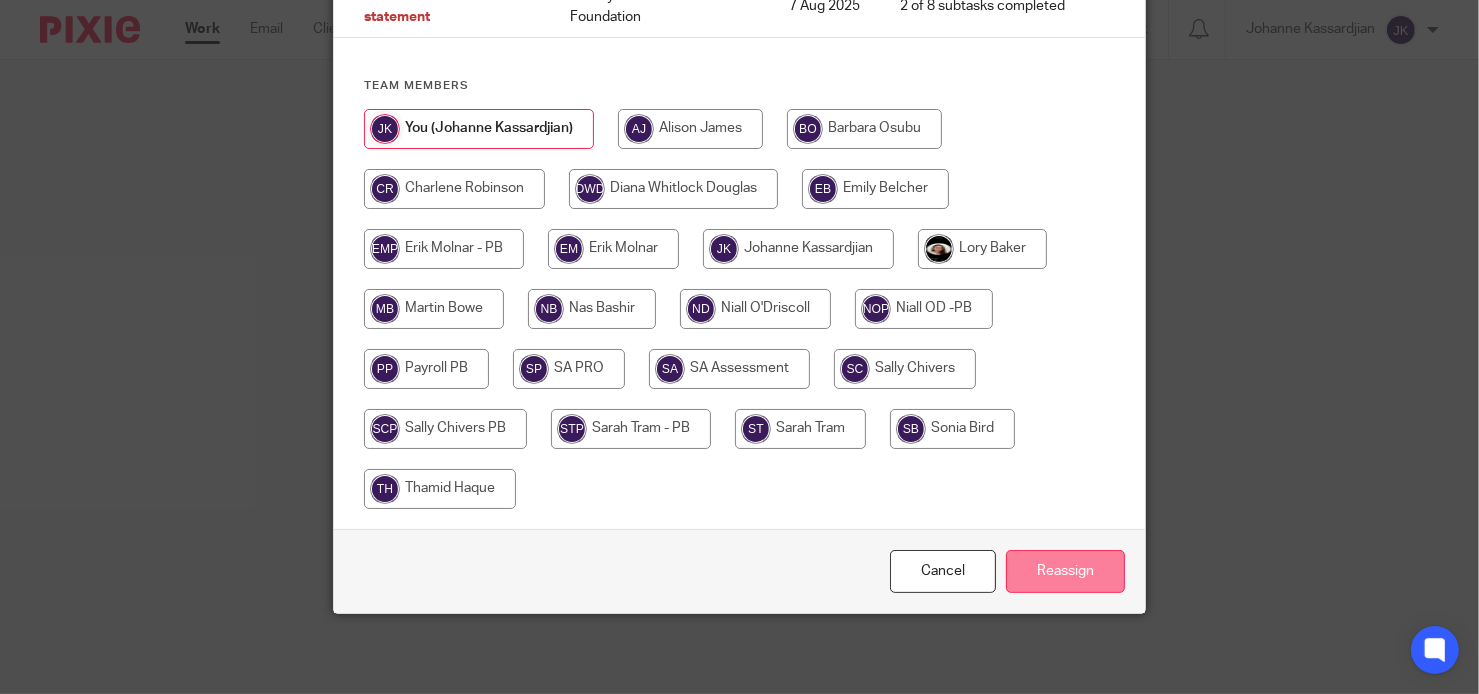 click on "Reassign" at bounding box center (1065, 571) 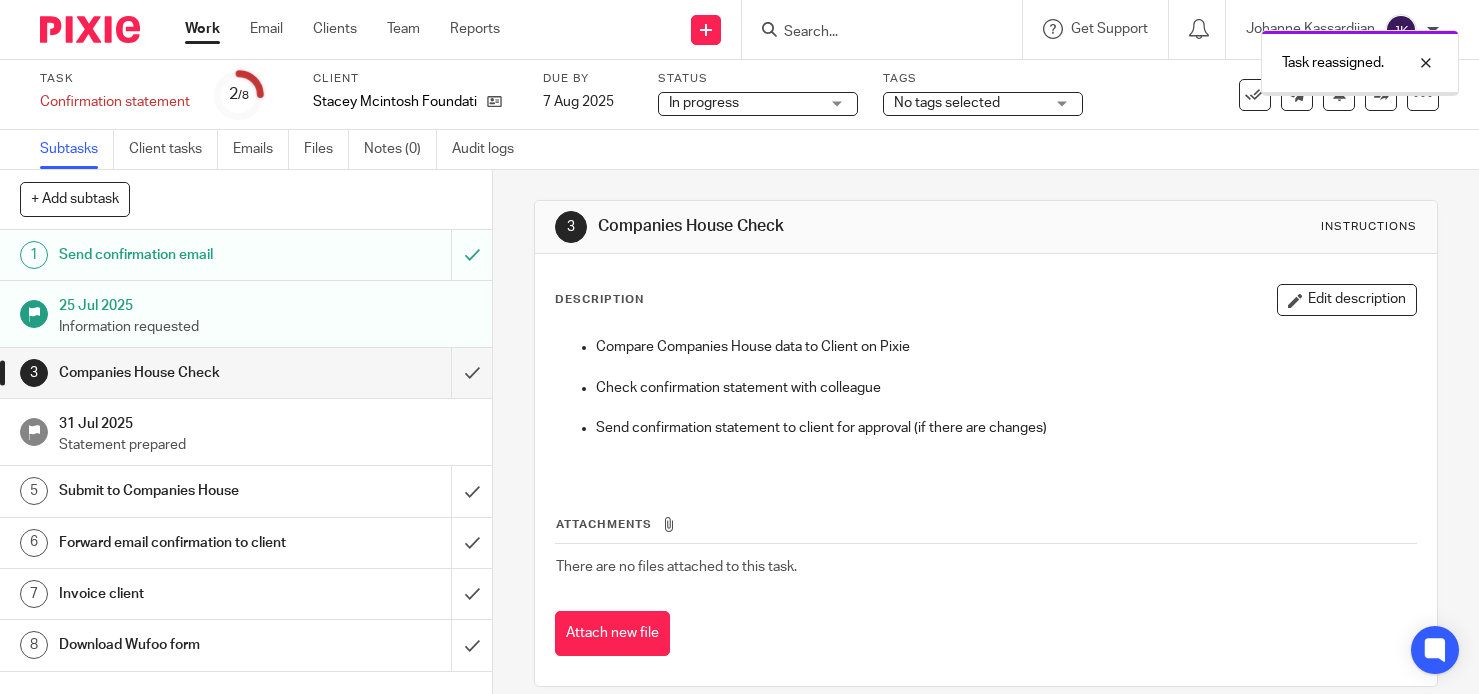 scroll, scrollTop: 0, scrollLeft: 0, axis: both 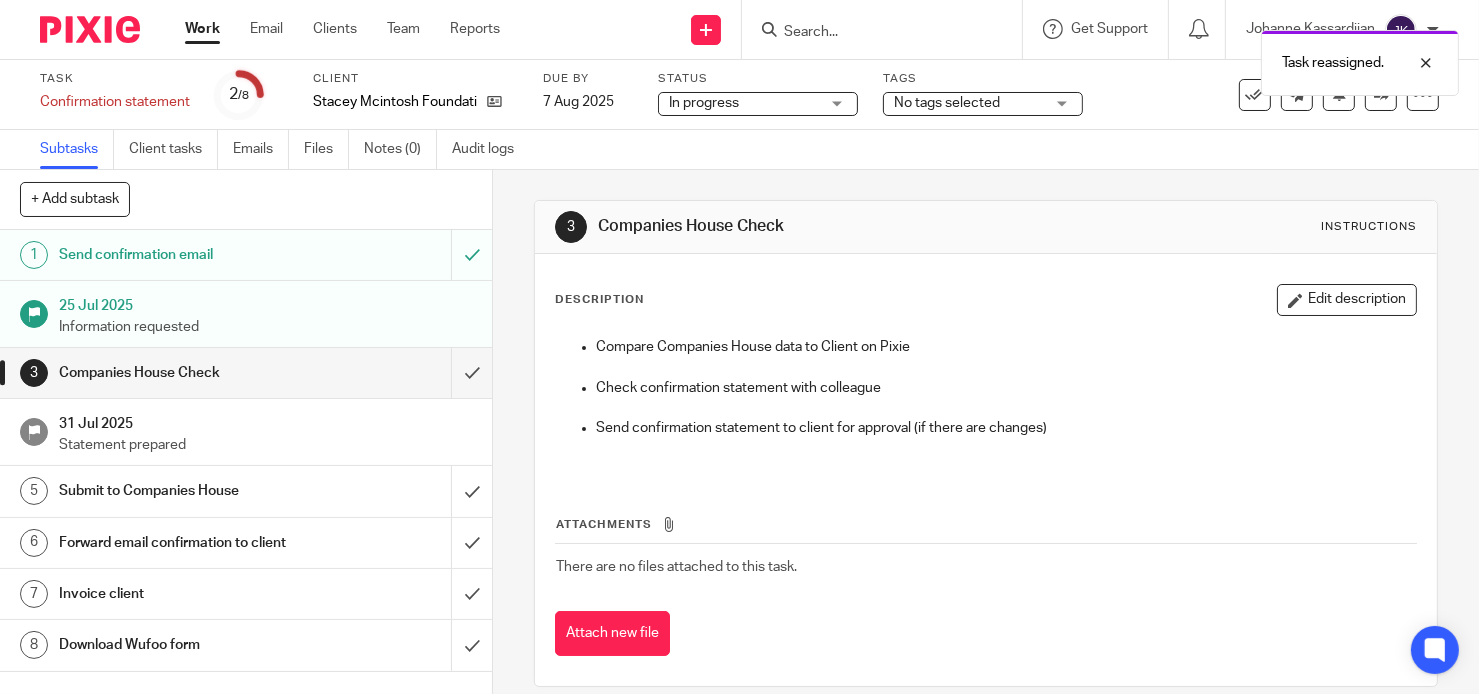 click on "Work" at bounding box center [202, 29] 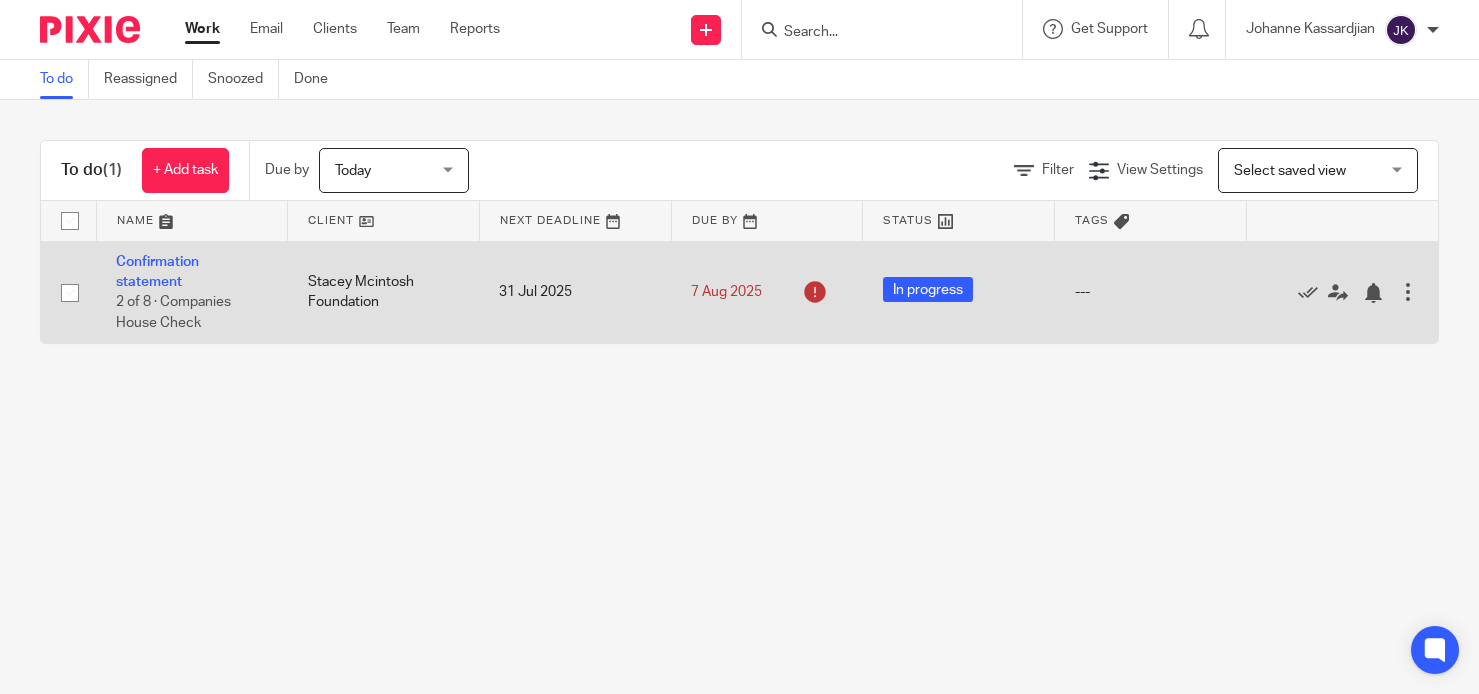 scroll, scrollTop: 0, scrollLeft: 0, axis: both 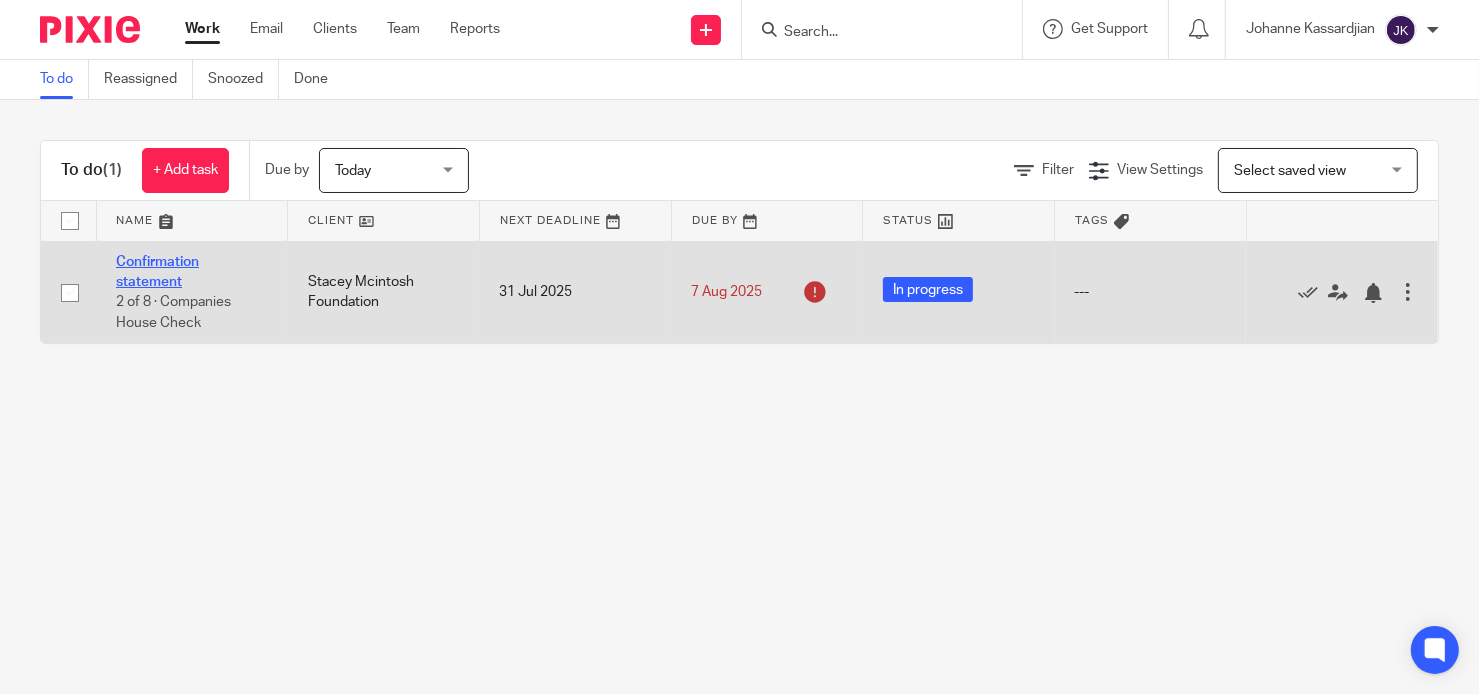 click on "Confirmation statement" at bounding box center (157, 272) 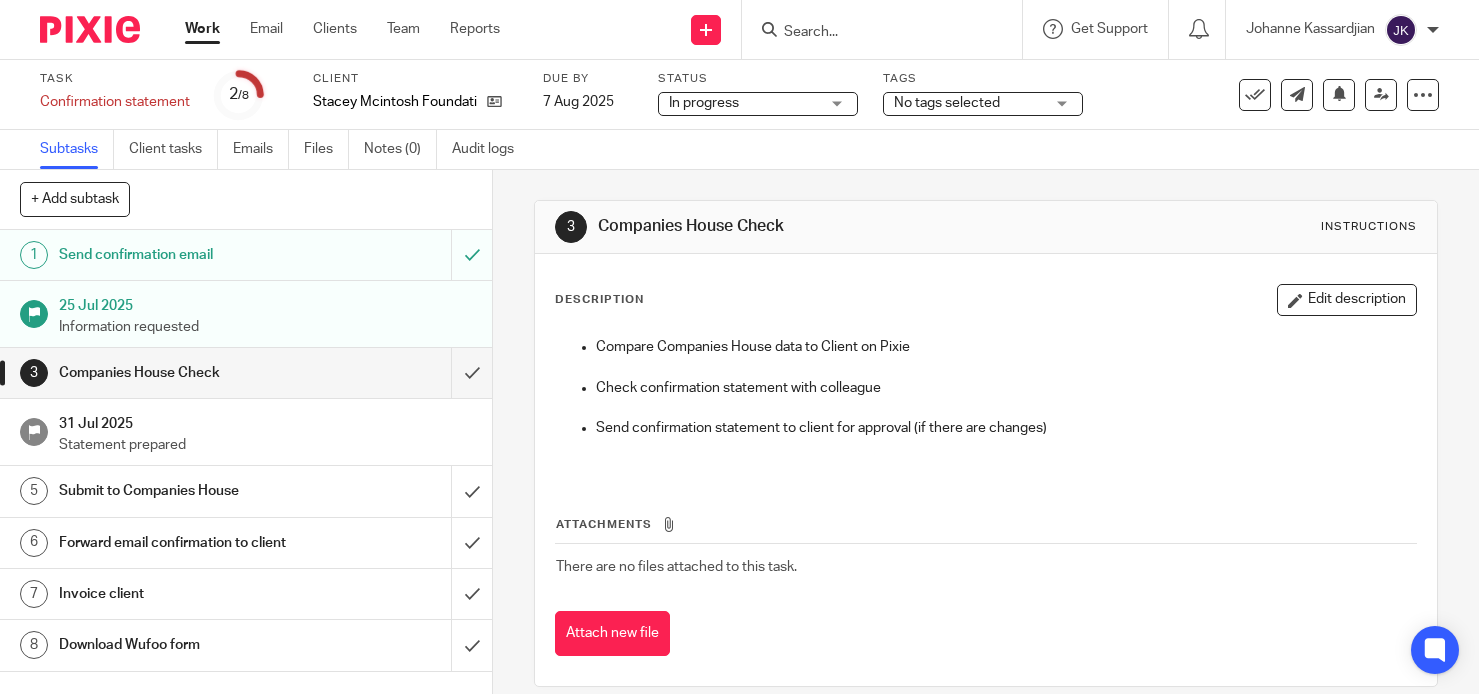 scroll, scrollTop: 0, scrollLeft: 0, axis: both 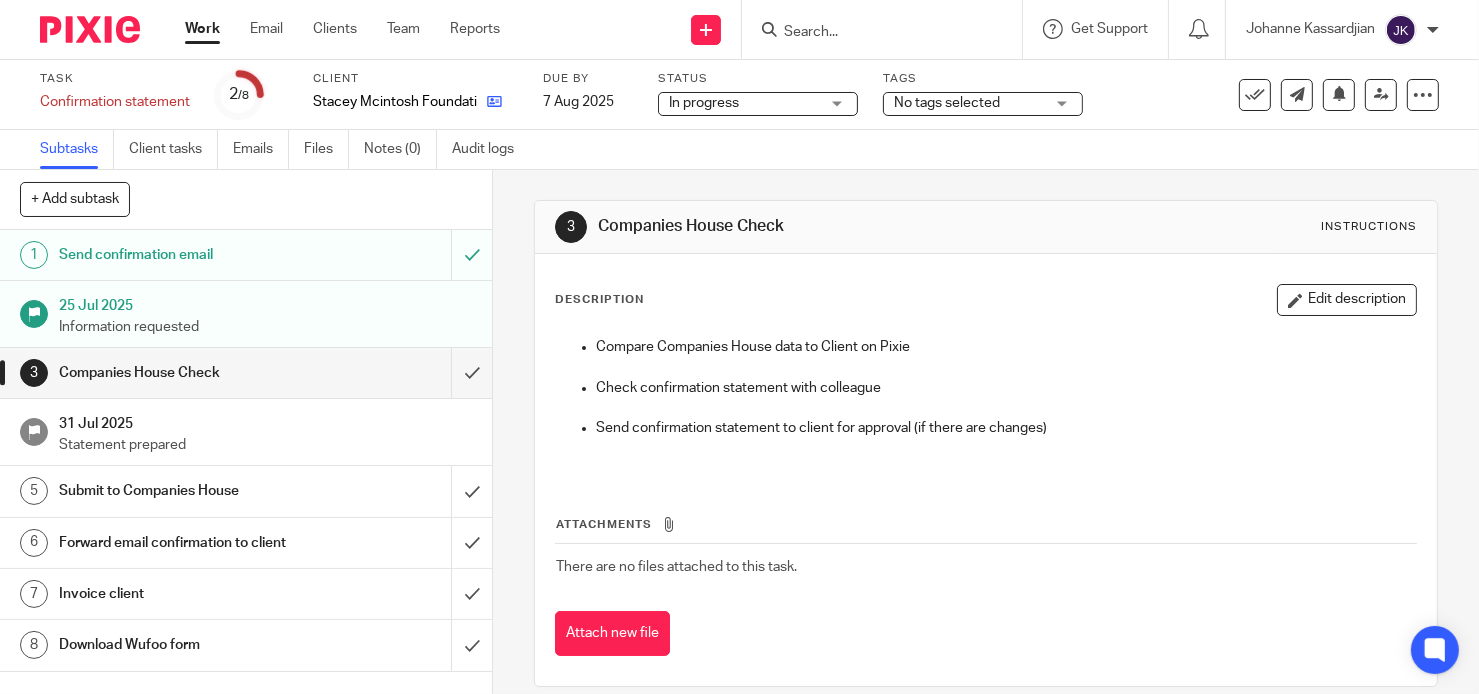click at bounding box center [489, 102] 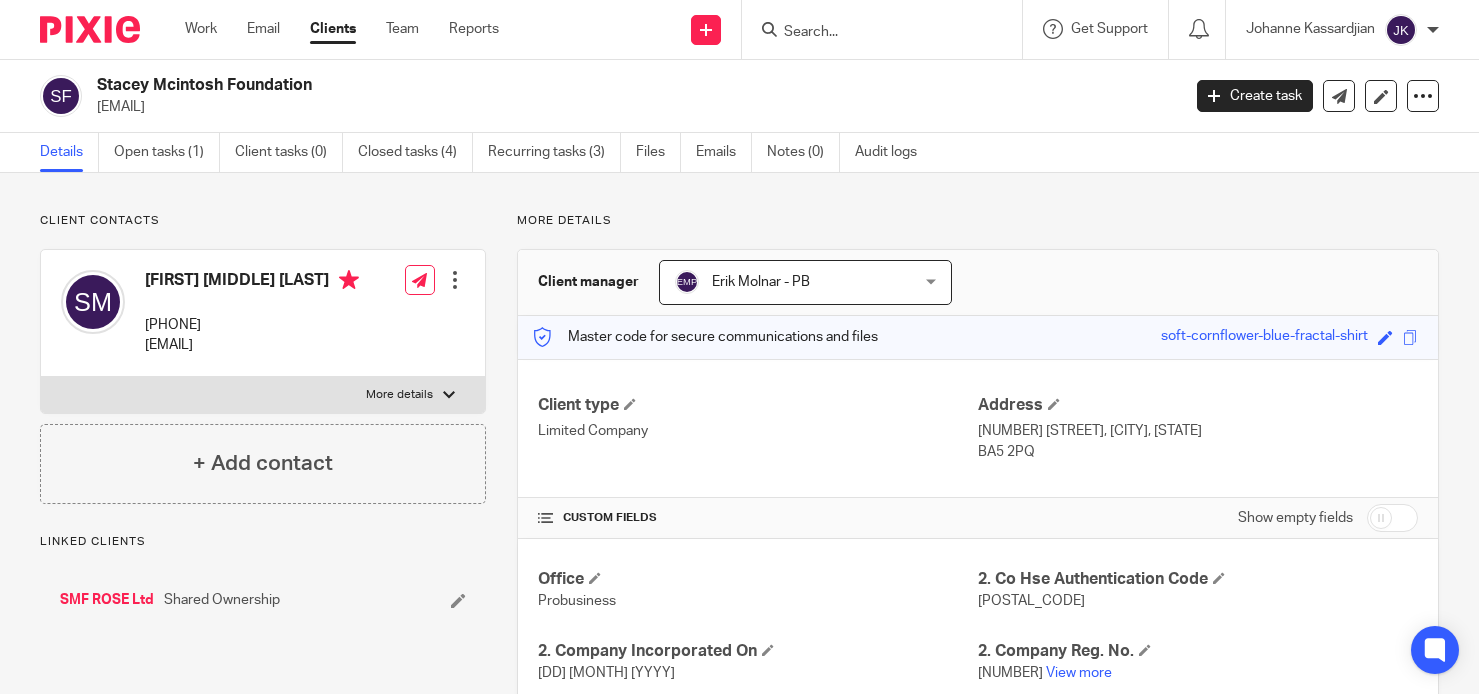scroll, scrollTop: 0, scrollLeft: 0, axis: both 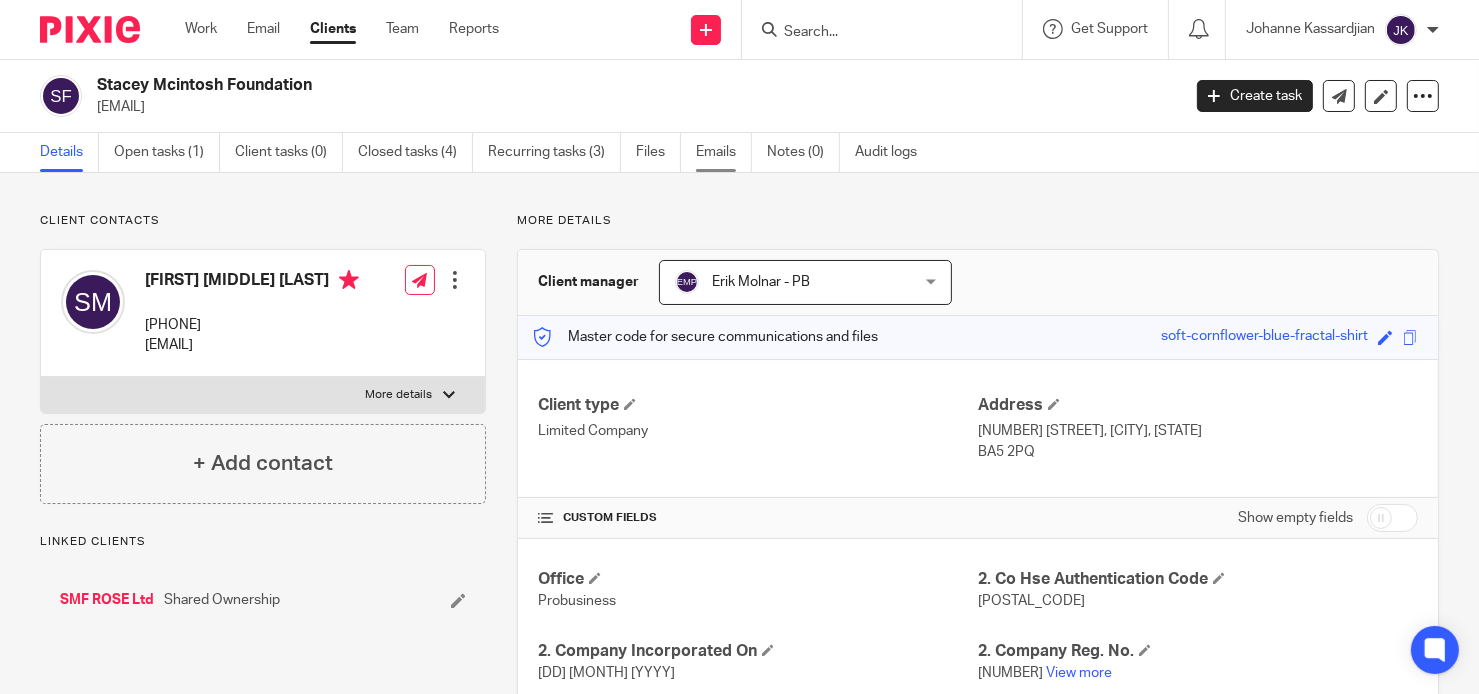 click on "Emails" at bounding box center [724, 152] 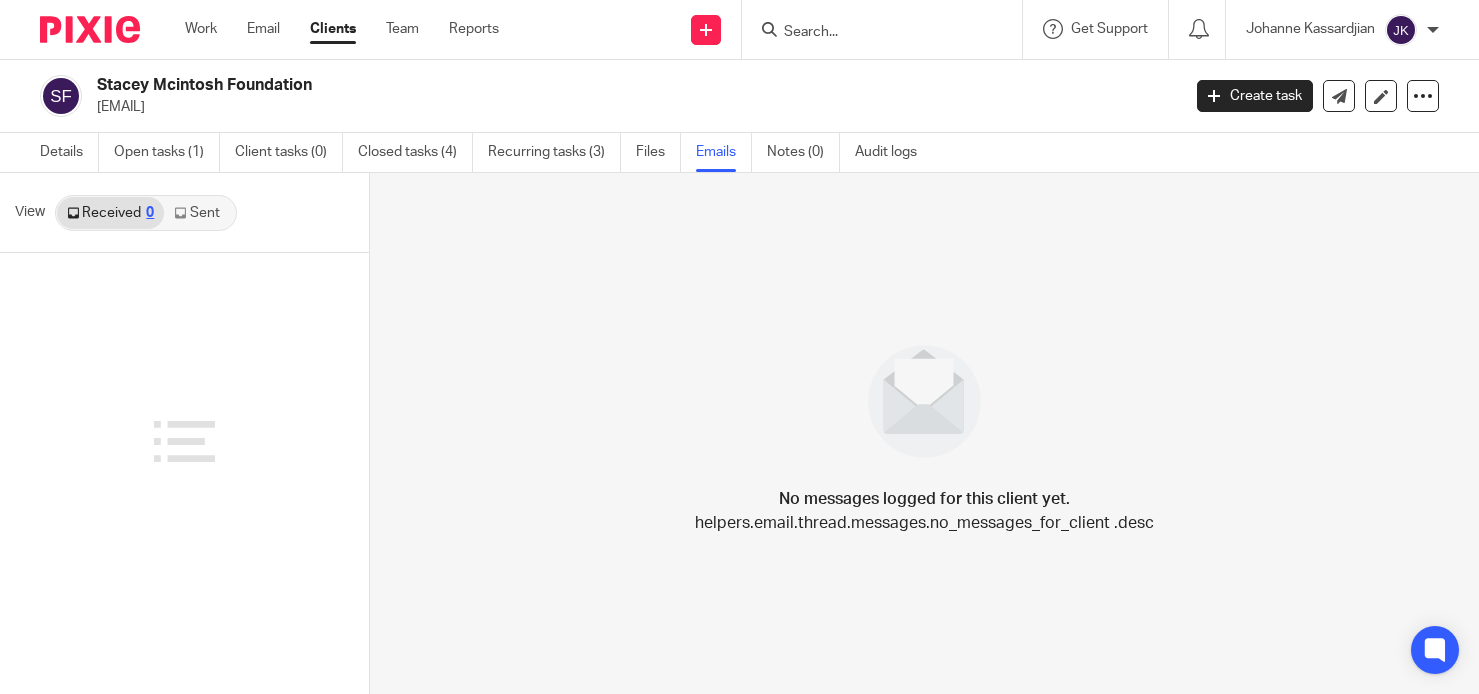 scroll, scrollTop: 0, scrollLeft: 0, axis: both 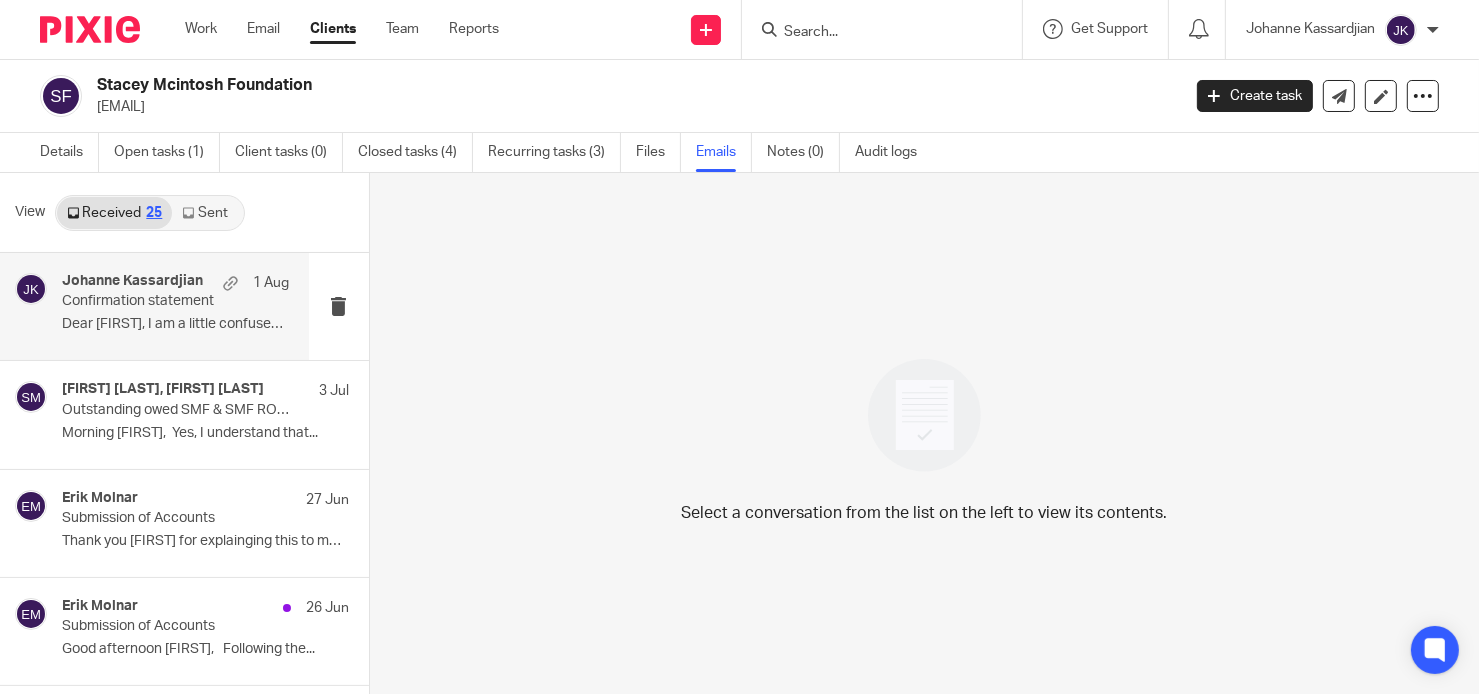 click on "Confirmation statement" at bounding box center (152, 301) 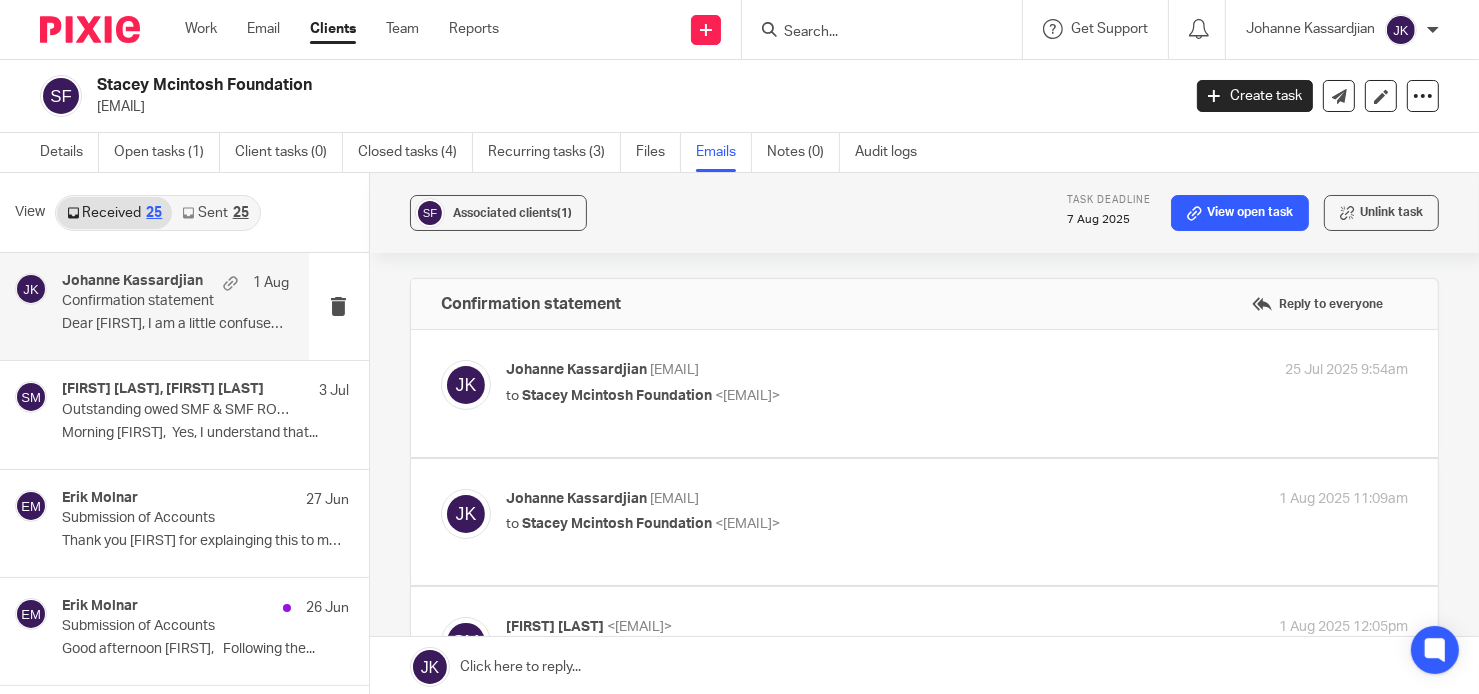 scroll, scrollTop: 0, scrollLeft: 0, axis: both 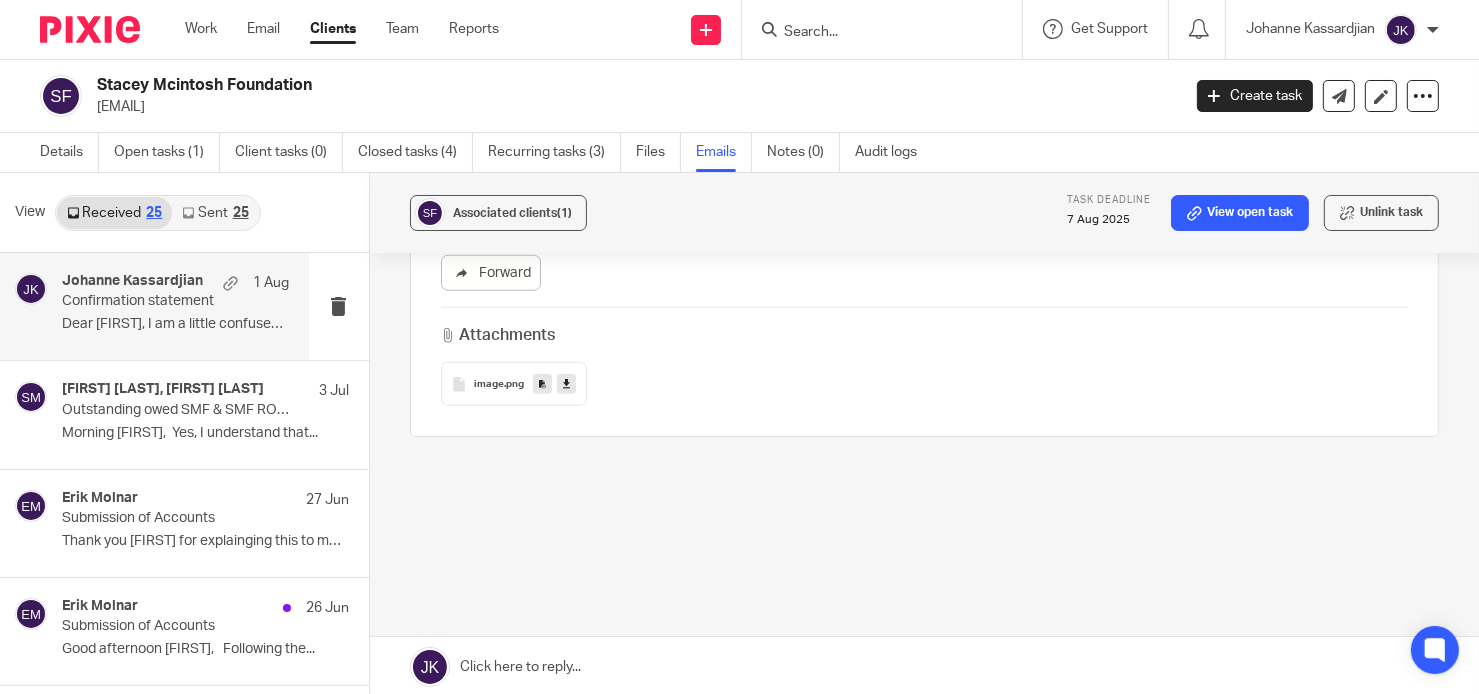 click on "Confirmation statement" at bounding box center (152, 301) 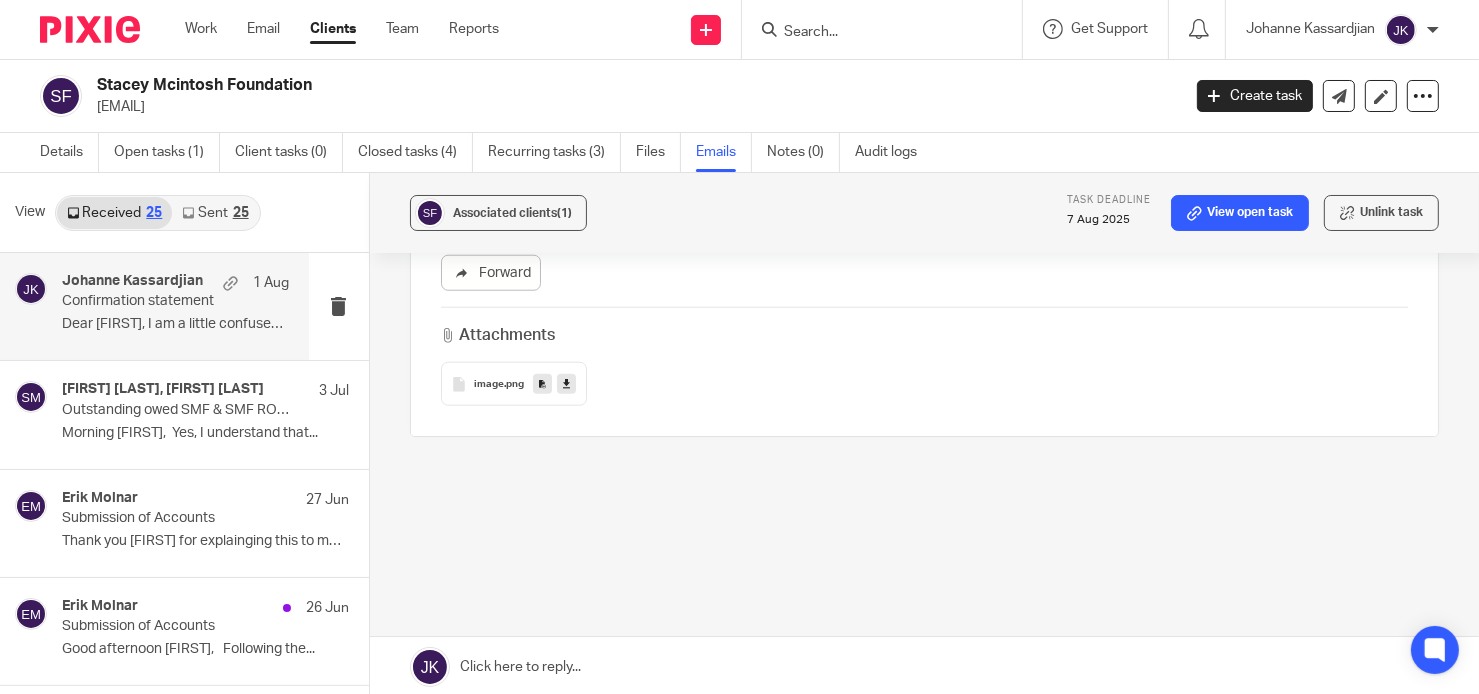 scroll, scrollTop: 1948, scrollLeft: 0, axis: vertical 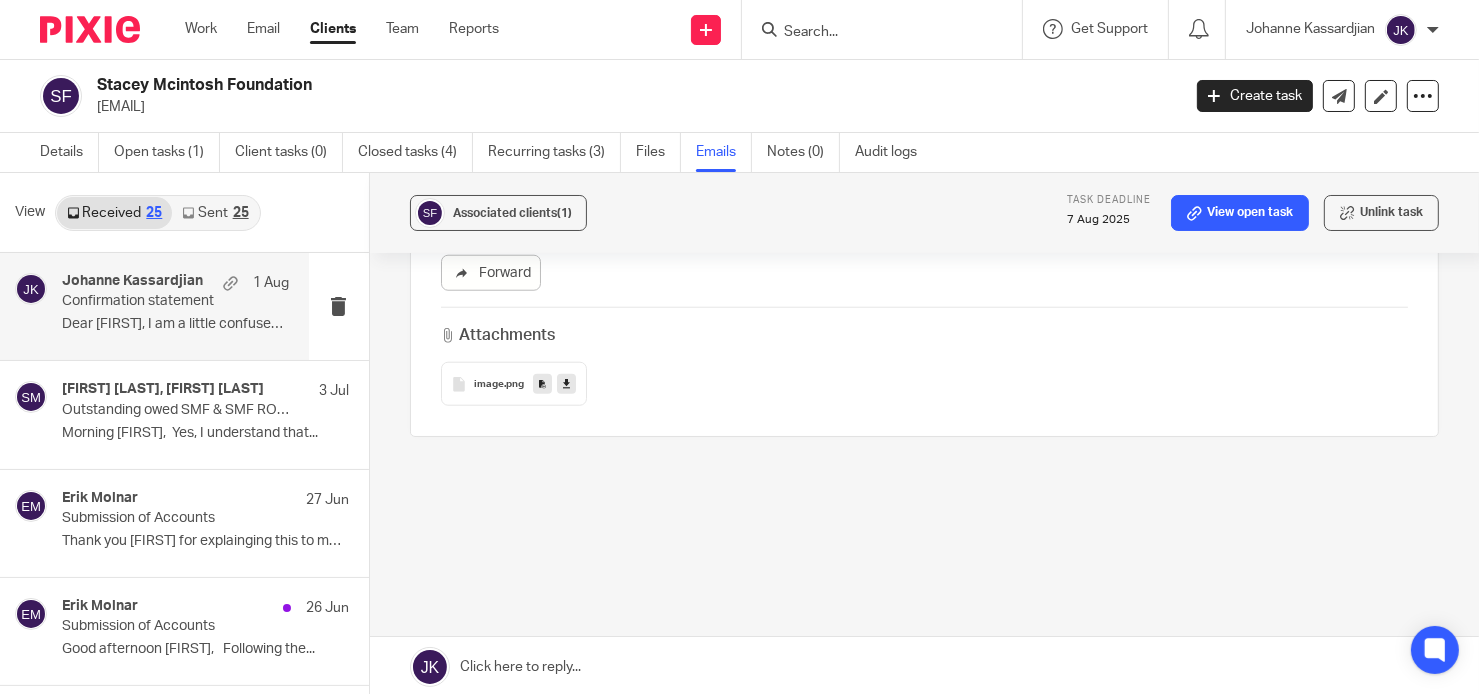 click at bounding box center [924, 667] 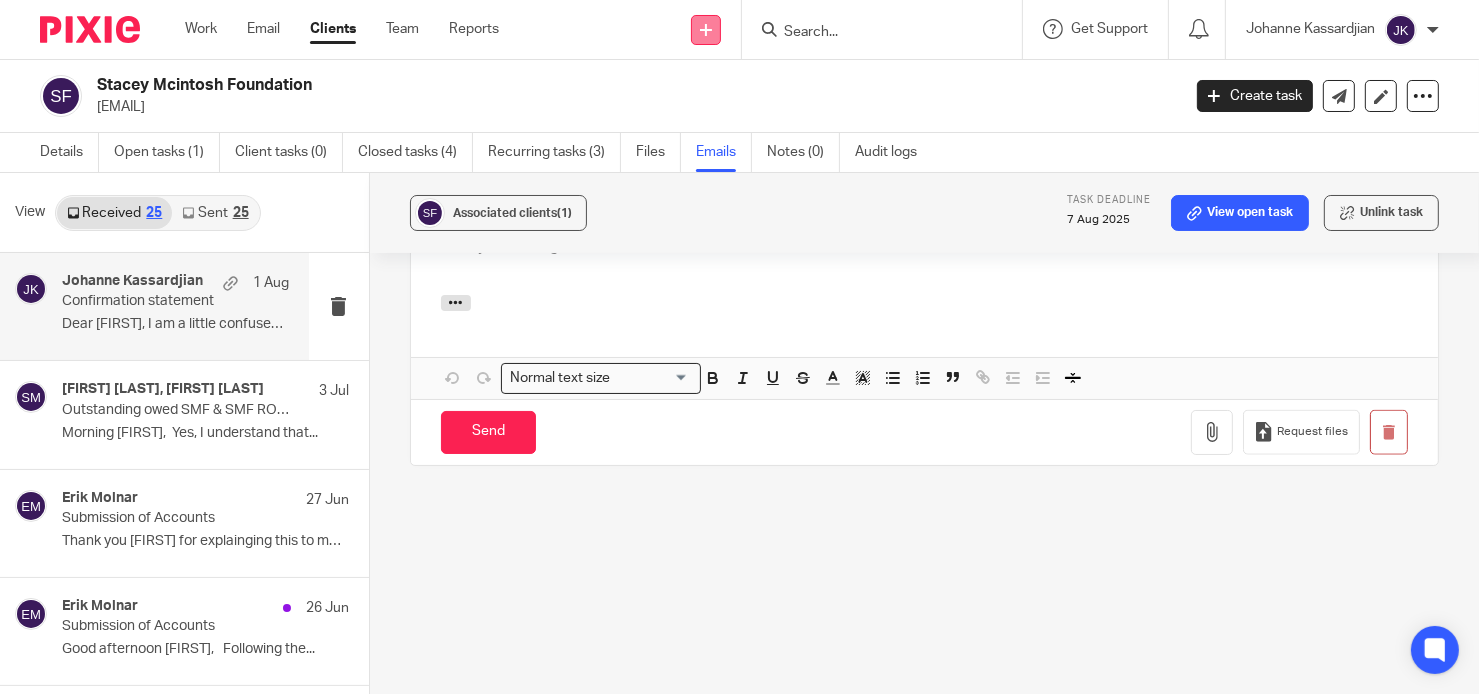 scroll, scrollTop: 0, scrollLeft: 0, axis: both 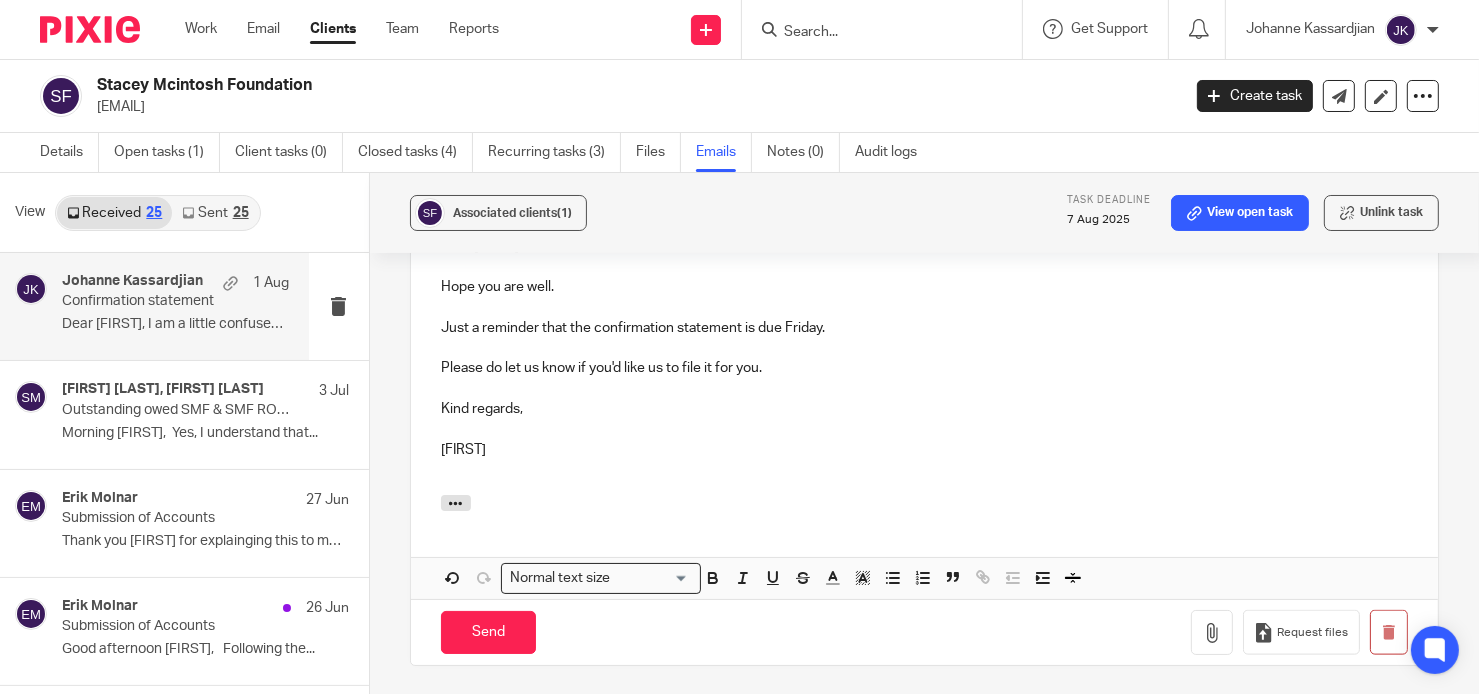 type 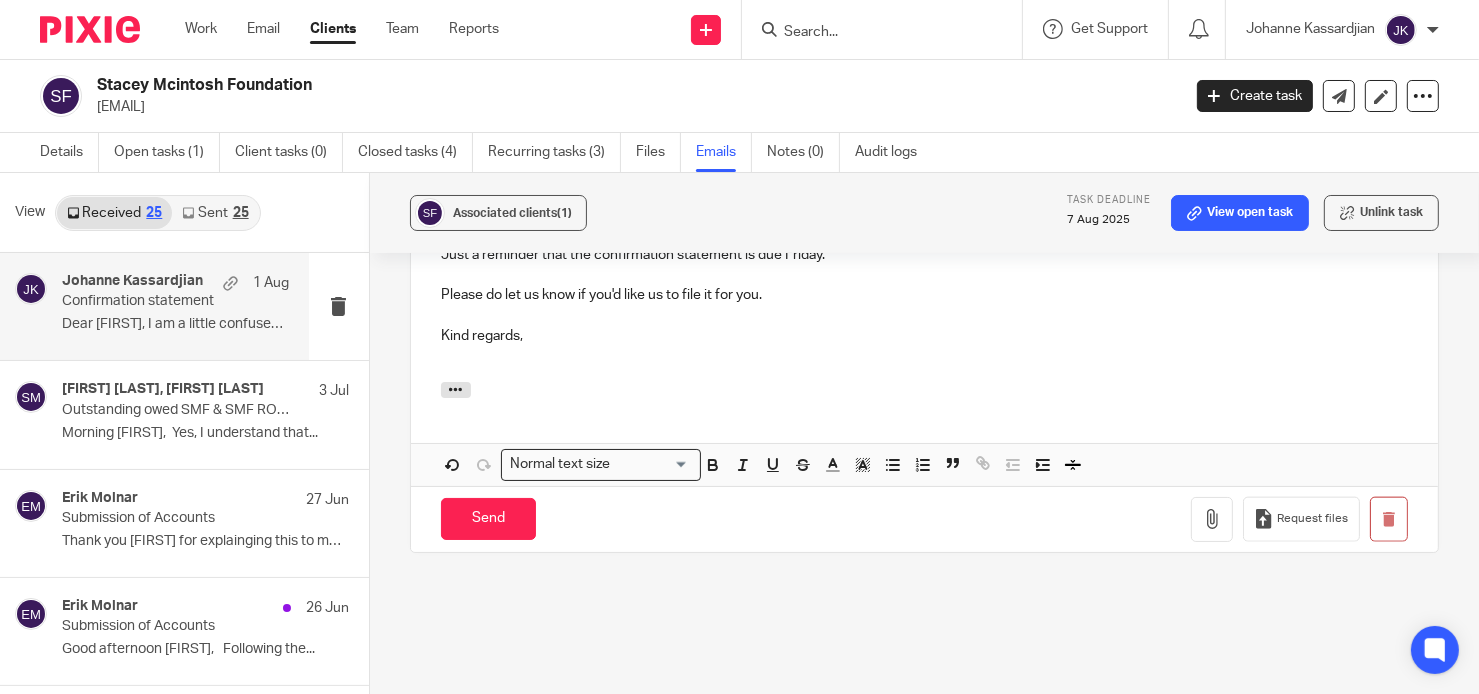 scroll, scrollTop: 2395, scrollLeft: 0, axis: vertical 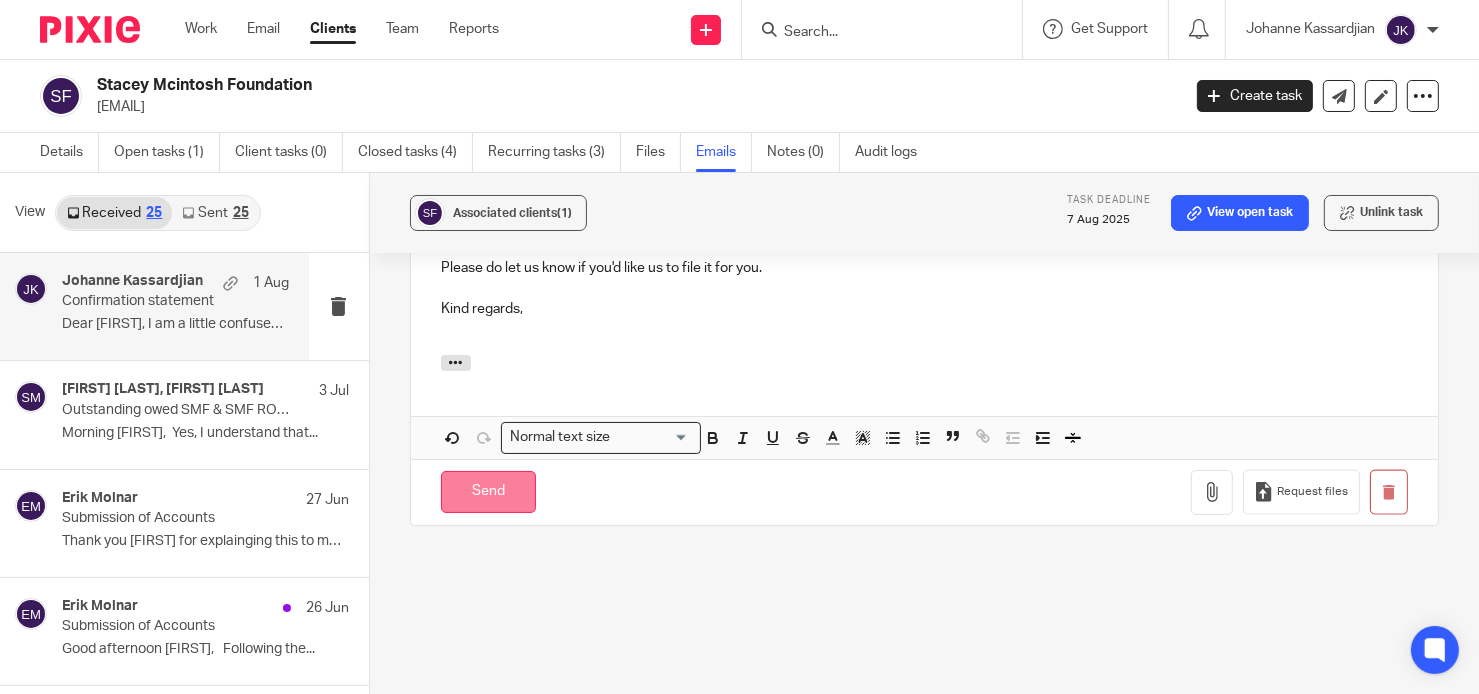 click on "Send" at bounding box center (488, 492) 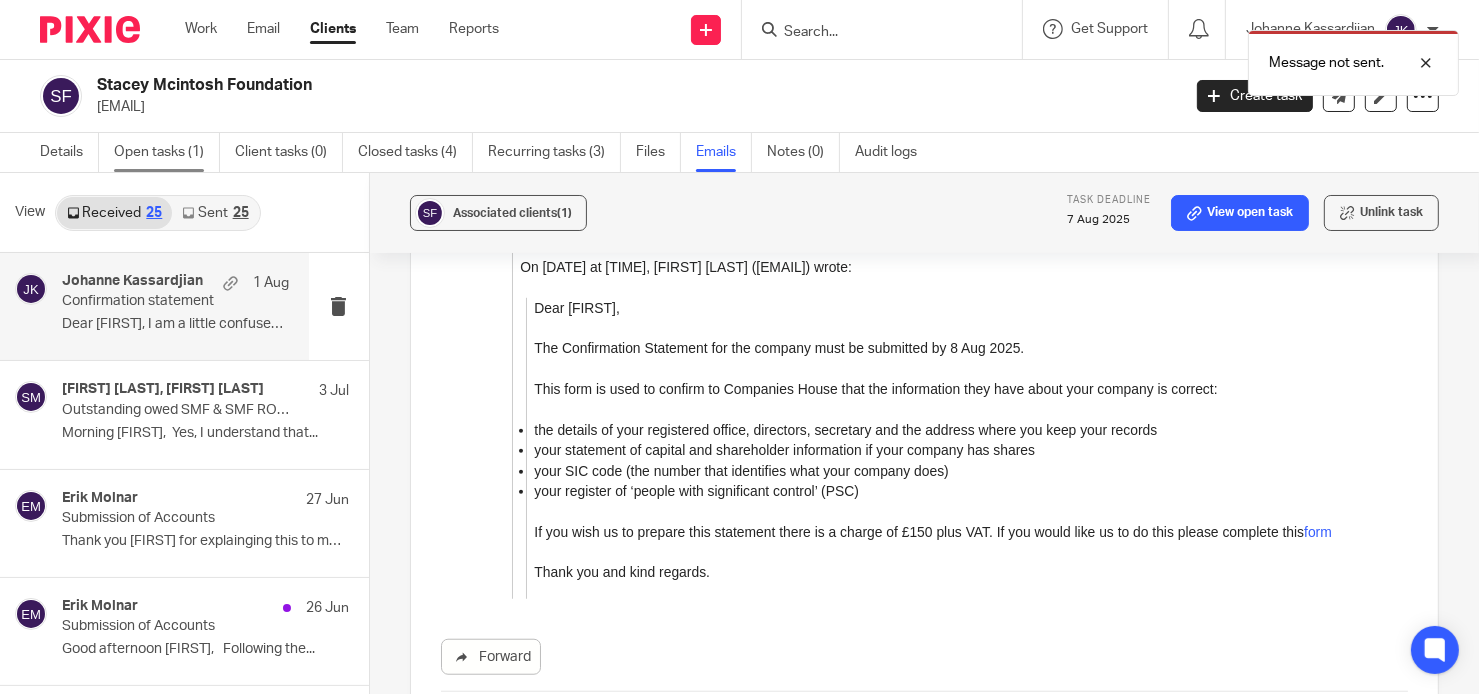 drag, startPoint x: 660, startPoint y: 400, endPoint x: 148, endPoint y: 142, distance: 573.3306 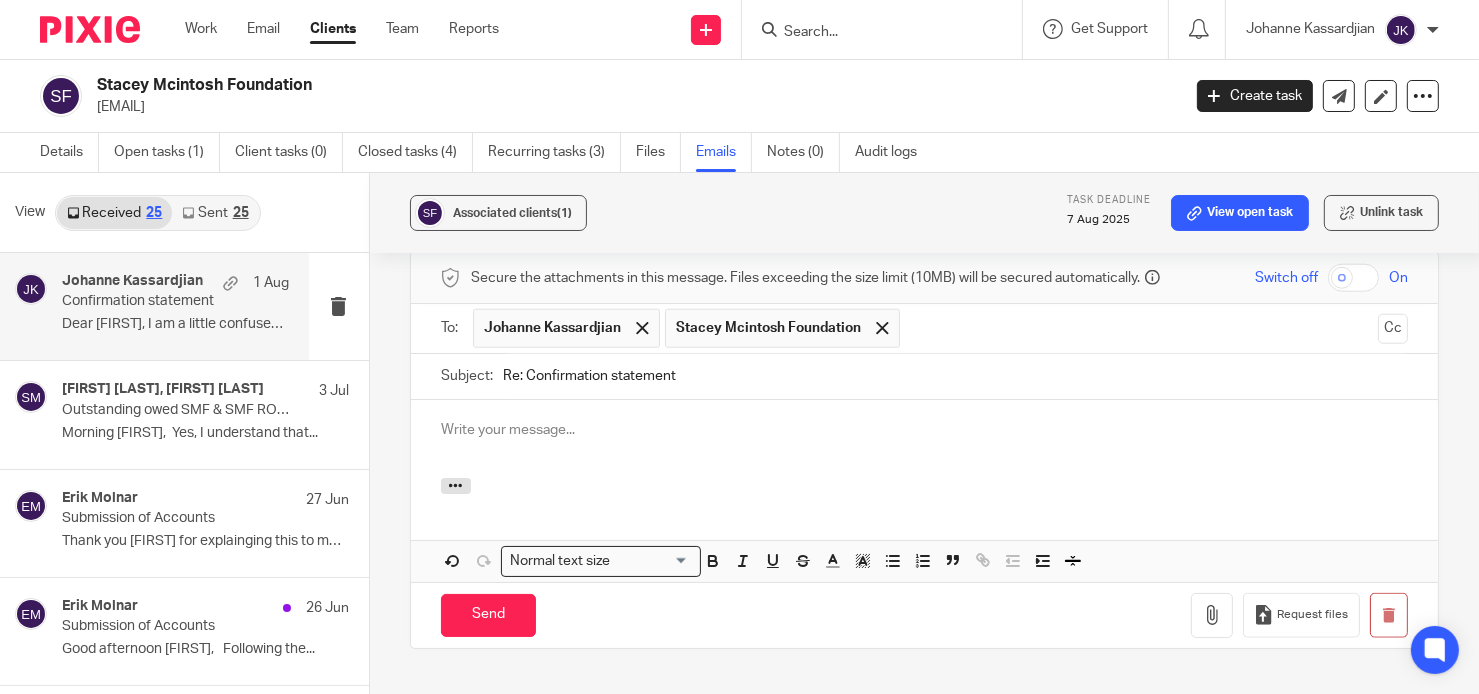 scroll, scrollTop: 2212, scrollLeft: 0, axis: vertical 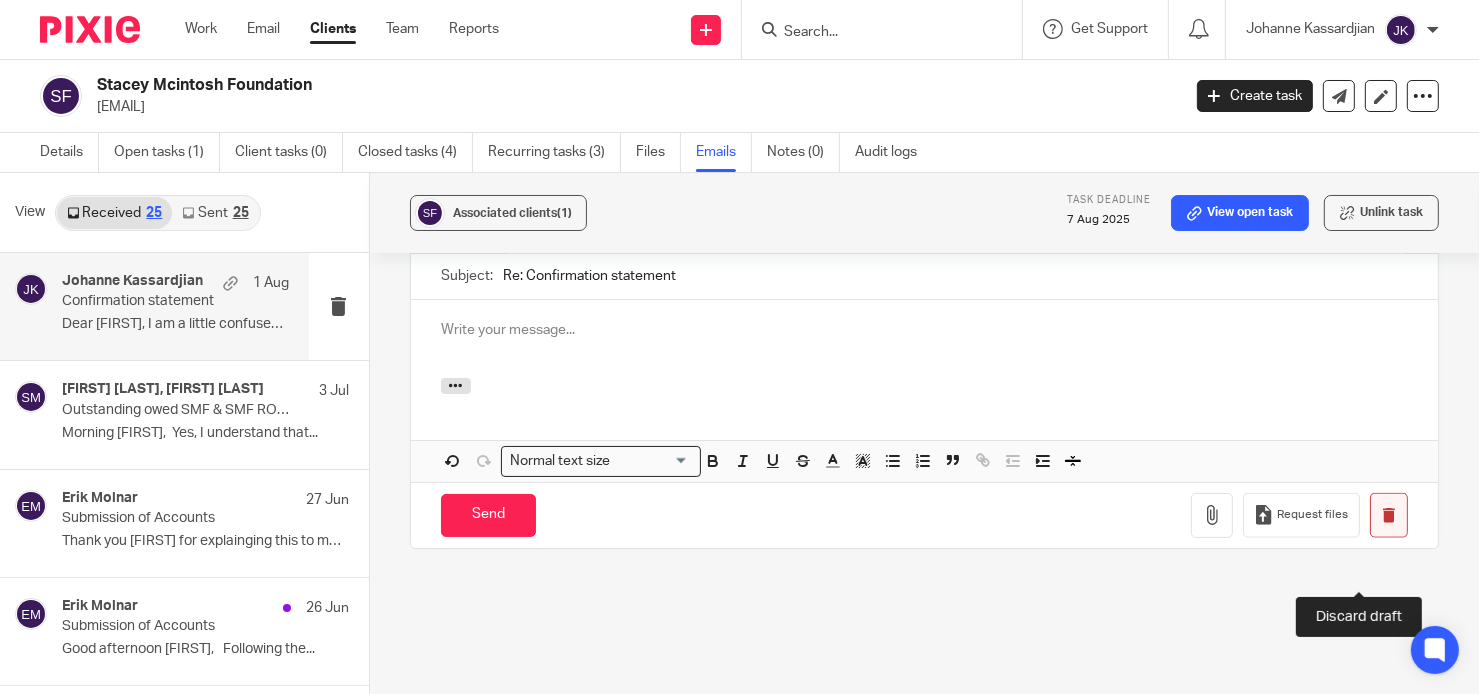 click at bounding box center [1389, 515] 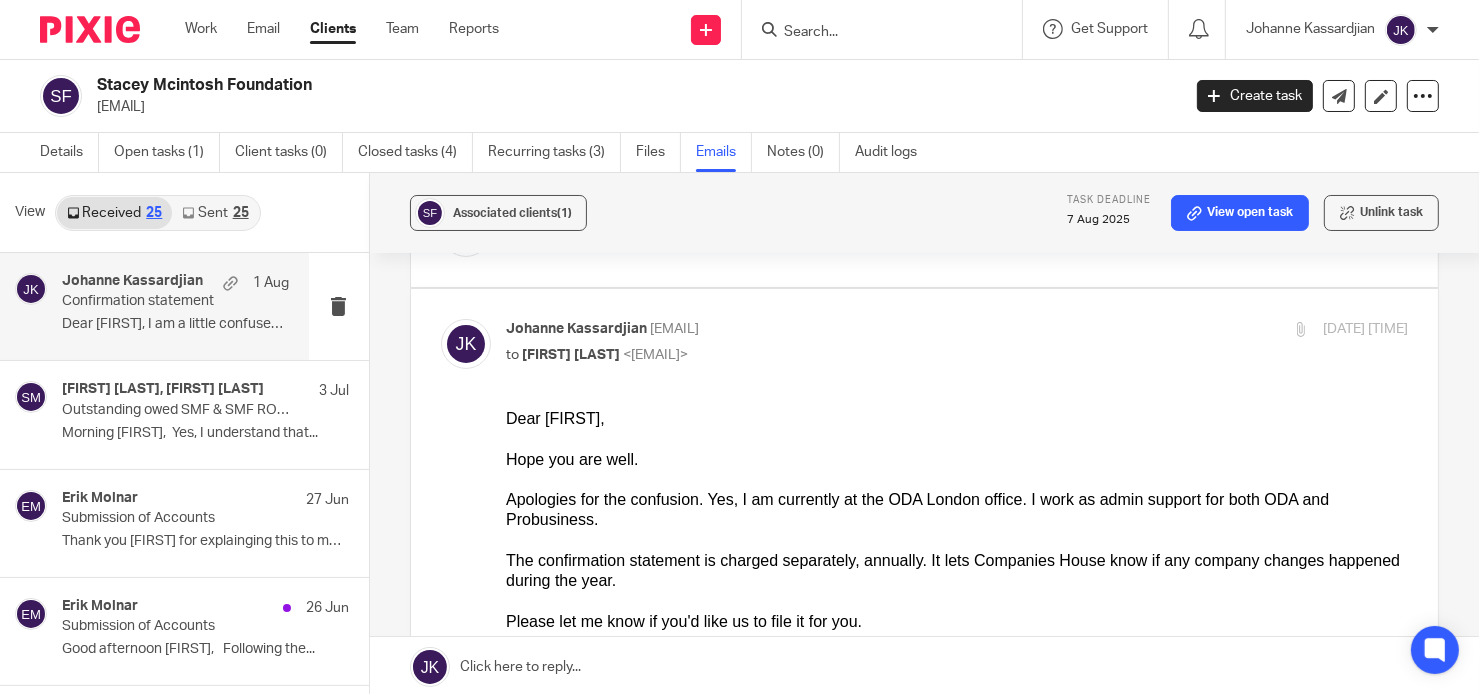 scroll, scrollTop: 0, scrollLeft: 0, axis: both 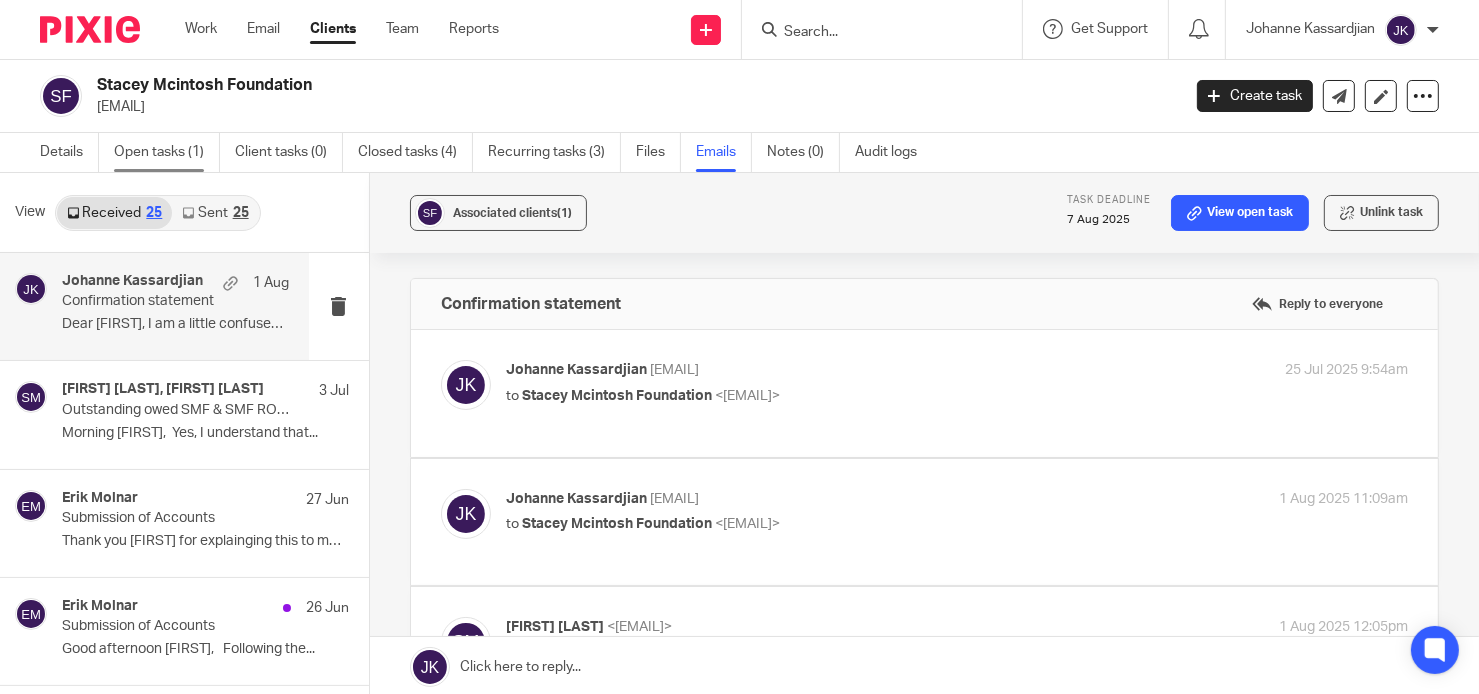 click on "Open tasks (1)" at bounding box center [167, 152] 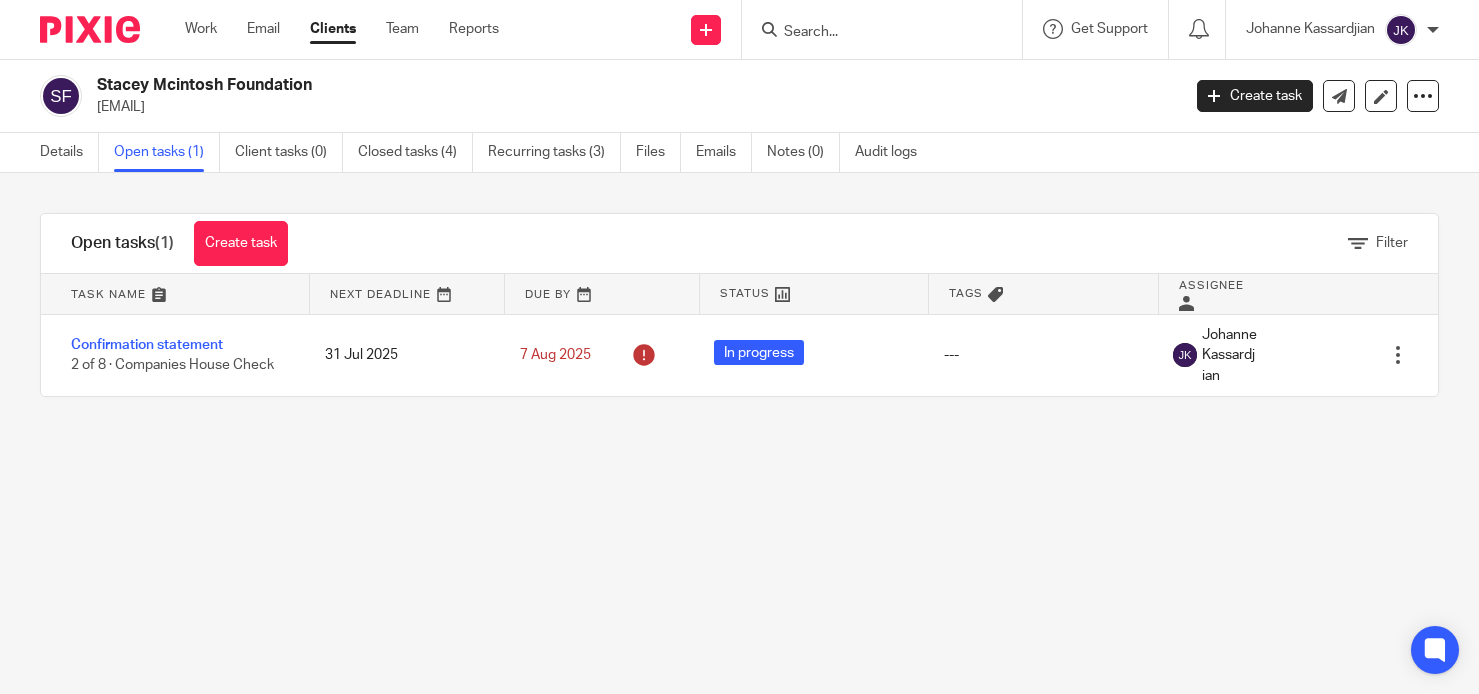 scroll, scrollTop: 0, scrollLeft: 0, axis: both 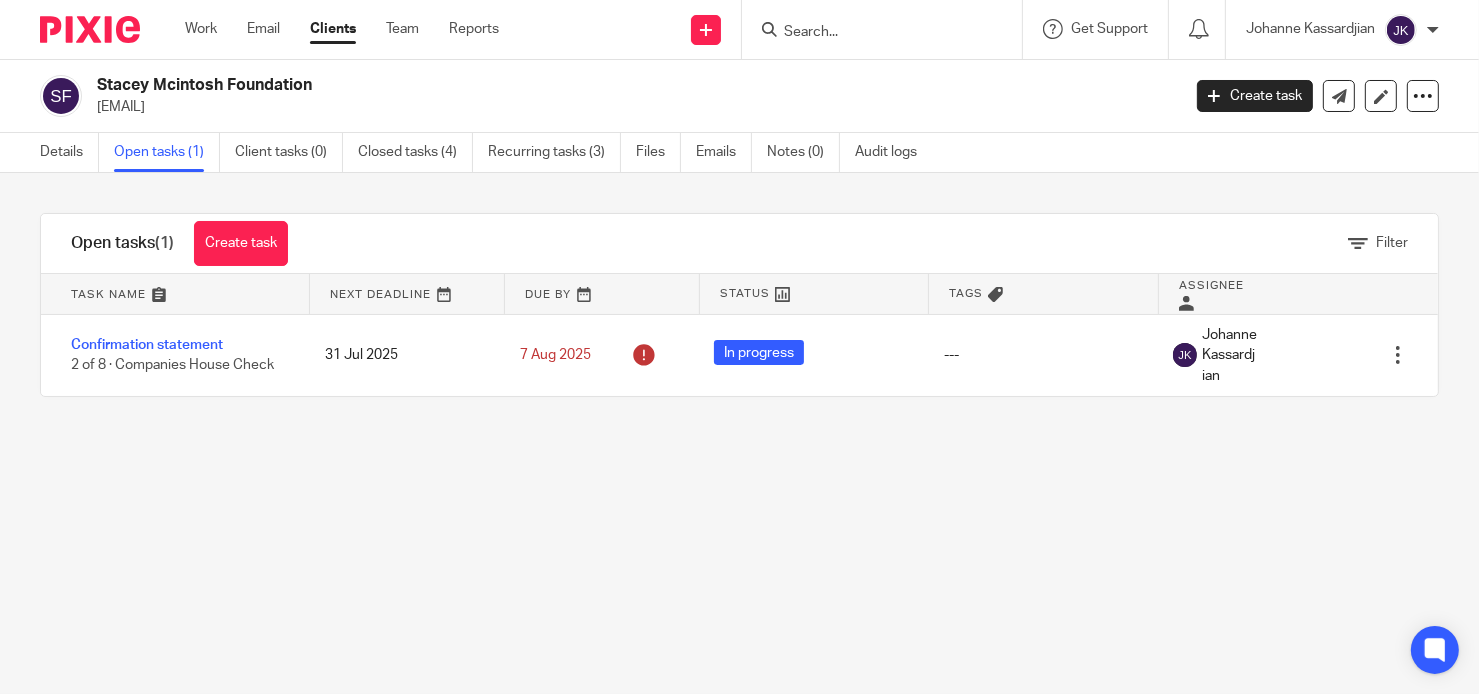 click on "Work
Email
Clients
Team
Reports" at bounding box center (357, 29) 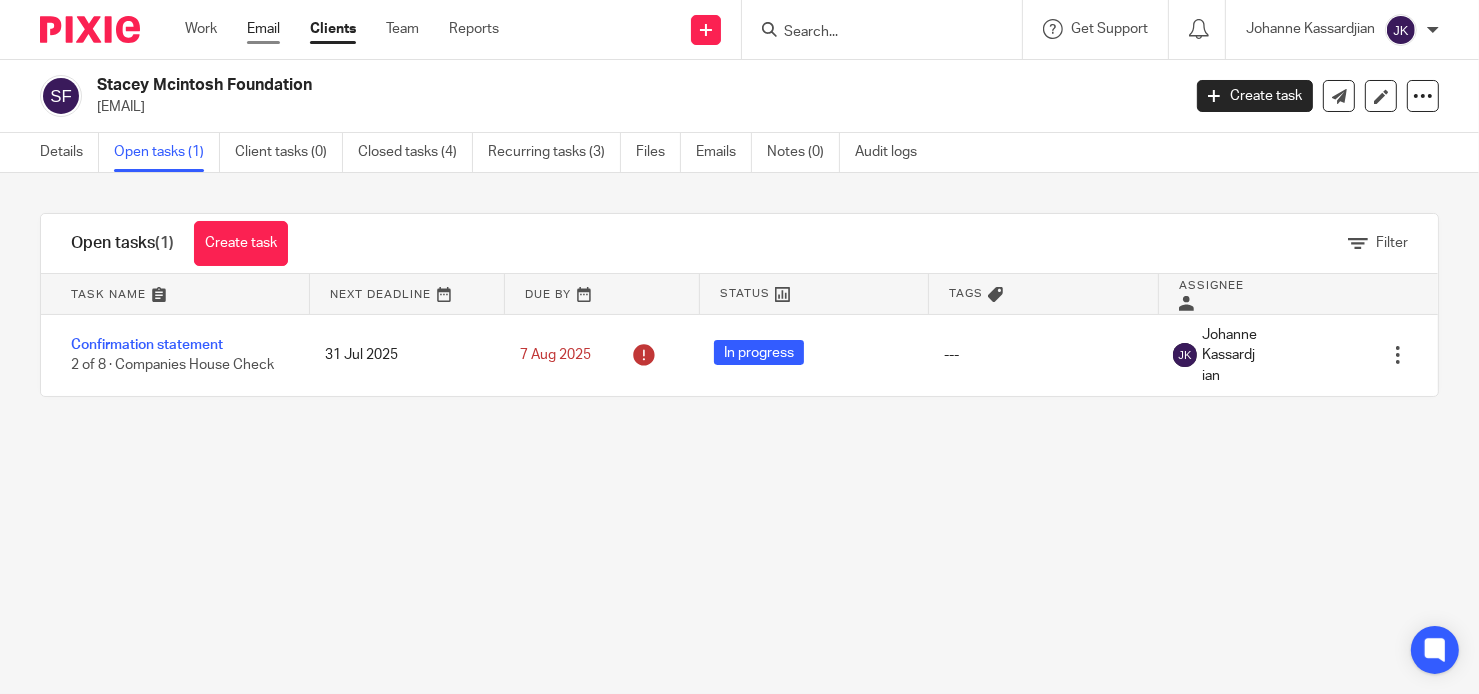 click on "Email" at bounding box center [263, 29] 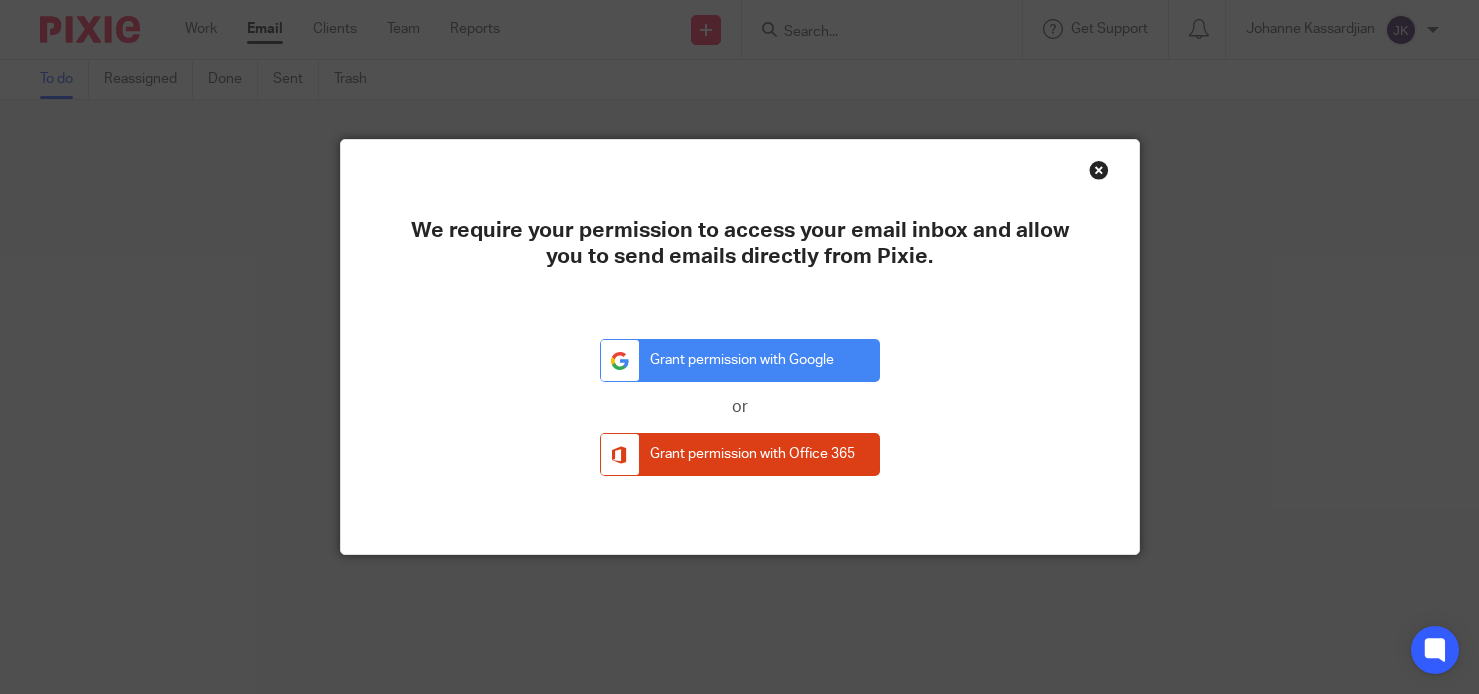 scroll, scrollTop: 0, scrollLeft: 0, axis: both 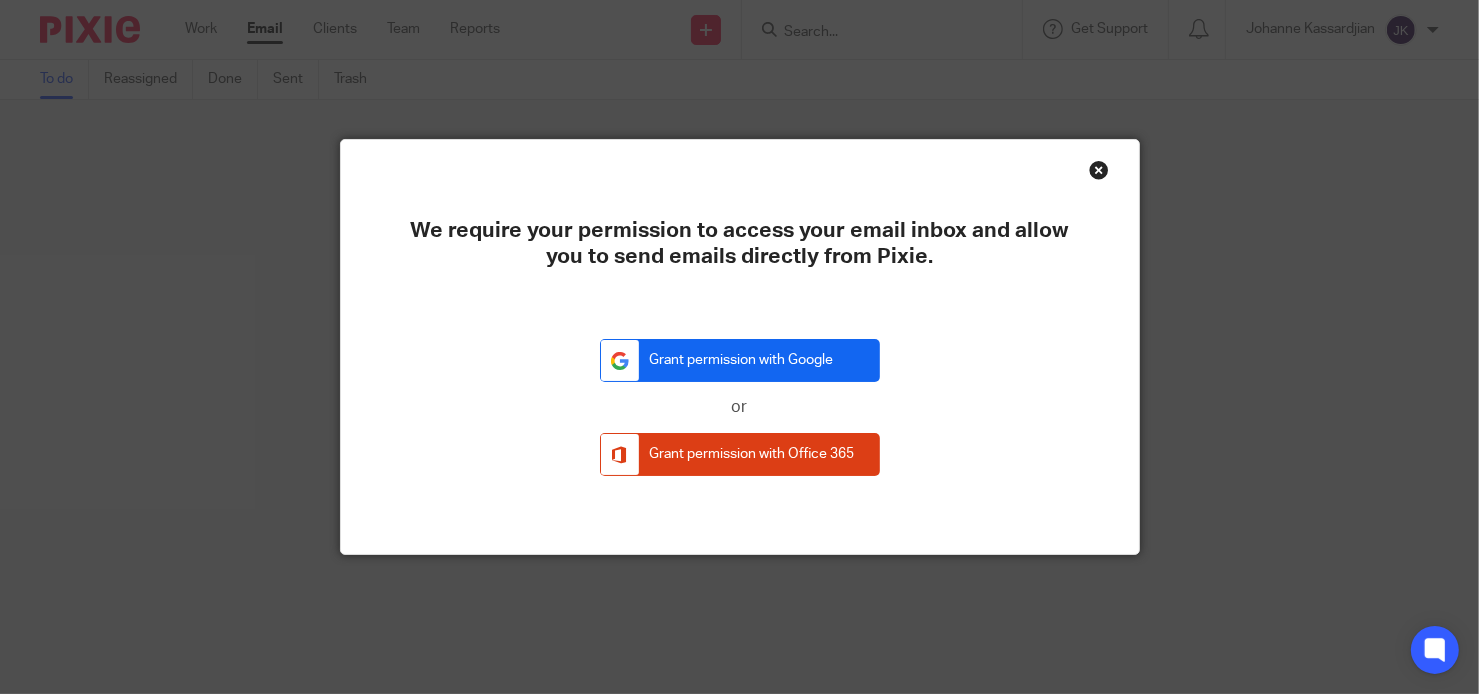 click on "Grant permission with Google" at bounding box center [740, 360] 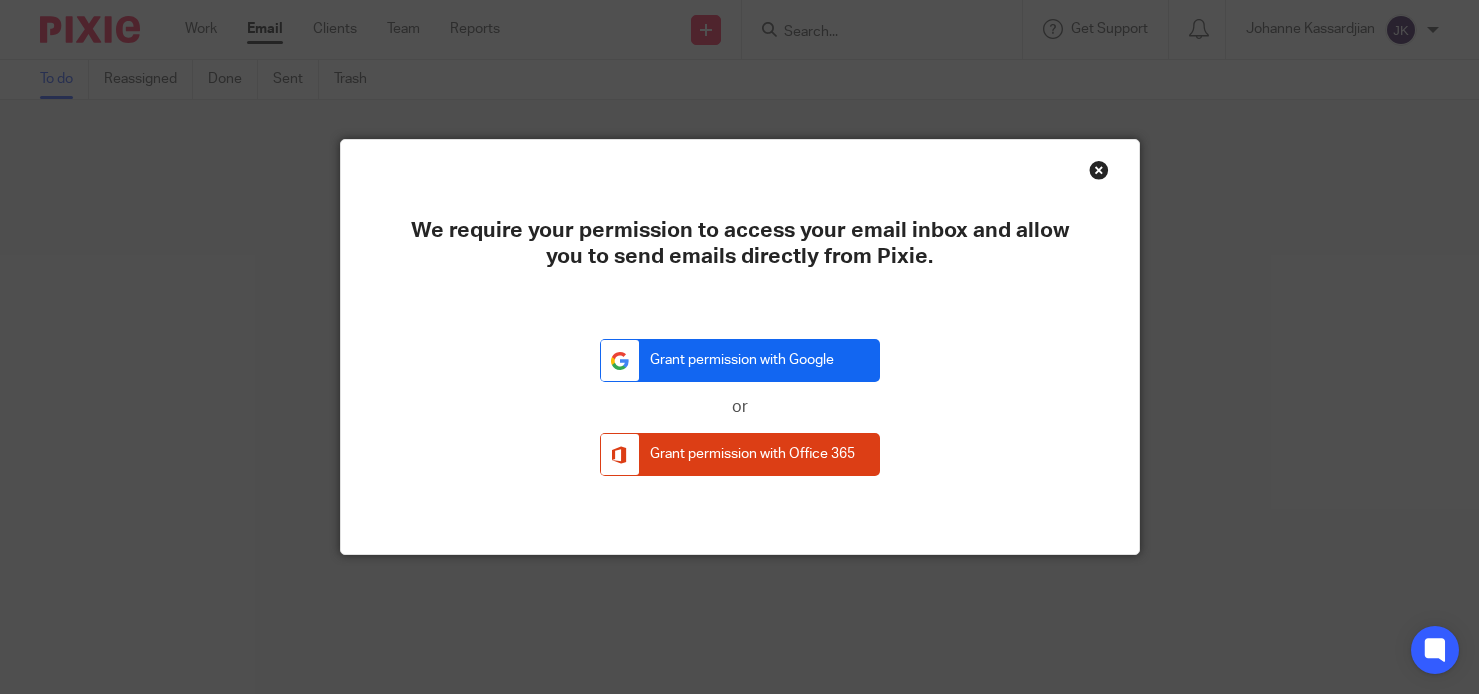 scroll, scrollTop: 0, scrollLeft: 0, axis: both 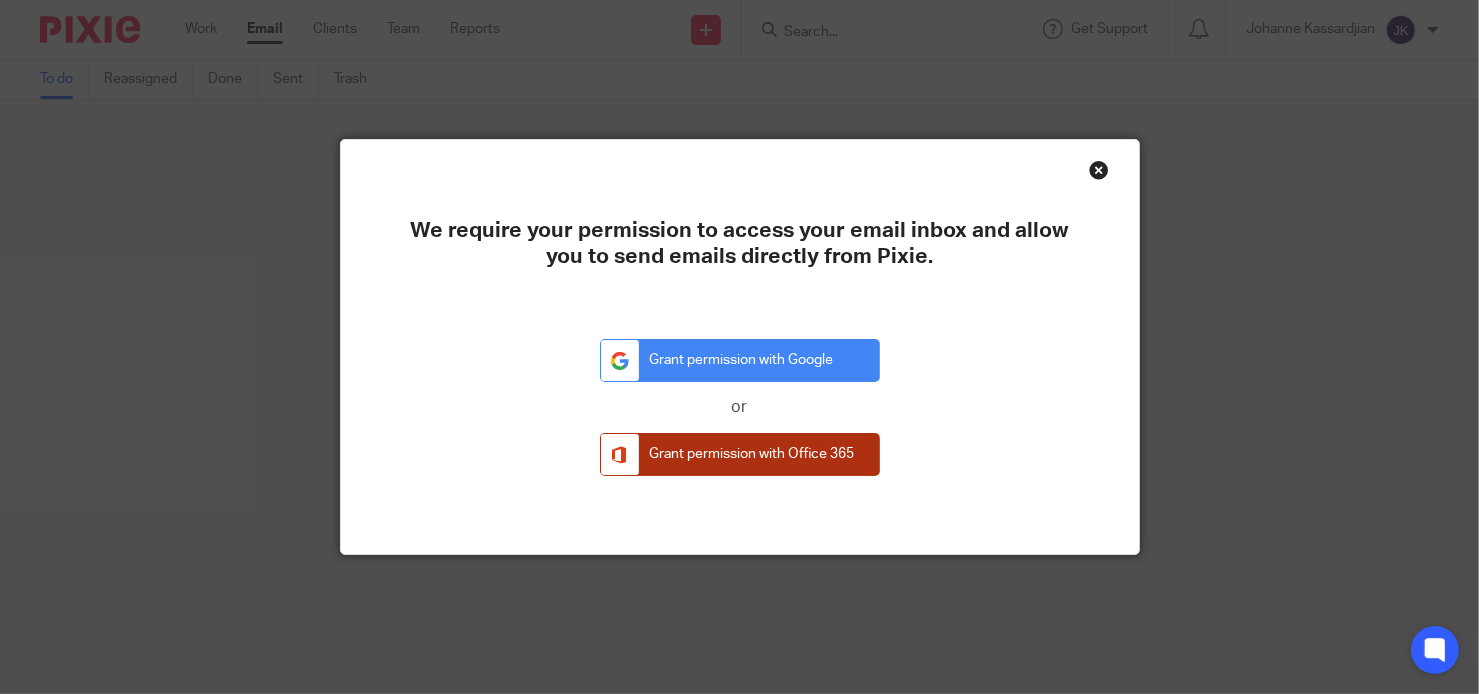 click on "Grant permission with Office 365" at bounding box center (740, 454) 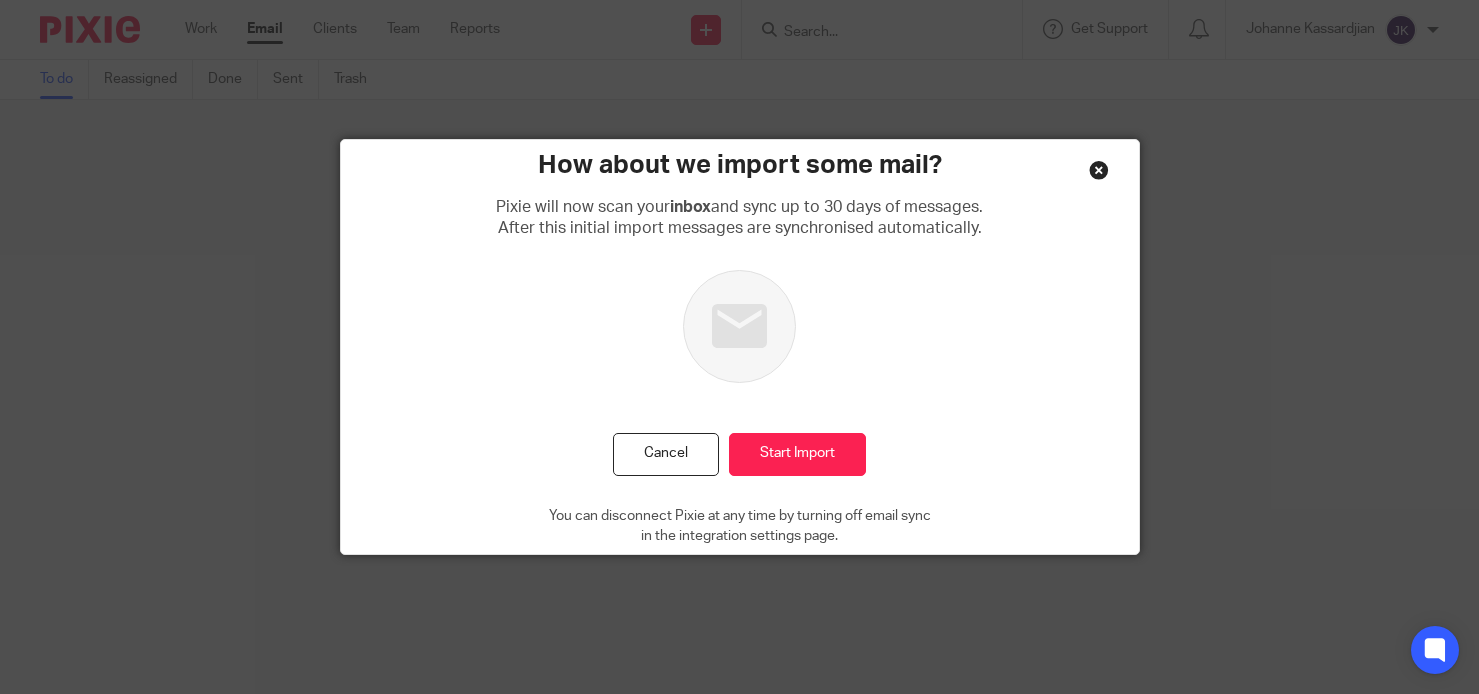scroll, scrollTop: 0, scrollLeft: 0, axis: both 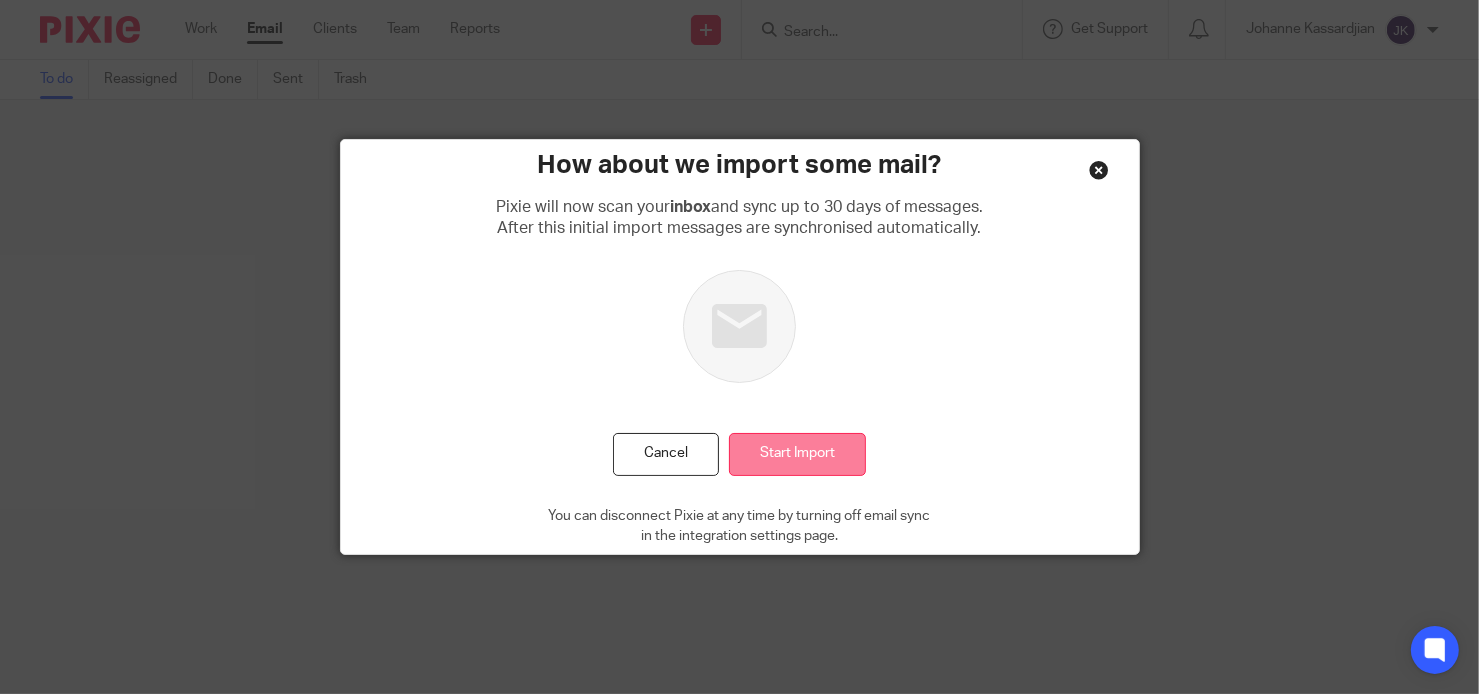 click on "Start Import" at bounding box center [797, 454] 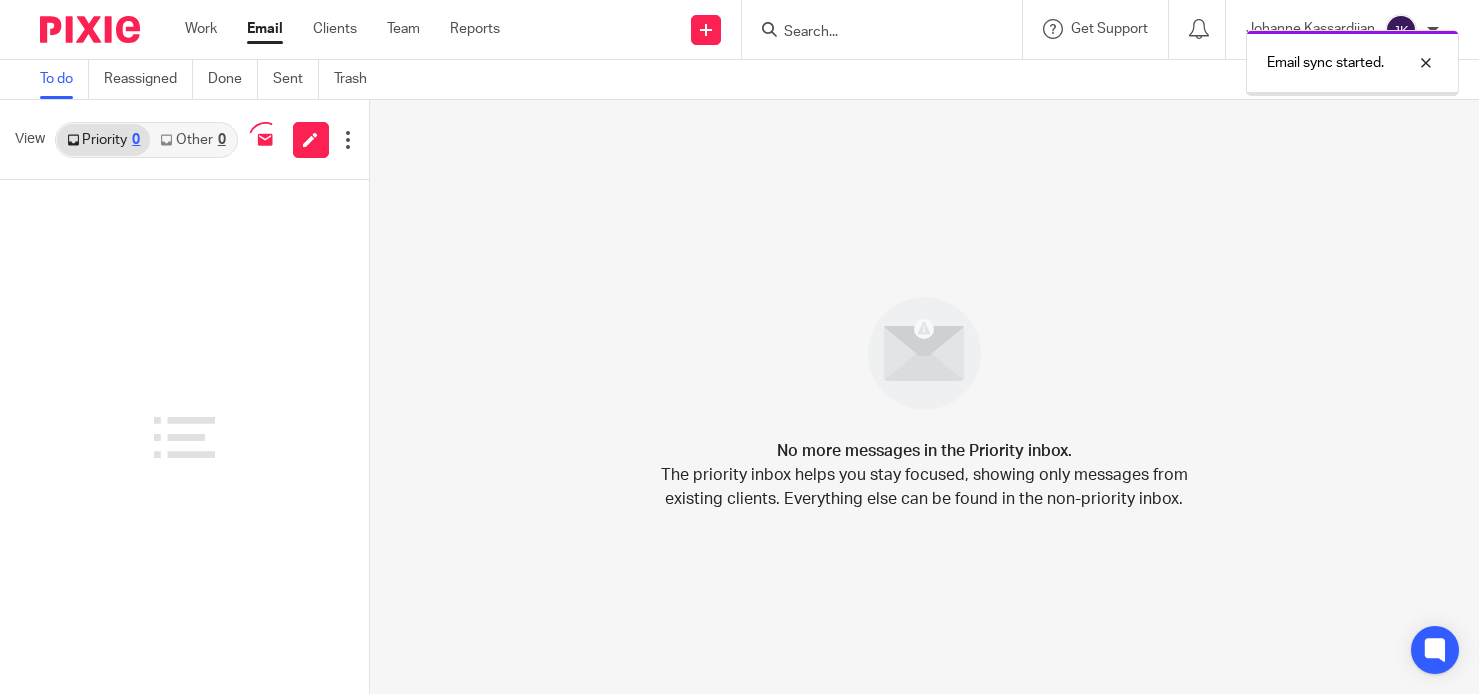 scroll, scrollTop: 0, scrollLeft: 0, axis: both 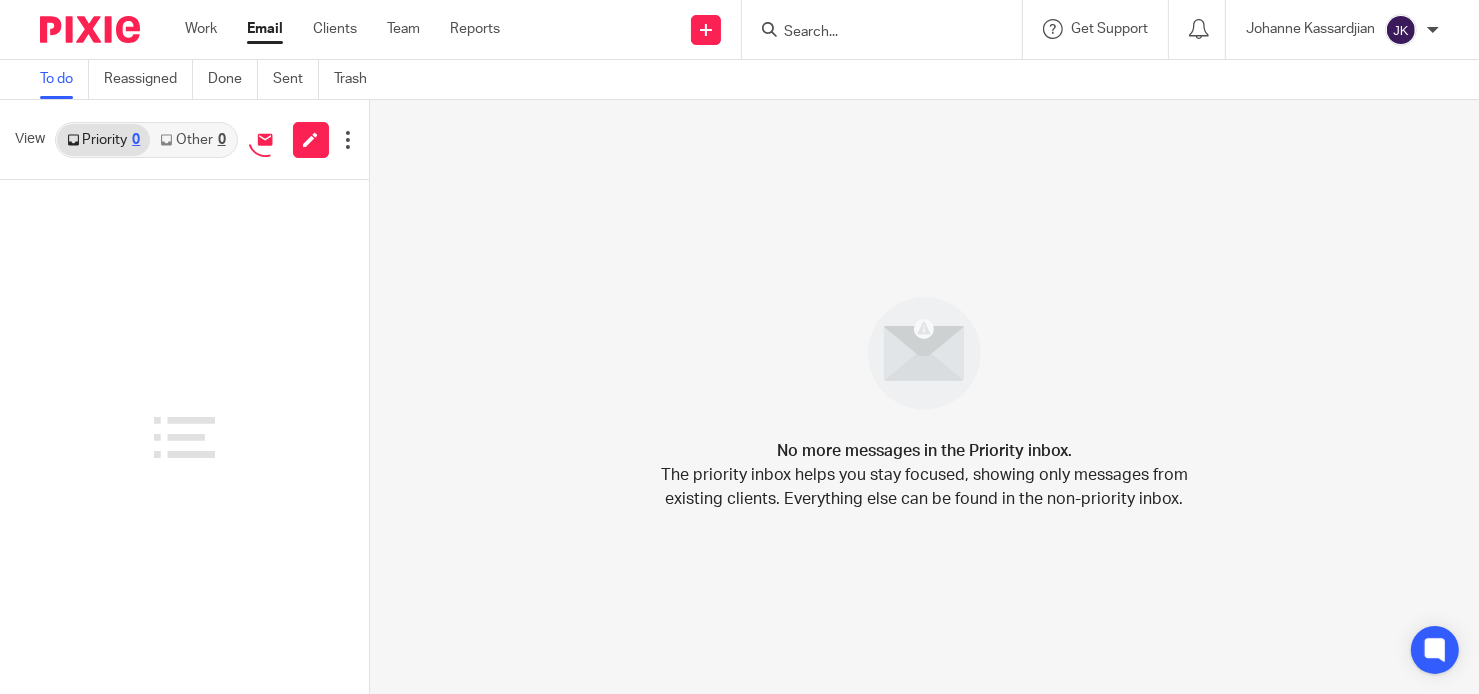 click on "Other
0" at bounding box center [192, 140] 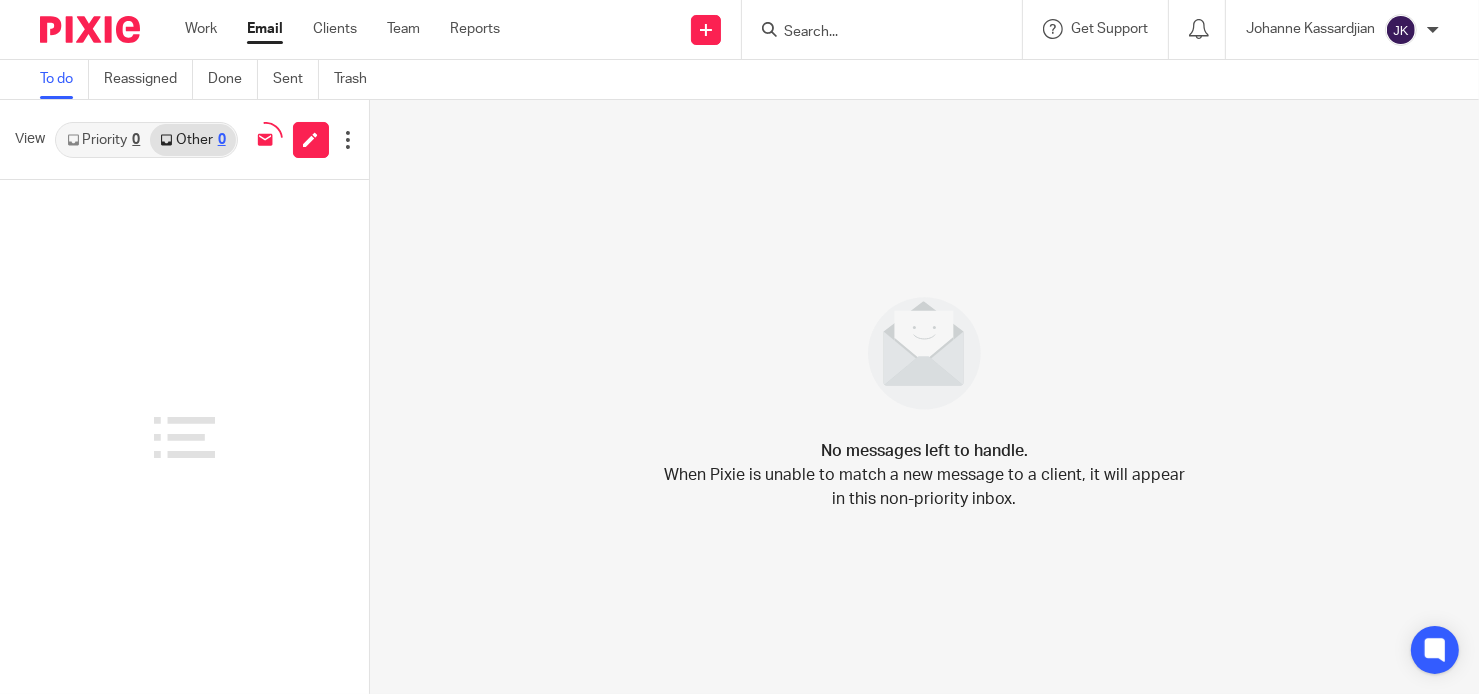 click on "Priority
0" at bounding box center (103, 140) 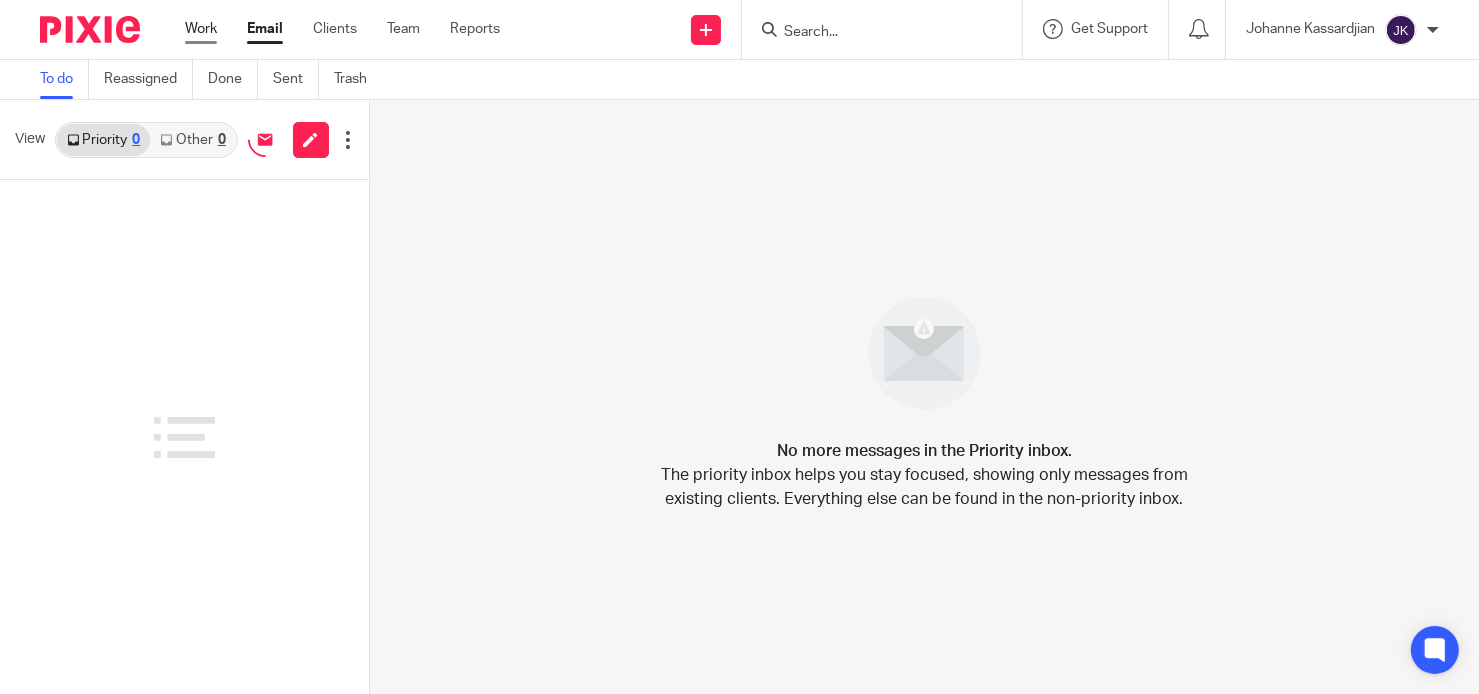 click on "Work" at bounding box center [201, 29] 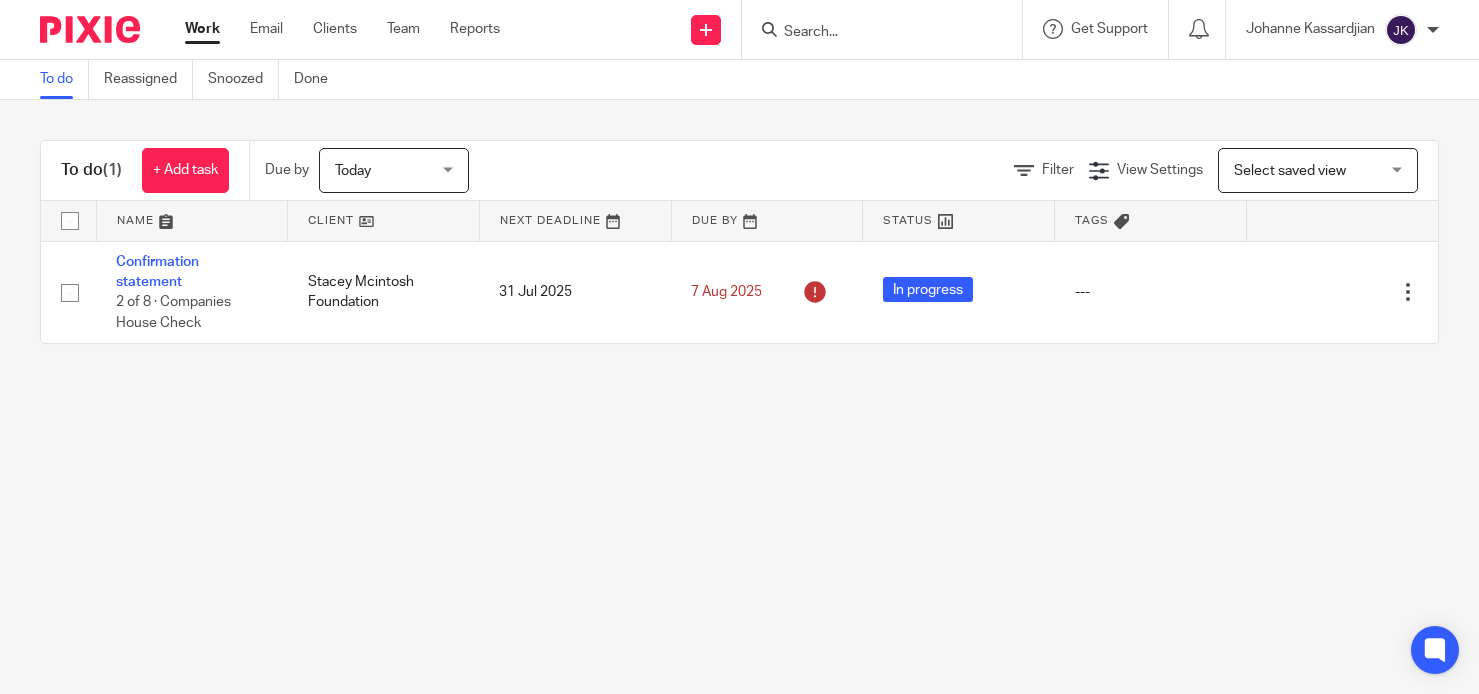 scroll, scrollTop: 0, scrollLeft: 0, axis: both 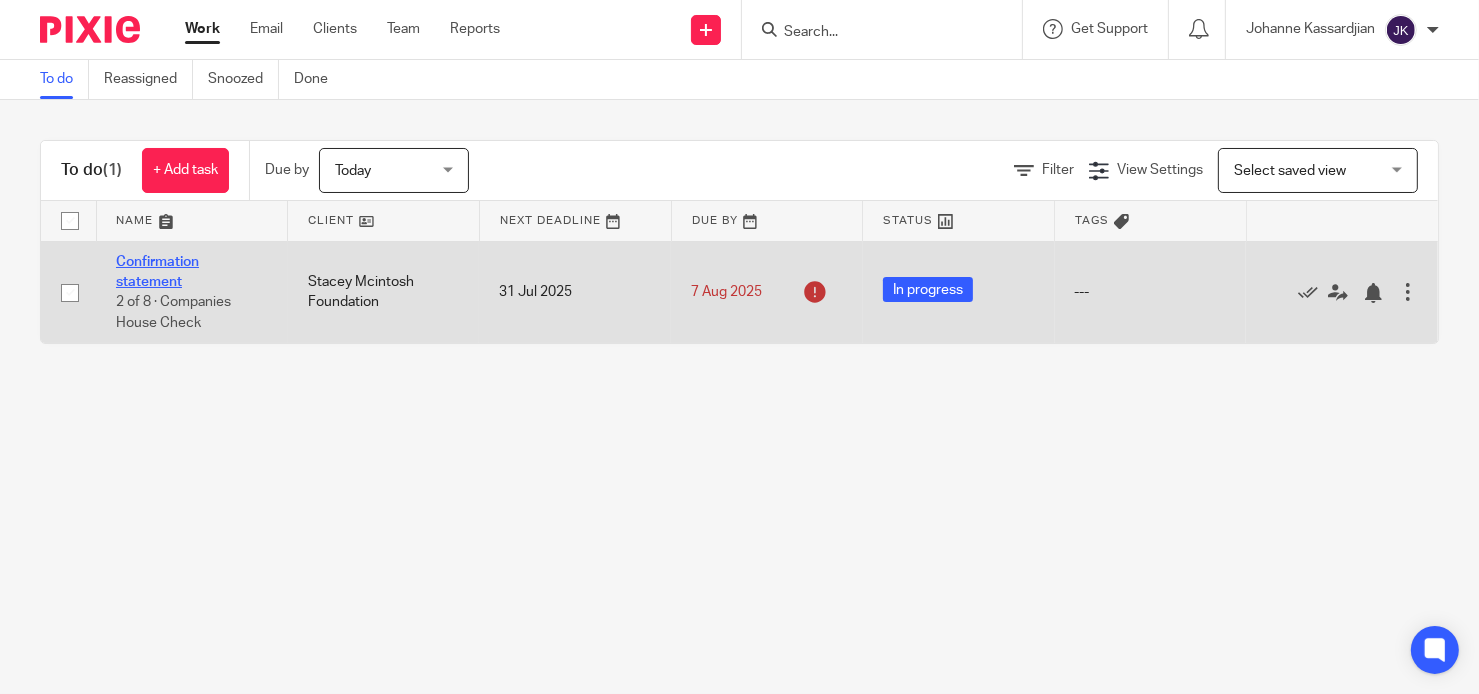 click on "Confirmation statement" at bounding box center (157, 272) 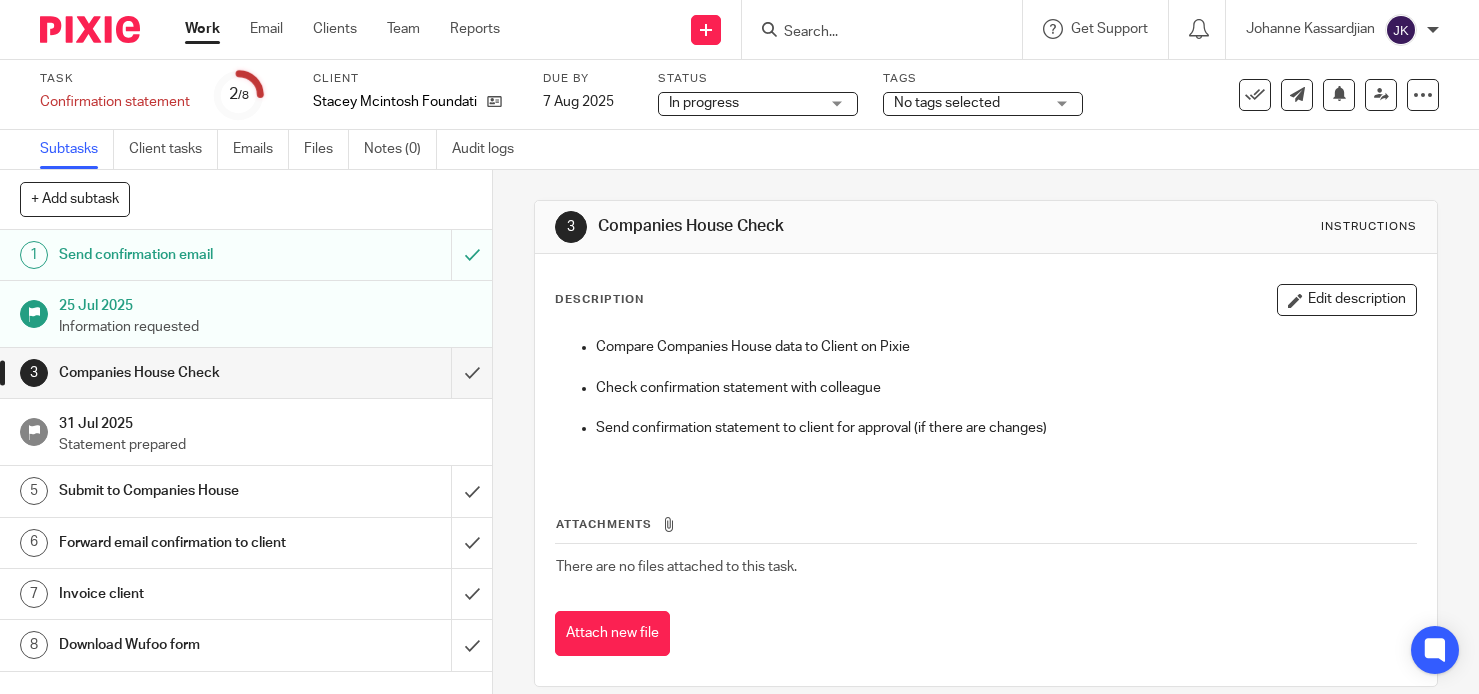 scroll, scrollTop: 0, scrollLeft: 0, axis: both 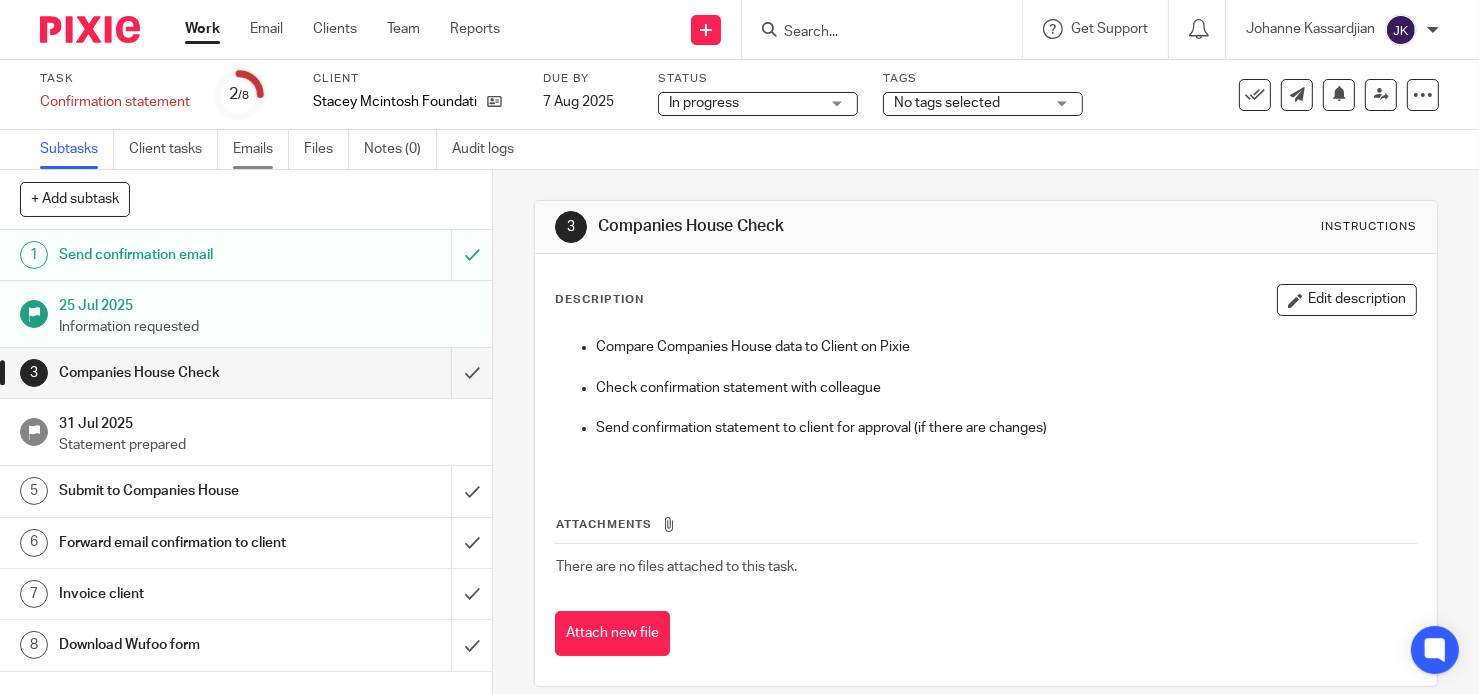 click on "Emails" at bounding box center (261, 149) 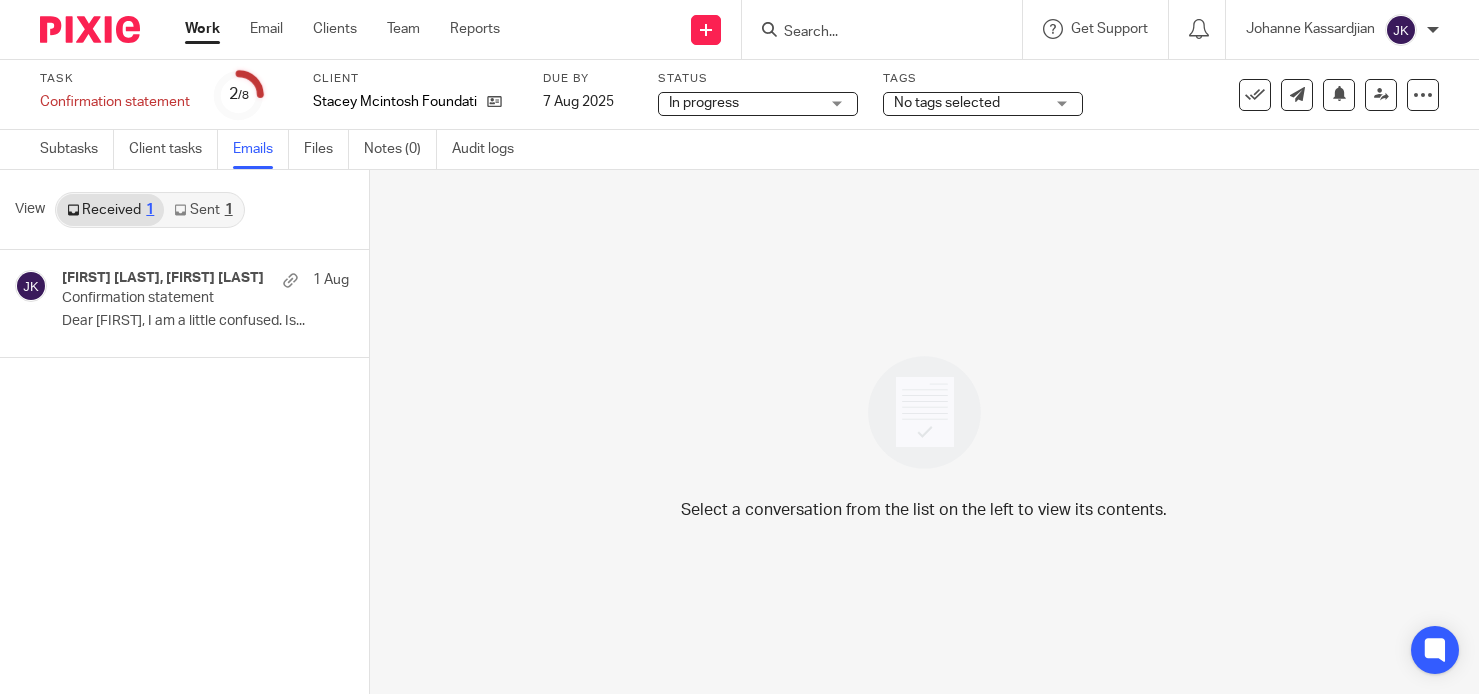 scroll, scrollTop: 0, scrollLeft: 0, axis: both 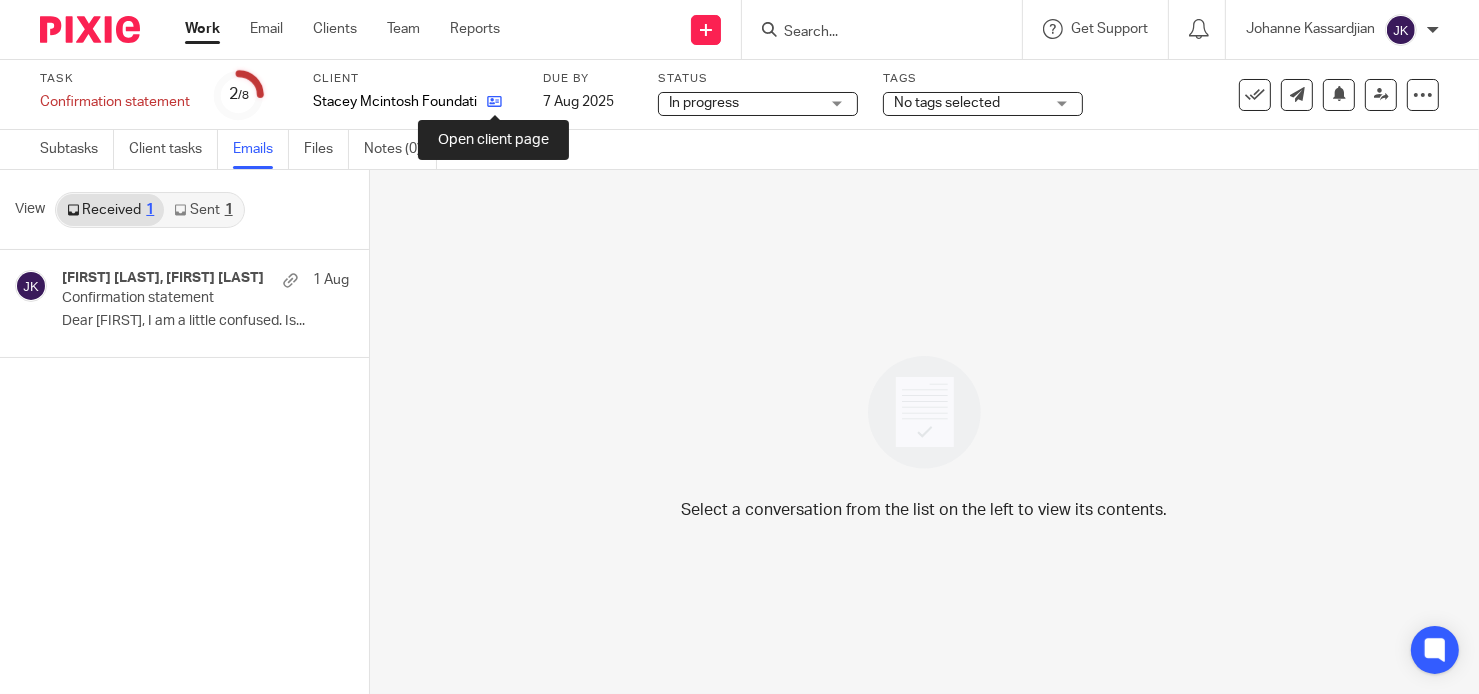 click at bounding box center (494, 101) 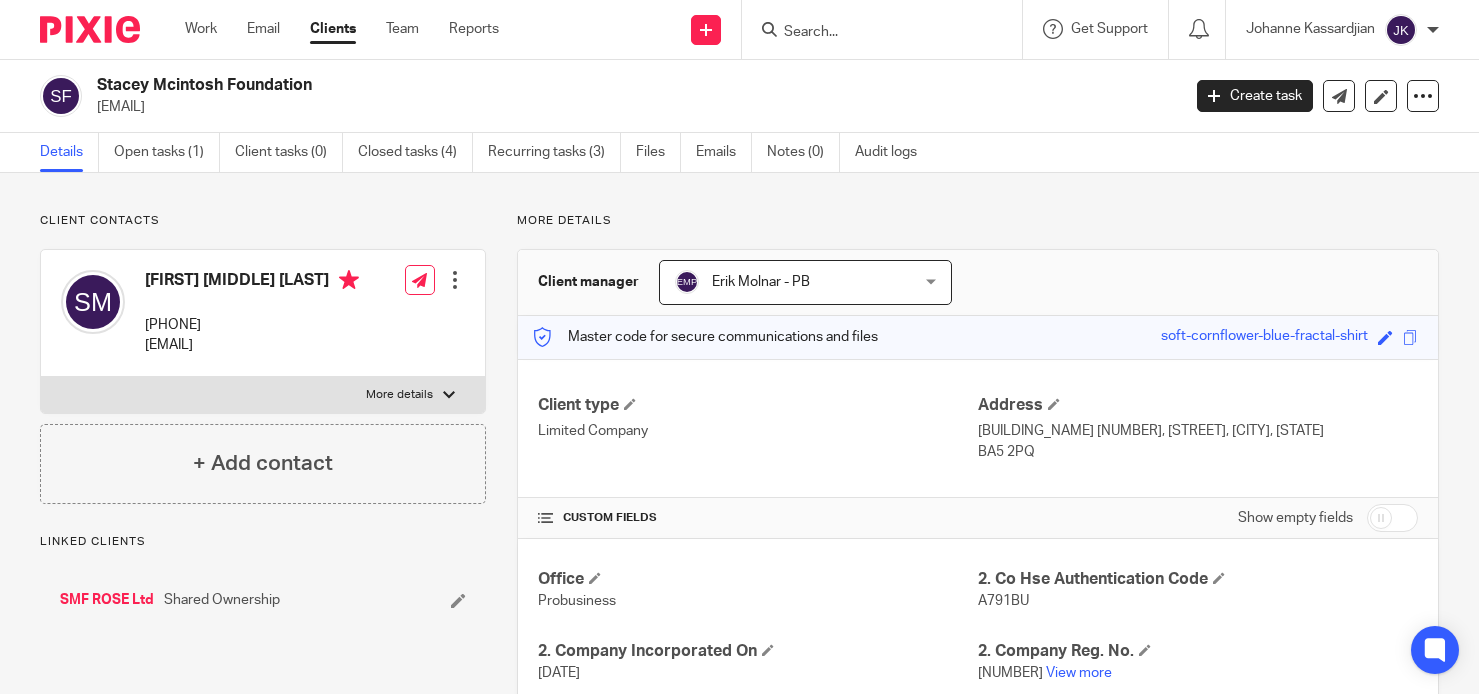 scroll, scrollTop: 0, scrollLeft: 0, axis: both 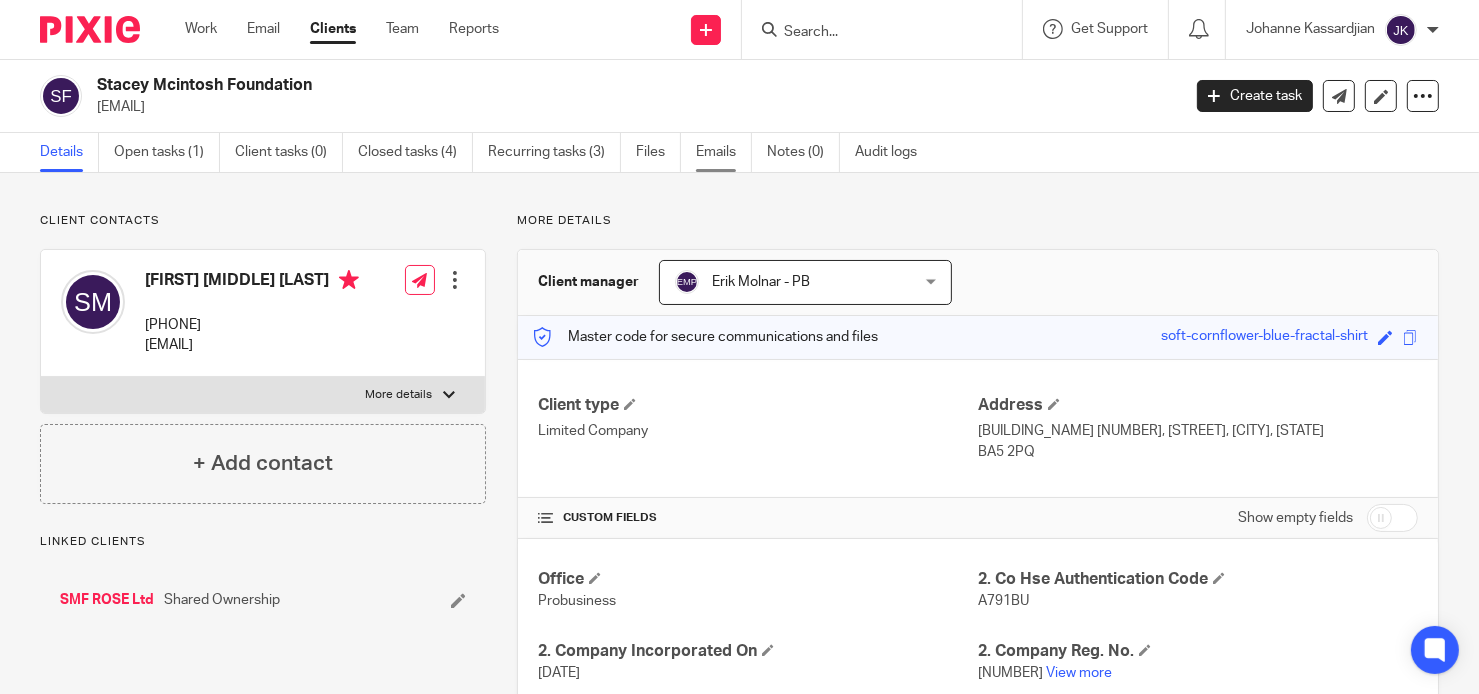 click on "Emails" at bounding box center [724, 152] 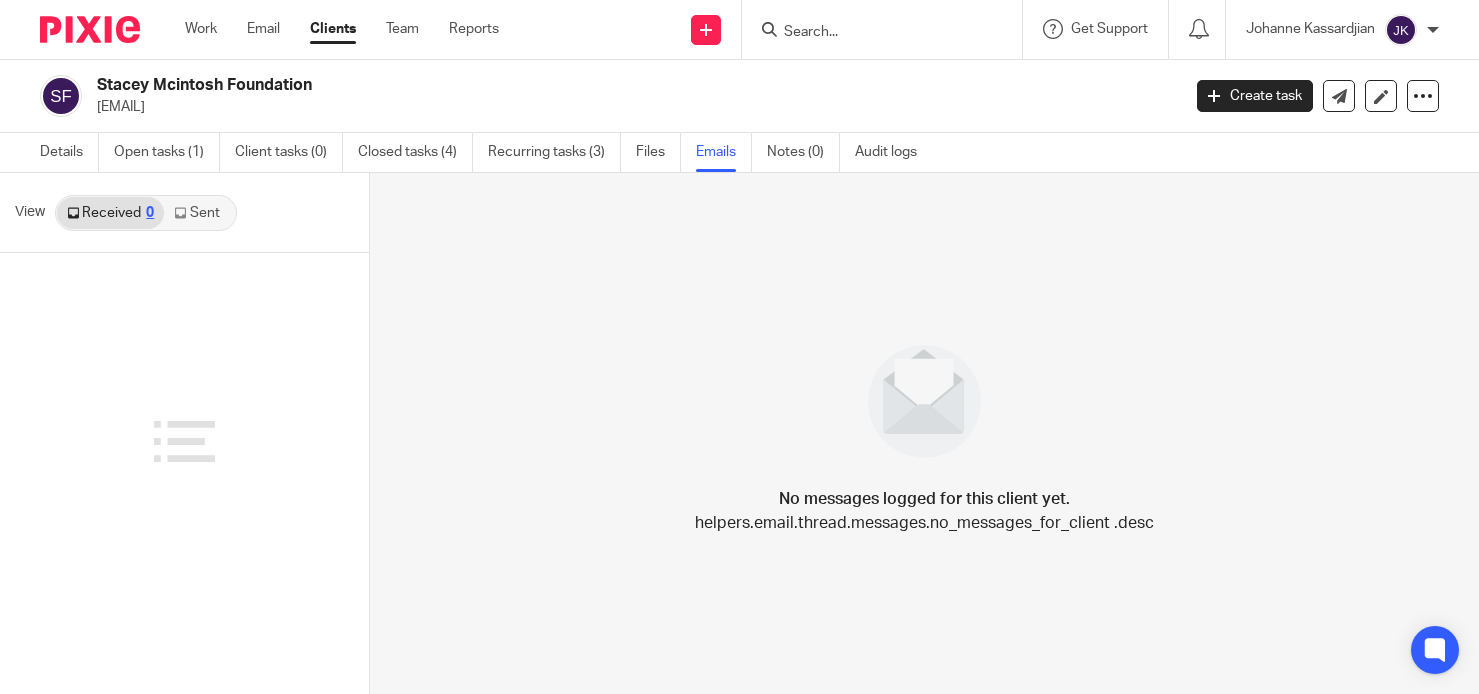 scroll, scrollTop: 0, scrollLeft: 0, axis: both 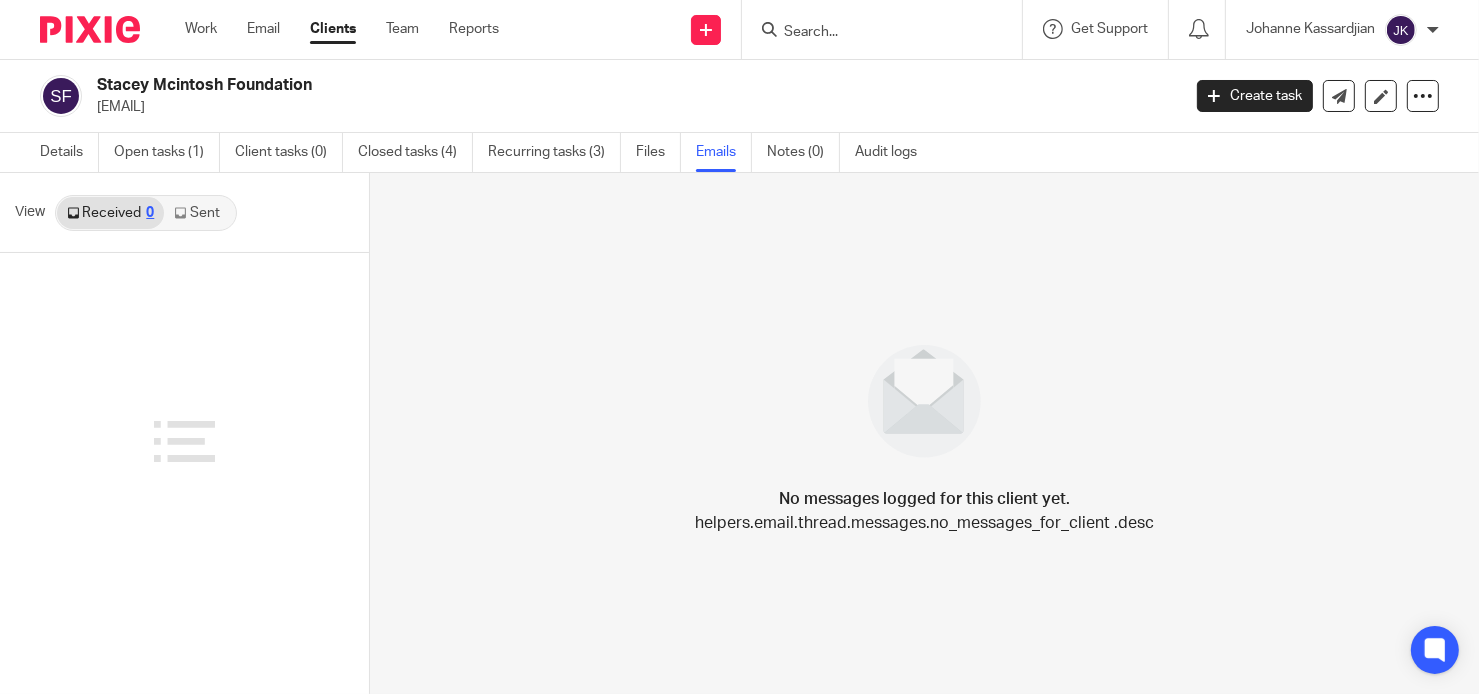 drag, startPoint x: 627, startPoint y: 267, endPoint x: 623, endPoint y: 279, distance: 12.649111 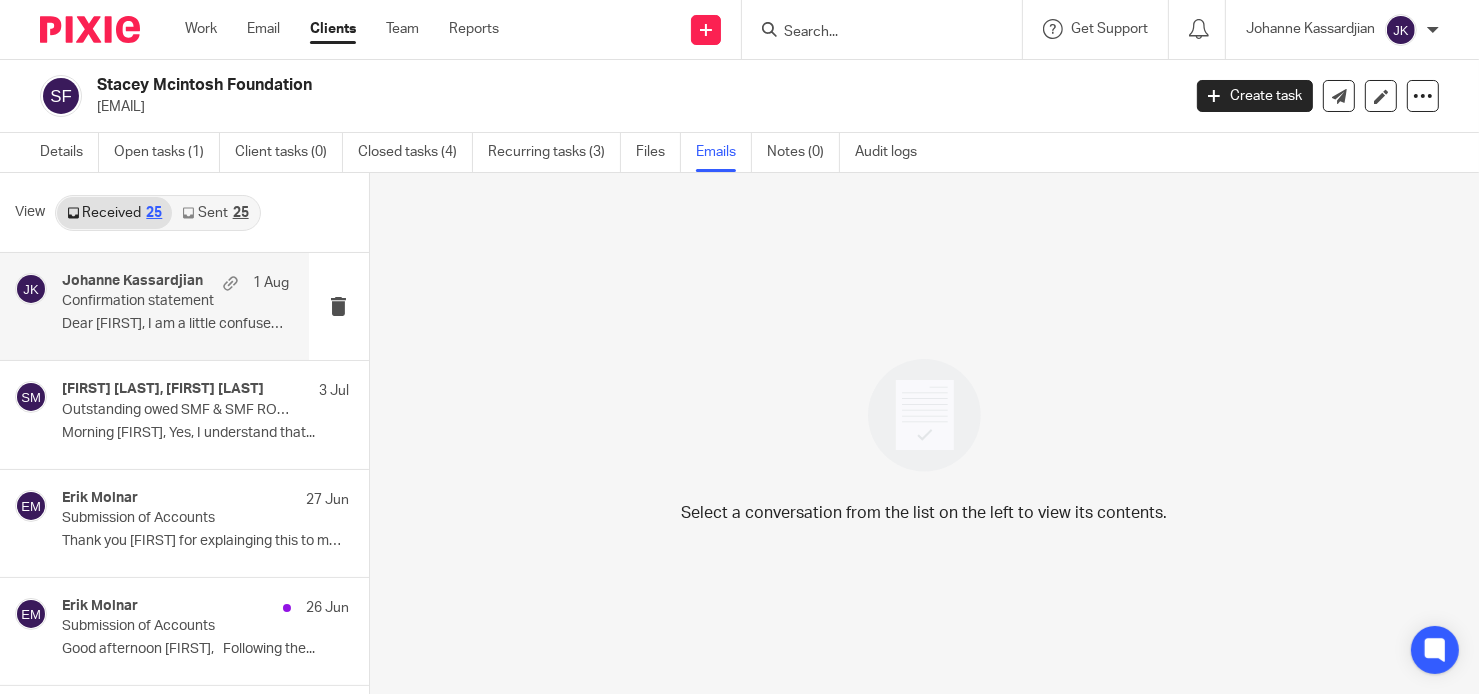 drag, startPoint x: 623, startPoint y: 279, endPoint x: 184, endPoint y: 319, distance: 440.81854 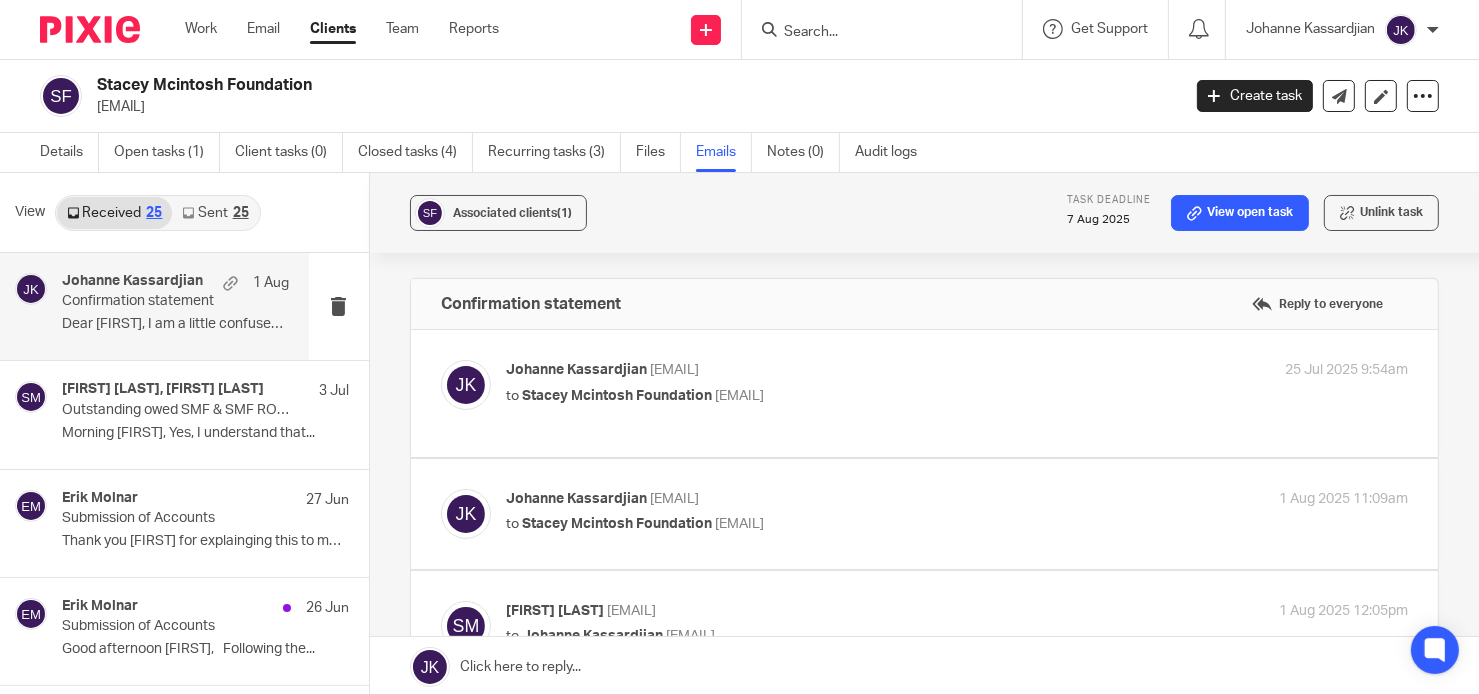 scroll, scrollTop: 0, scrollLeft: 0, axis: both 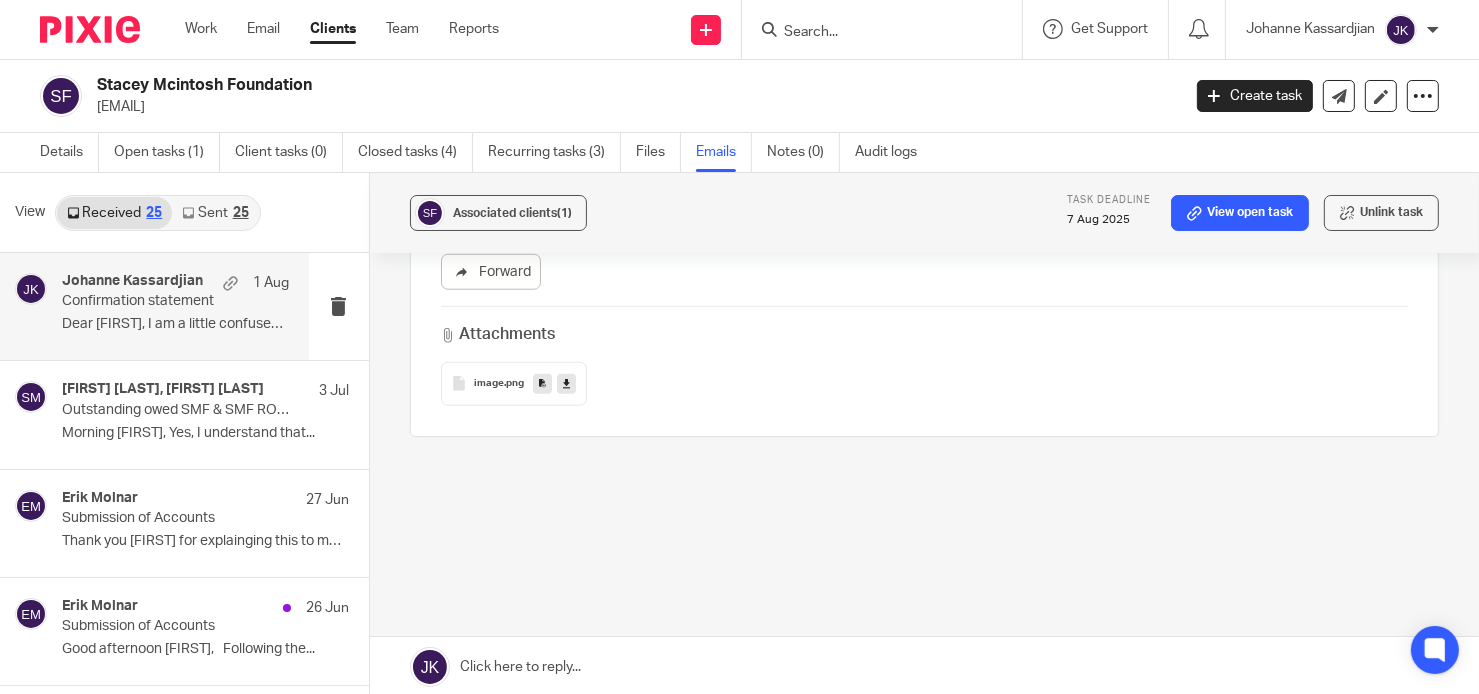 click at bounding box center [924, 667] 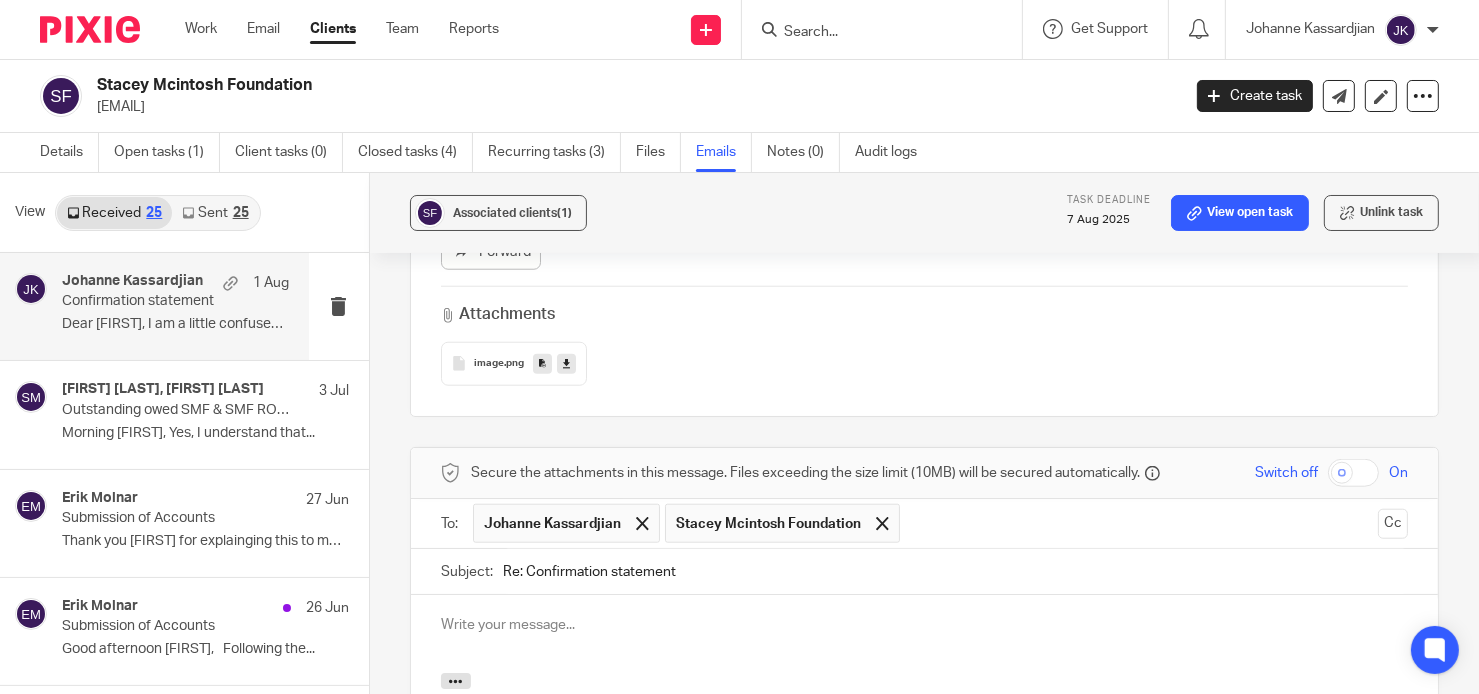 scroll, scrollTop: 2295, scrollLeft: 0, axis: vertical 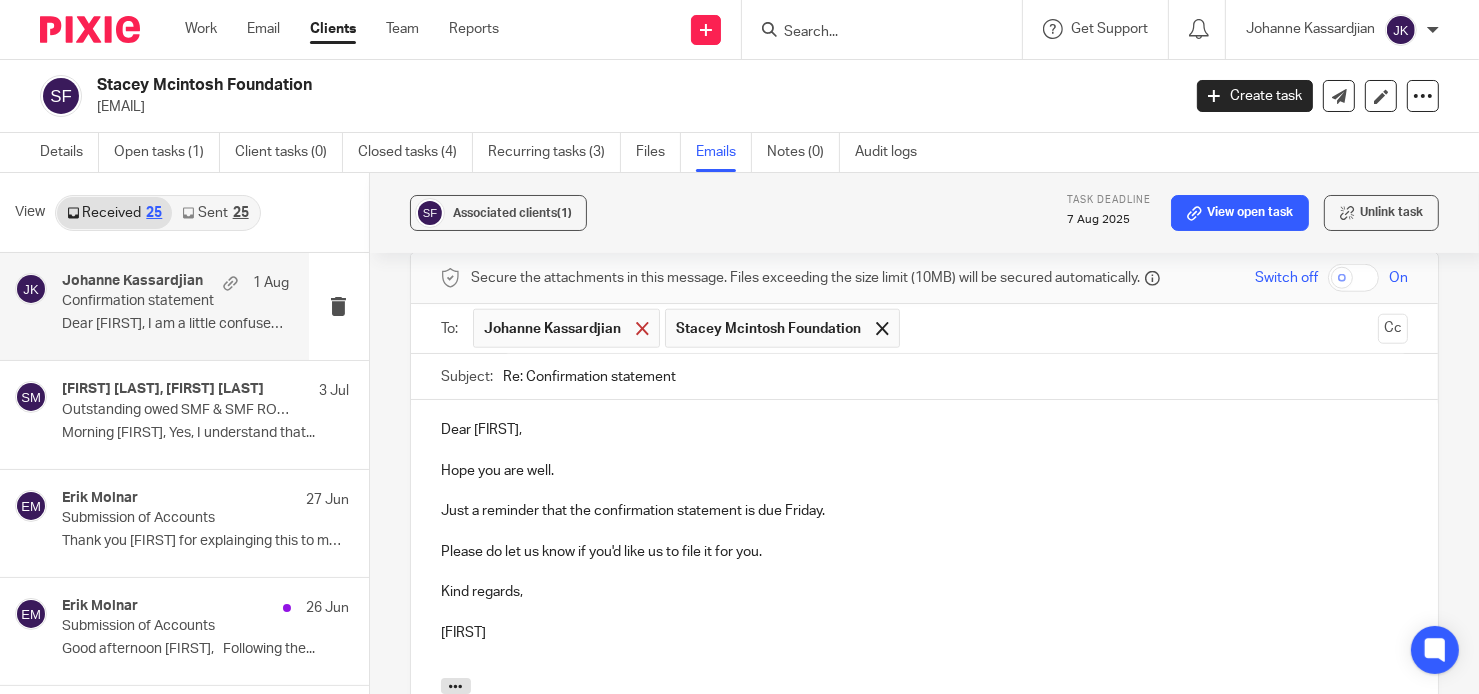 click at bounding box center [642, 329] 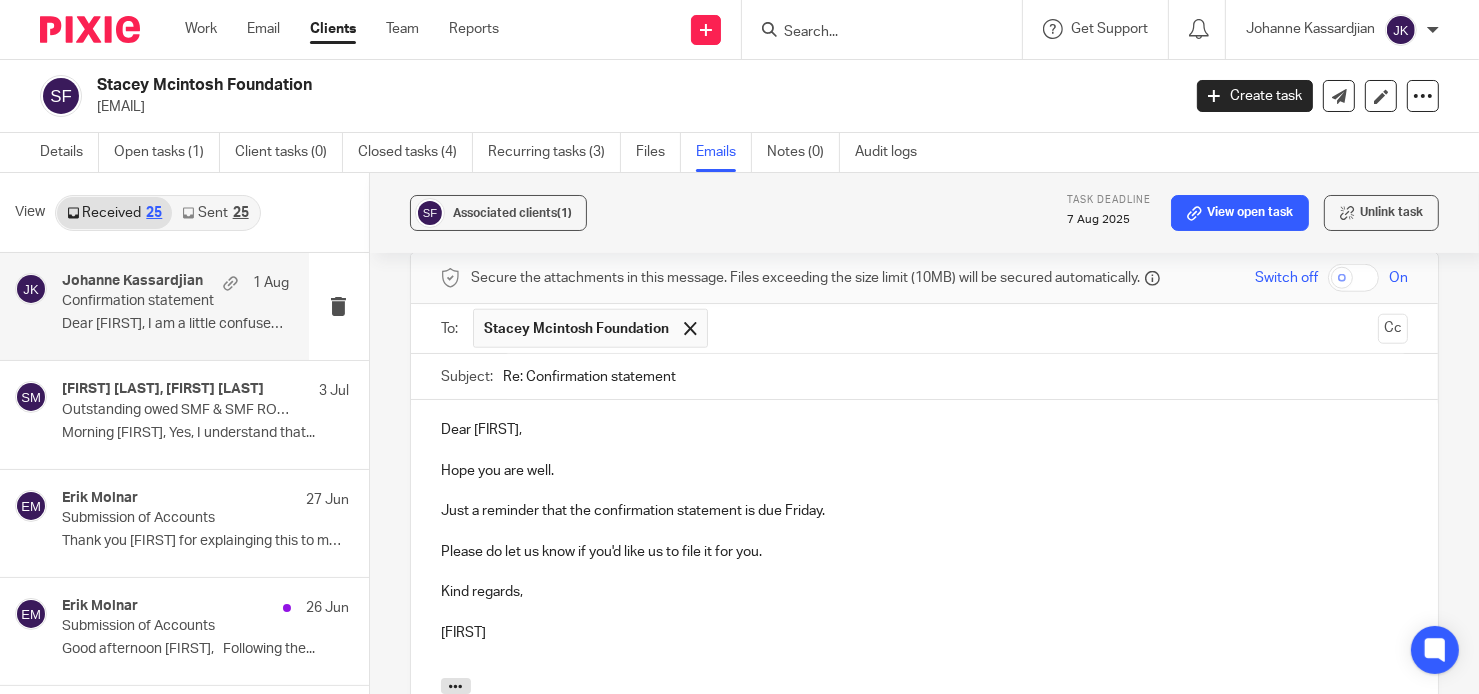scroll, scrollTop: 2195, scrollLeft: 0, axis: vertical 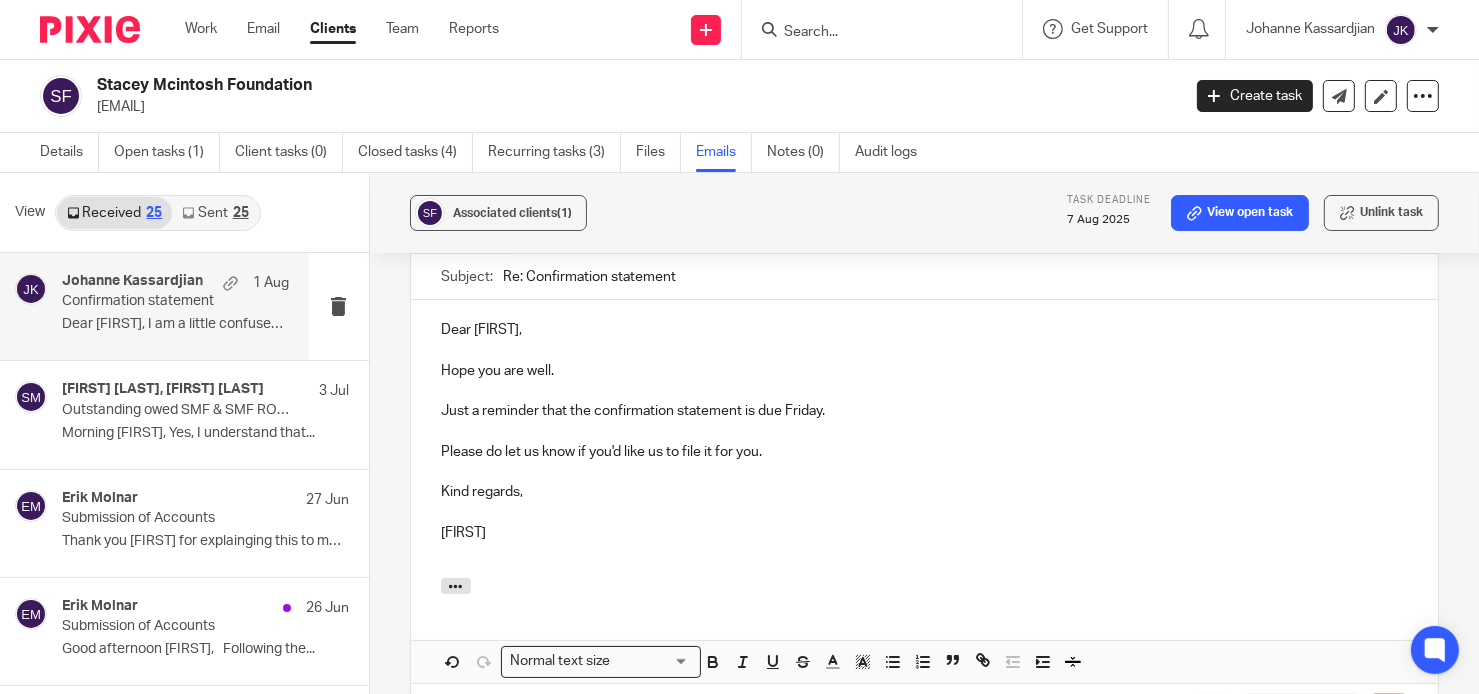 drag, startPoint x: 514, startPoint y: 599, endPoint x: 388, endPoint y: 595, distance: 126.06348 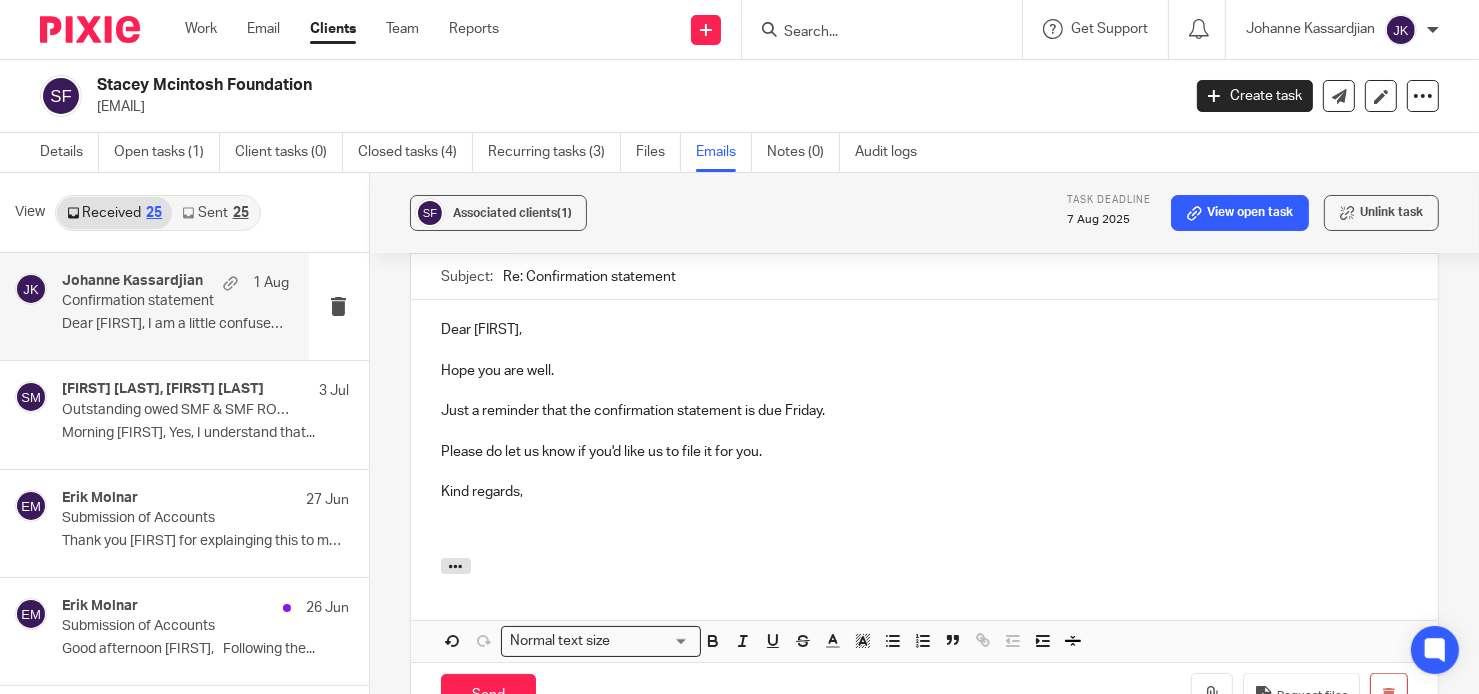 click on "Associated clients  (1)
Task deadline
7 Aug 2025
View open task
Unlink task
Confirmation statement
Reply to everyone
Johanne Kassardjian
<johanne@odaccountants.co.uk>   to
Stacey Mcintosh Foundation
<stacey@staceymcintosh.co.uk>       25 Jul 2025 9:54am
Forward
Johanne Kassardjian
<johanne@odaccountants.co.uk>   to
Stacey Mcintosh Foundation
<stacey@staceymcintosh.co.uk>       1 Aug 2025 11:09am
Forward
Stacey McIntosh
<stacey@staceymcintosh.co.uk>   to           1 Aug 2025 12:05pm" at bounding box center [924, 435] 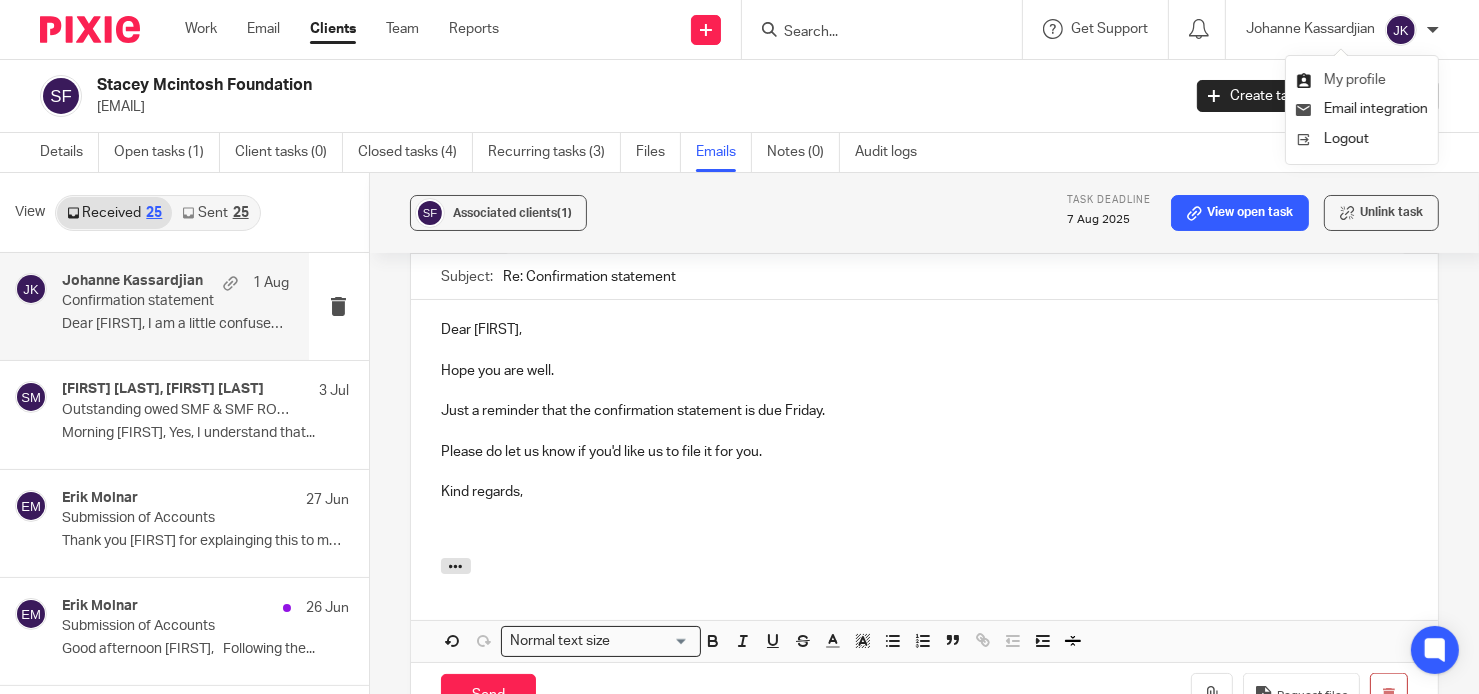 click on "My profile" at bounding box center (1355, 80) 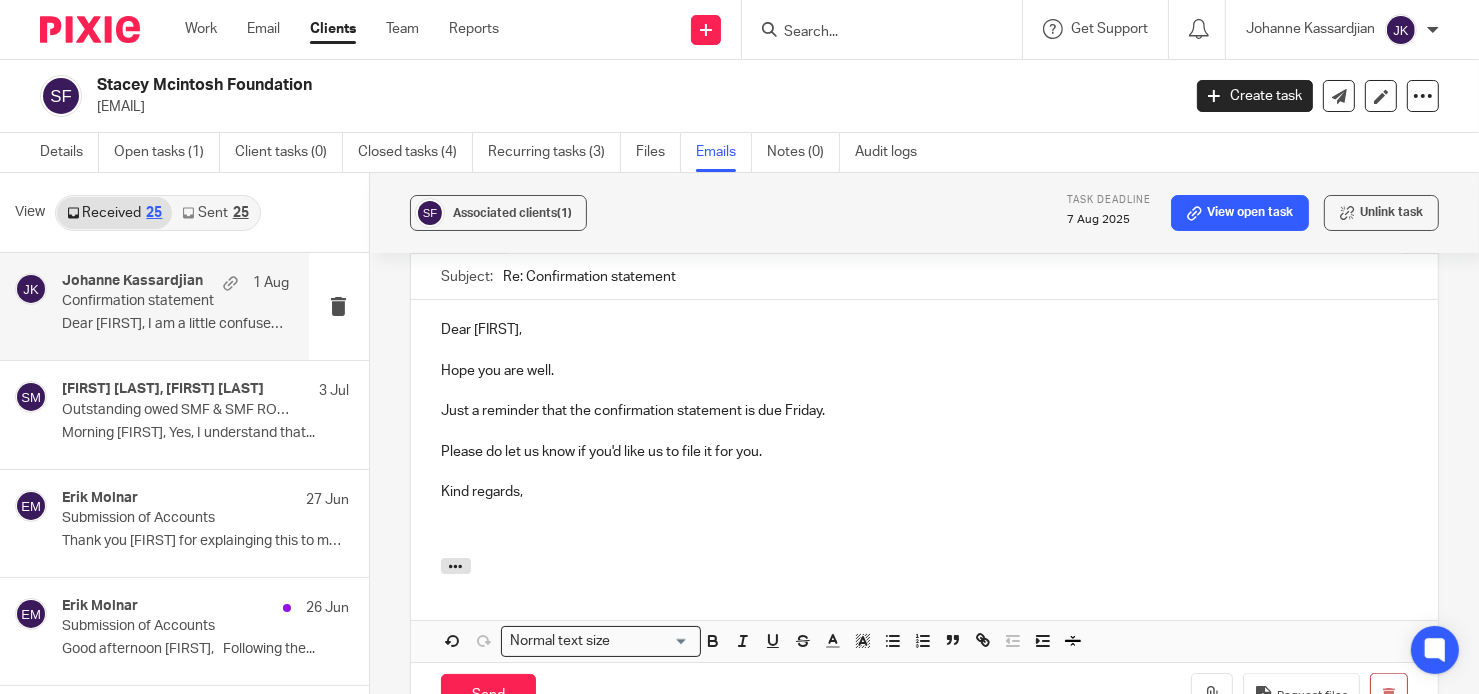 drag, startPoint x: 549, startPoint y: 562, endPoint x: 412, endPoint y: 349, distance: 253.2548 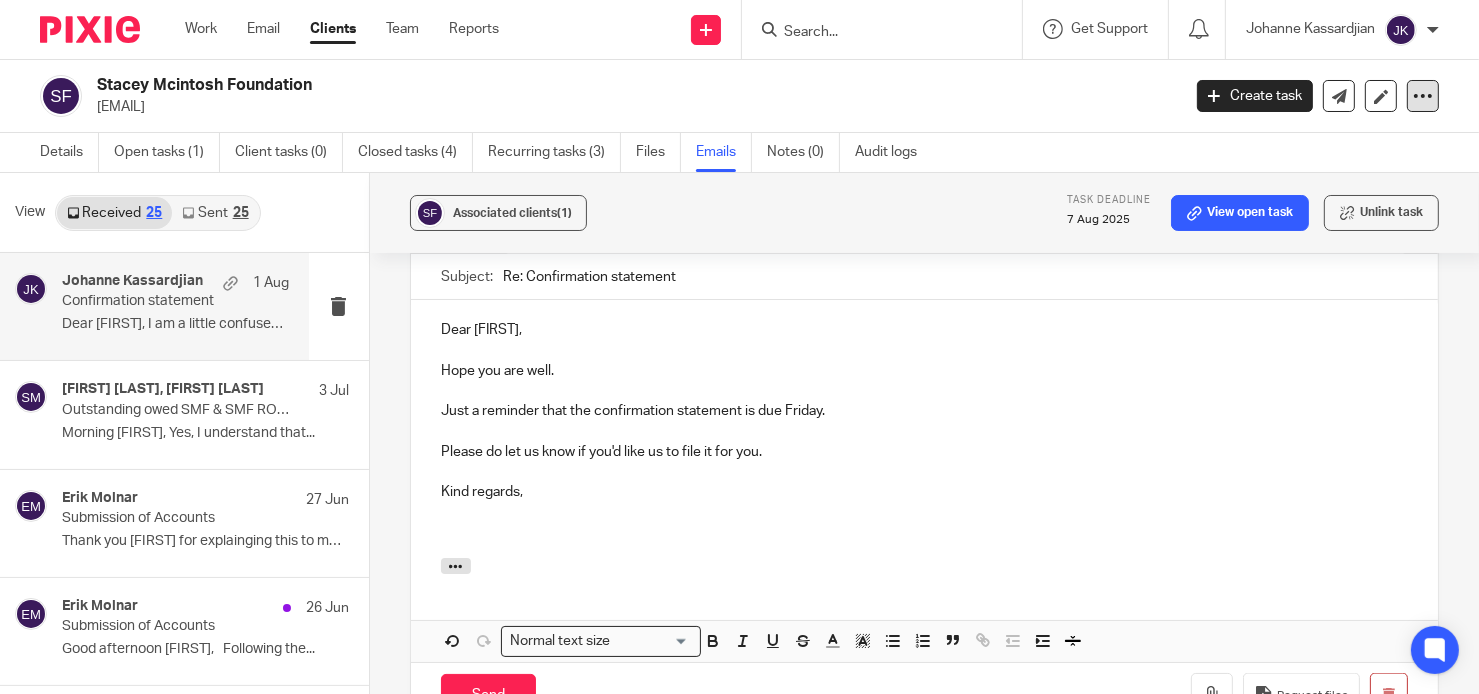 click at bounding box center (1423, 96) 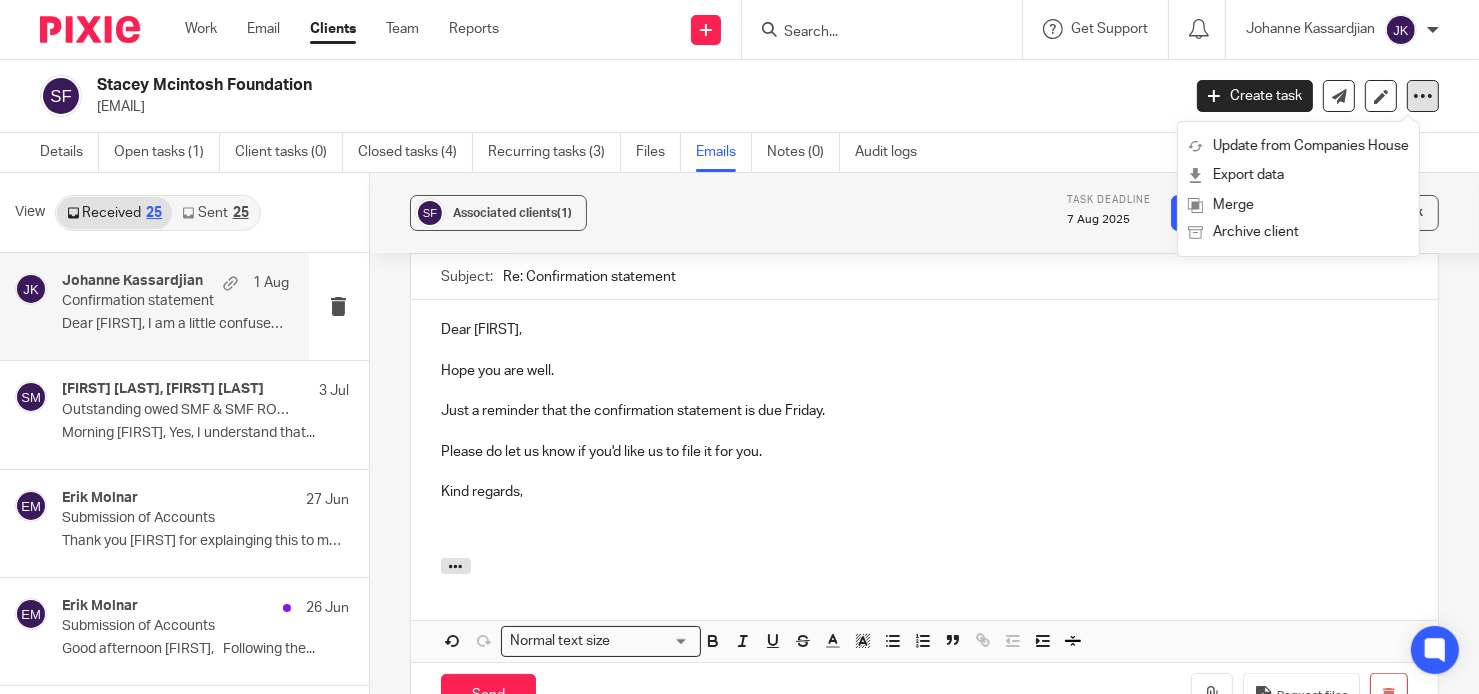 click at bounding box center (1423, 96) 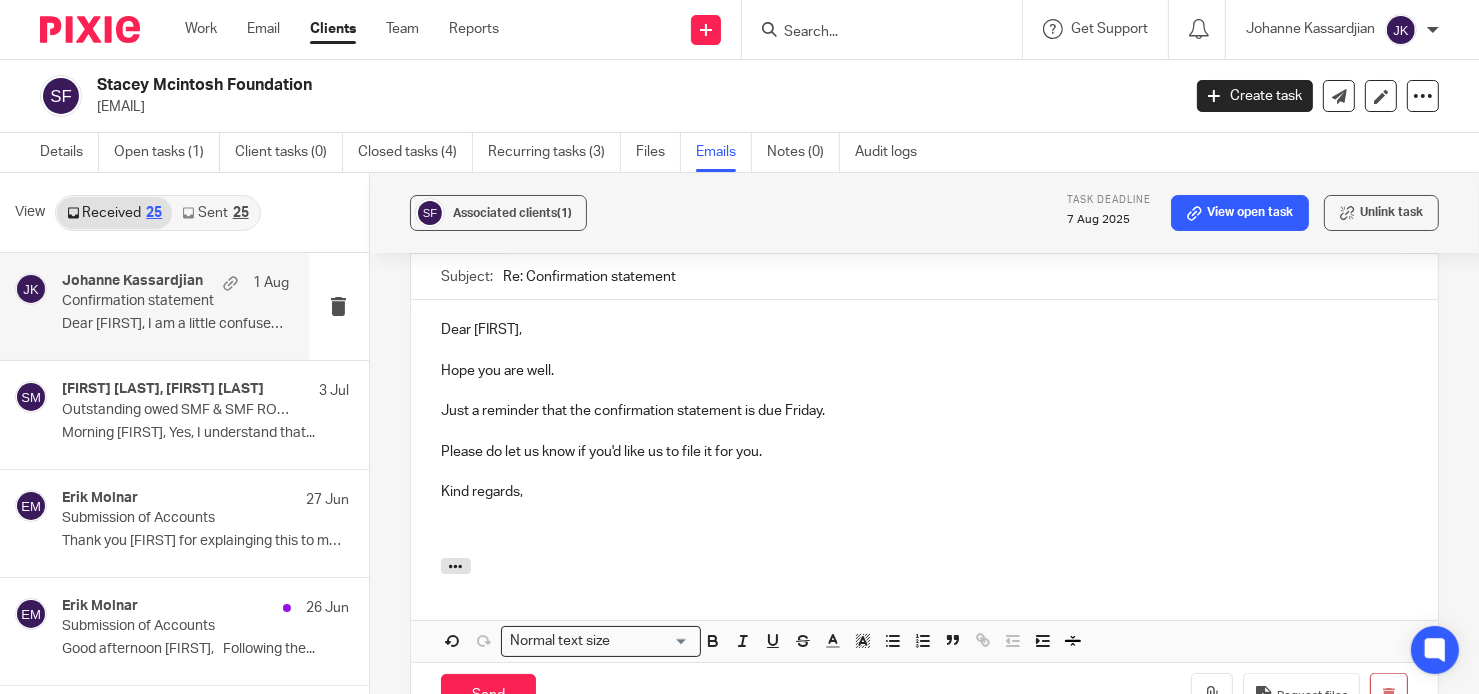 click at bounding box center [1401, 30] 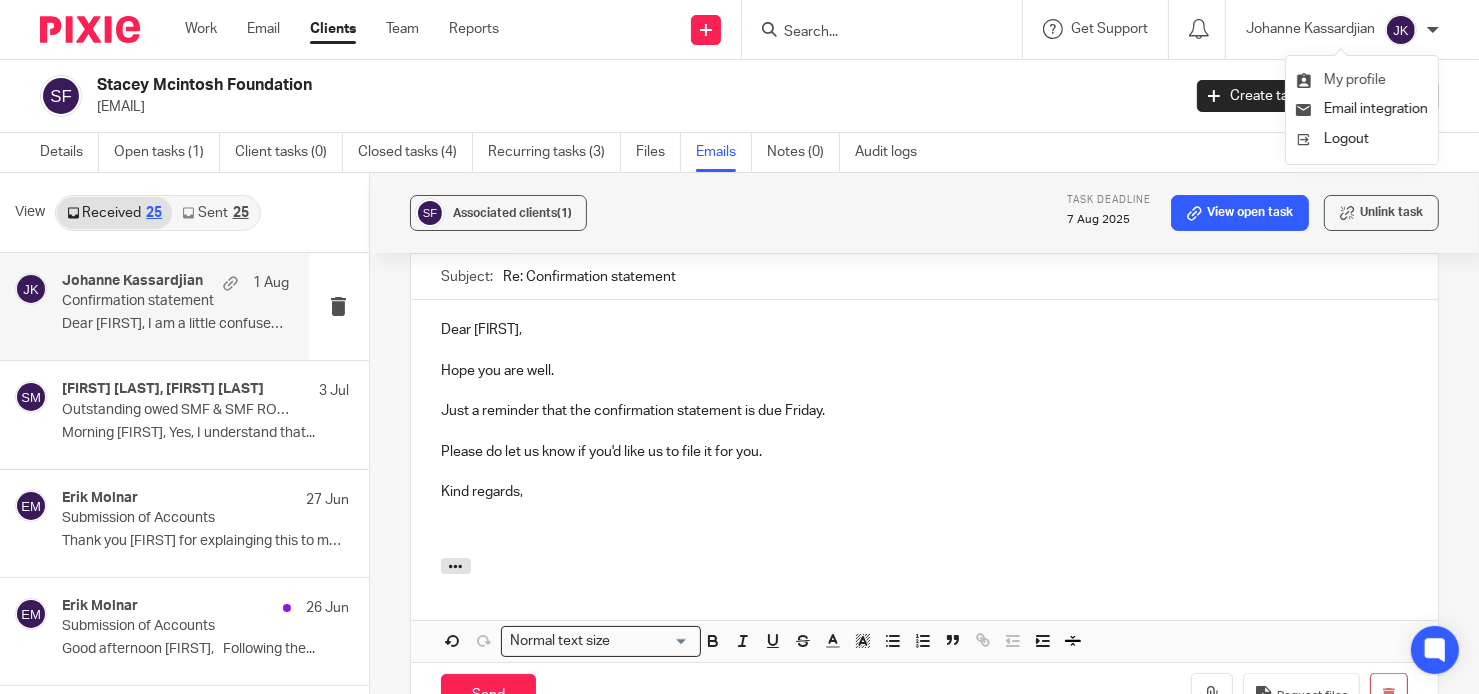 click on "My profile" at bounding box center [1362, 80] 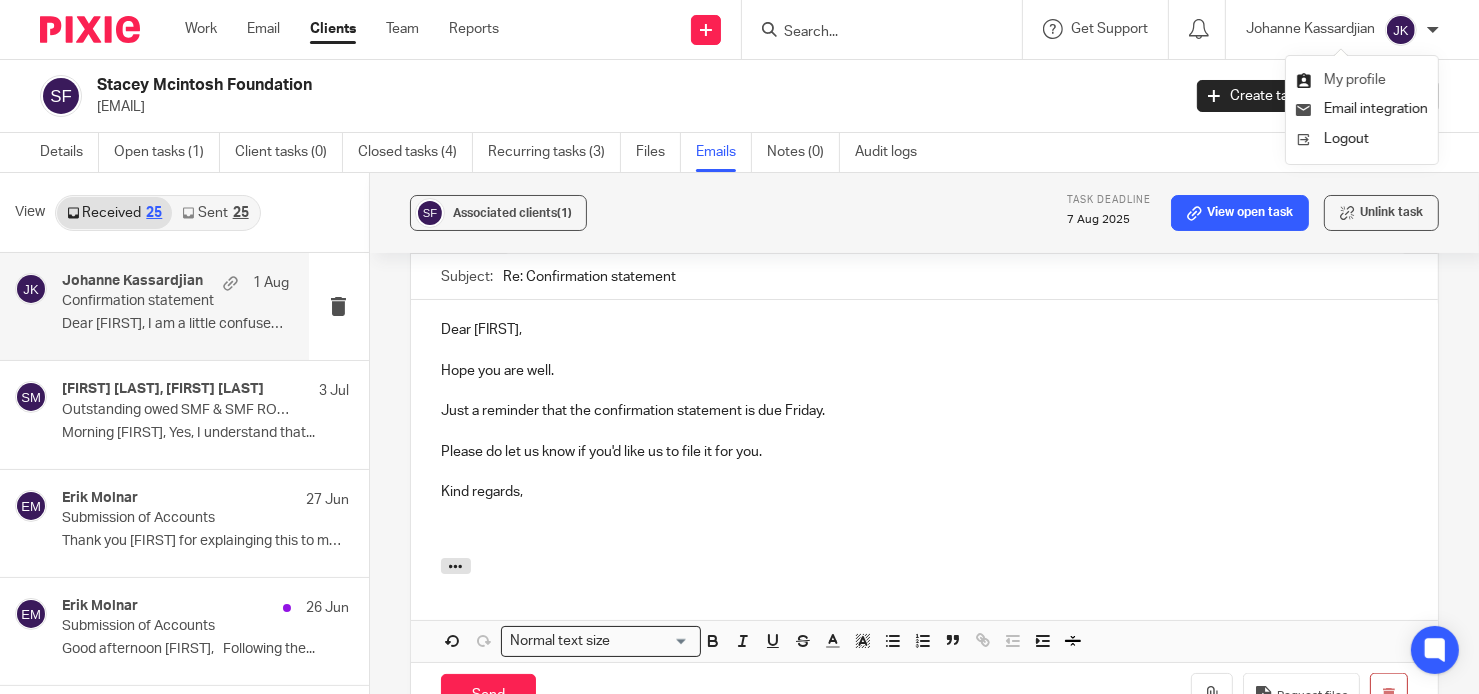 click on "My profile" at bounding box center [1355, 80] 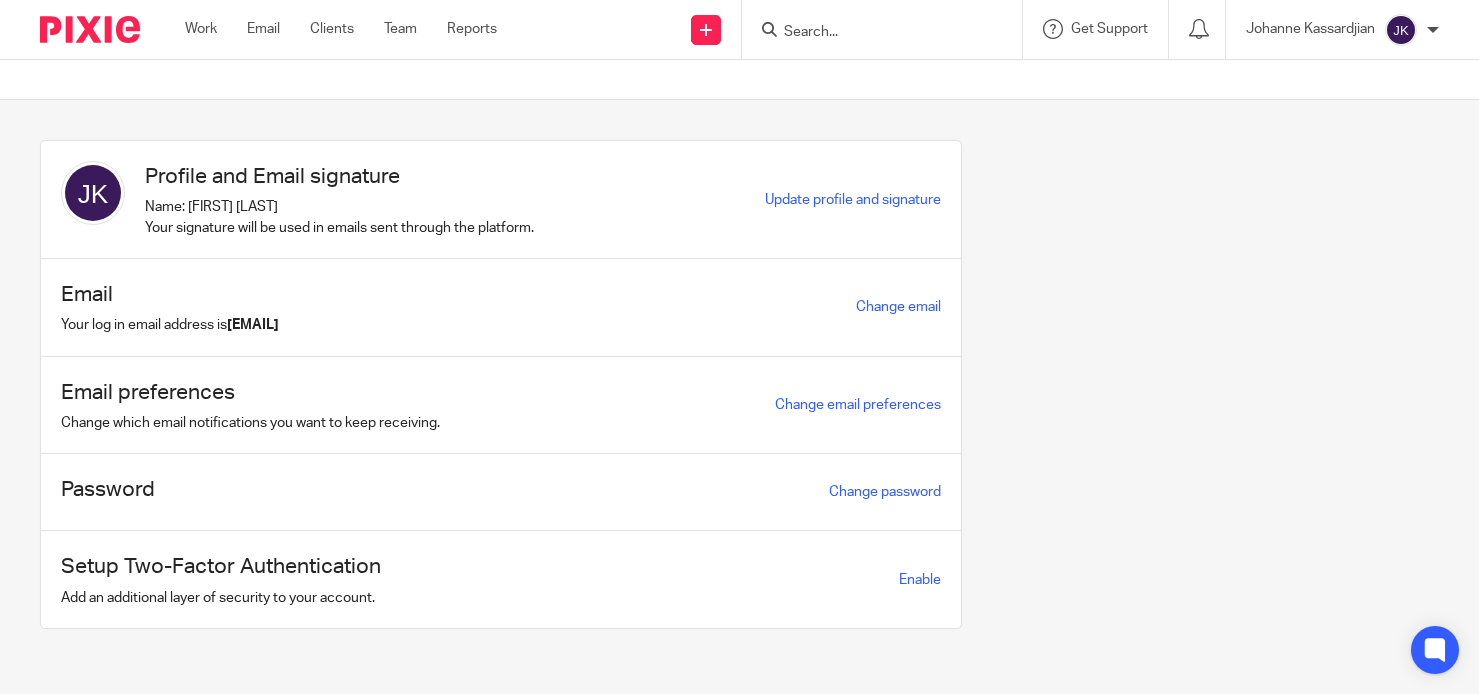 scroll, scrollTop: 0, scrollLeft: 0, axis: both 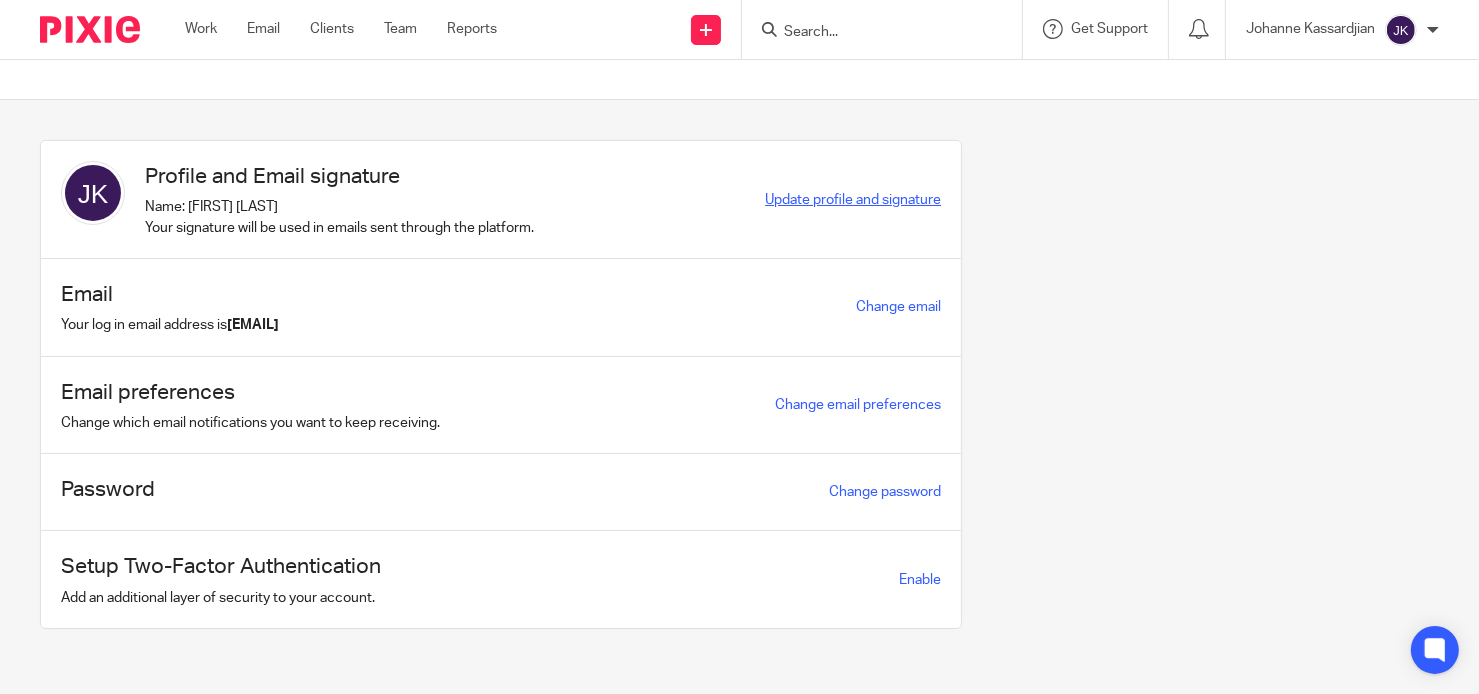 click on "Update profile and signature" at bounding box center (853, 200) 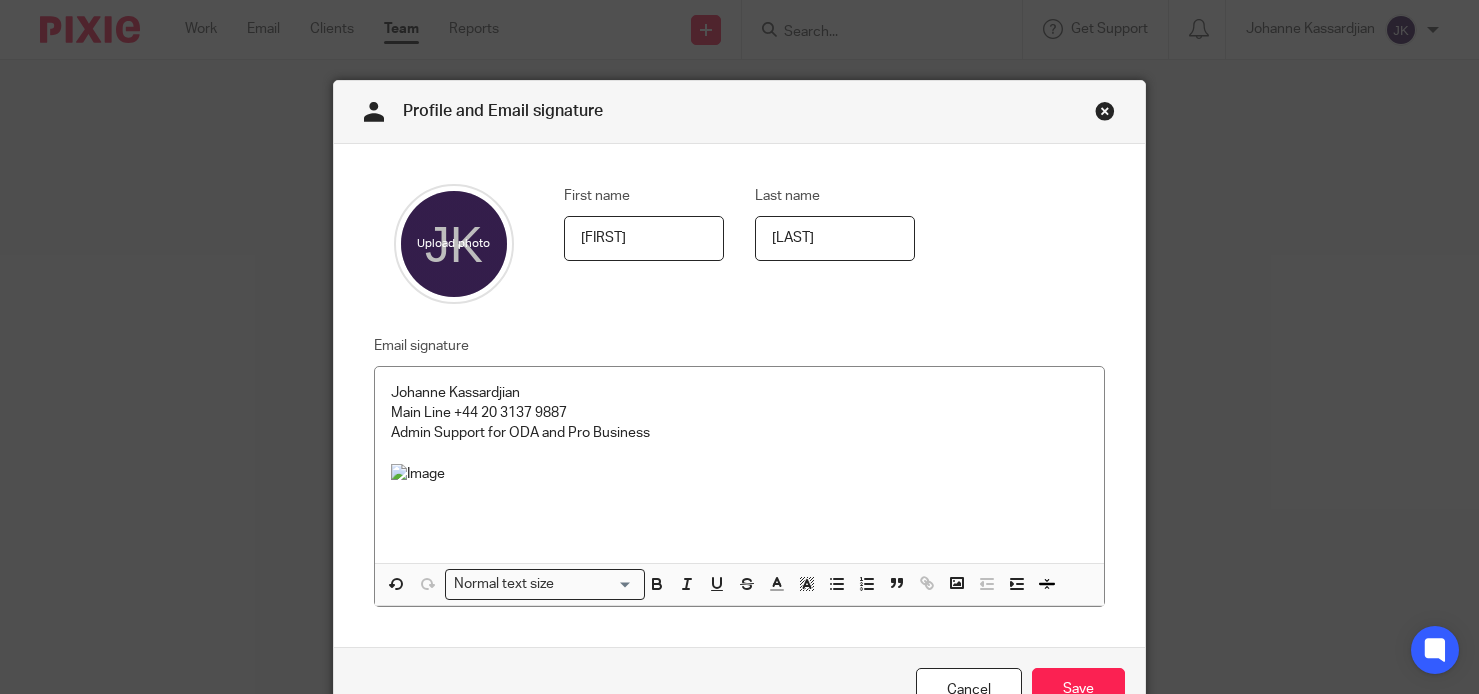 scroll, scrollTop: 0, scrollLeft: 0, axis: both 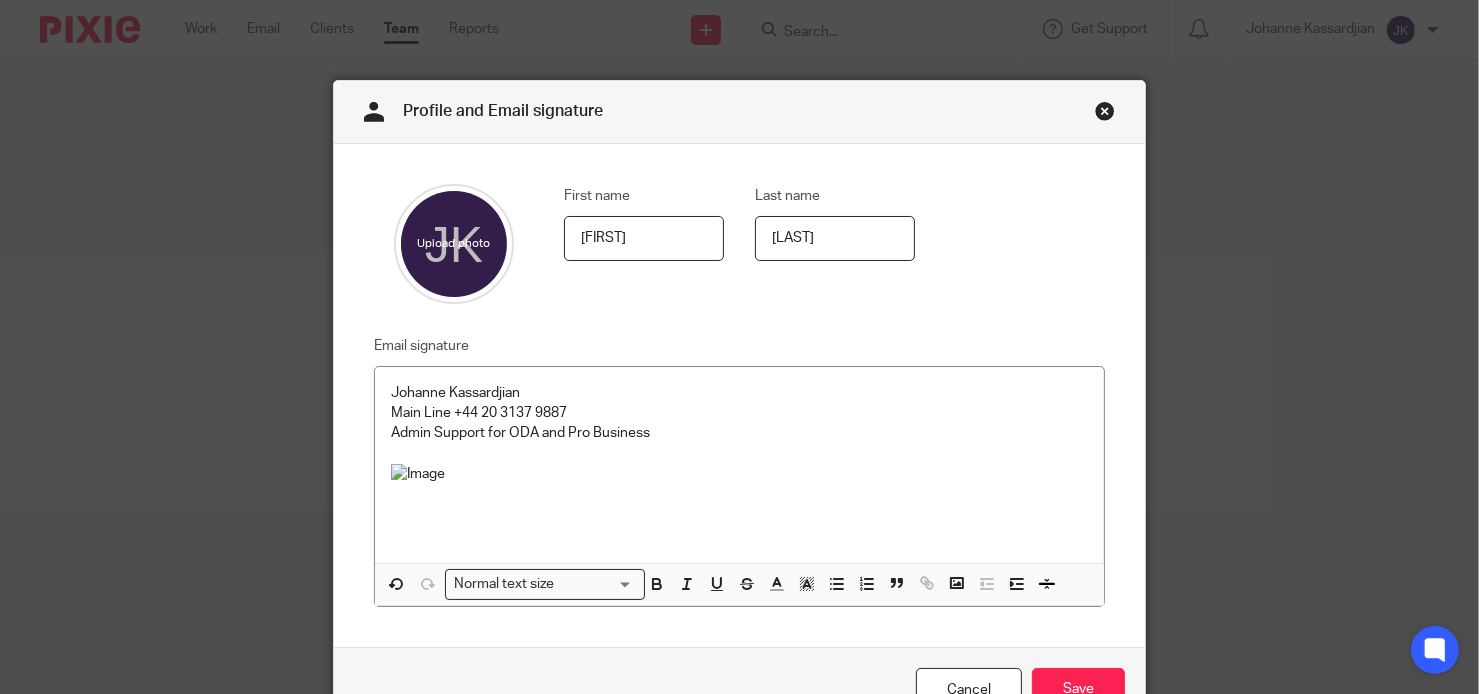 click on "Admin Support for ODA and Pro Business" at bounding box center (739, 433) 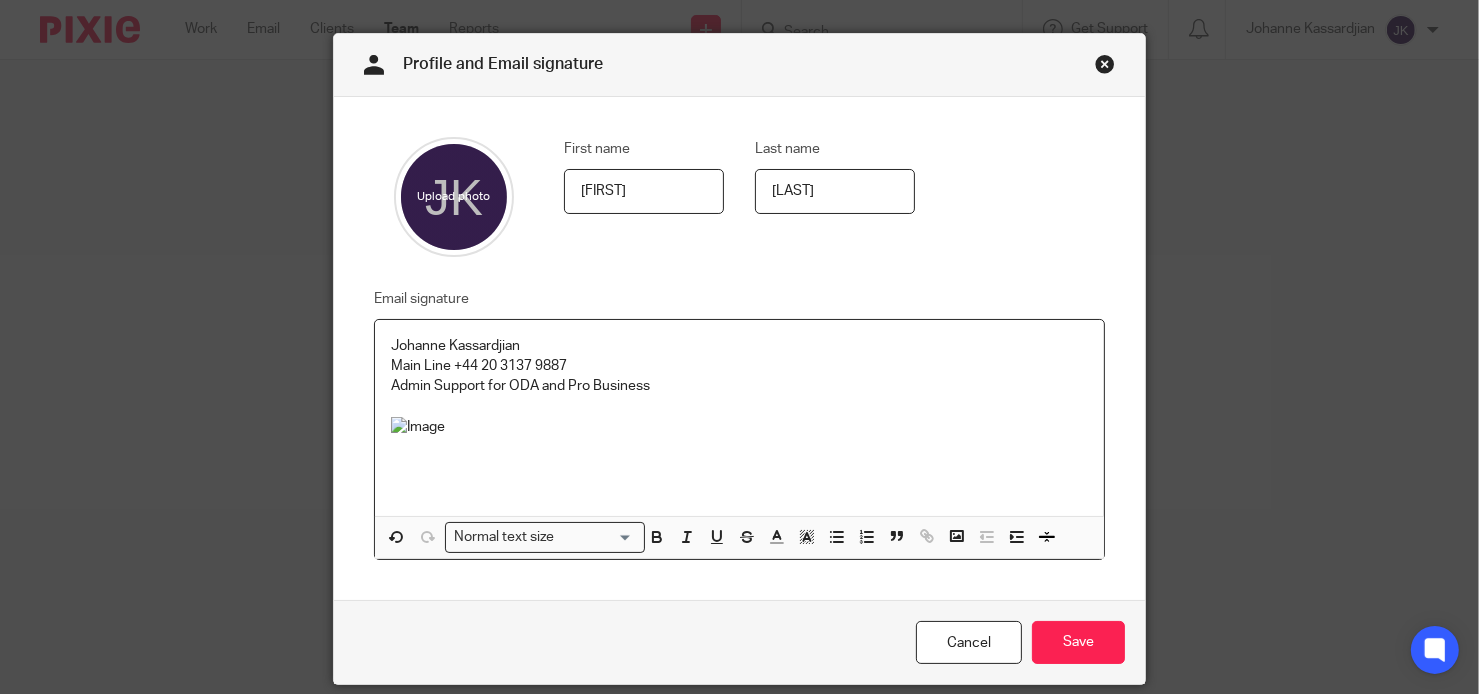 scroll, scrollTop: 58, scrollLeft: 0, axis: vertical 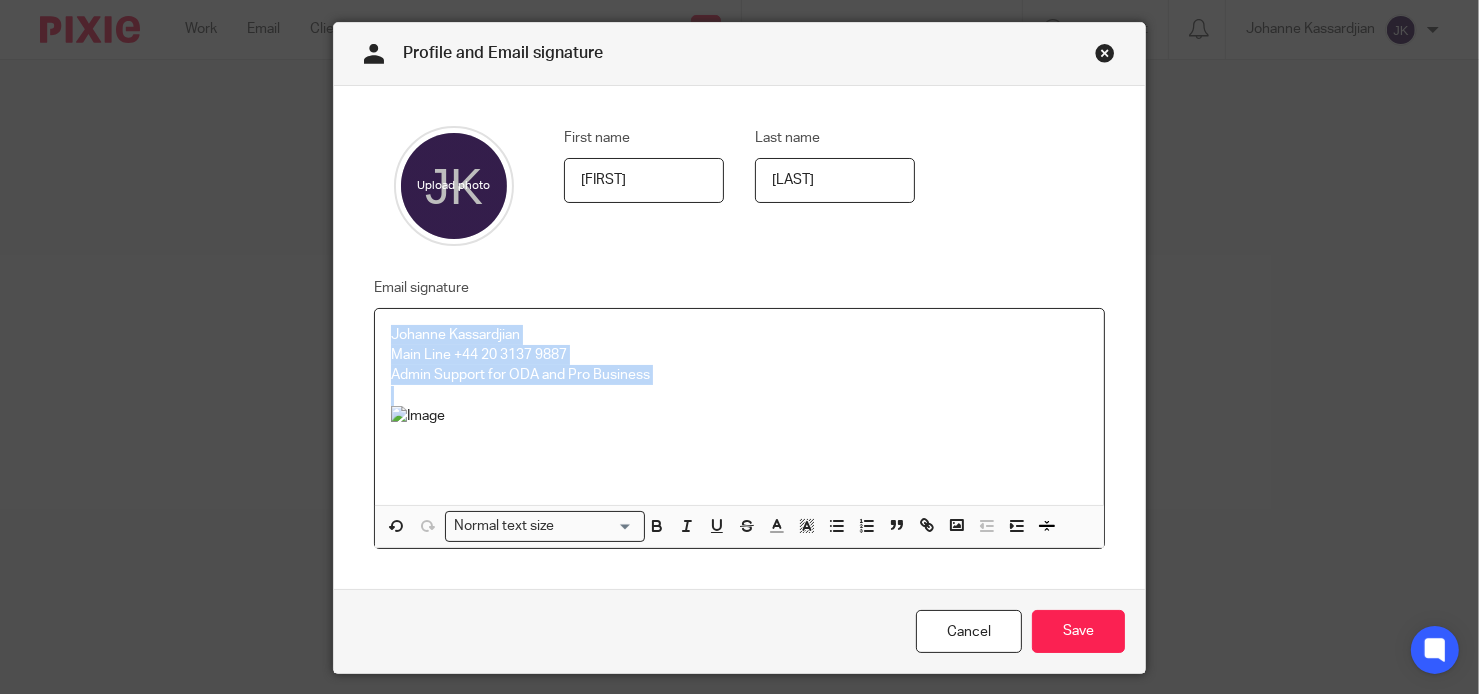 drag, startPoint x: 743, startPoint y: 459, endPoint x: 335, endPoint y: 293, distance: 440.47702 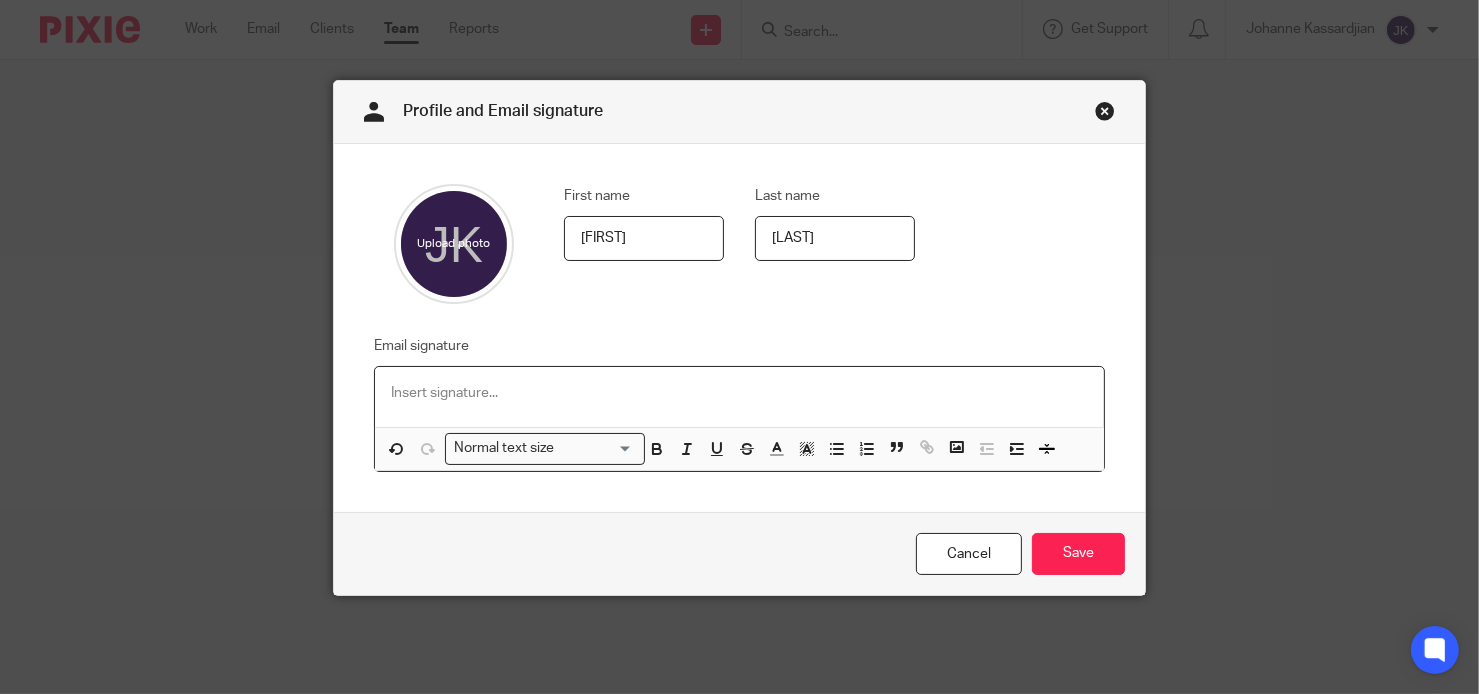 scroll, scrollTop: 0, scrollLeft: 0, axis: both 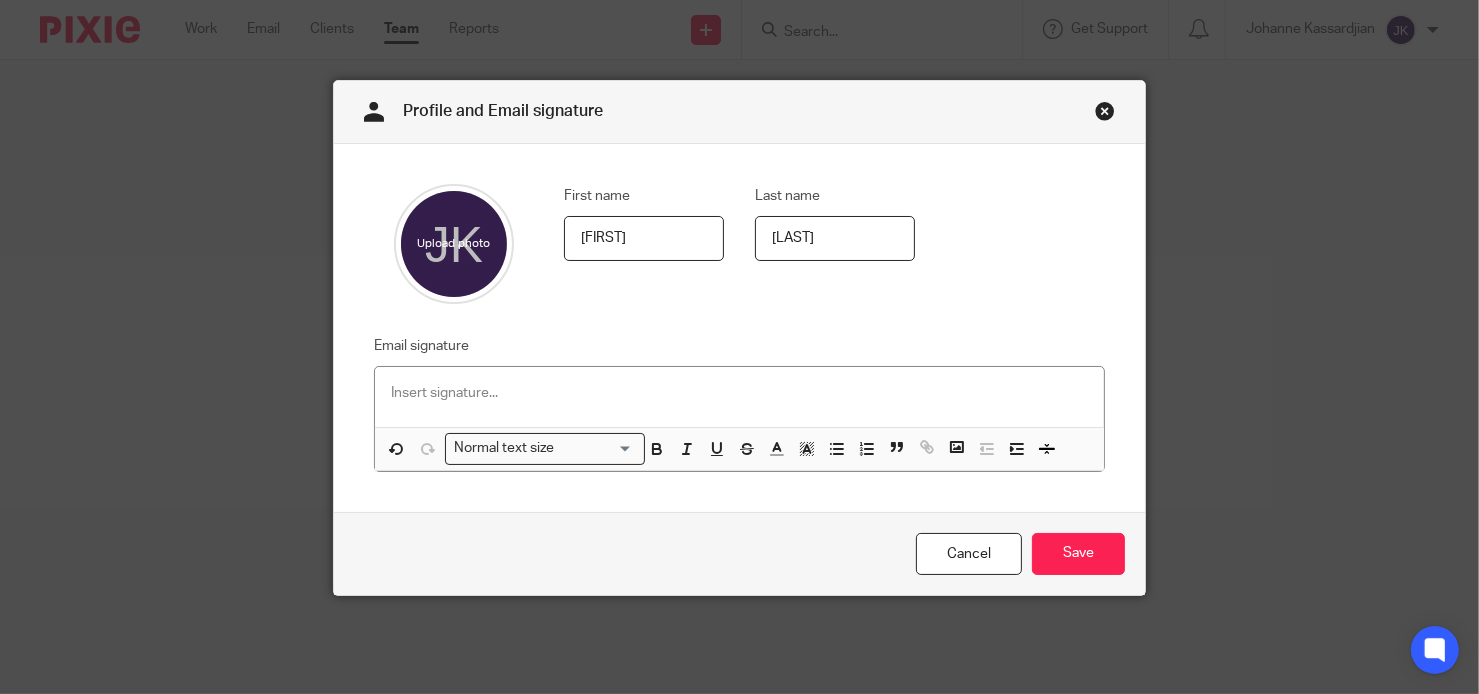 click at bounding box center (739, 397) 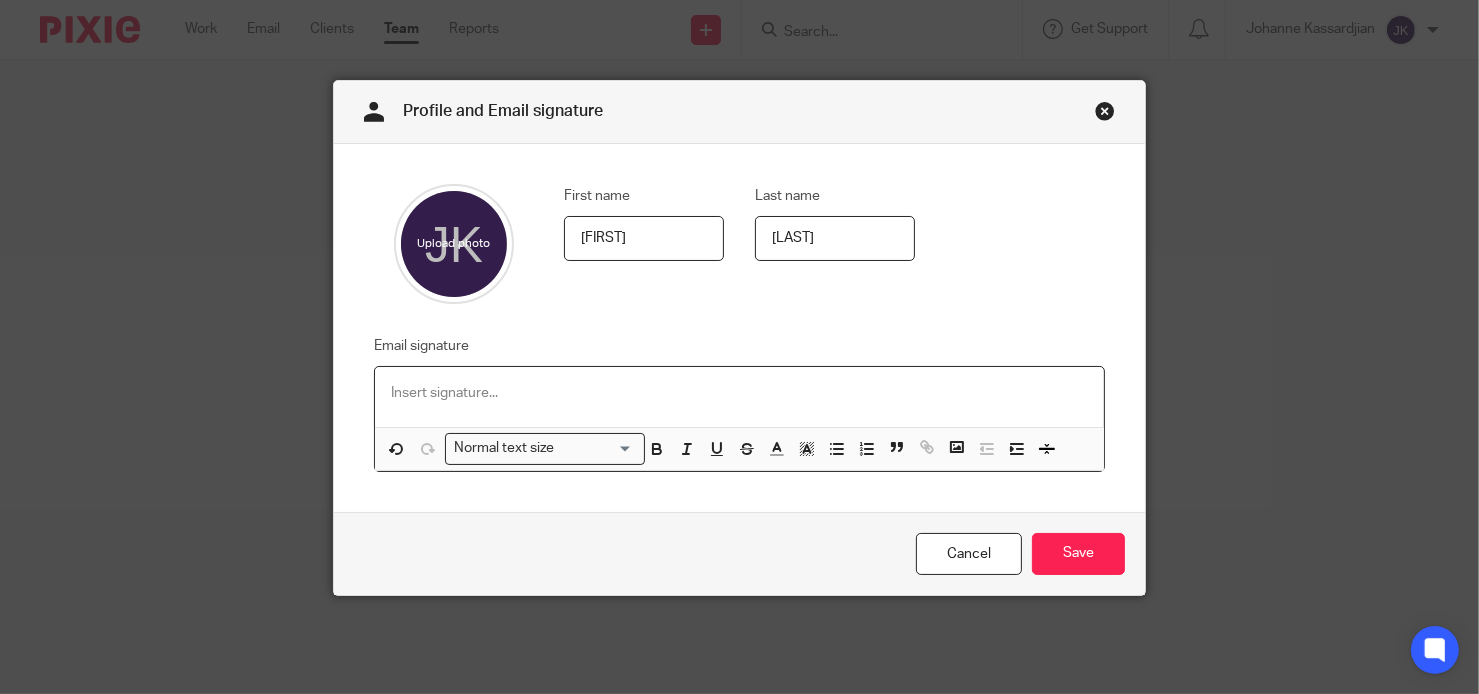click at bounding box center (739, 397) 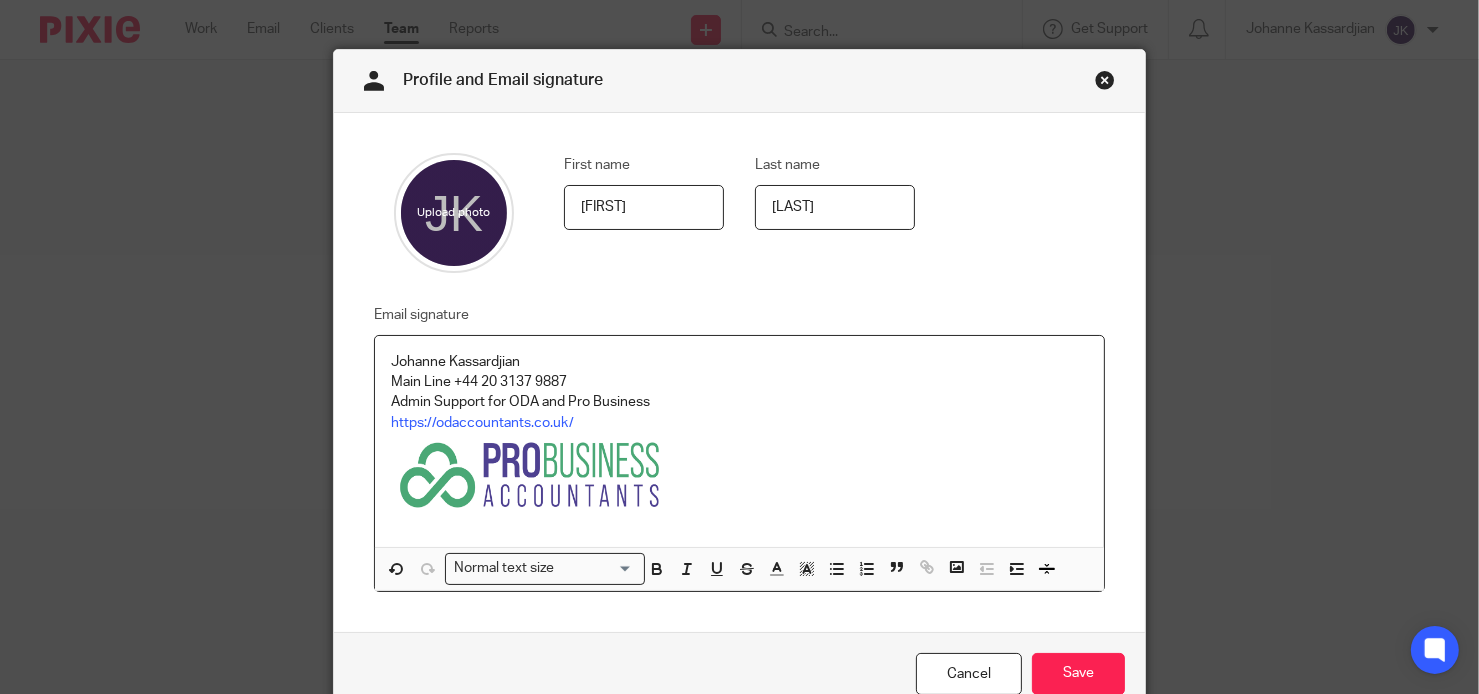 scroll, scrollTop: 30, scrollLeft: 0, axis: vertical 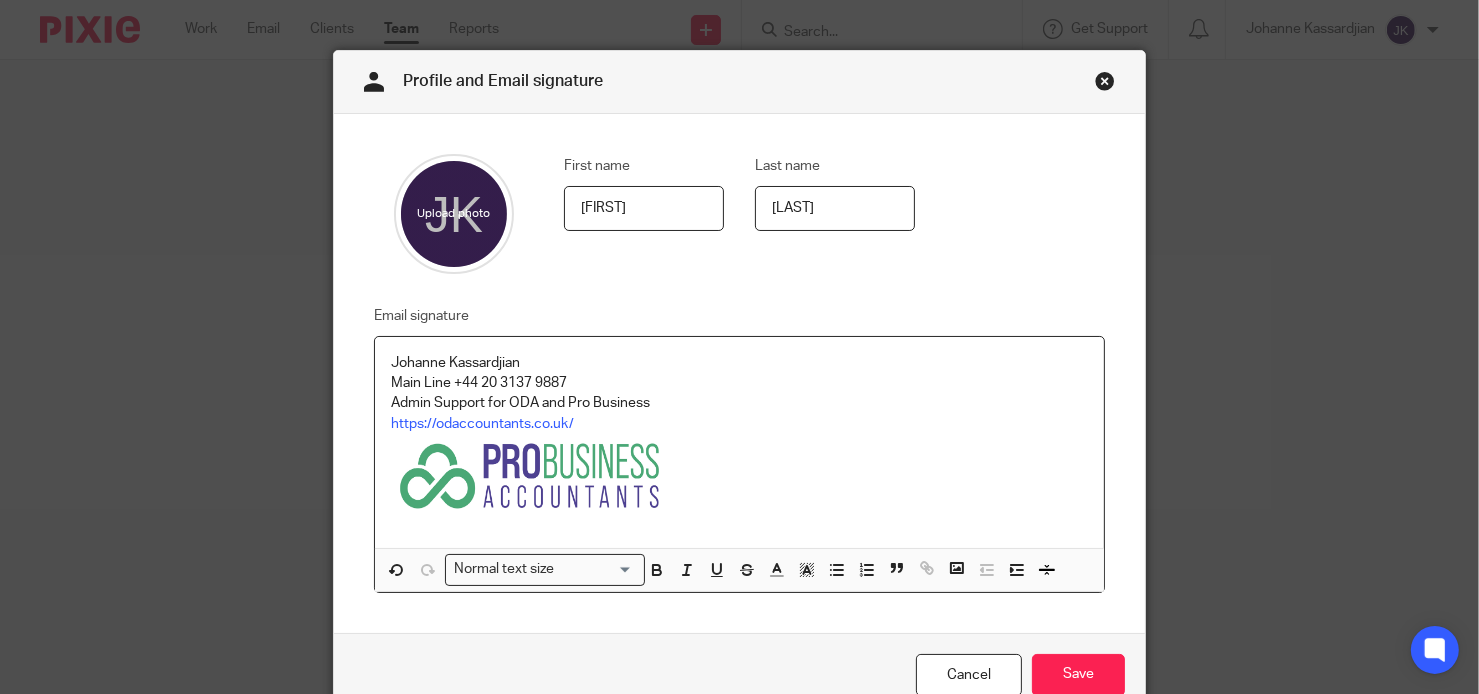 click on "Johanne Kassardjian" at bounding box center (739, 363) 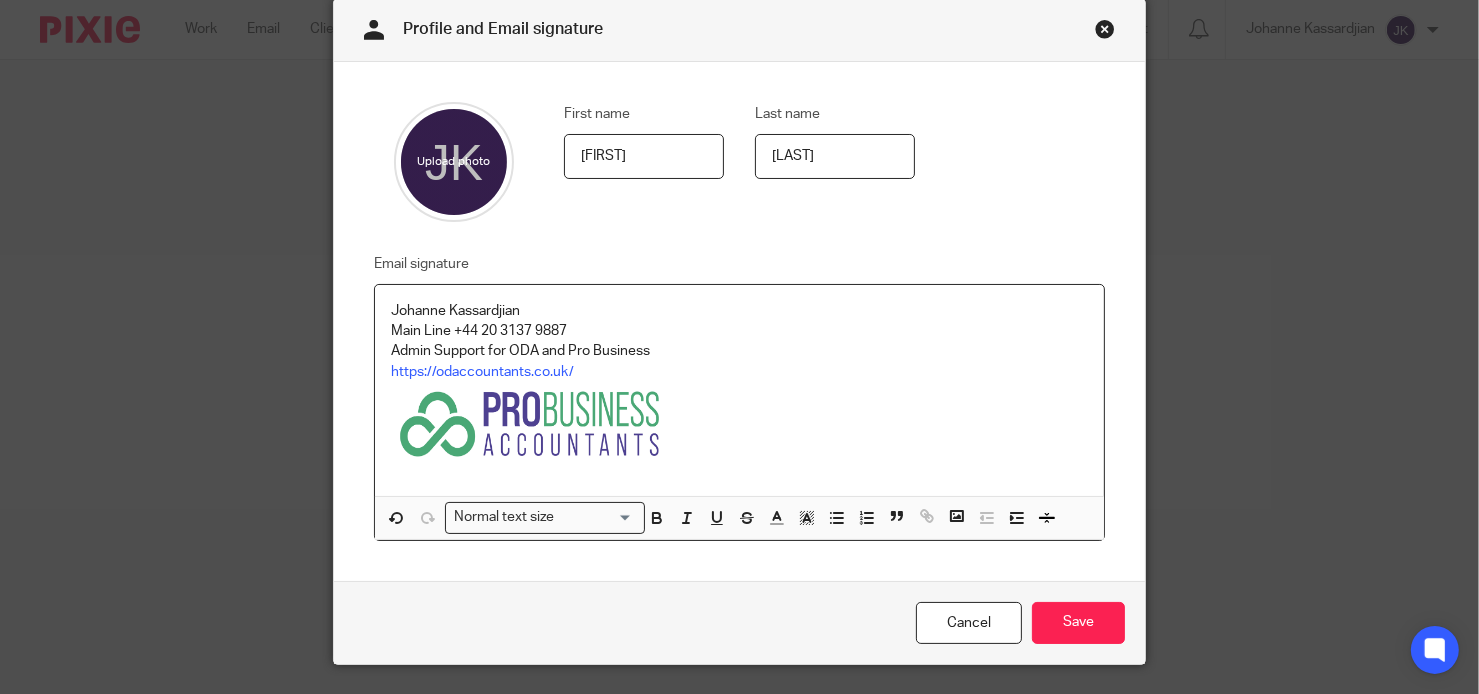scroll, scrollTop: 130, scrollLeft: 0, axis: vertical 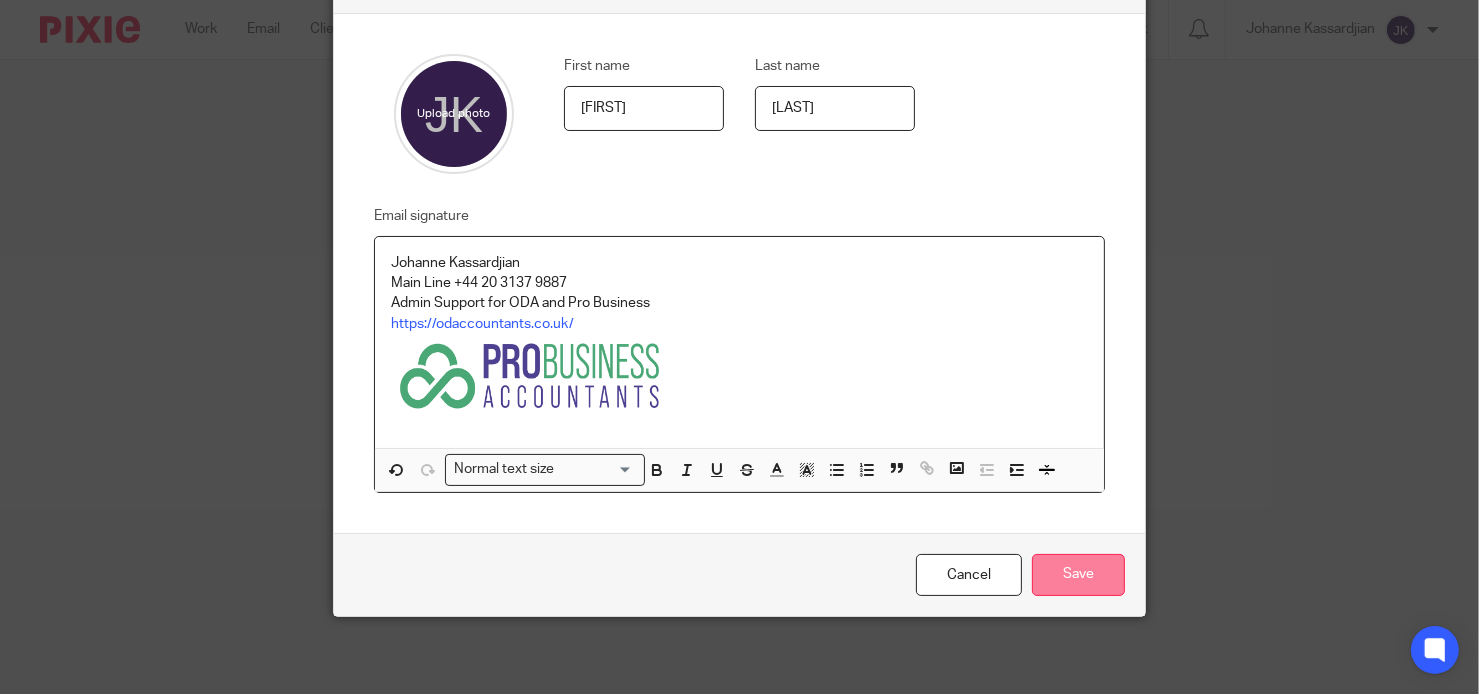 click on "Save" at bounding box center [1078, 575] 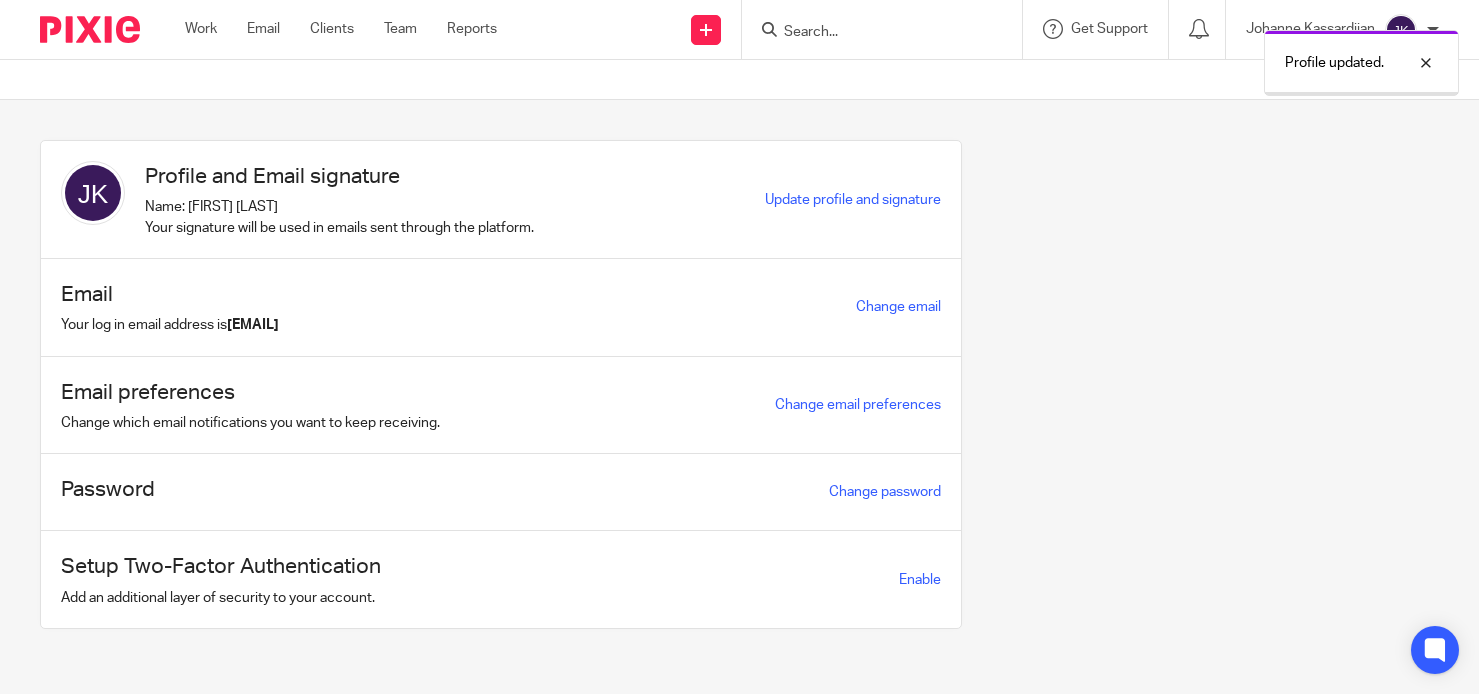 scroll, scrollTop: 0, scrollLeft: 0, axis: both 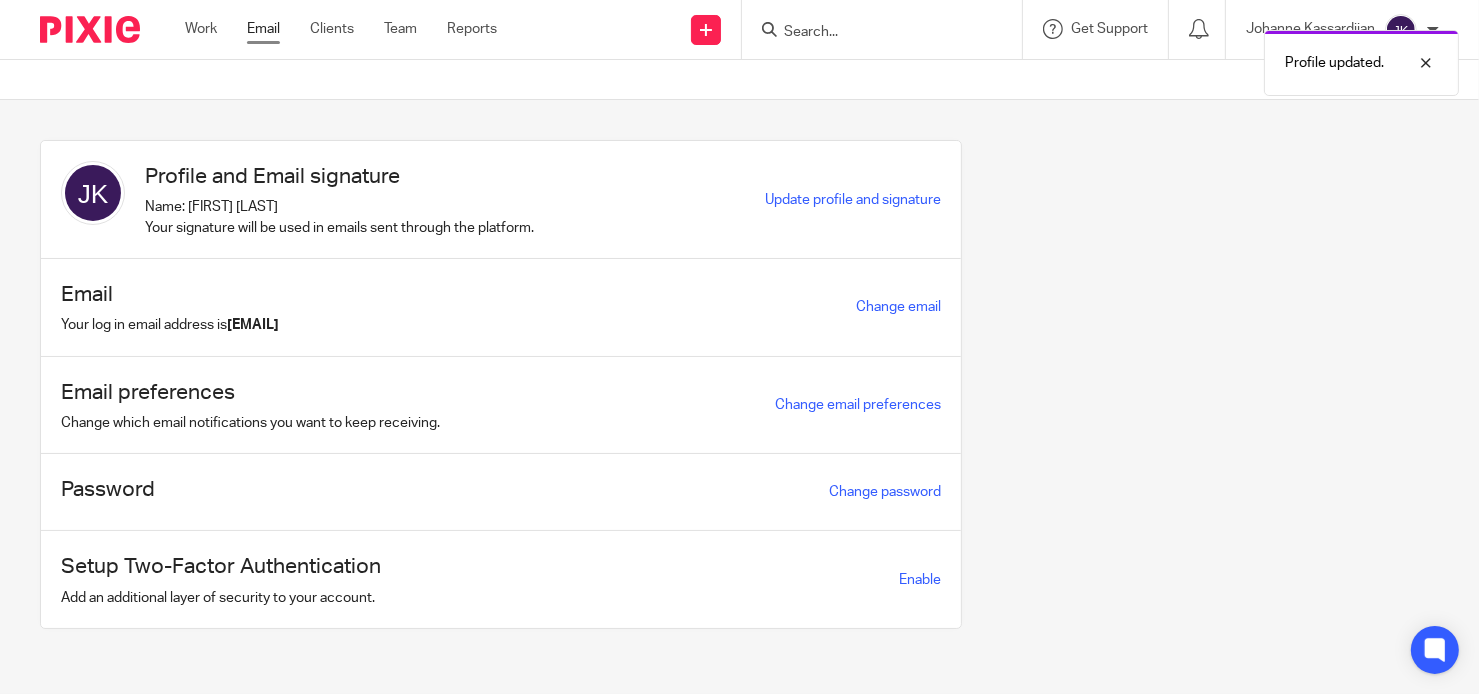 click on "Email" at bounding box center (263, 29) 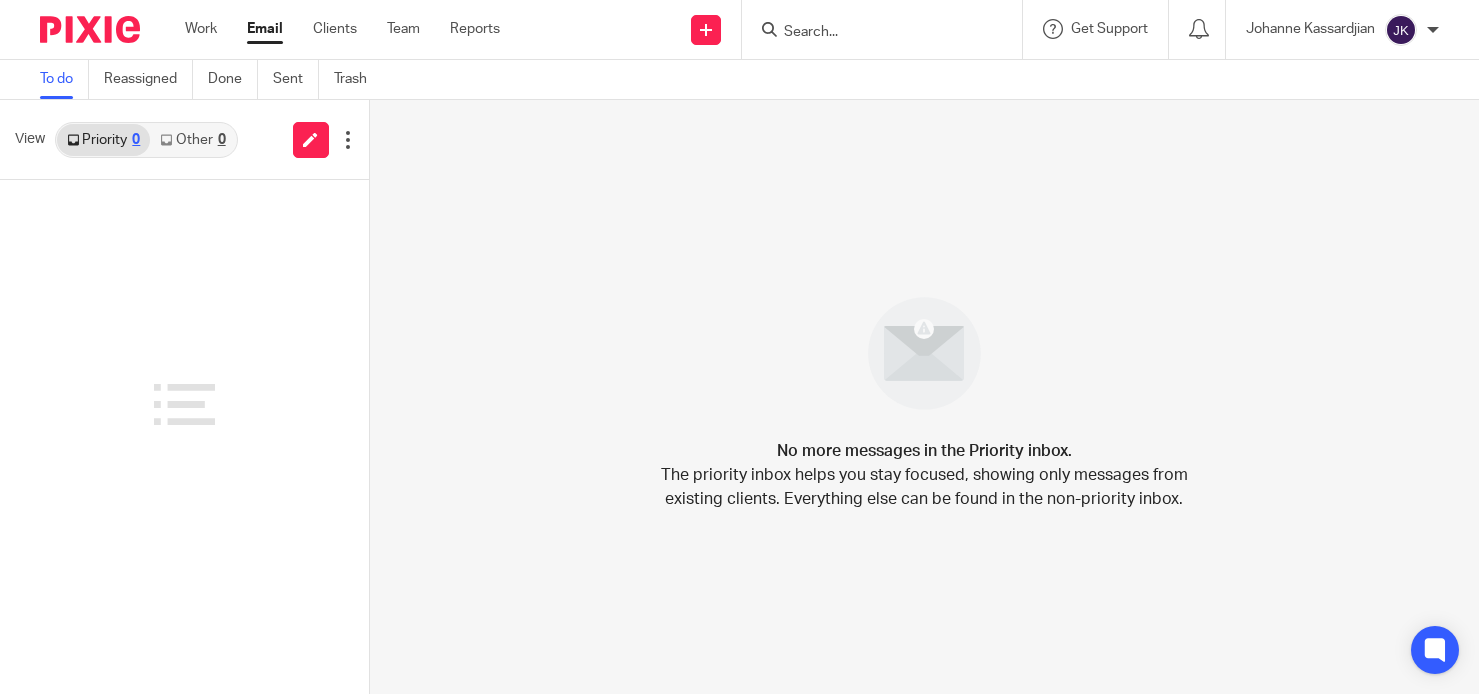 scroll, scrollTop: 0, scrollLeft: 0, axis: both 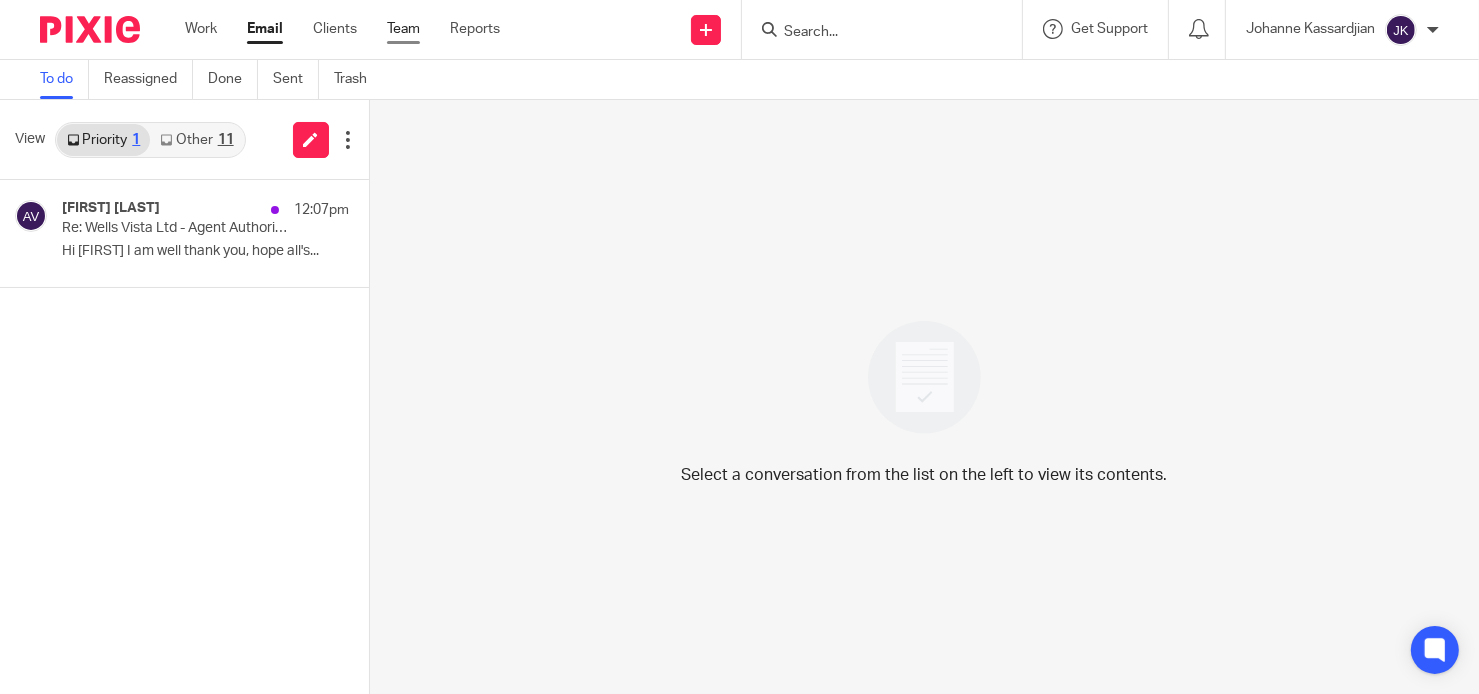 click on "Team" at bounding box center (403, 29) 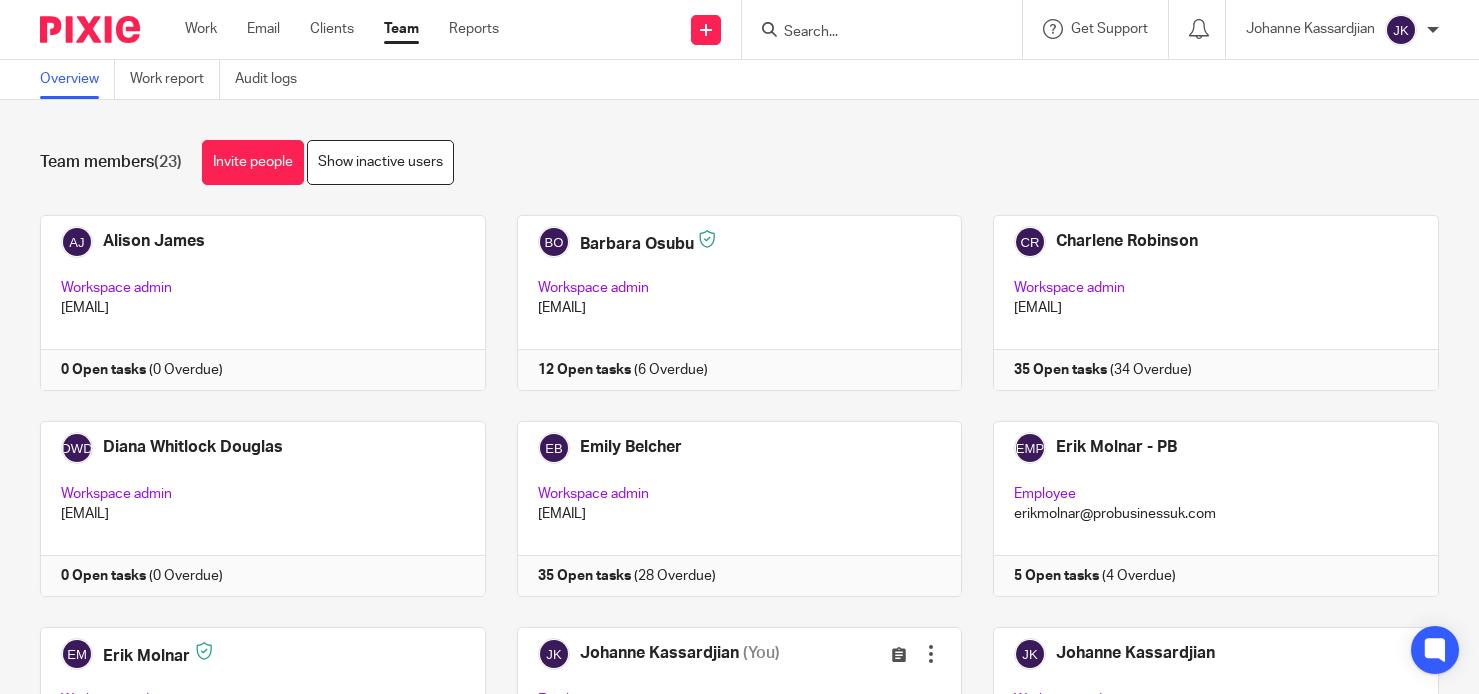 scroll, scrollTop: 0, scrollLeft: 0, axis: both 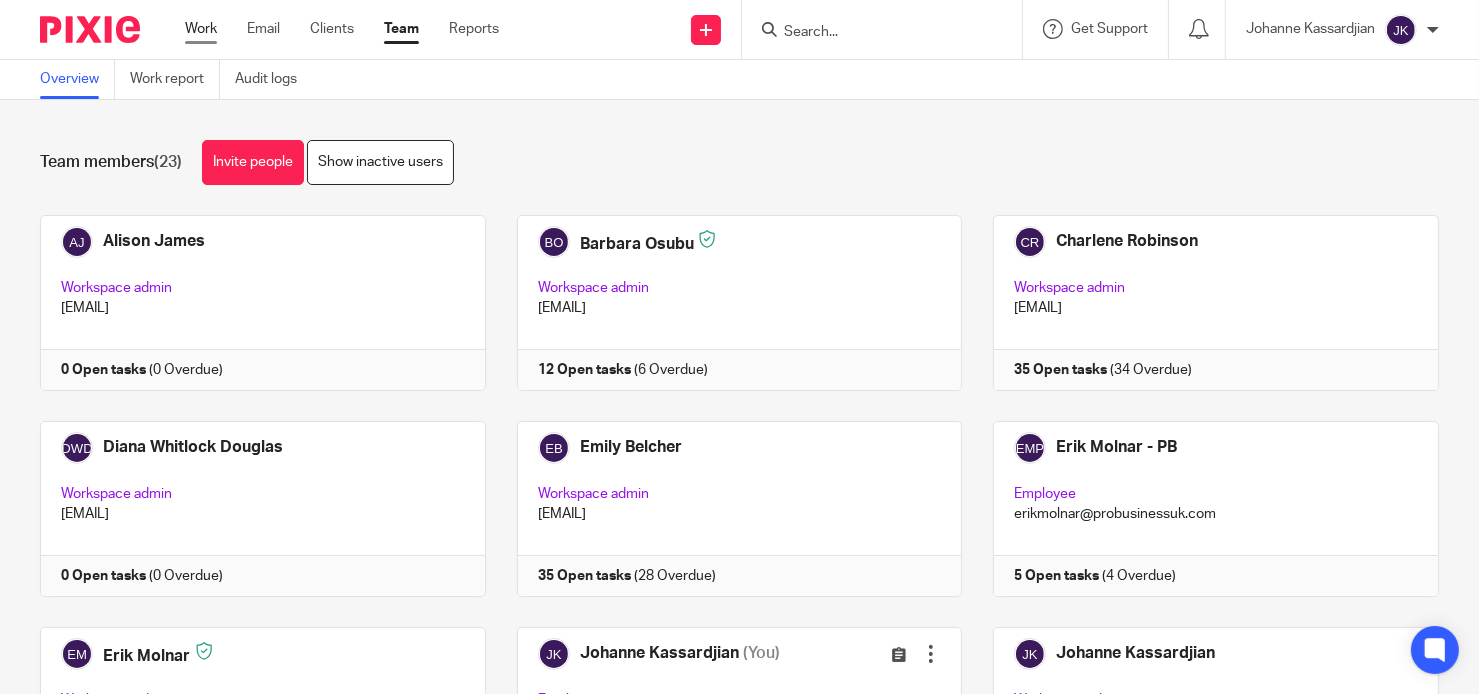click on "Work" at bounding box center [201, 29] 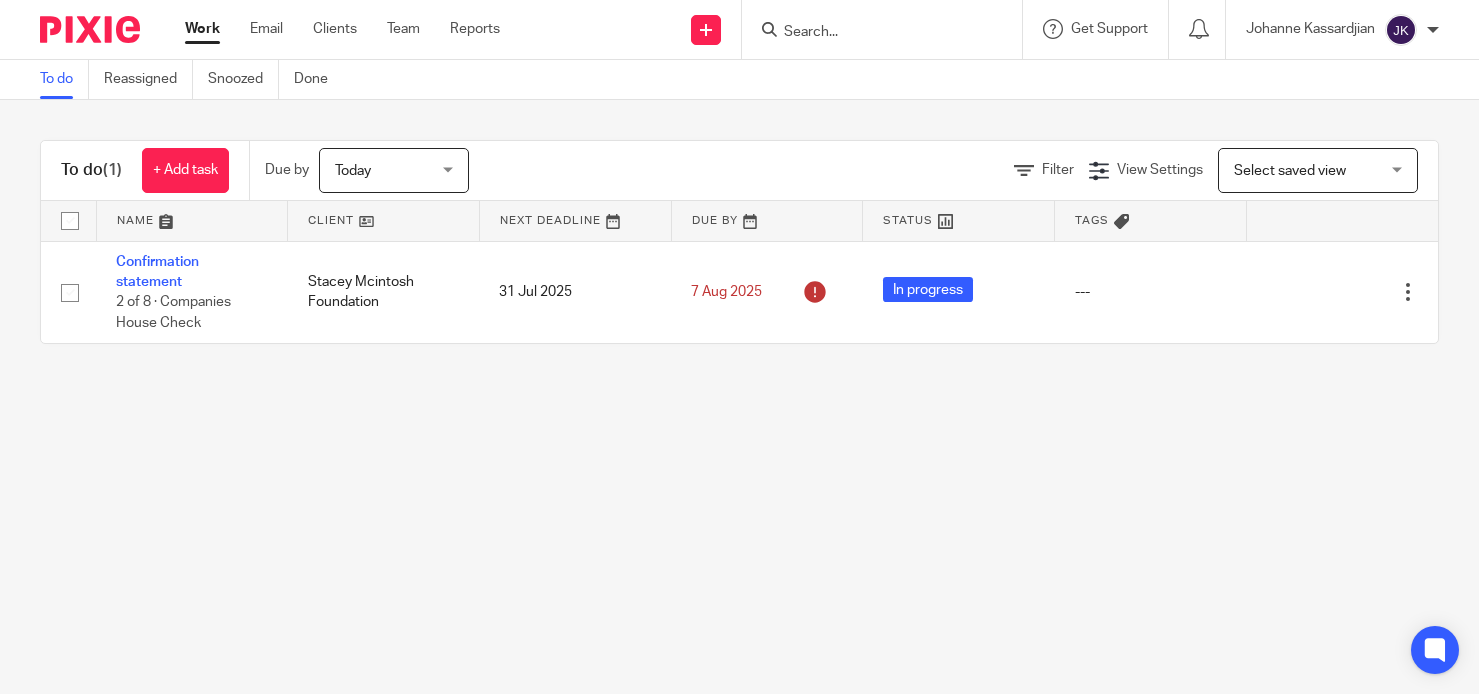 scroll, scrollTop: 0, scrollLeft: 0, axis: both 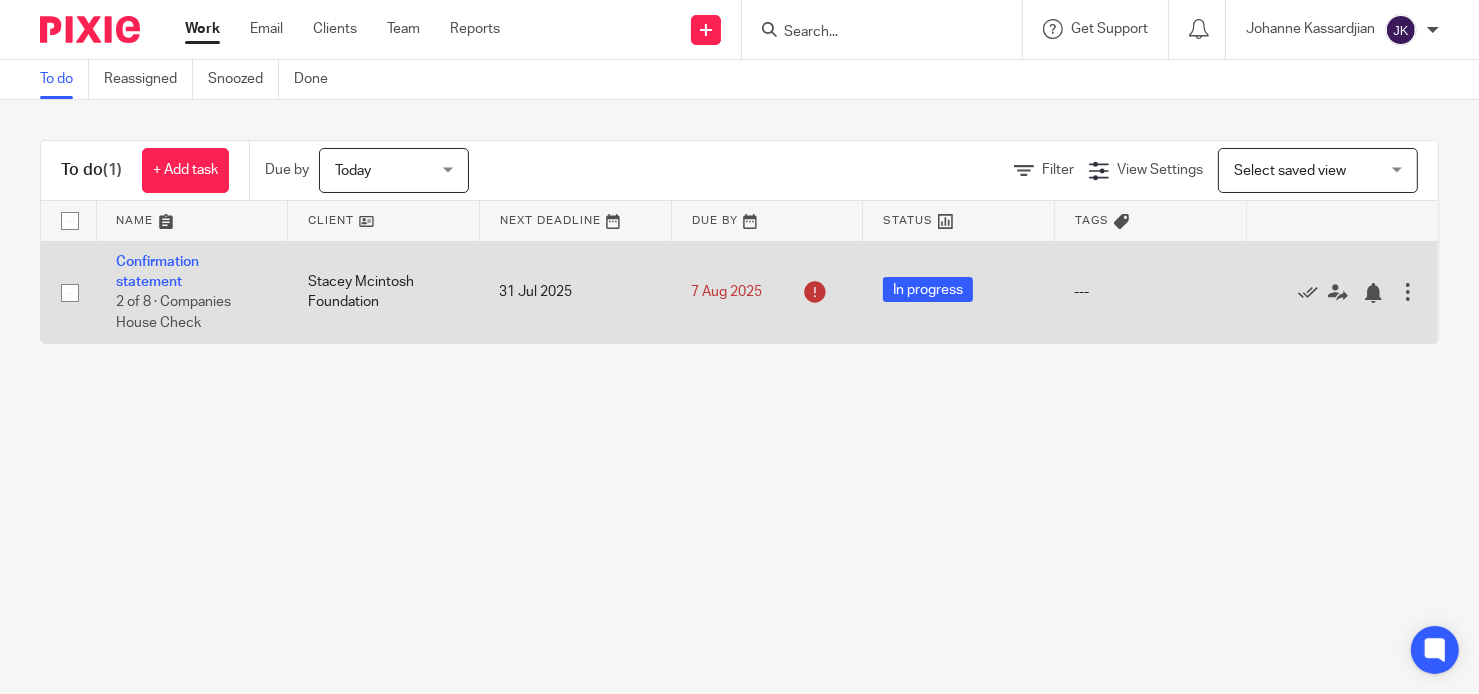 click on "Confirmation statement
2
of
8 ·
Companies House Check" at bounding box center (192, 292) 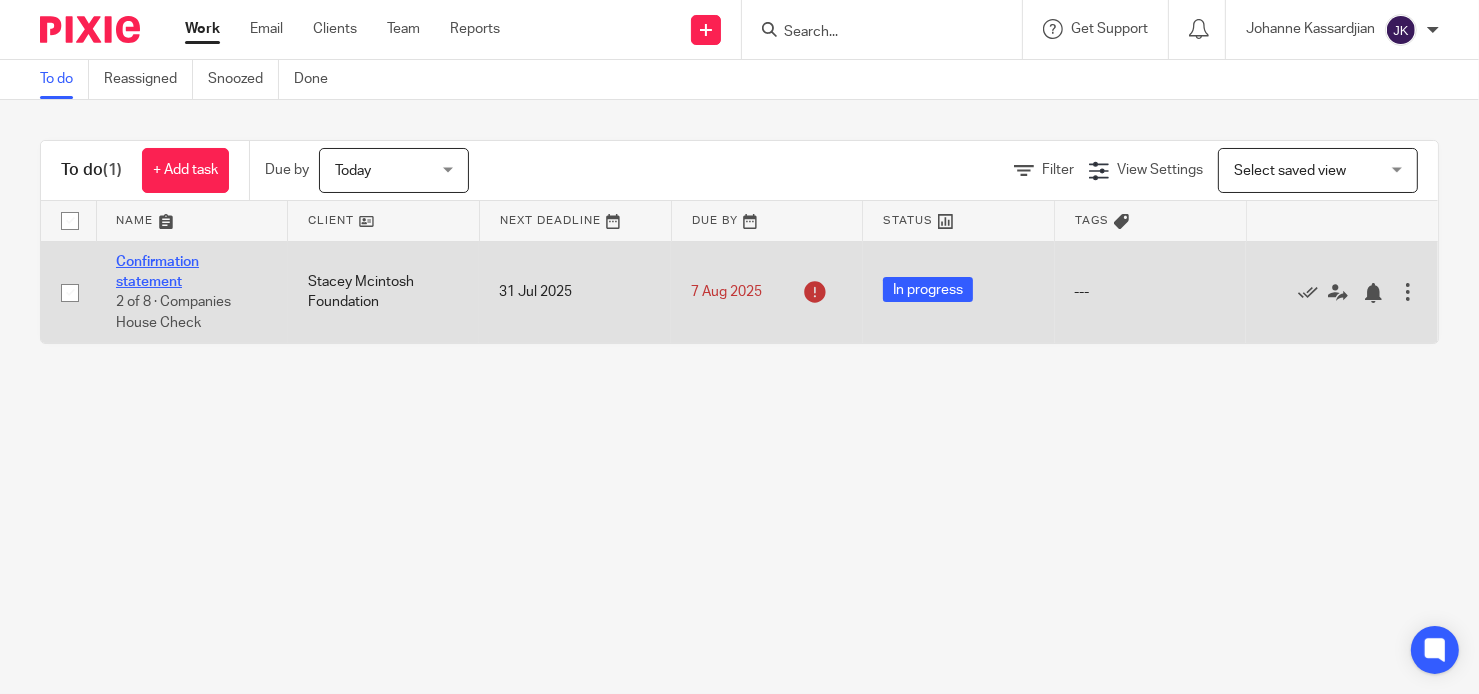 click on "Confirmation statement" at bounding box center [157, 272] 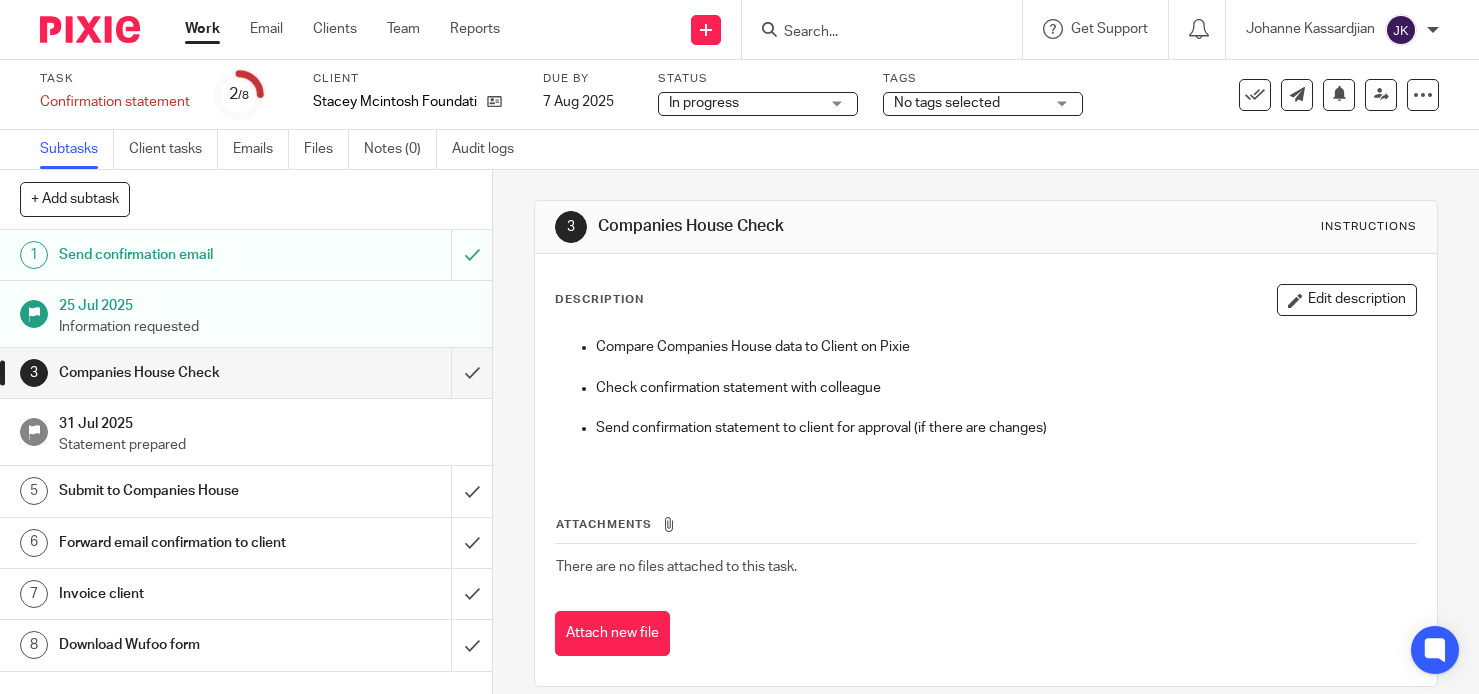 scroll, scrollTop: 0, scrollLeft: 0, axis: both 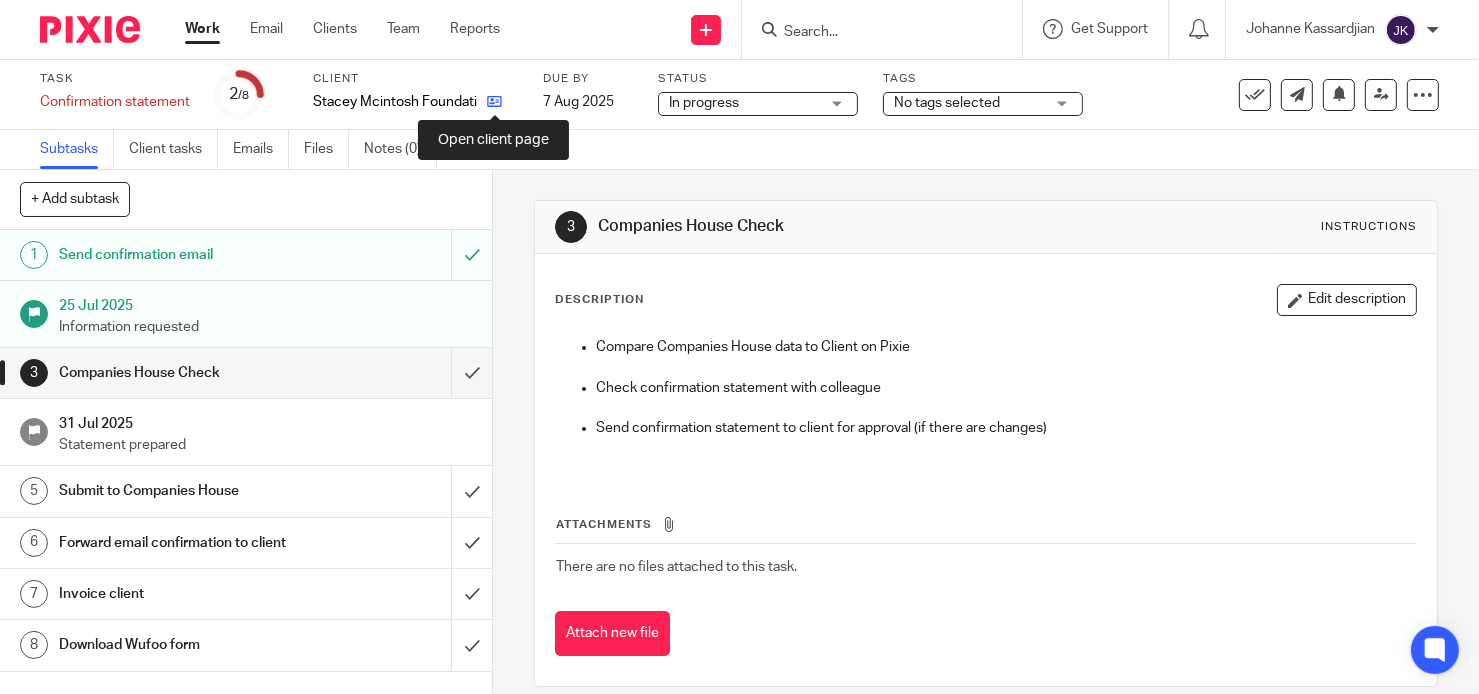 click at bounding box center [494, 101] 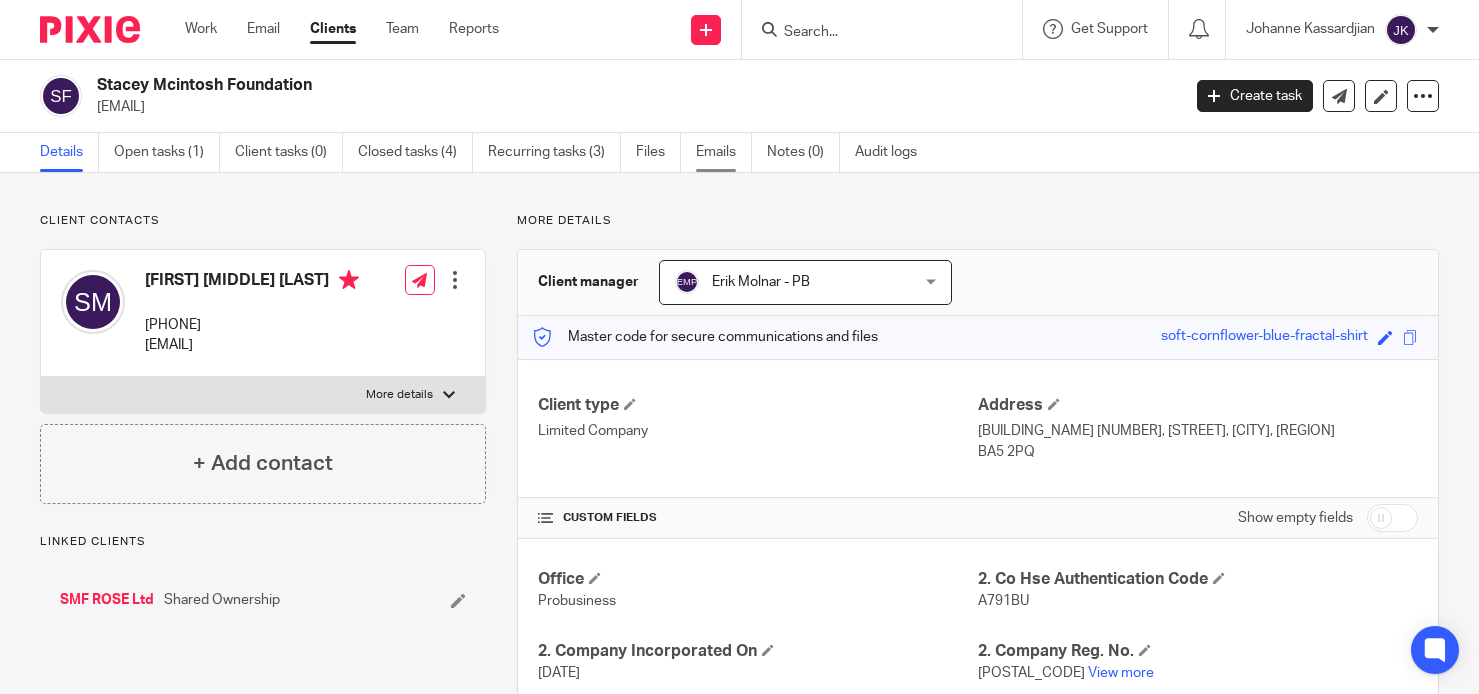 scroll, scrollTop: 0, scrollLeft: 0, axis: both 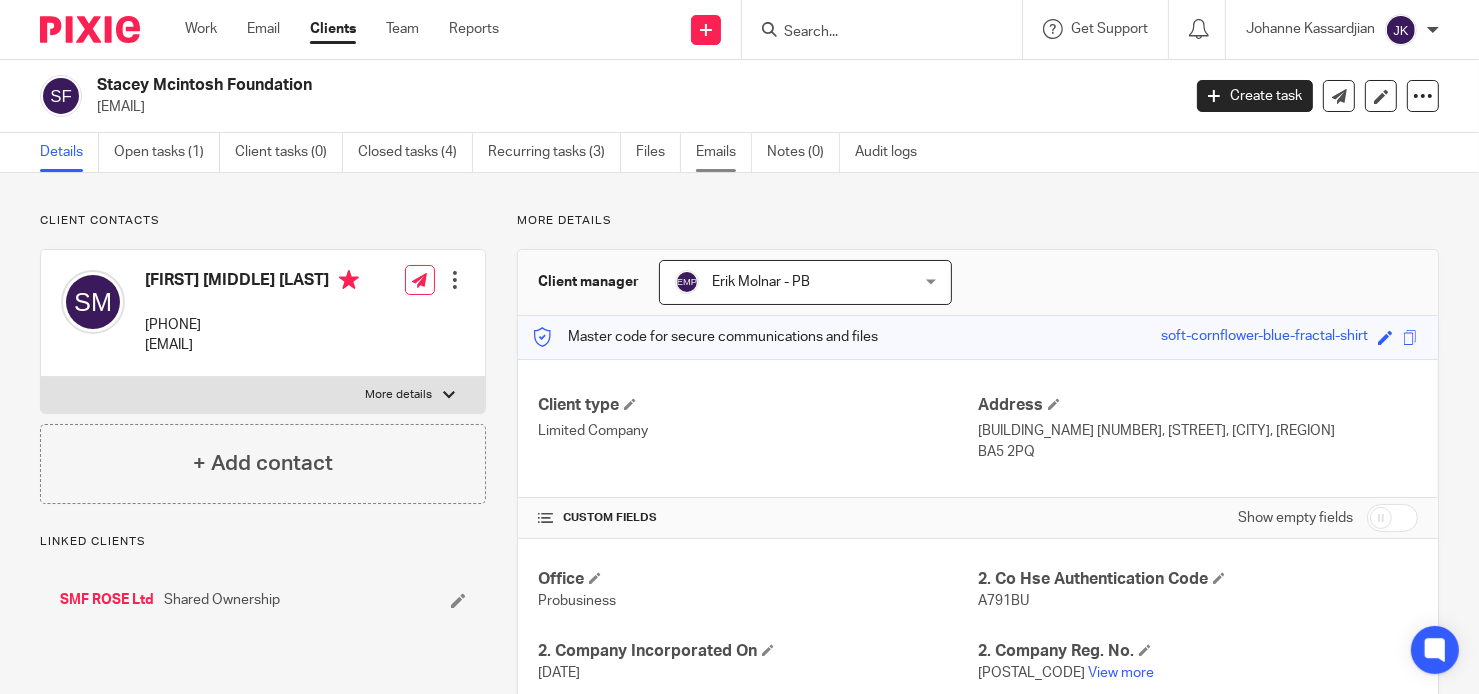click on "Emails" at bounding box center [724, 152] 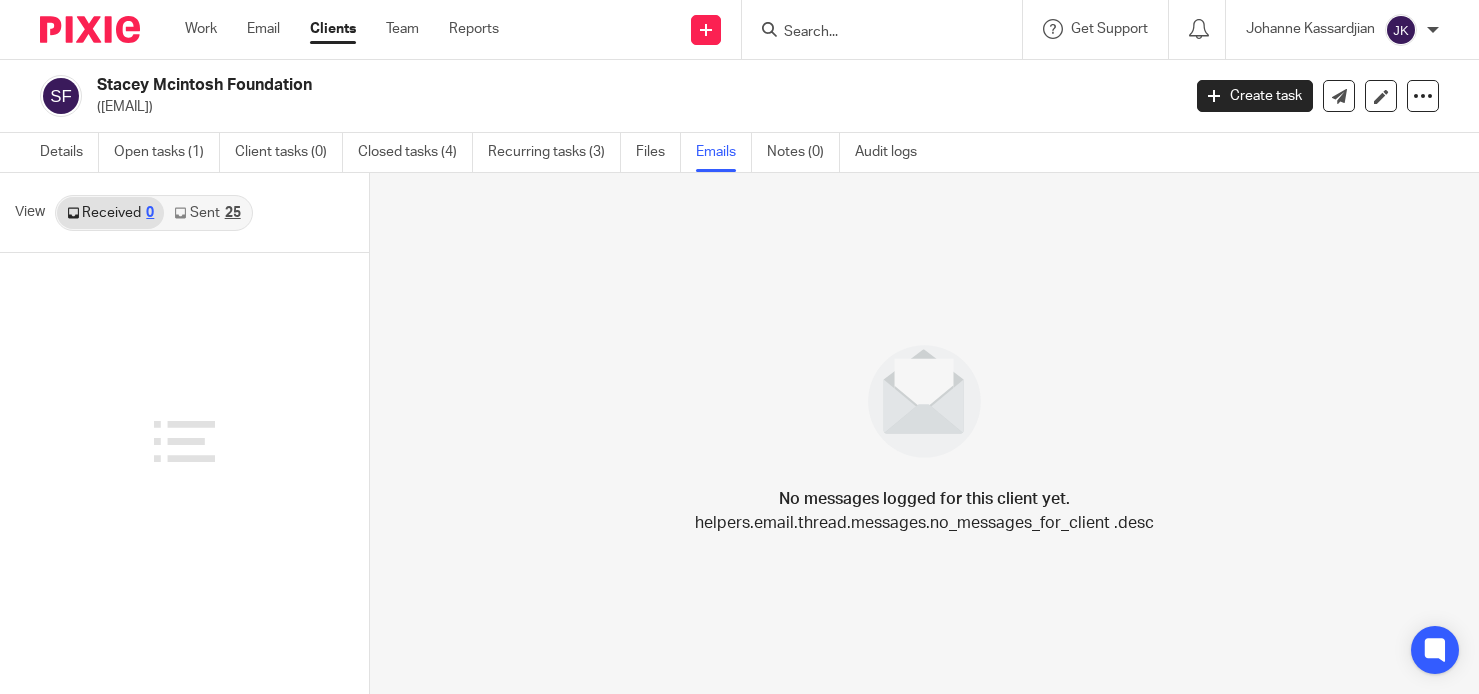 scroll, scrollTop: 0, scrollLeft: 0, axis: both 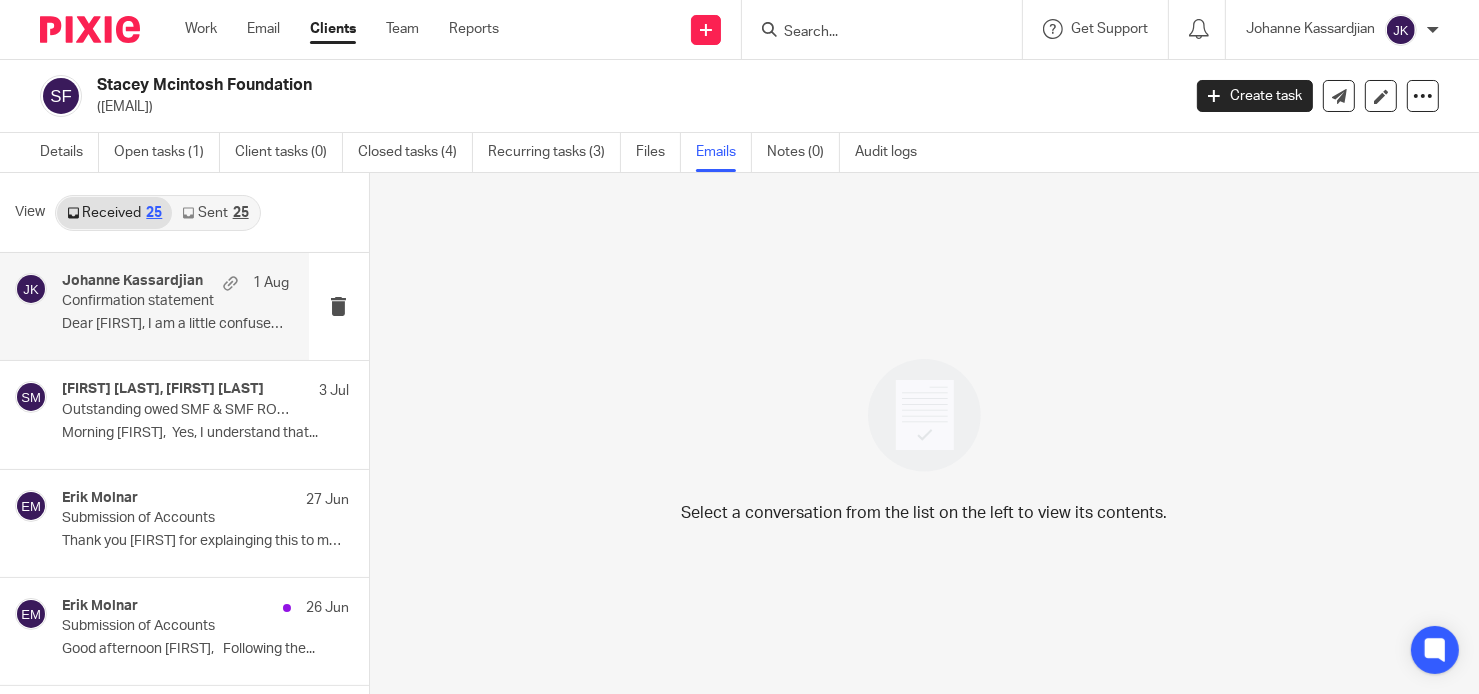 click on "Confirmation statement" at bounding box center (152, 301) 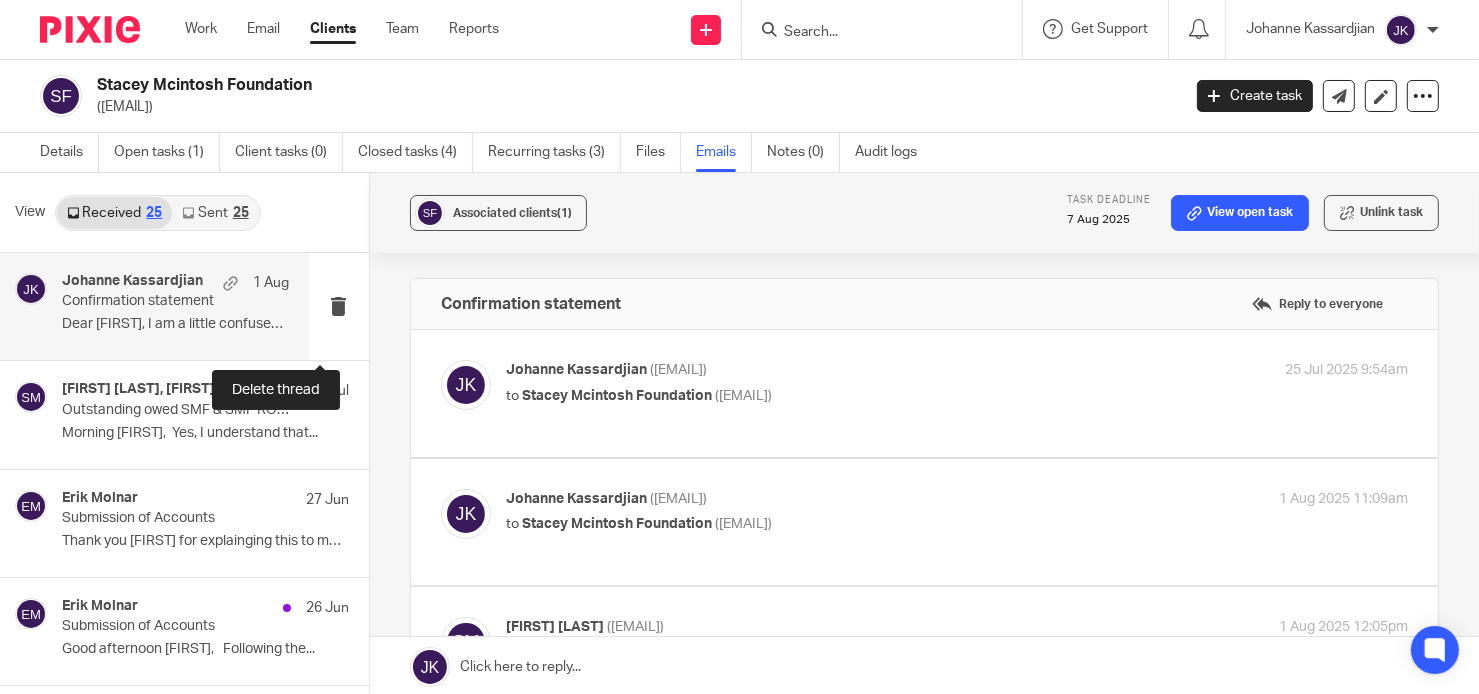 scroll, scrollTop: 0, scrollLeft: 0, axis: both 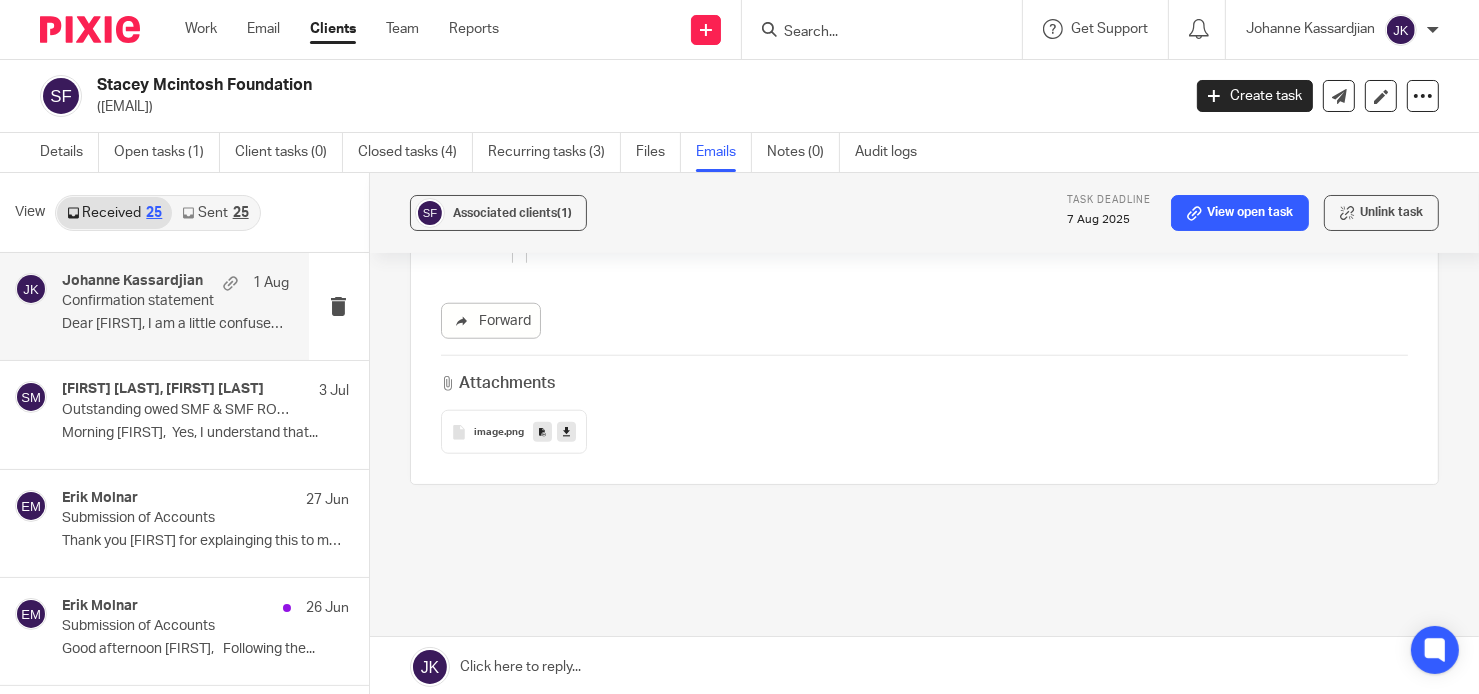 click at bounding box center [924, 667] 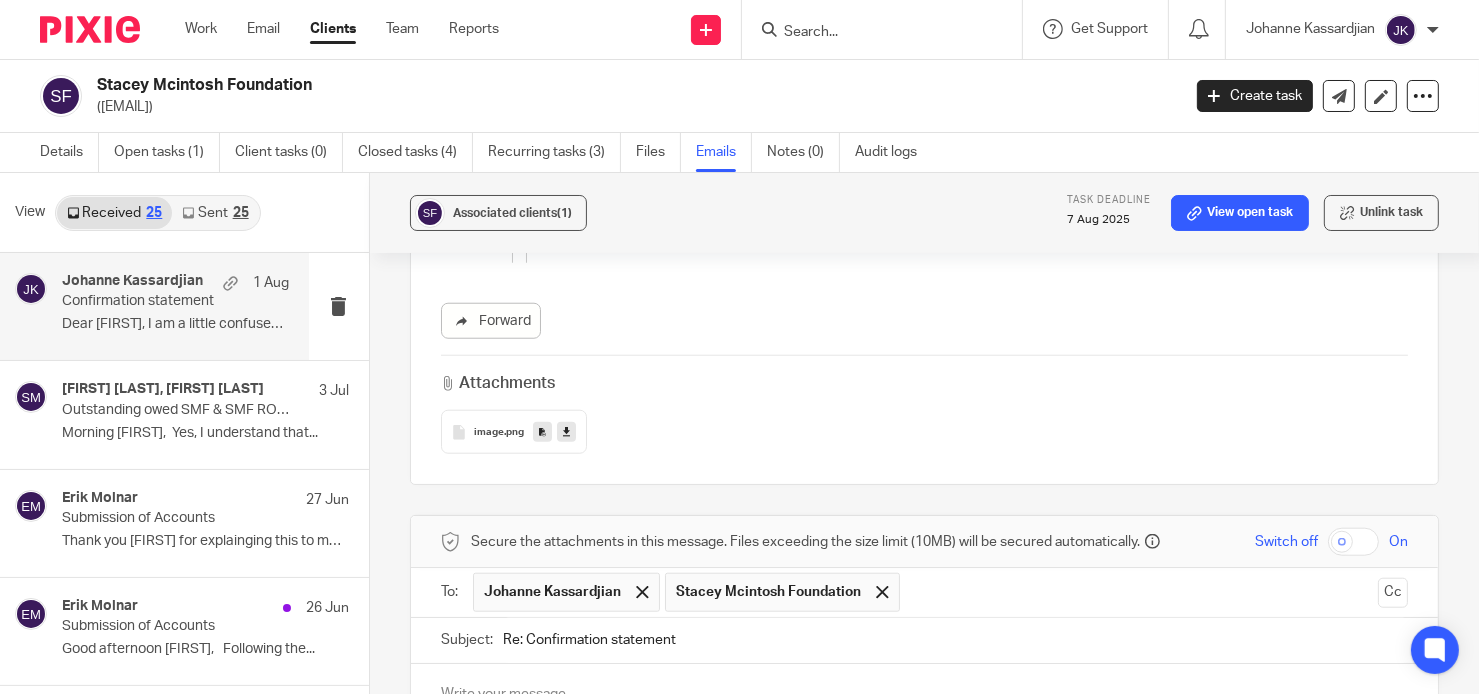 scroll, scrollTop: 0, scrollLeft: 0, axis: both 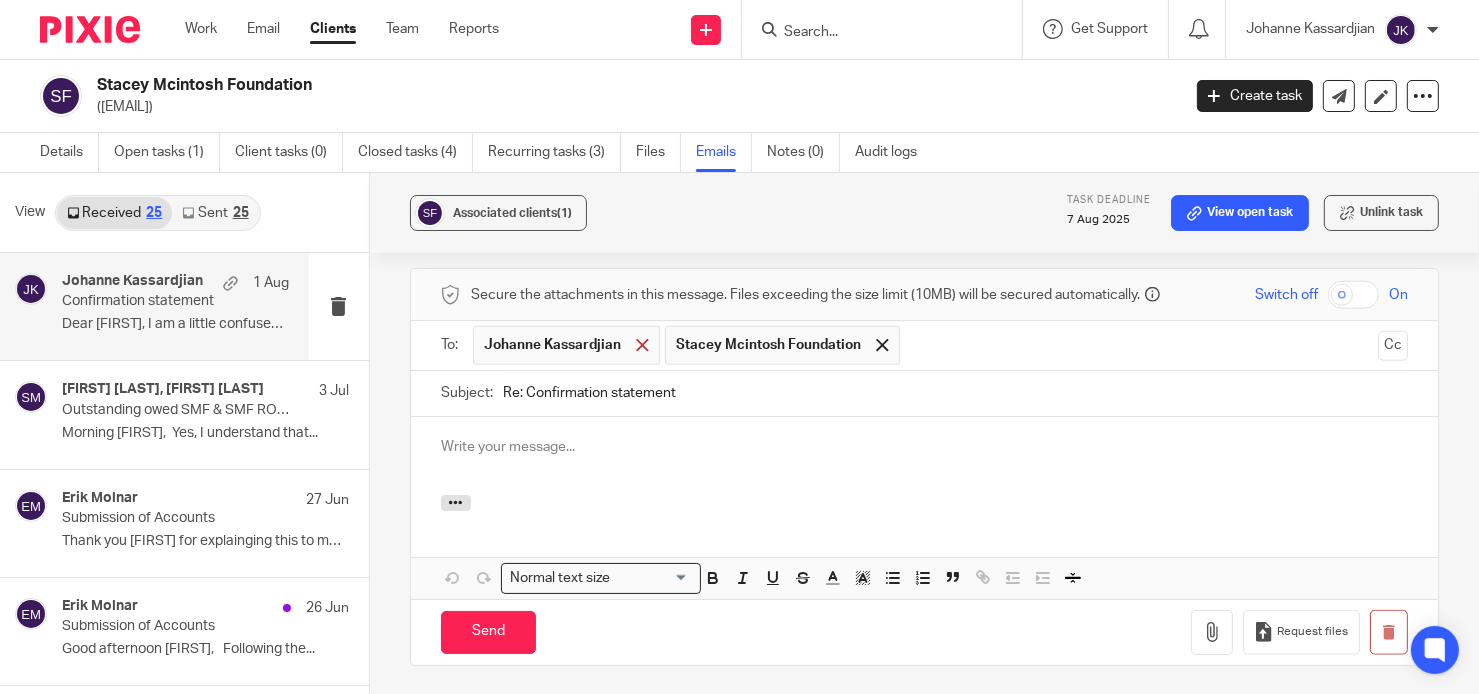 click at bounding box center (642, 345) 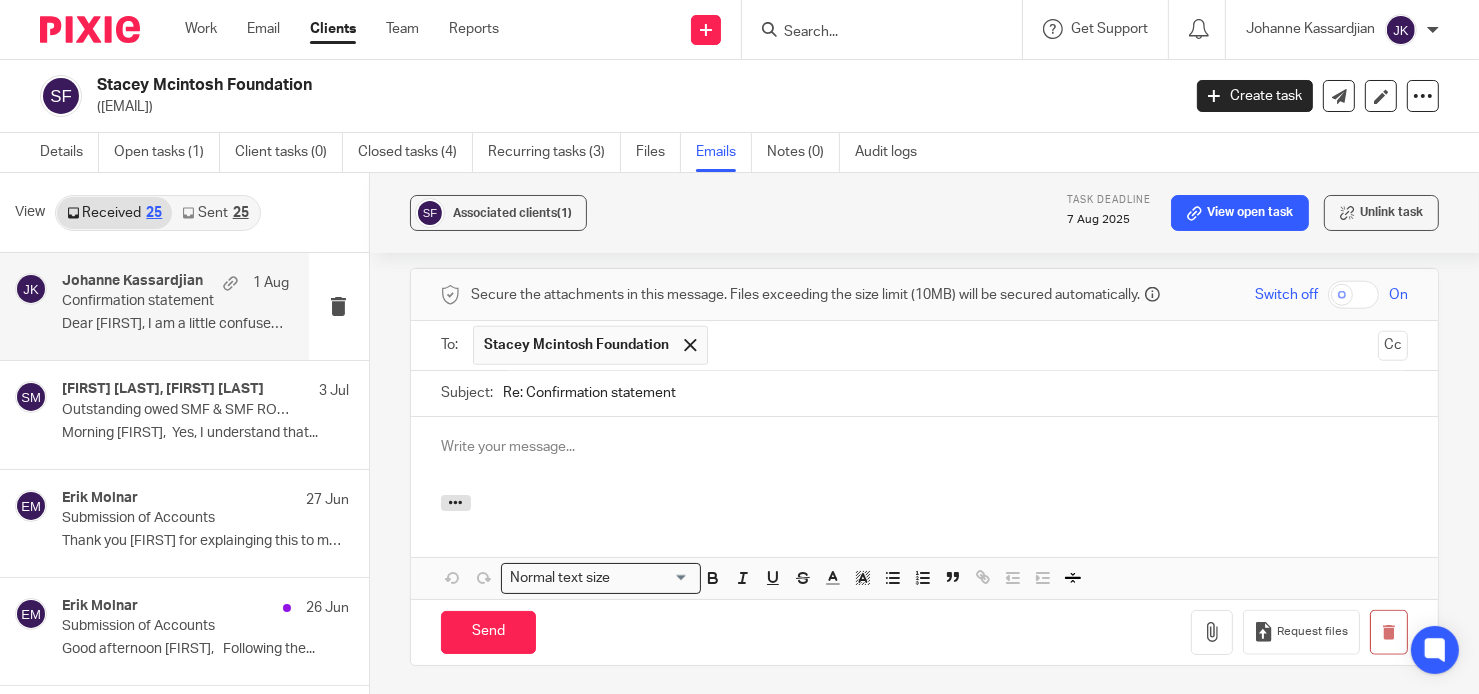 scroll, scrollTop: 2195, scrollLeft: 0, axis: vertical 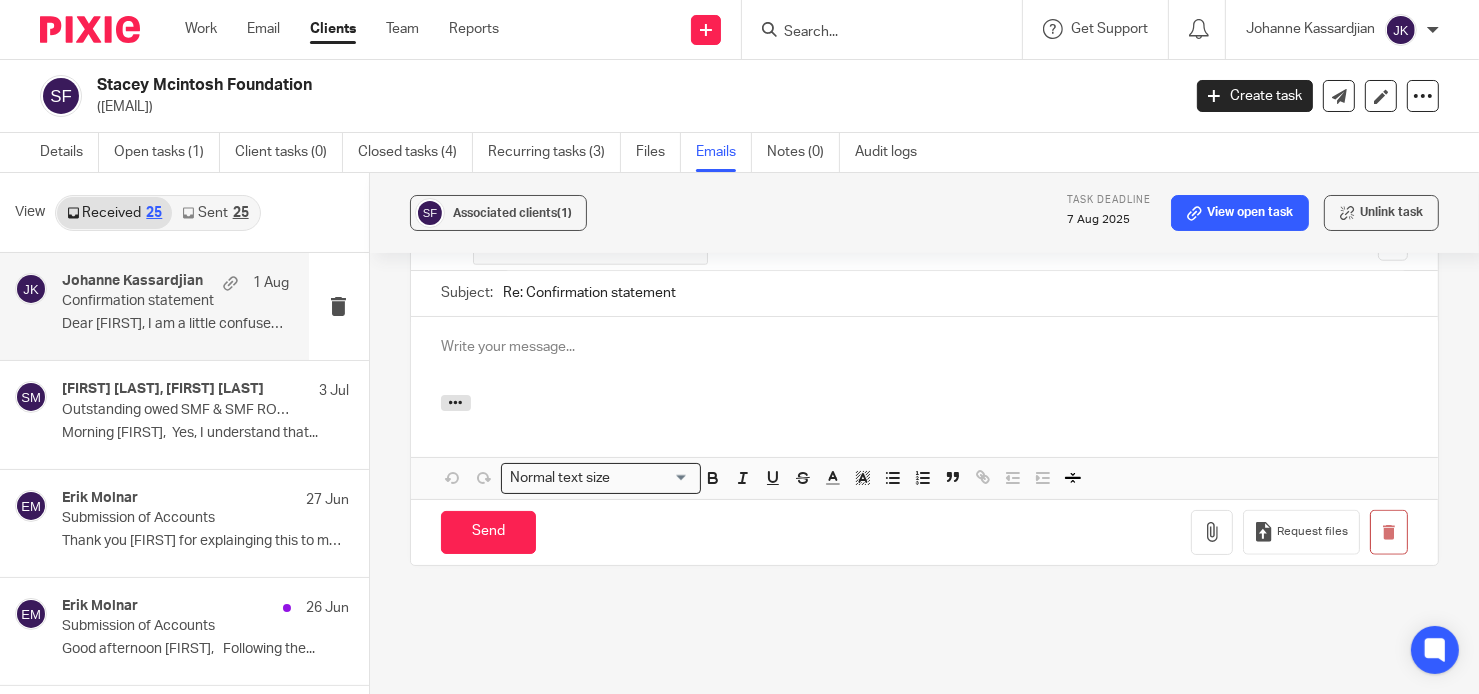 click at bounding box center [924, 347] 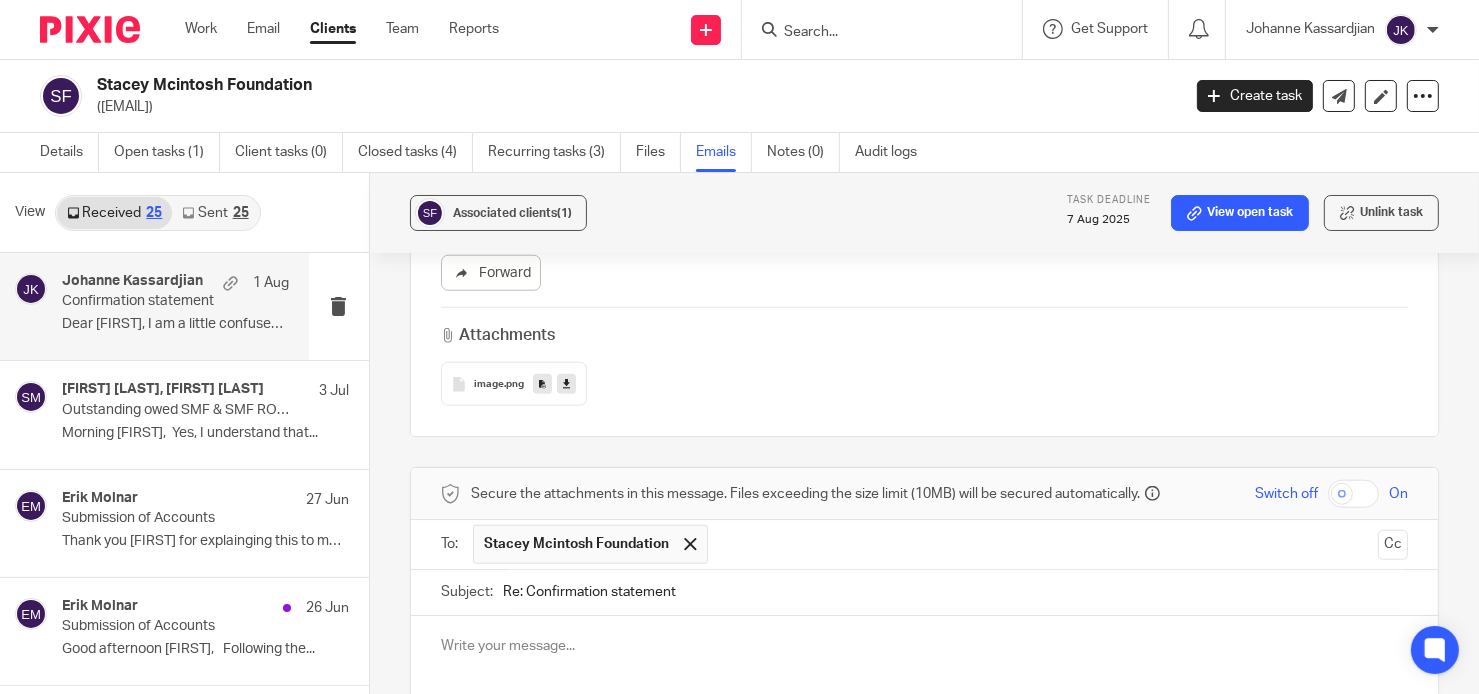 scroll, scrollTop: 1895, scrollLeft: 0, axis: vertical 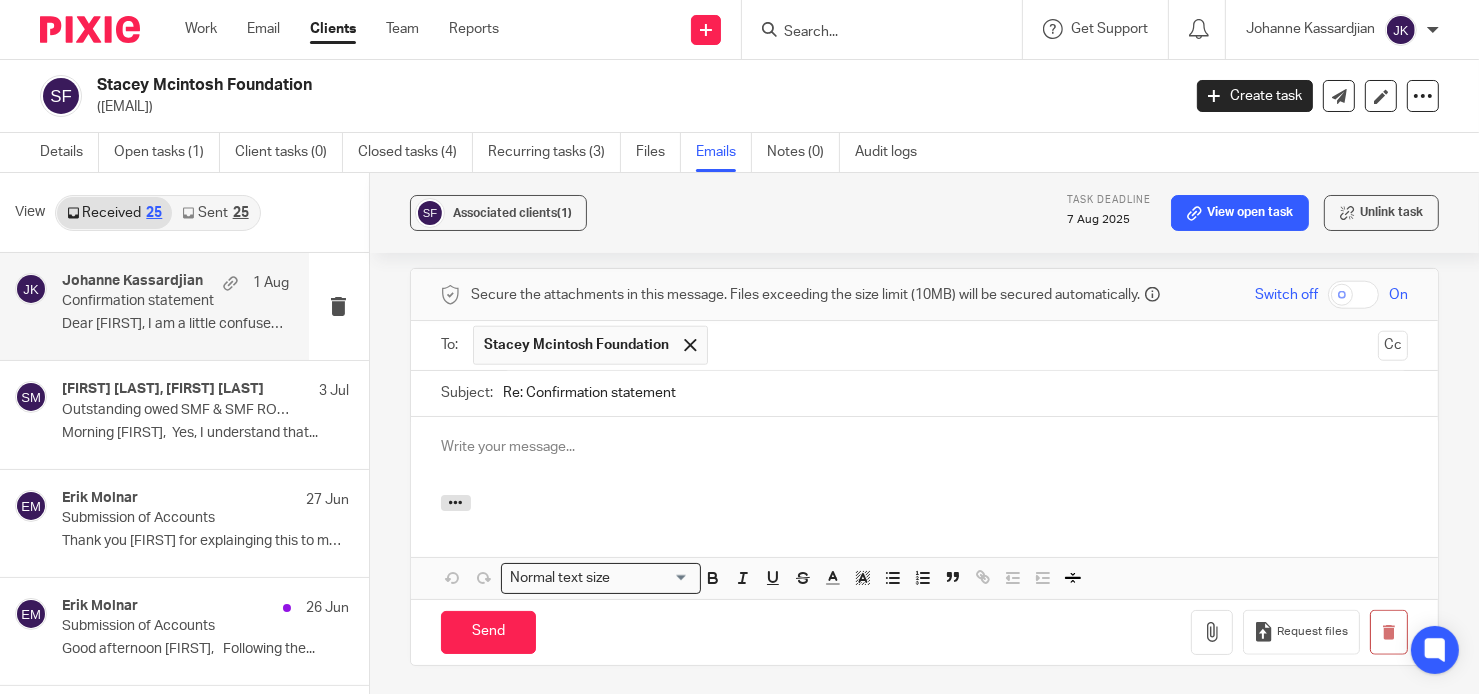 click at bounding box center (924, 447) 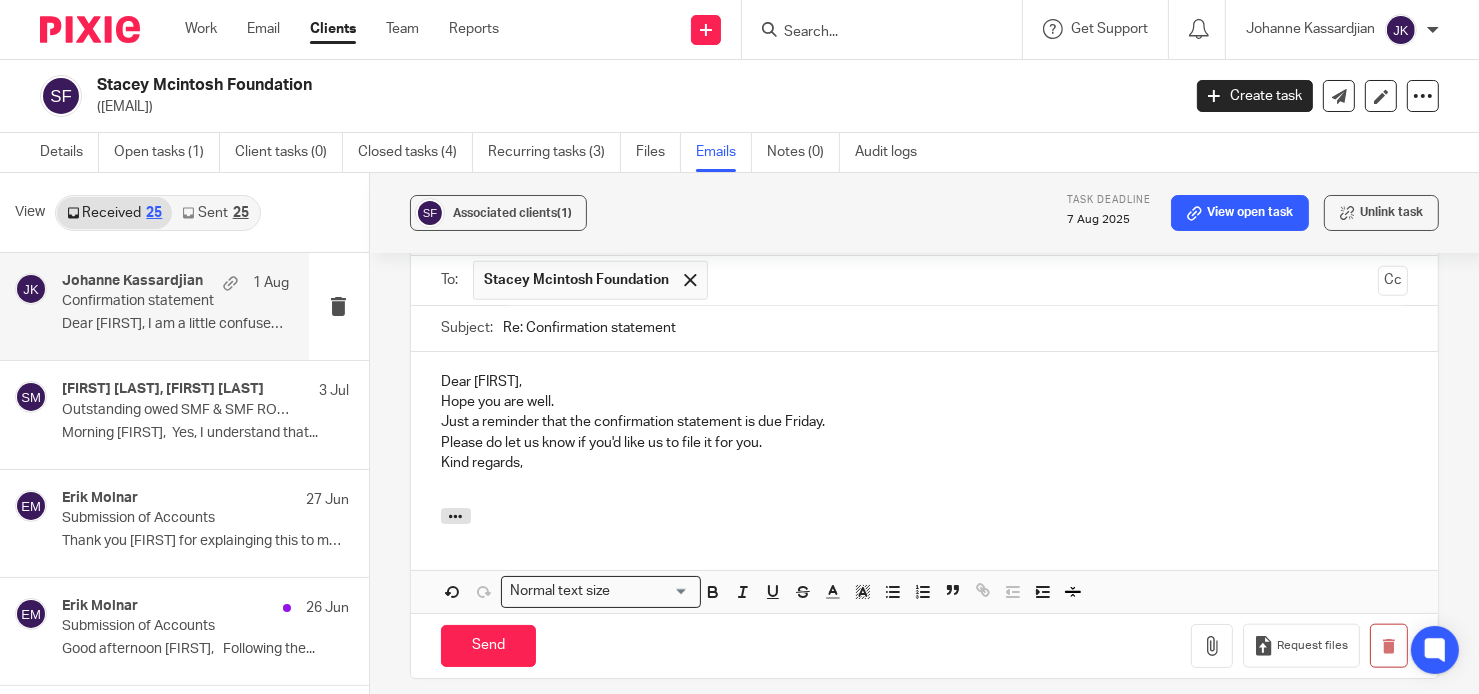 scroll, scrollTop: 2195, scrollLeft: 0, axis: vertical 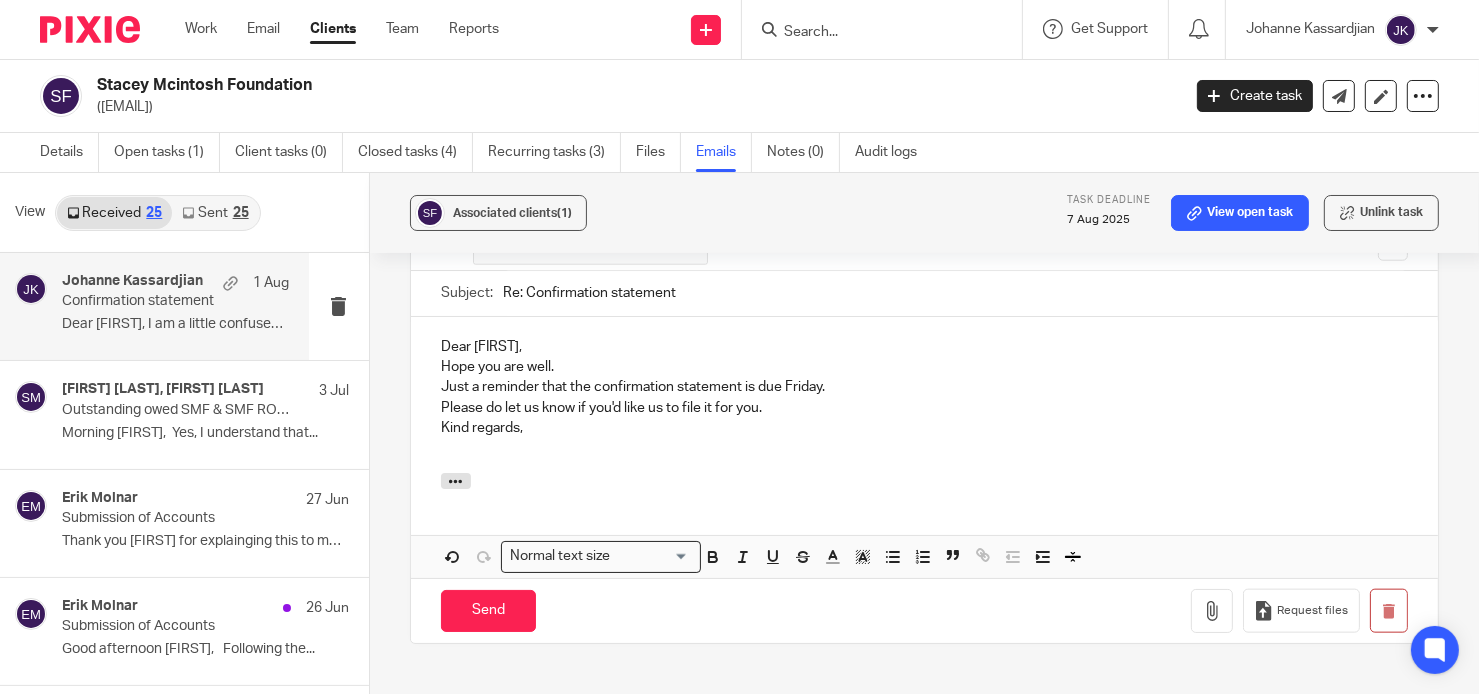 click on "Dear Stacey," at bounding box center [924, 347] 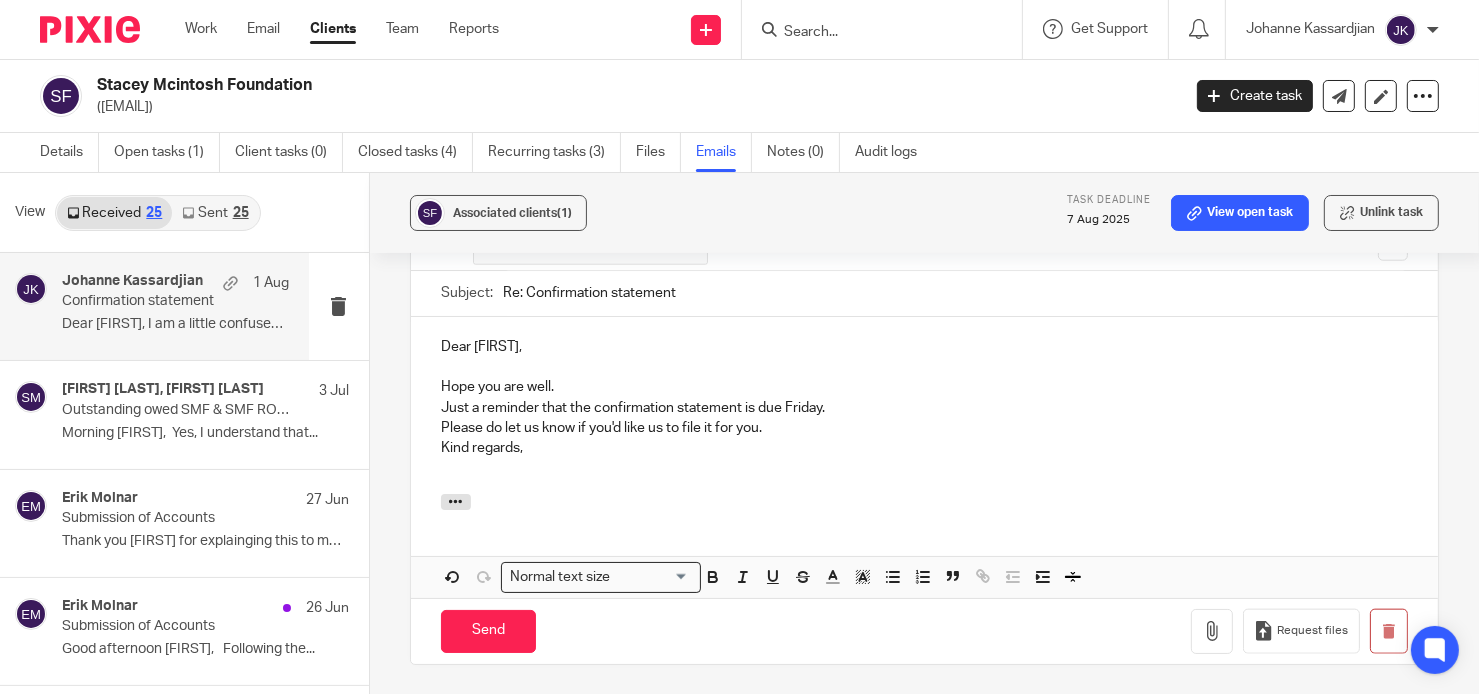 click on "Hope you are well." at bounding box center (924, 387) 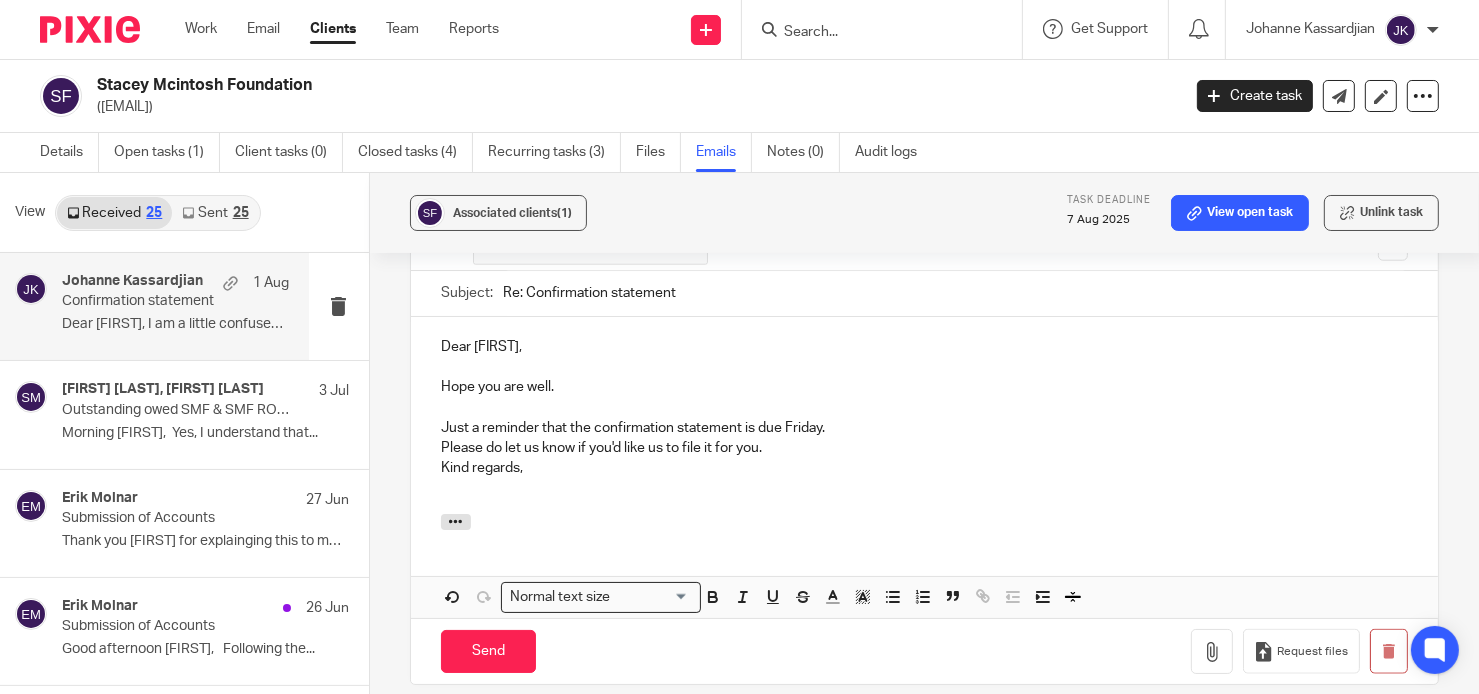 click on "Please do let us know if you'd like us to file it for you." at bounding box center (924, 448) 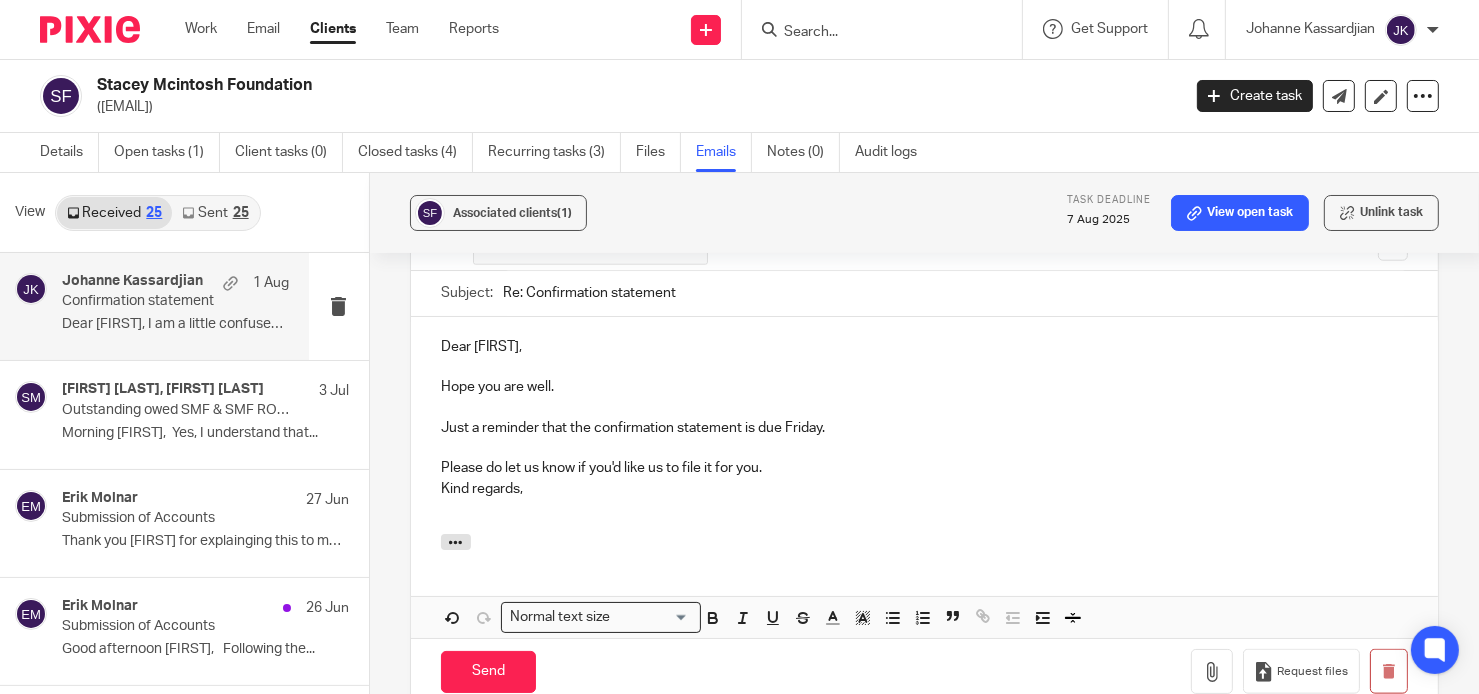 click on "Please do let us know if you'd like us to file it for you." at bounding box center [924, 468] 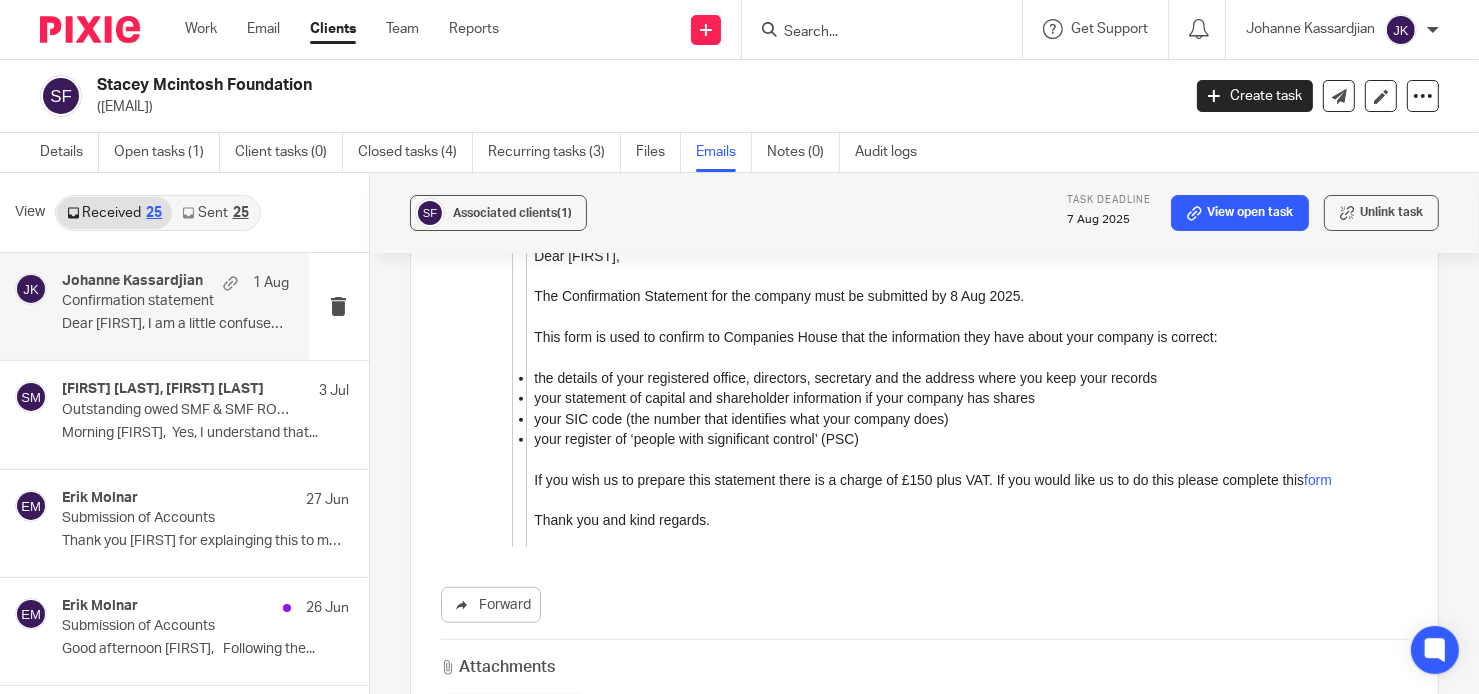 scroll, scrollTop: 1495, scrollLeft: 0, axis: vertical 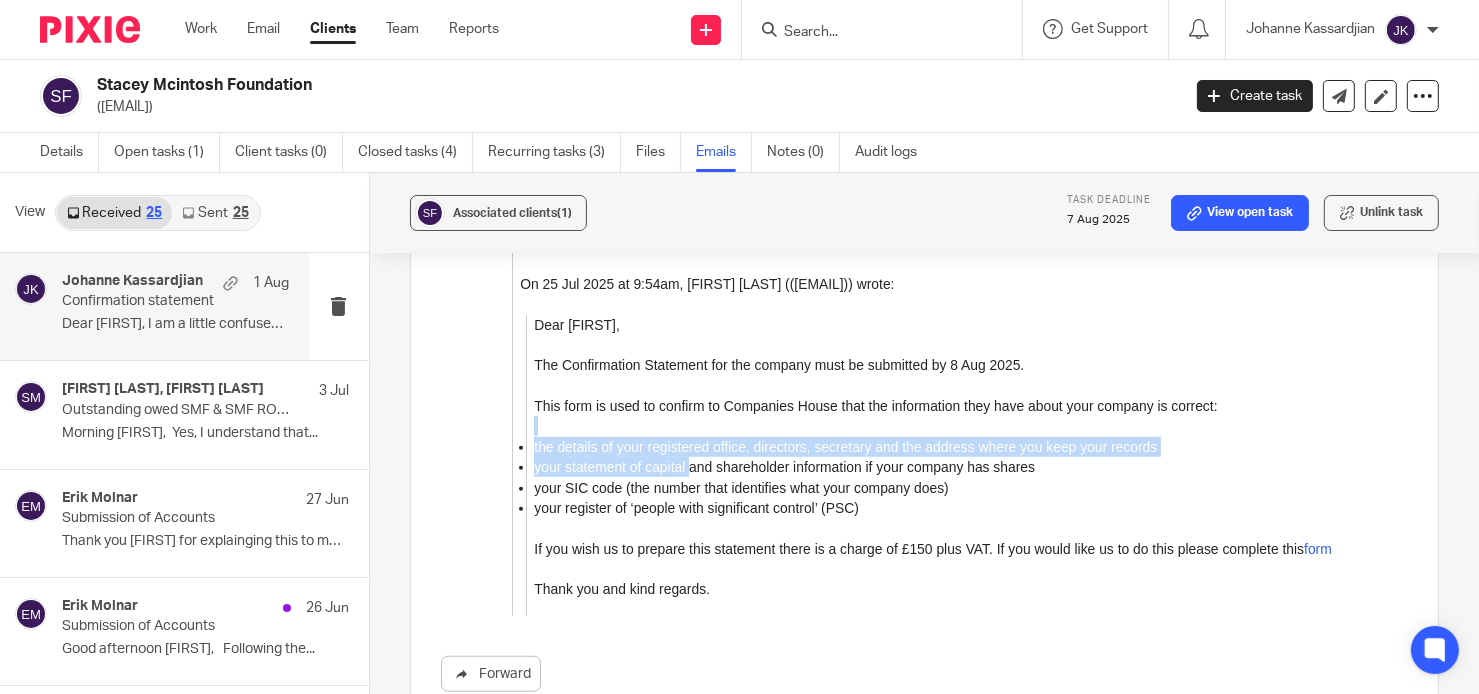 drag, startPoint x: 686, startPoint y: 441, endPoint x: 596, endPoint y: 415, distance: 93.680305 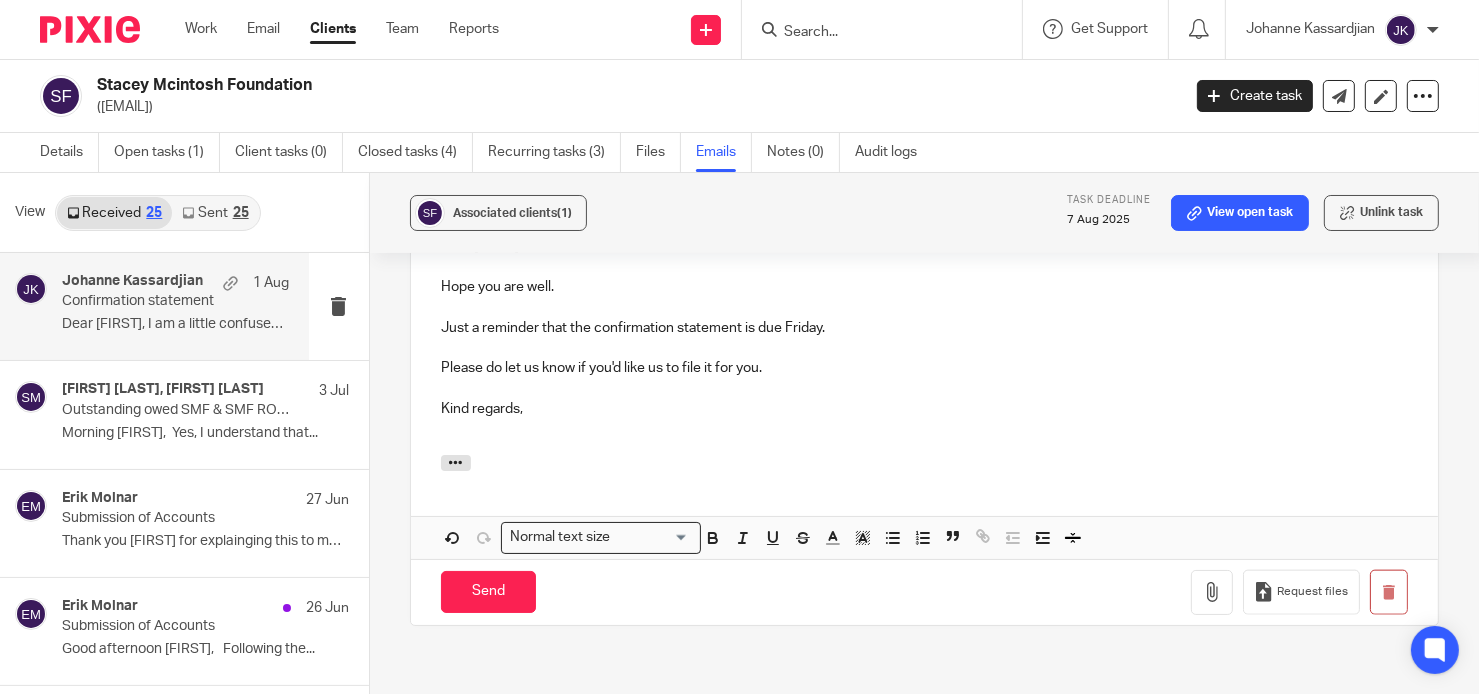scroll, scrollTop: 2495, scrollLeft: 0, axis: vertical 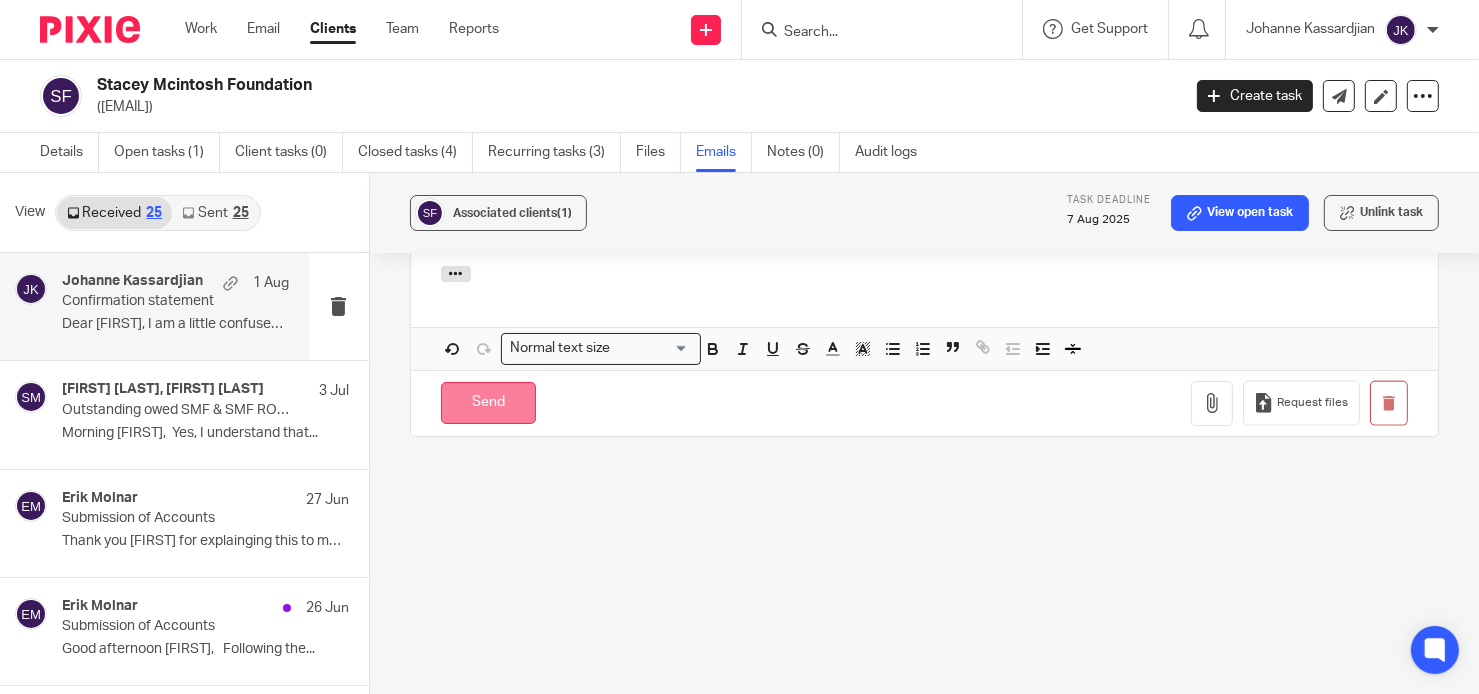 click on "Send" at bounding box center [488, 403] 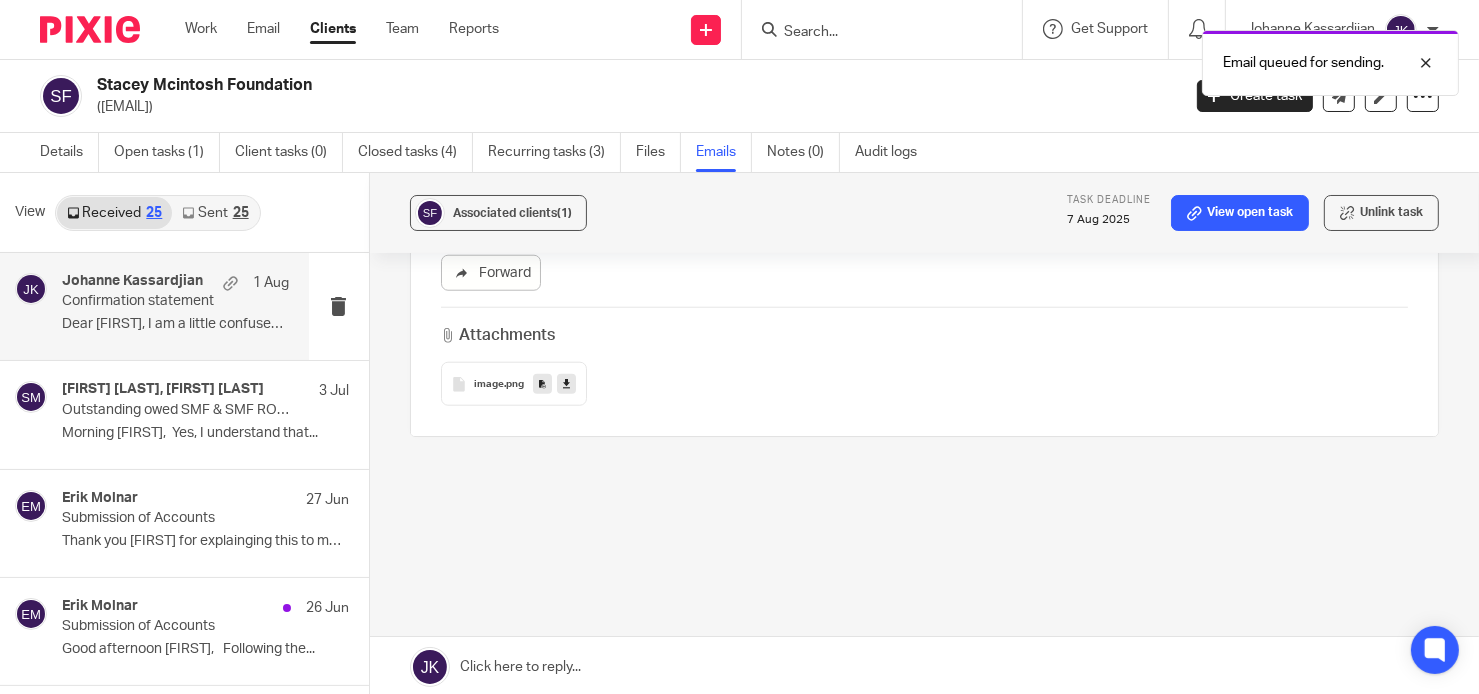 scroll, scrollTop: 1648, scrollLeft: 0, axis: vertical 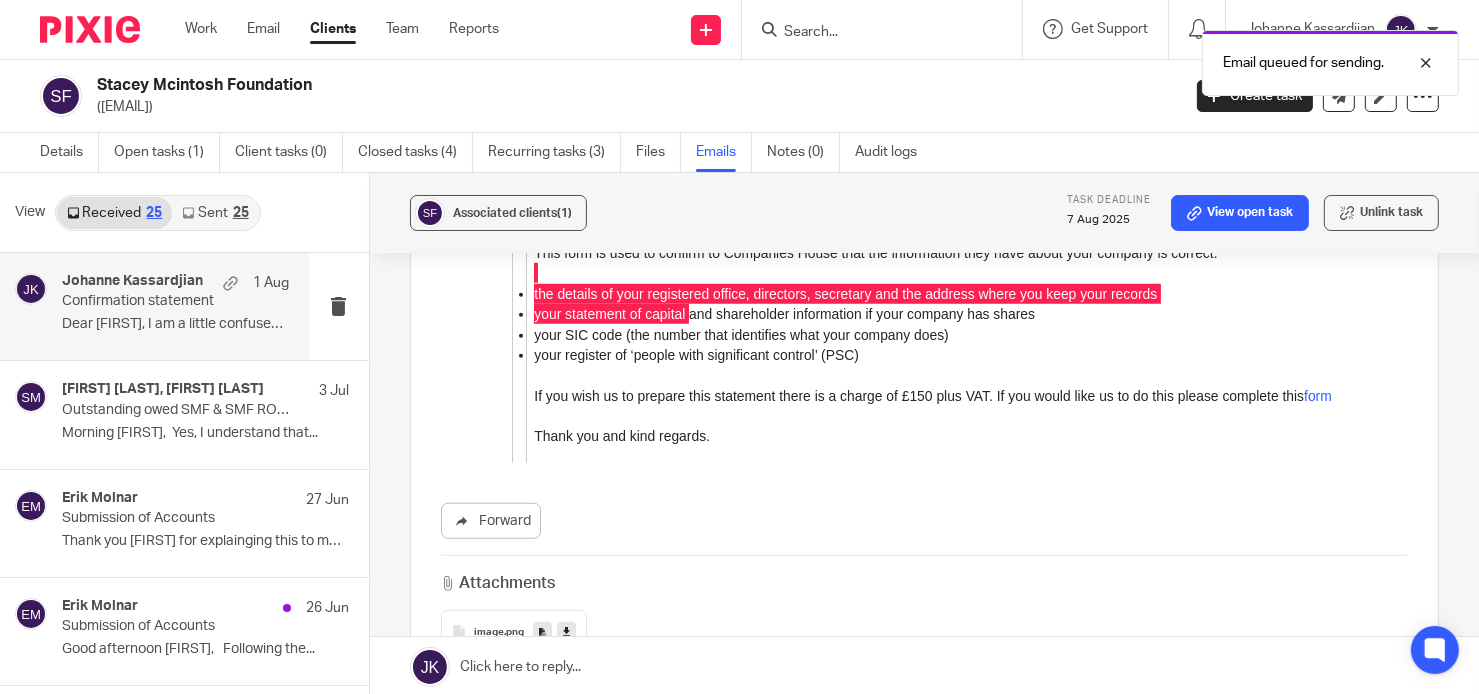 click on "Sent
25" at bounding box center [215, 213] 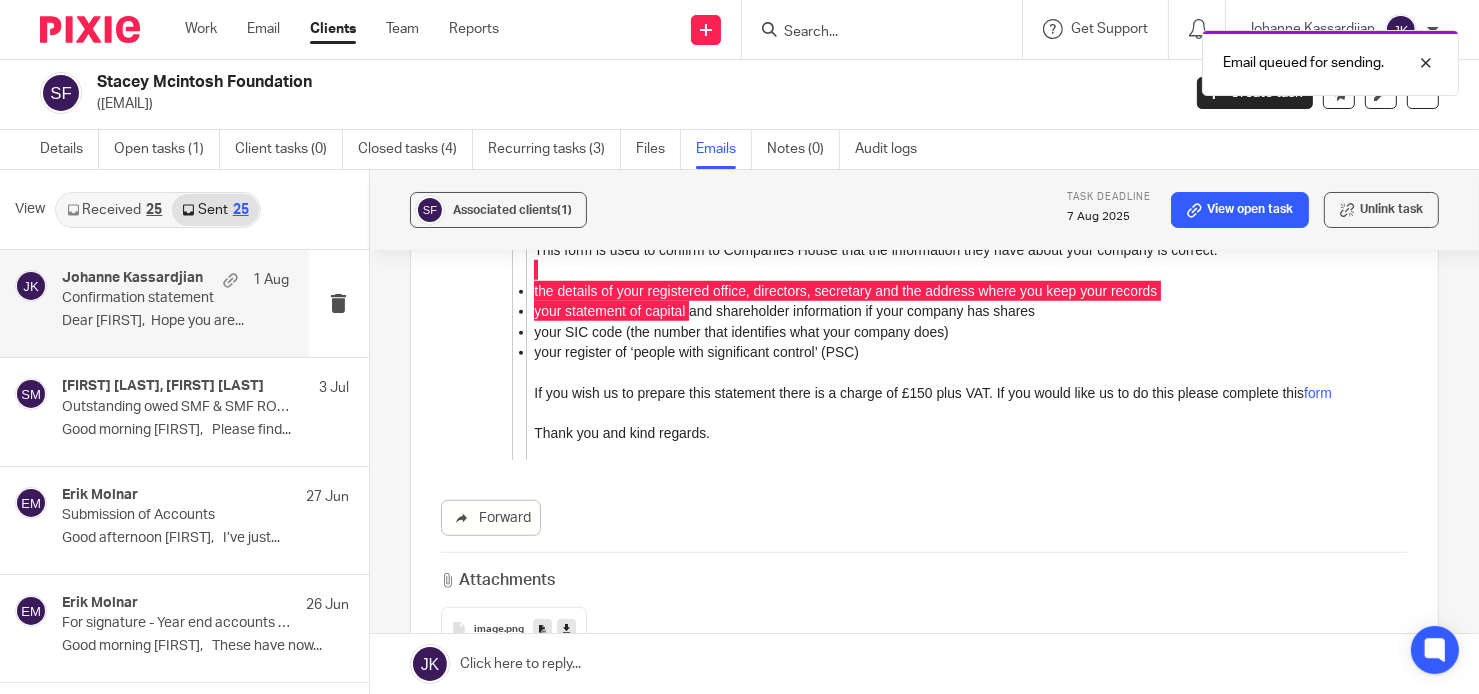 click on "Johanne Kassardjian
1 Aug   Confirmation statement   Dear Stacey,           Hope you are..." at bounding box center [175, 303] 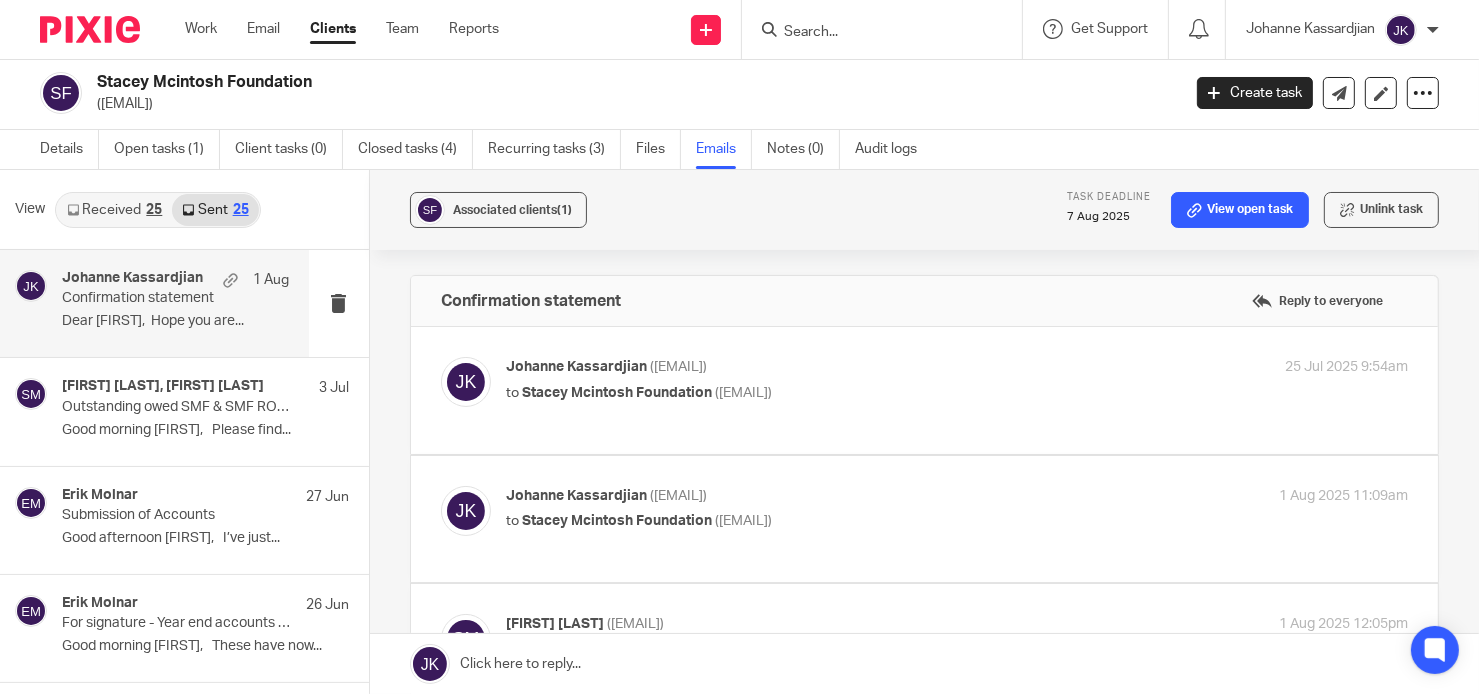 scroll, scrollTop: 100, scrollLeft: 0, axis: vertical 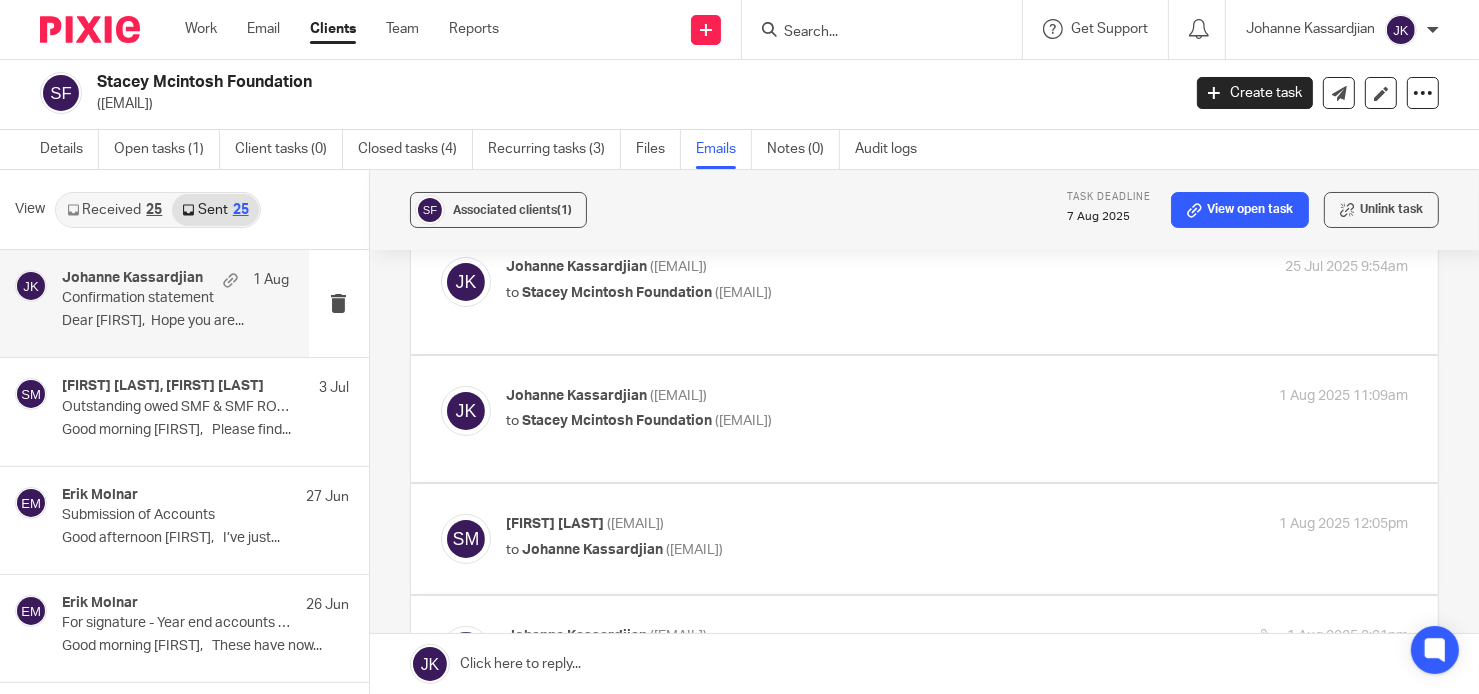 click on "Associated clients  (1)
Task deadline
7 Aug 2025
View open task
Unlink task
Confirmation statement
Reply to everyone
Johanne Kassardjian
<johanne@odaccountants.co.uk>   to
Stacey Mcintosh Foundation
<stacey@staceymcintosh.co.uk>       25 Jul 2025 9:54am
Forward
Johanne Kassardjian
<johanne@odaccountants.co.uk>   to
Stacey Mcintosh Foundation
<stacey@staceymcintosh.co.uk>       1 Aug 2025 11:09am
Forward
Stacey McIntosh
<stacey@staceymcintosh.co.uk>   to           1 Aug 2025 12:05pm" at bounding box center (924, 432) 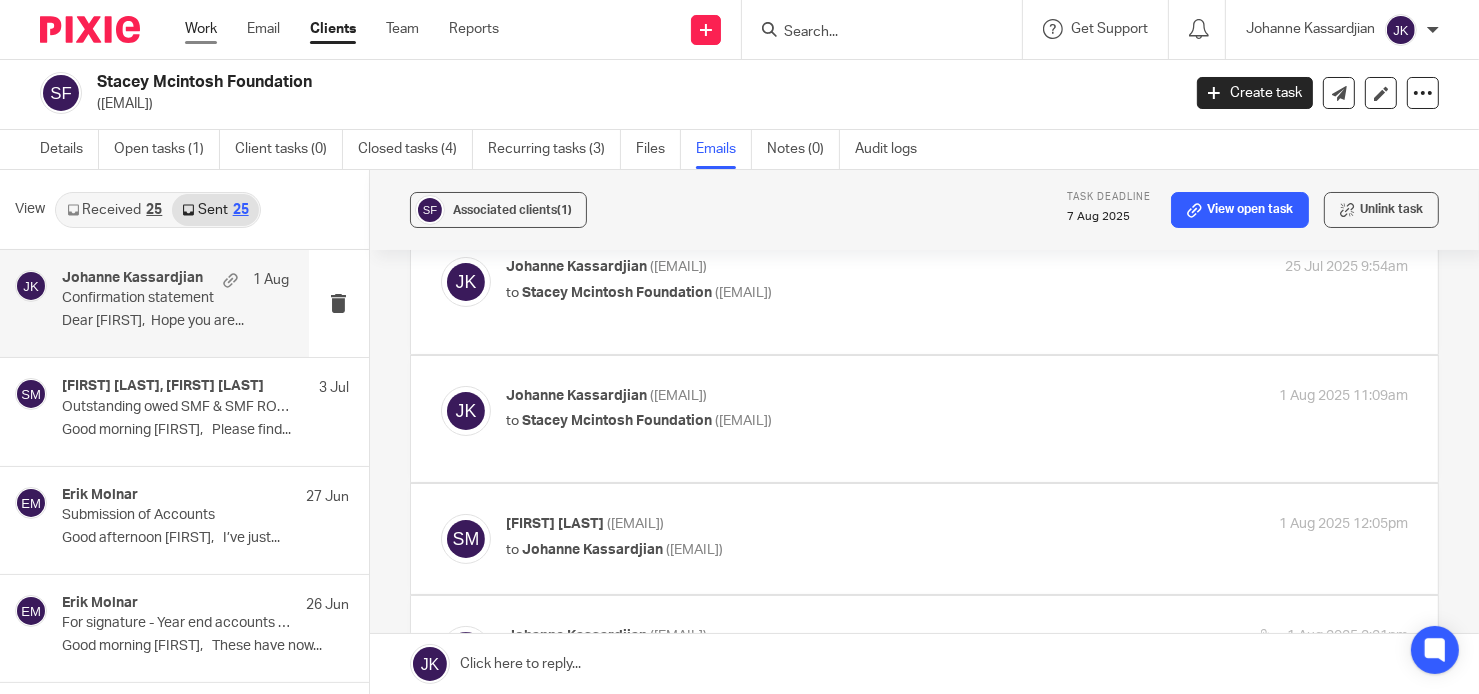 click on "Work" at bounding box center [201, 29] 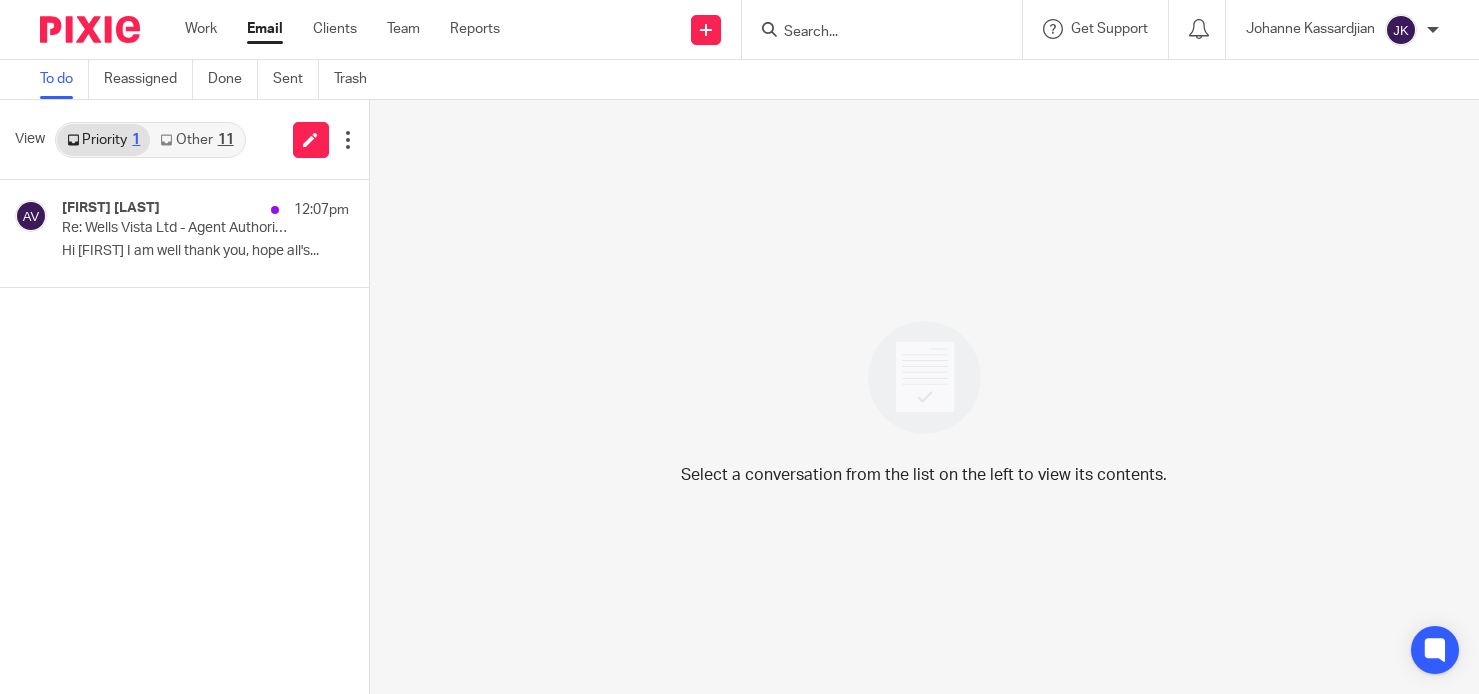 scroll, scrollTop: 0, scrollLeft: 0, axis: both 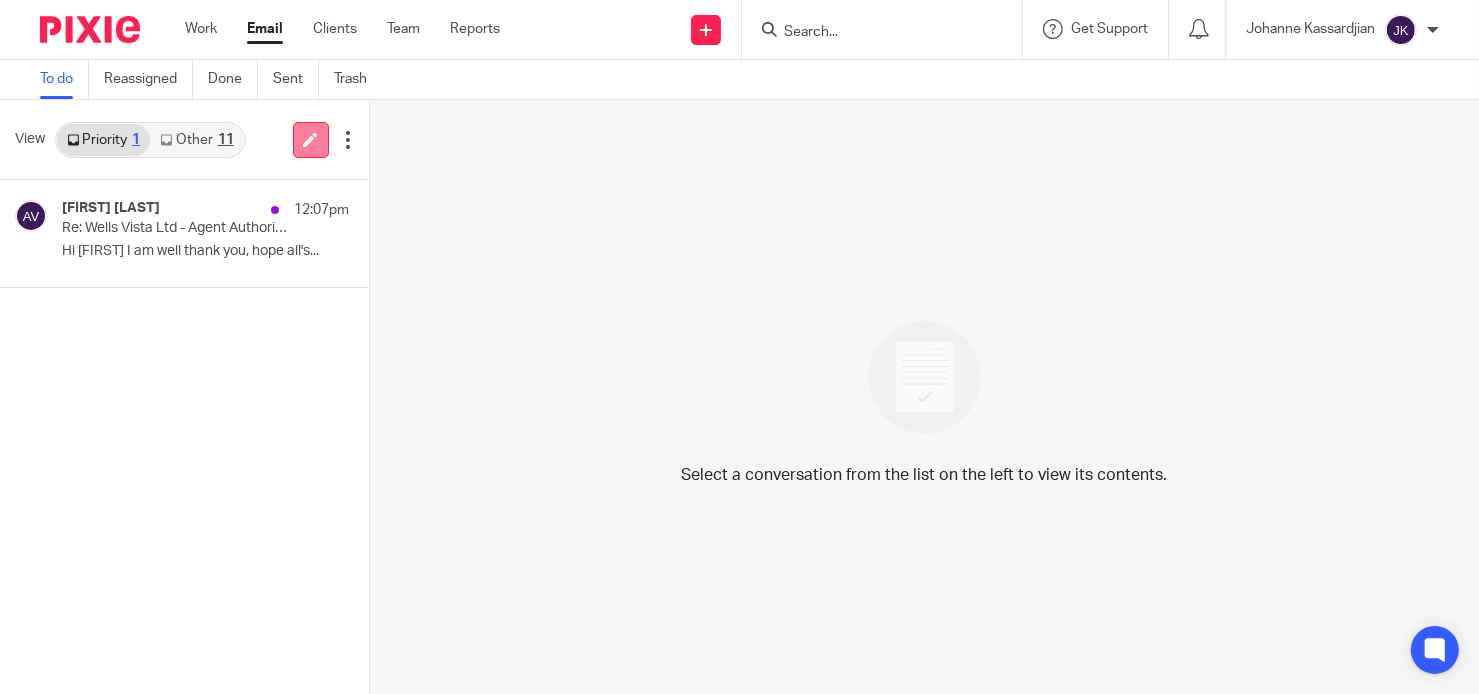 click at bounding box center (310, 139) 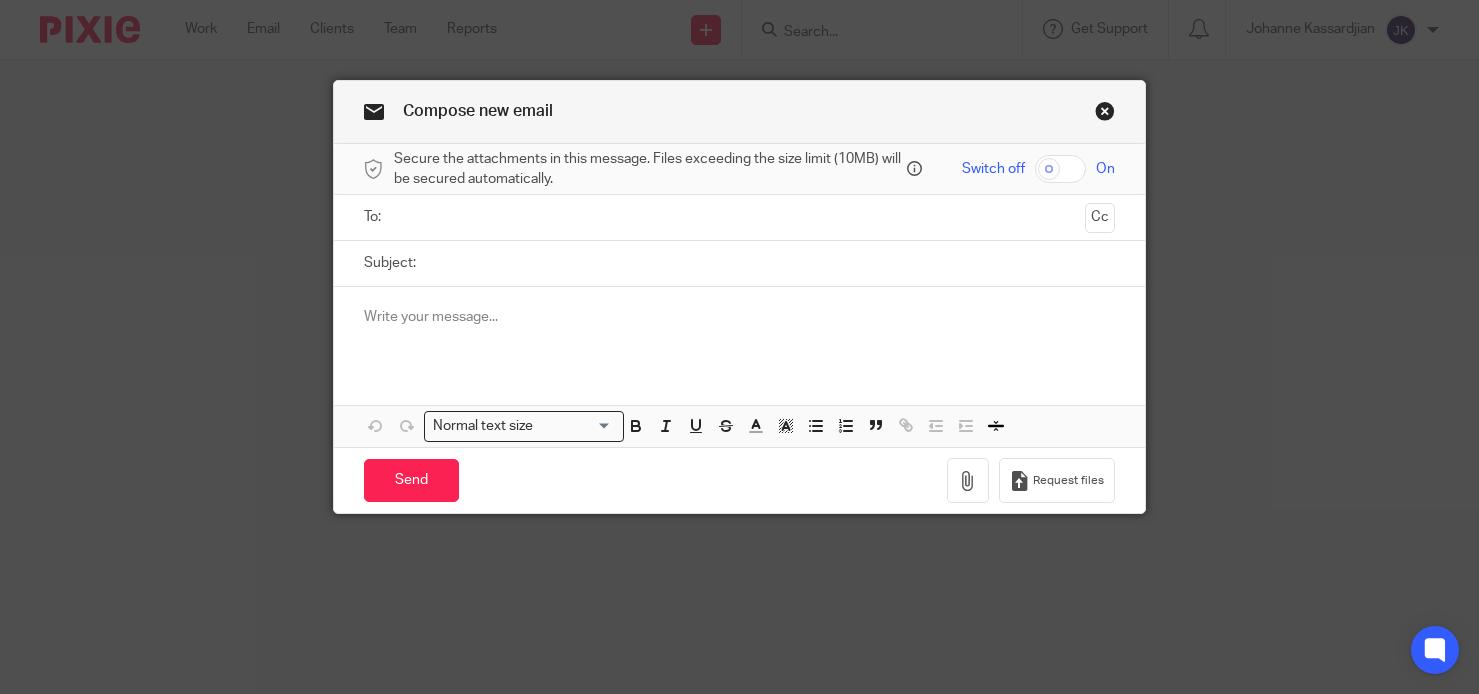 scroll, scrollTop: 0, scrollLeft: 0, axis: both 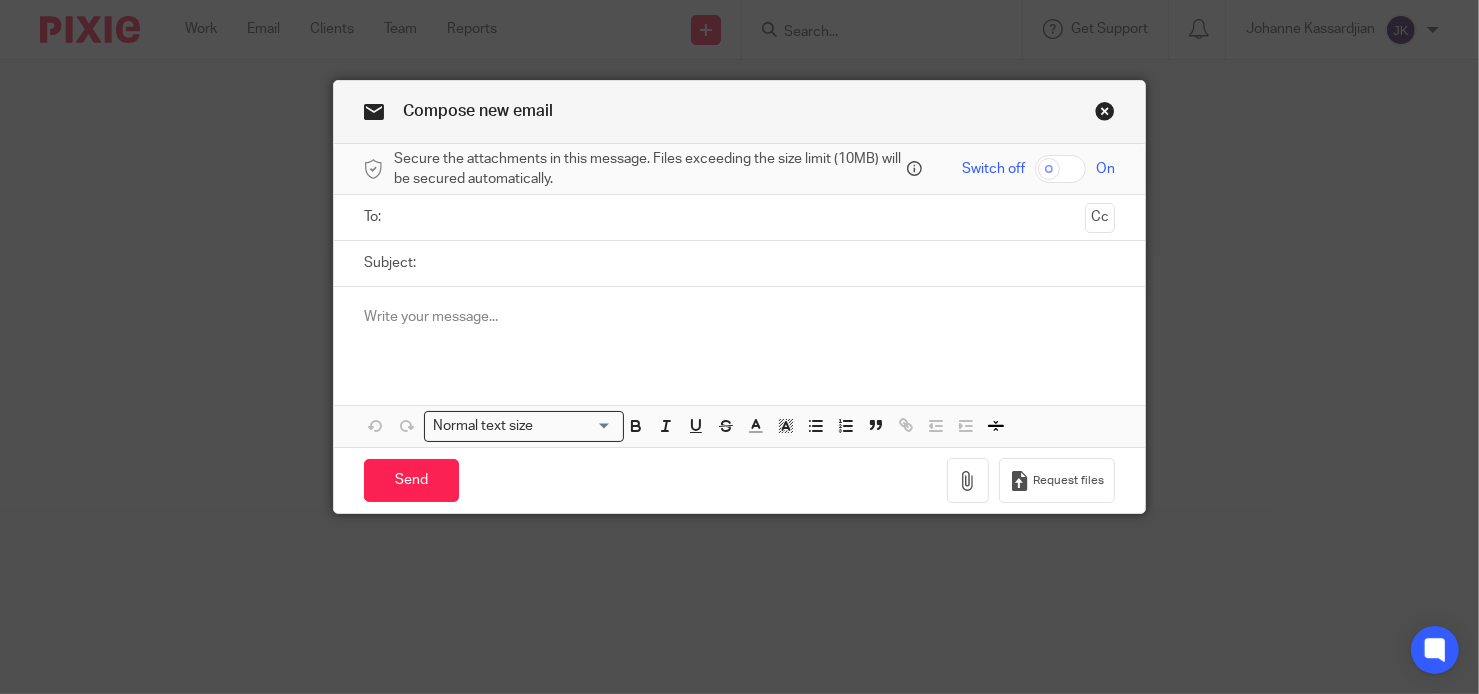click at bounding box center (739, 217) 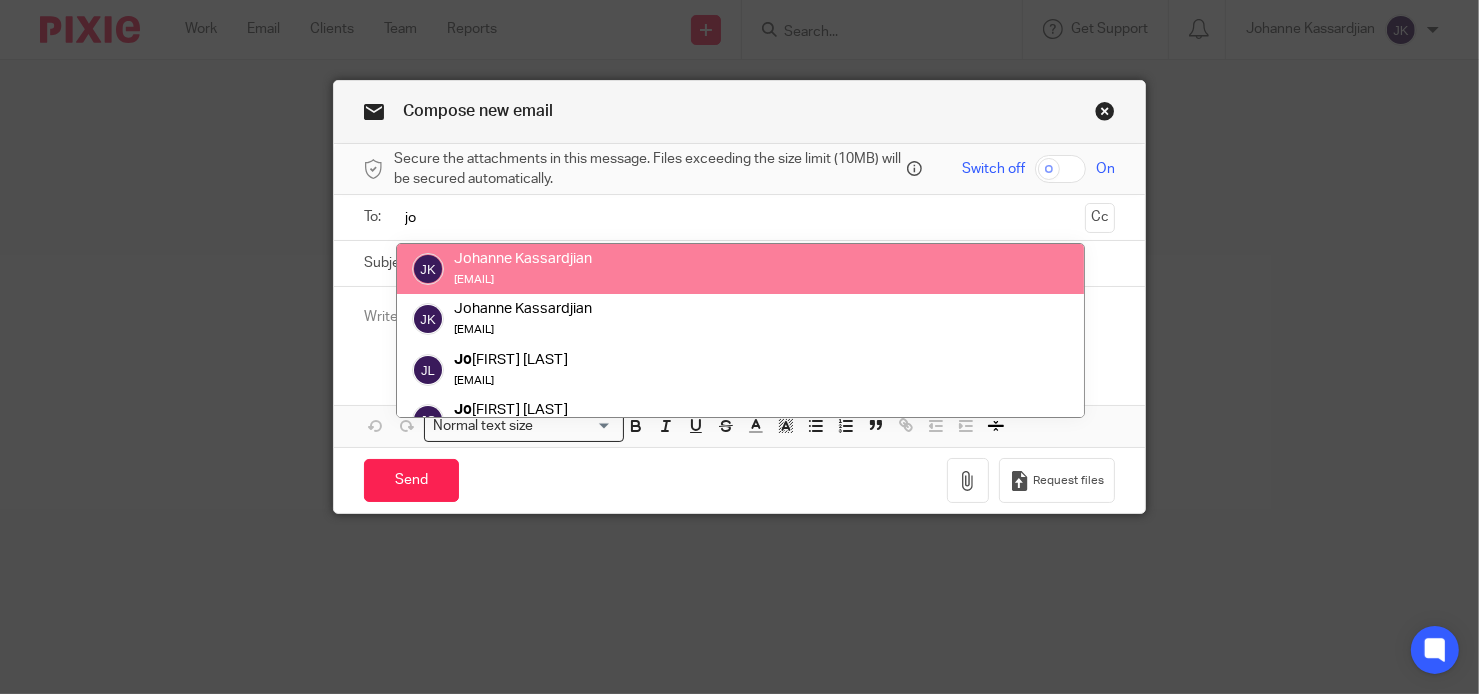 type on "jo" 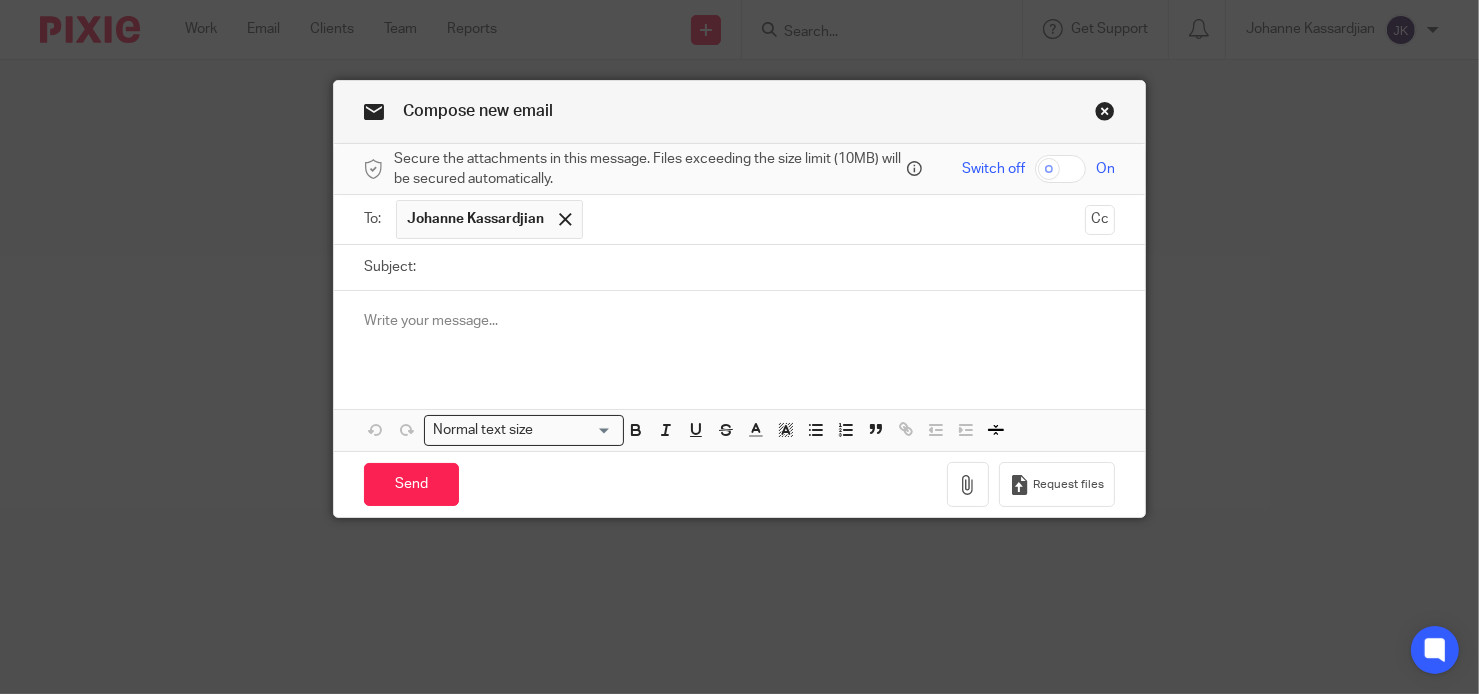 click at bounding box center [739, 321] 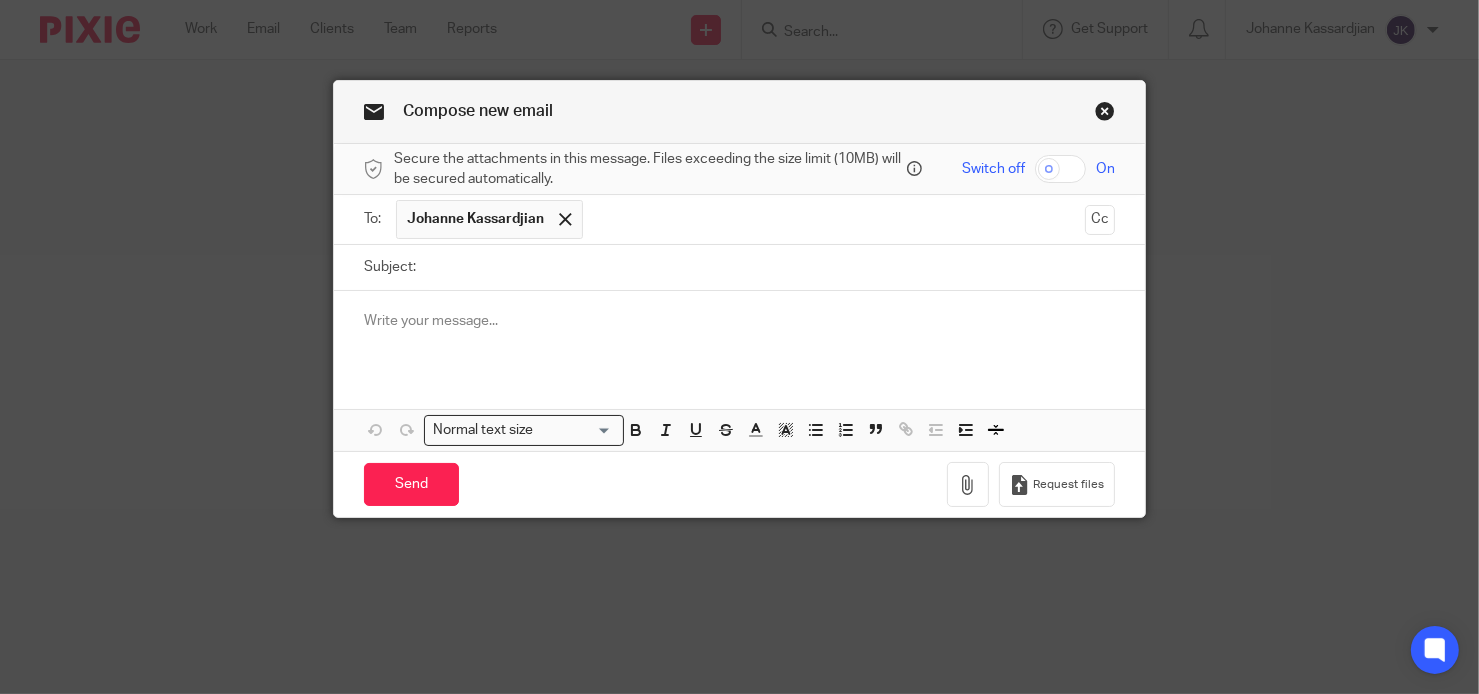 type 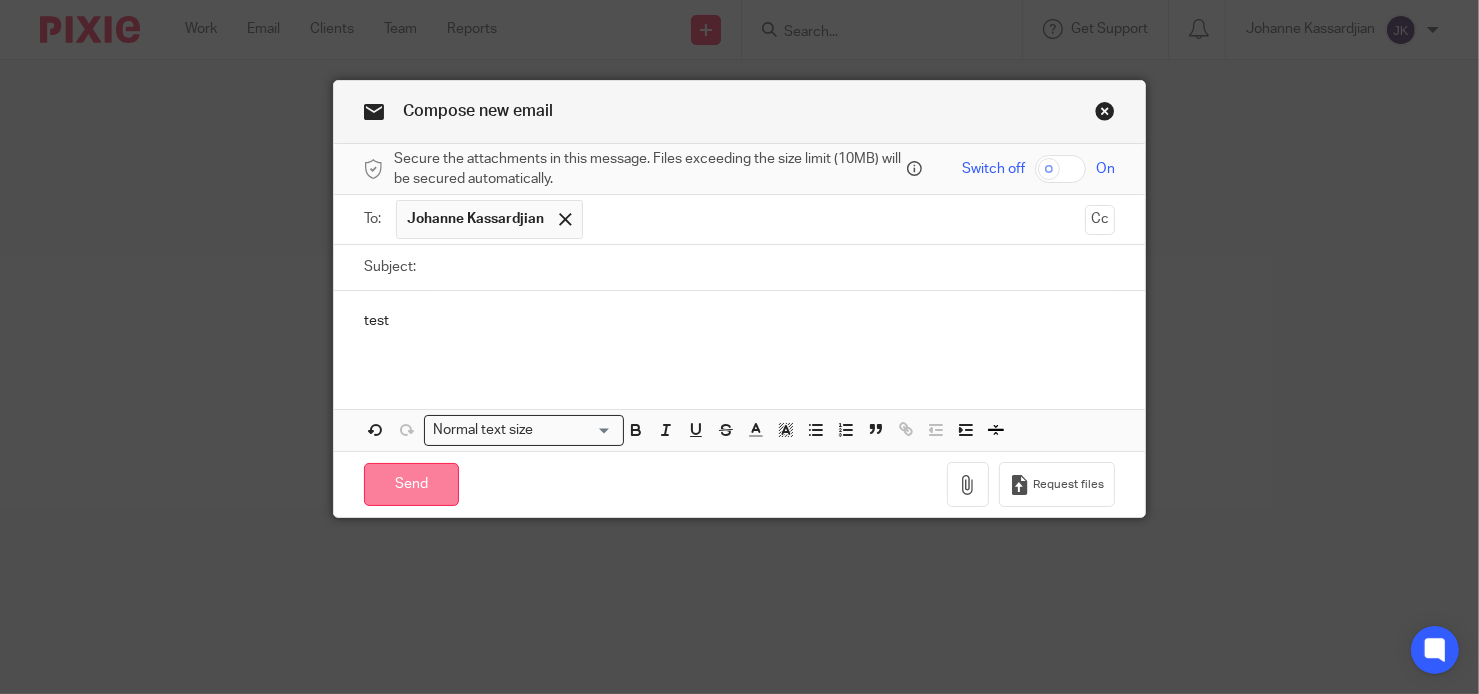 click on "Send" at bounding box center [411, 484] 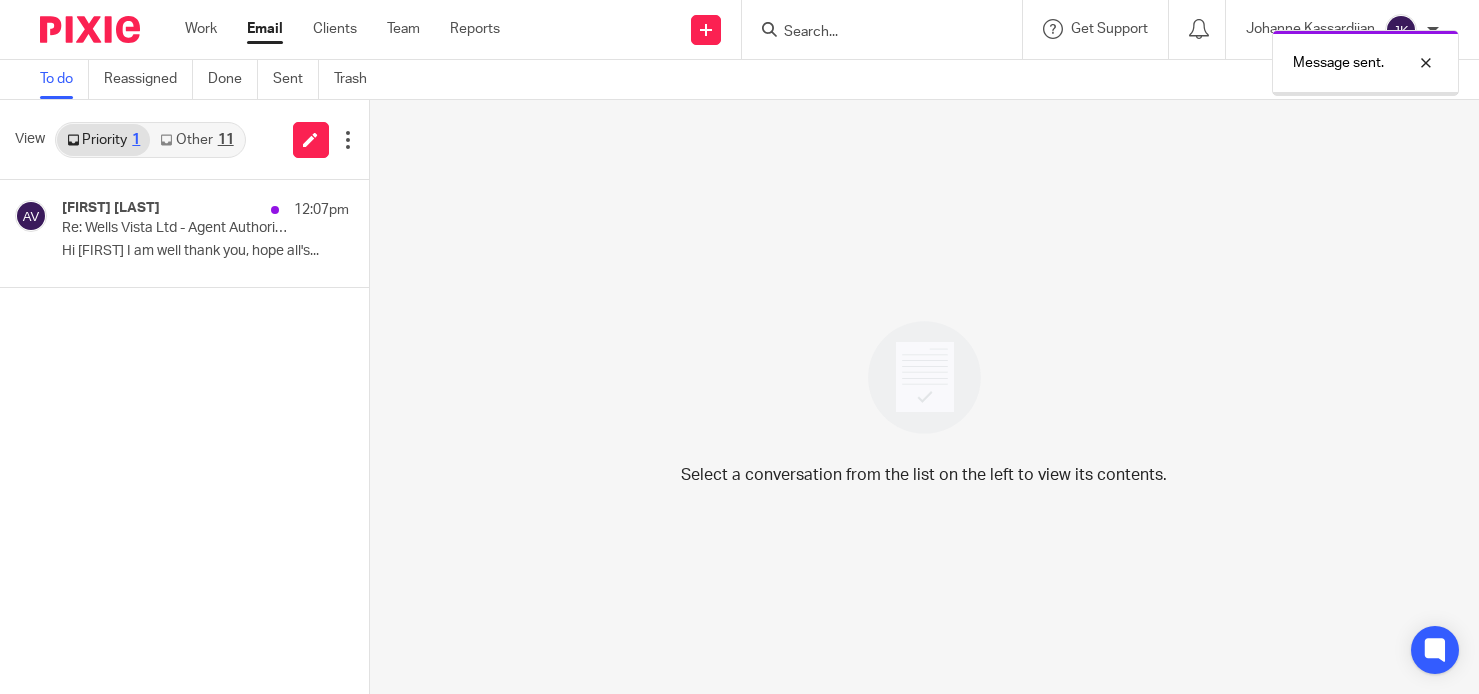 scroll, scrollTop: 0, scrollLeft: 0, axis: both 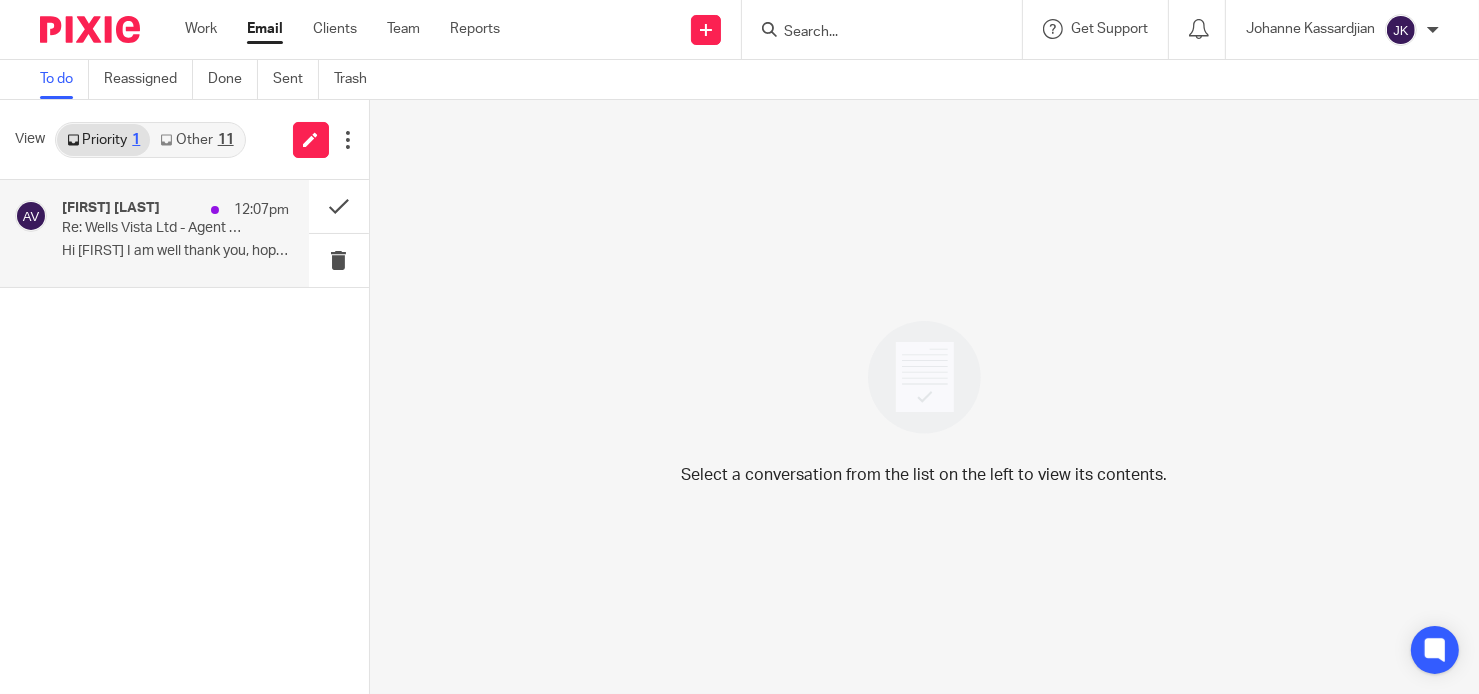 click on "Re: Wells Vista Ltd - Agent Authorization request" at bounding box center [152, 228] 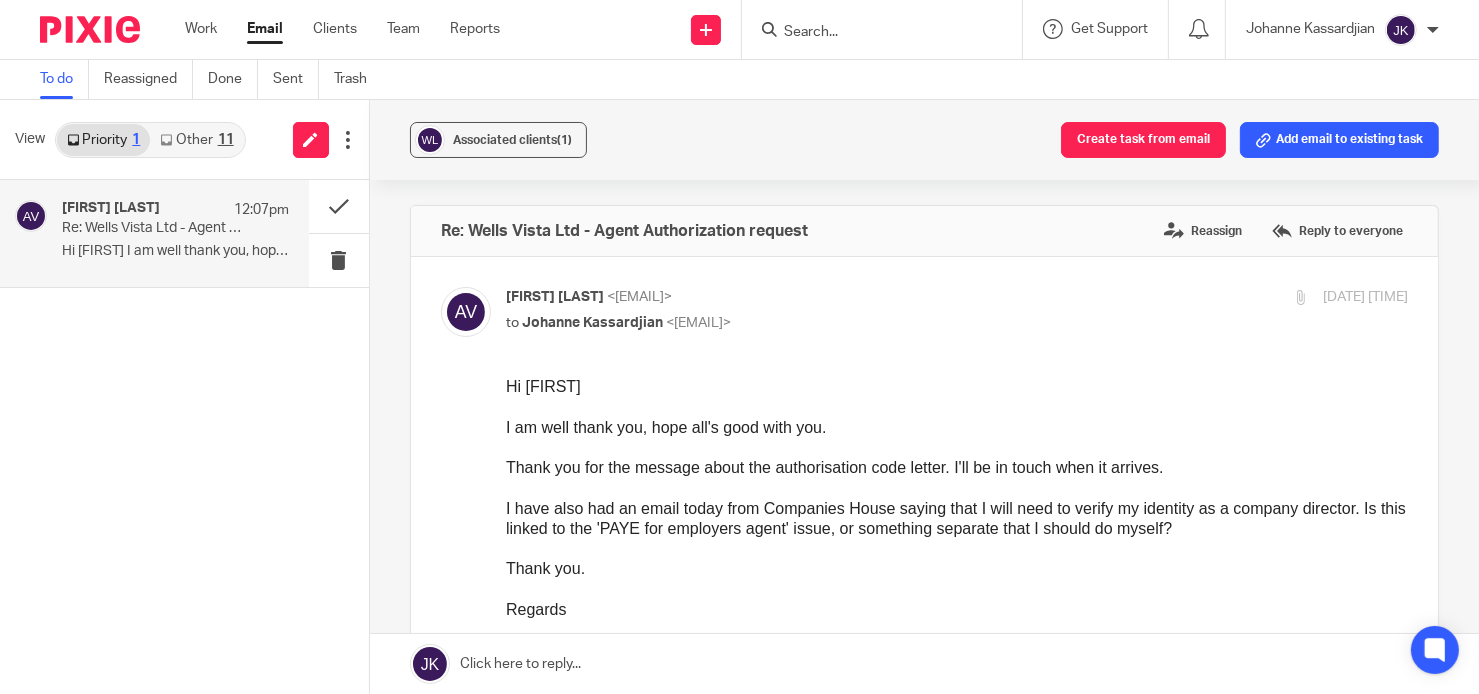 scroll, scrollTop: 0, scrollLeft: 0, axis: both 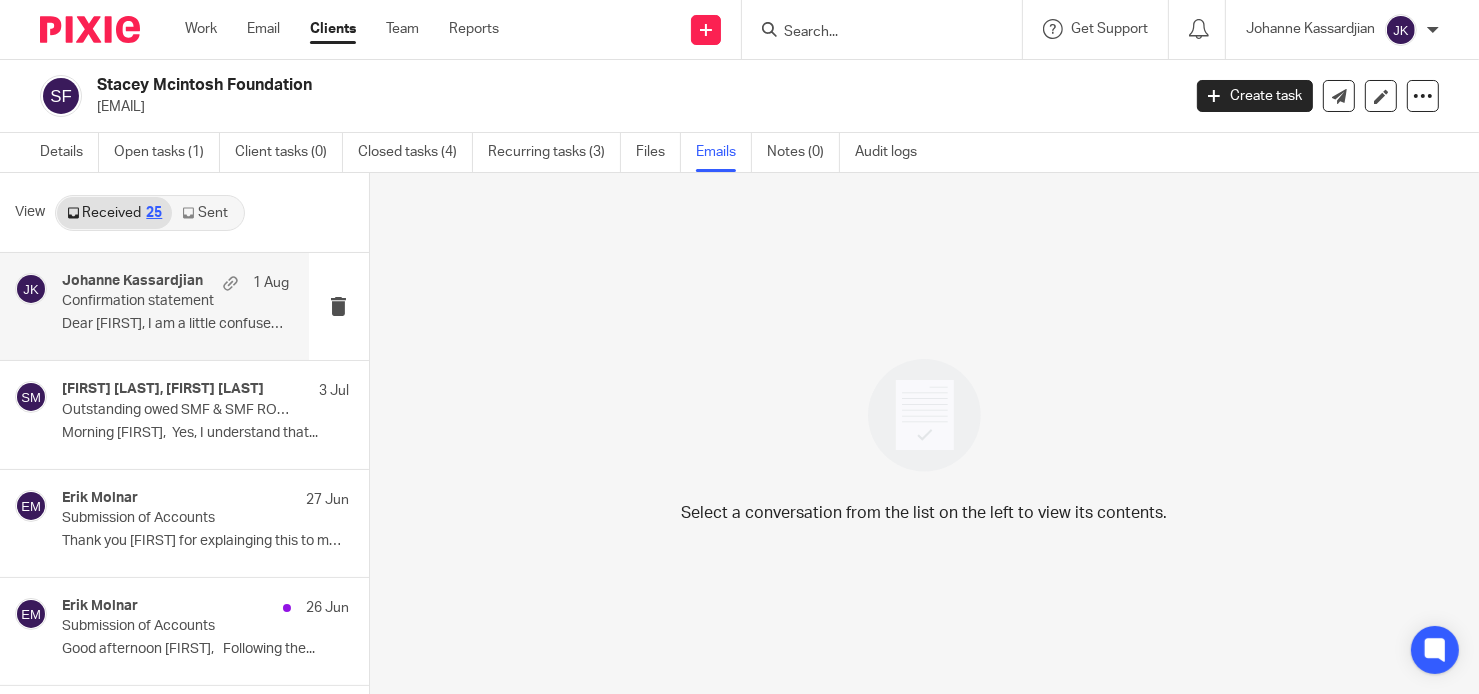 click on "Johanne Kassardjian
1 Aug" at bounding box center [175, 283] 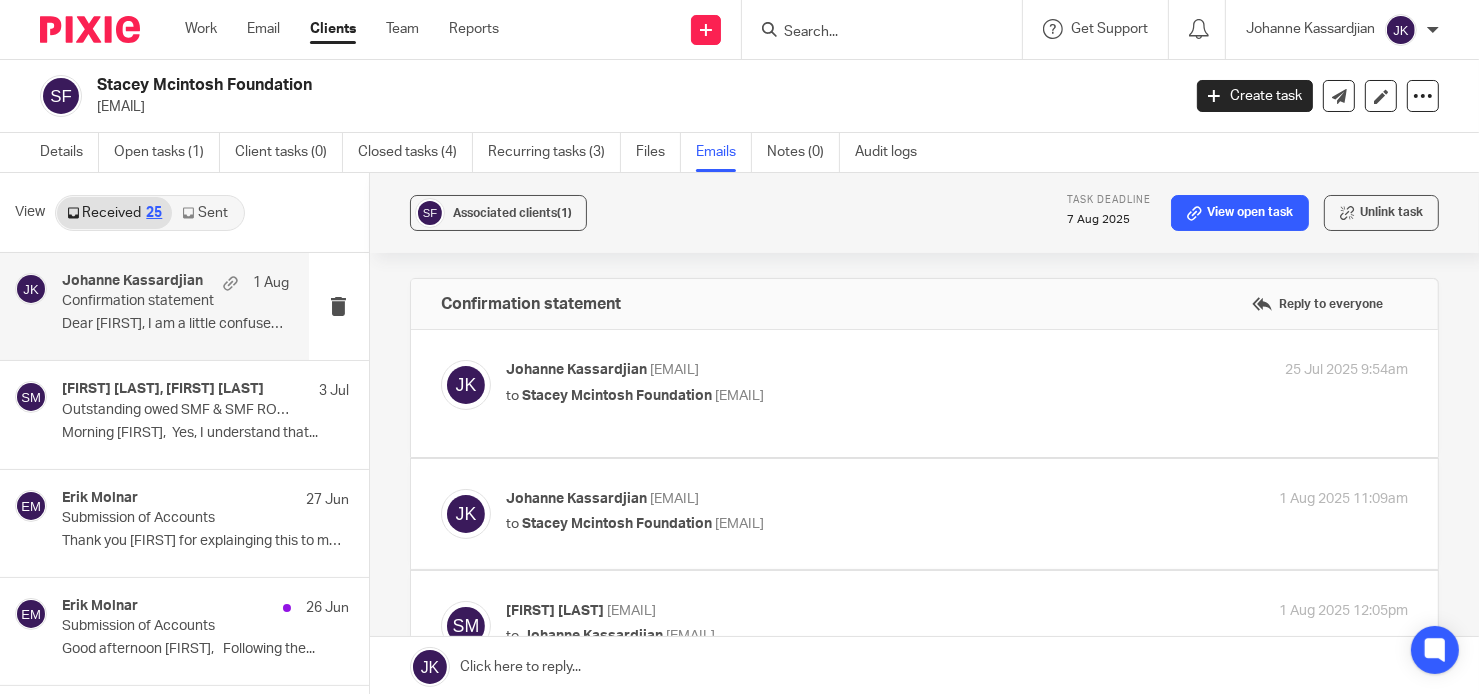 scroll, scrollTop: 0, scrollLeft: 0, axis: both 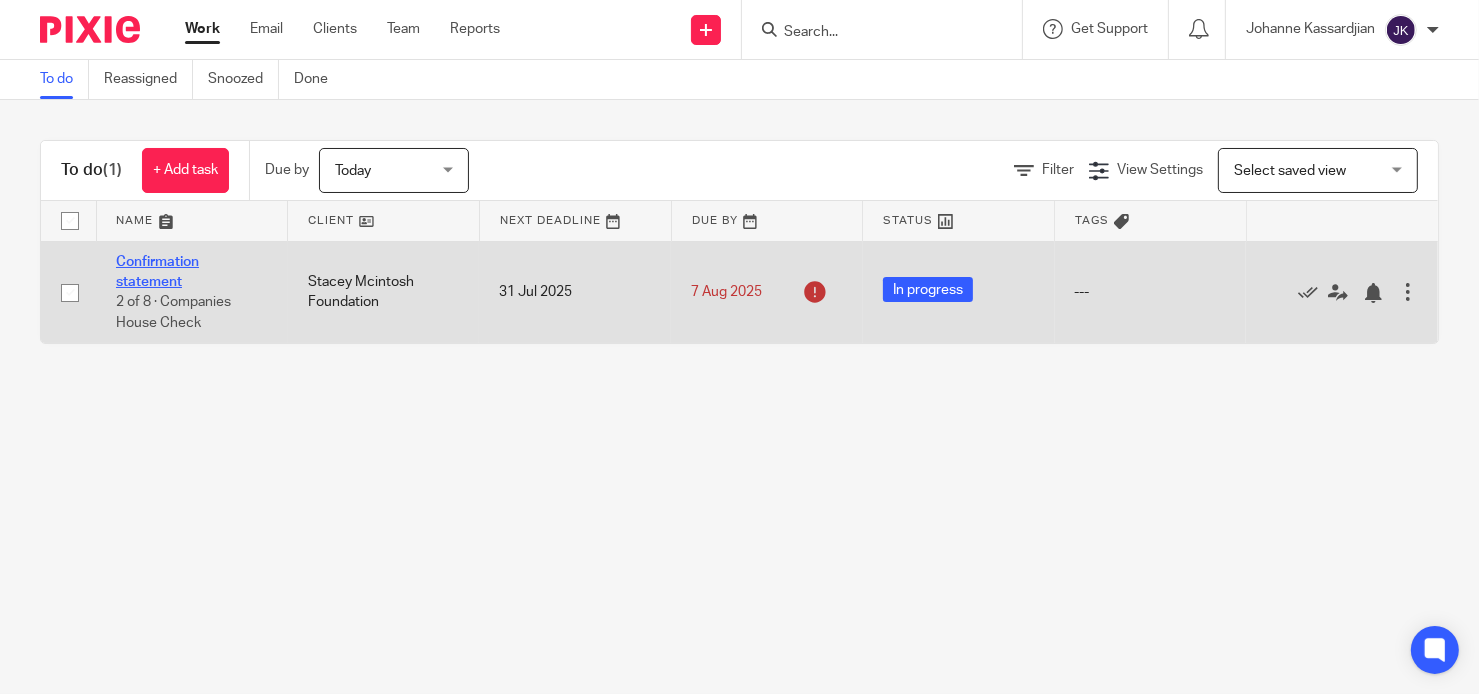 click on "Confirmation statement" at bounding box center [157, 272] 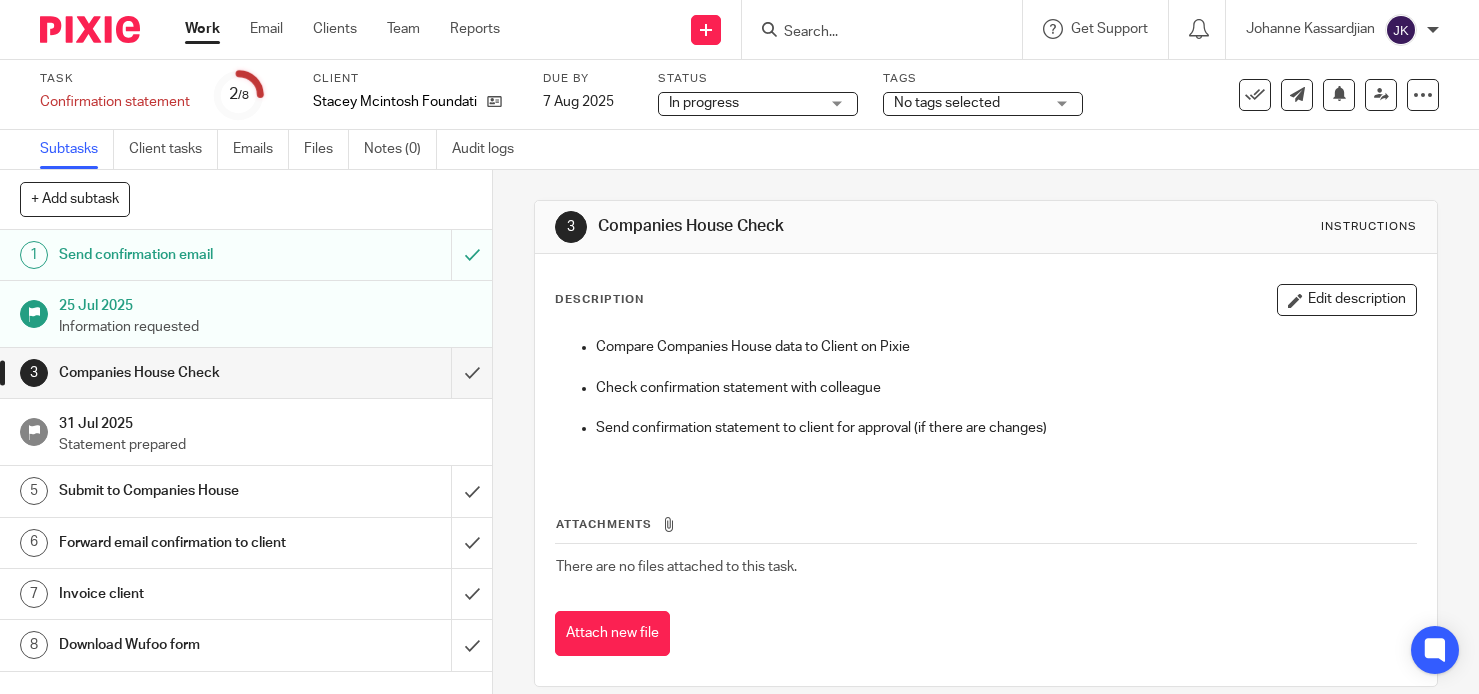 scroll, scrollTop: 0, scrollLeft: 0, axis: both 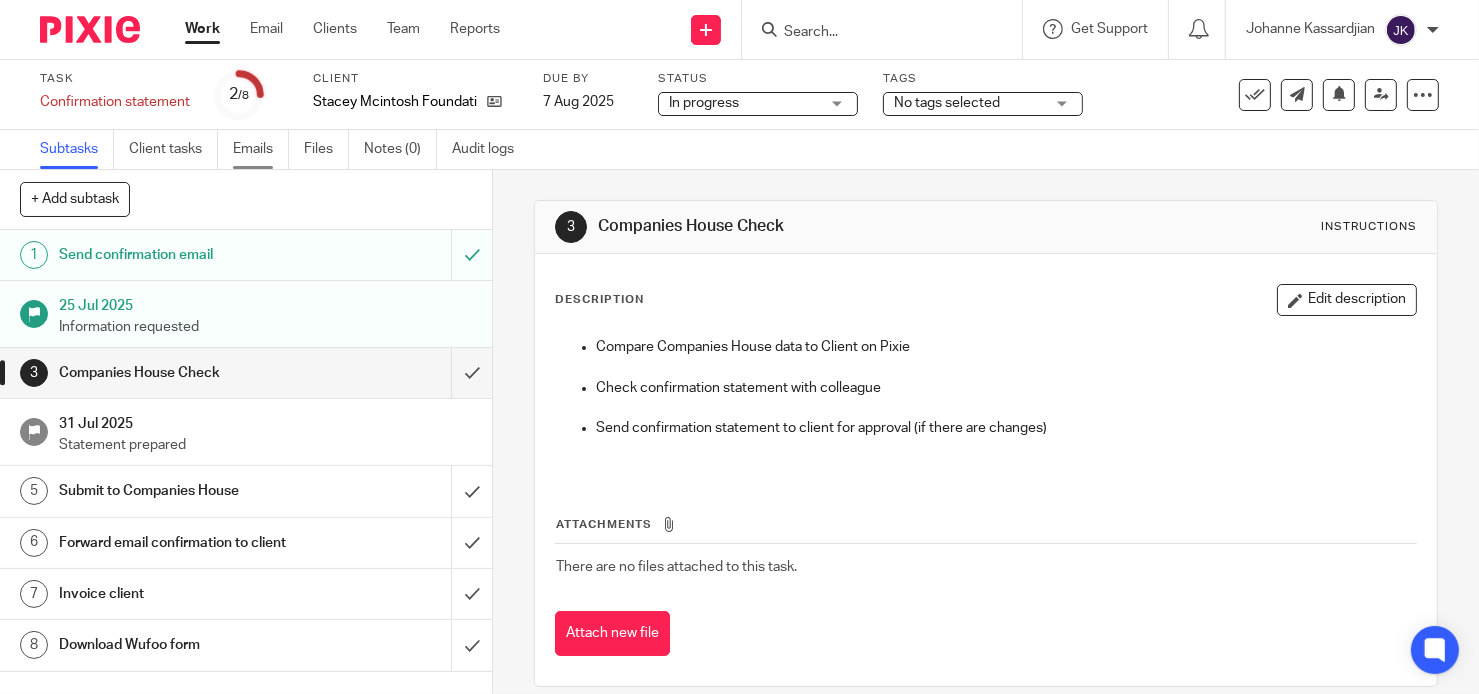 click on "Emails" at bounding box center [261, 149] 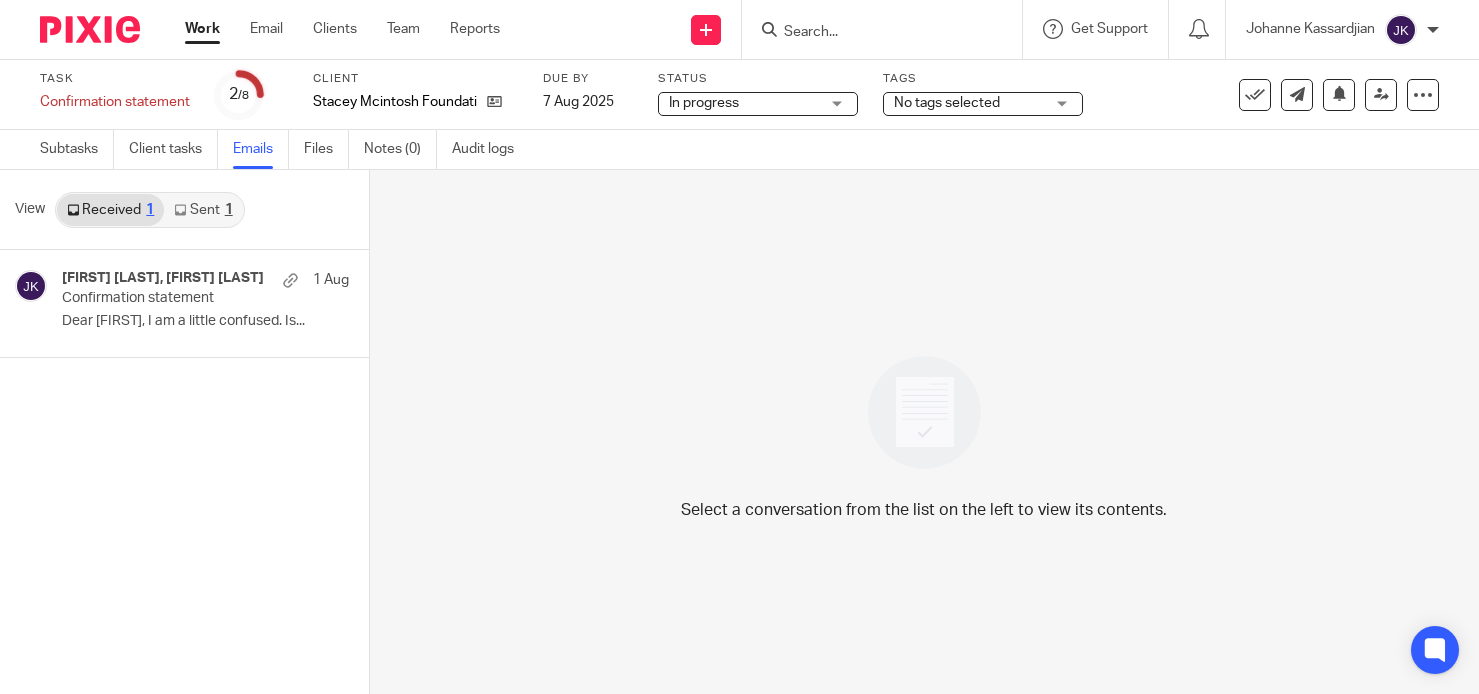 scroll, scrollTop: 0, scrollLeft: 0, axis: both 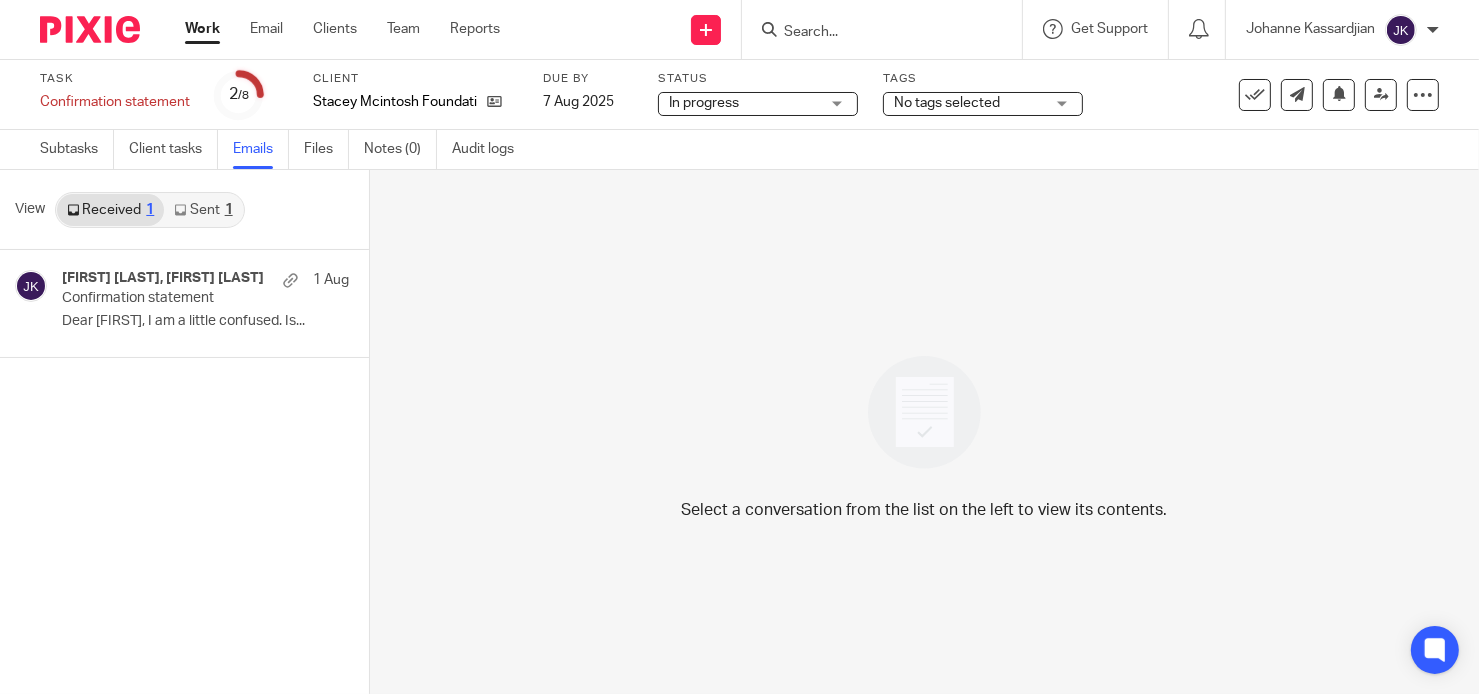 click on "Sent
1" at bounding box center (203, 210) 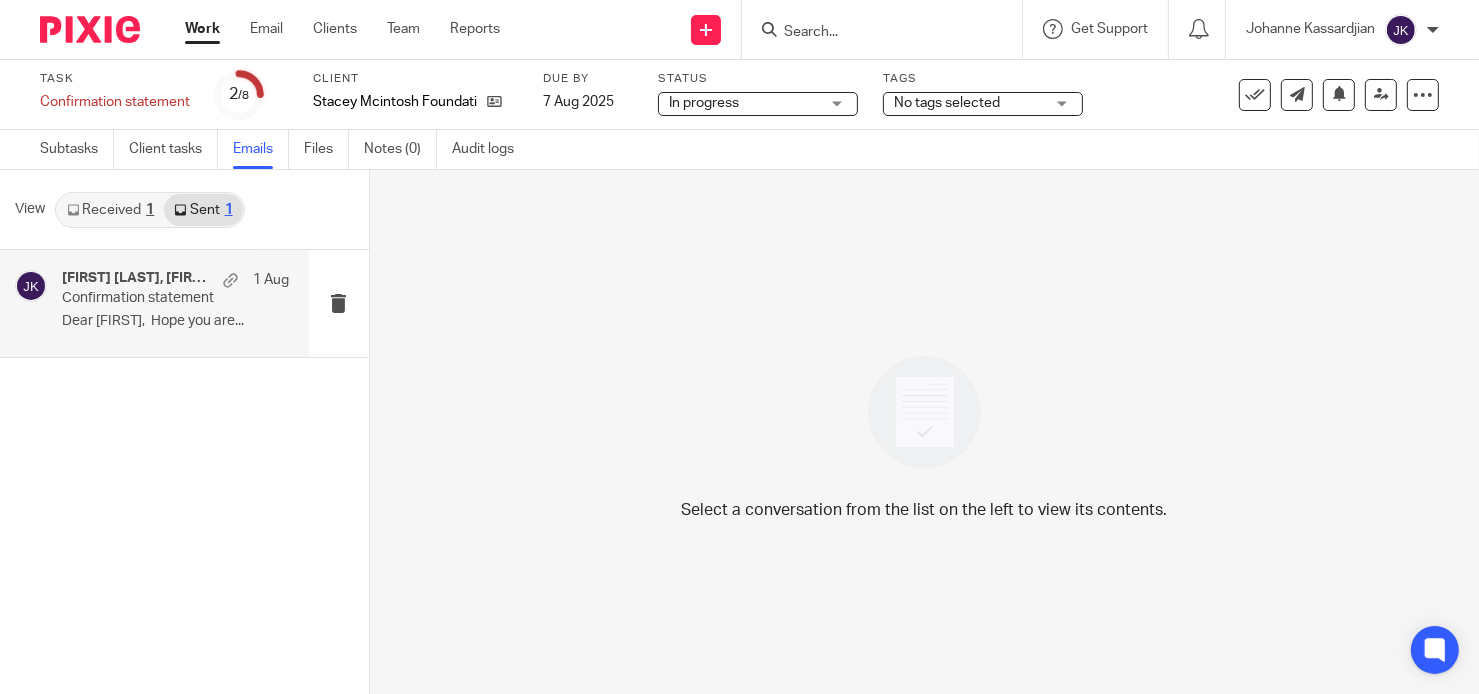 click on "Johanne Kassardjian, Stacey McIntosh
1 Aug   Confirmation statement   Dear Stacey,           Hope you are..." at bounding box center (175, 303) 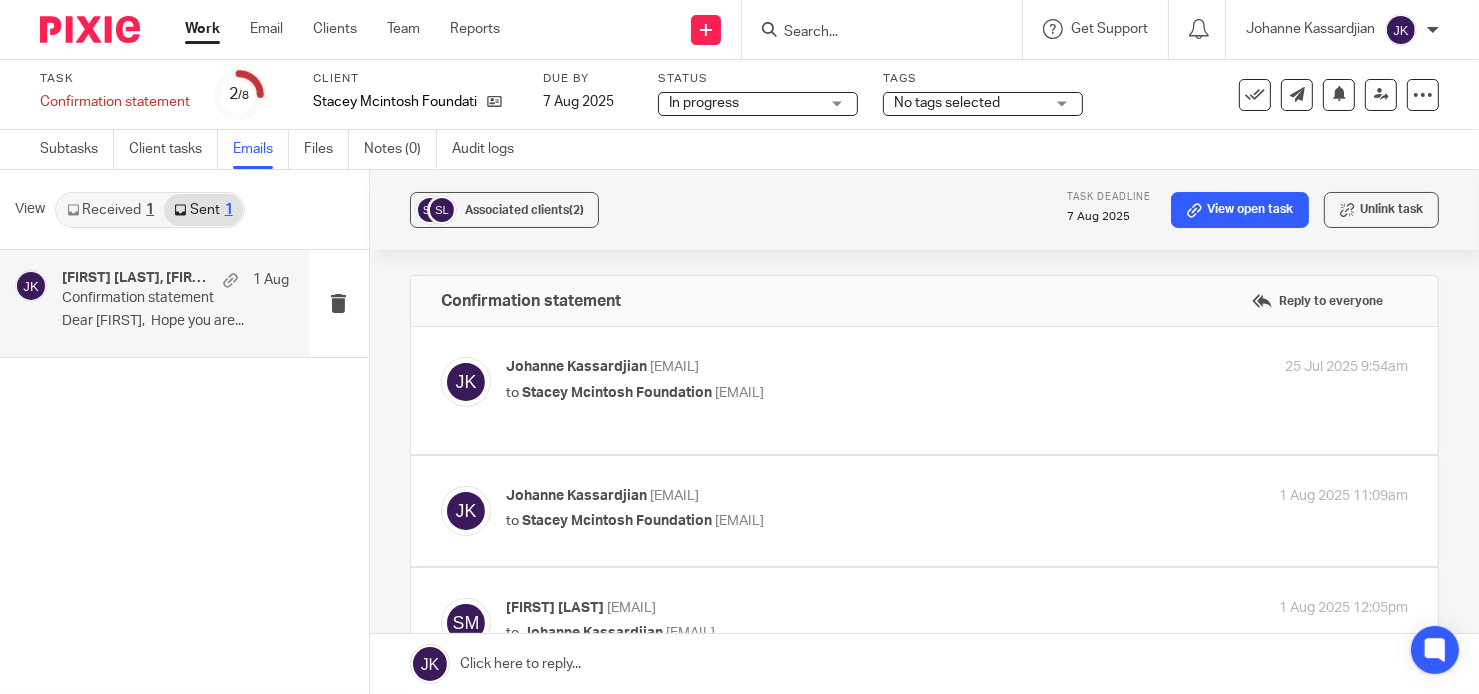 scroll, scrollTop: 0, scrollLeft: 0, axis: both 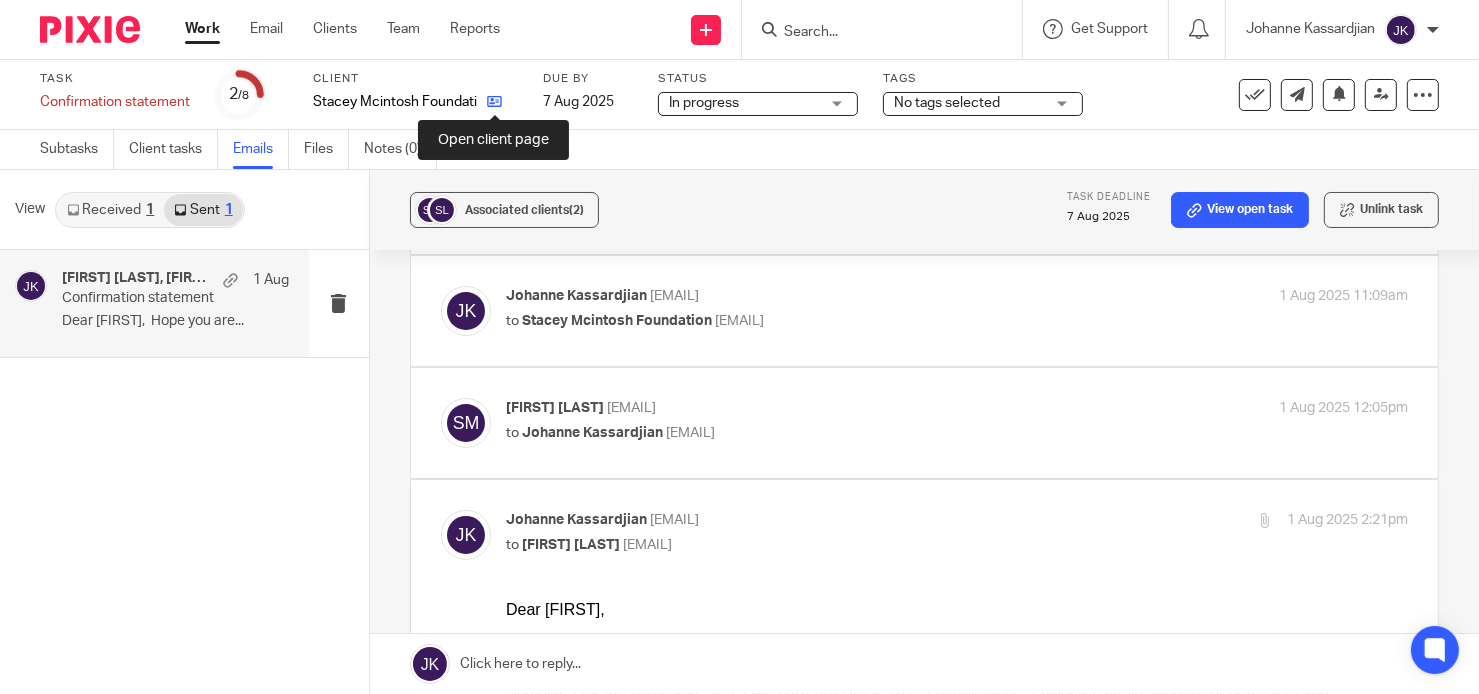 click at bounding box center [494, 101] 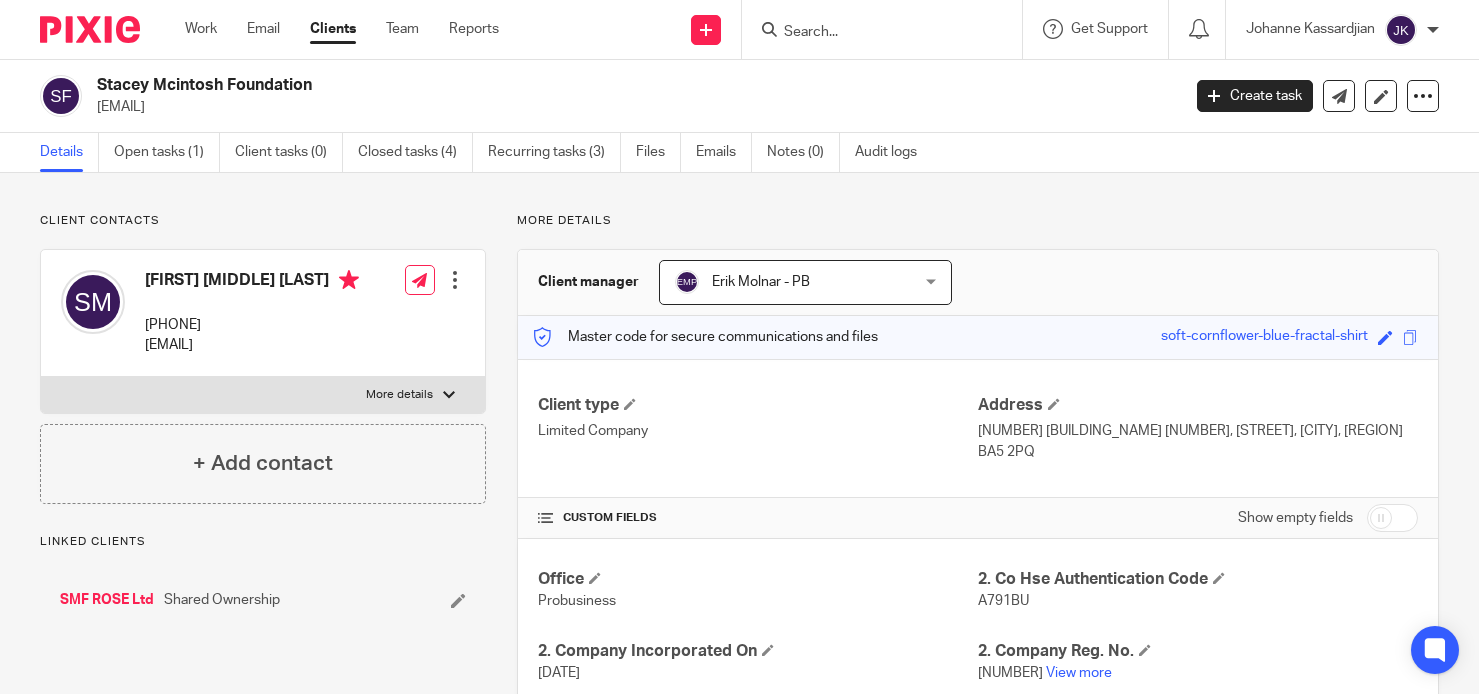 scroll, scrollTop: 0, scrollLeft: 0, axis: both 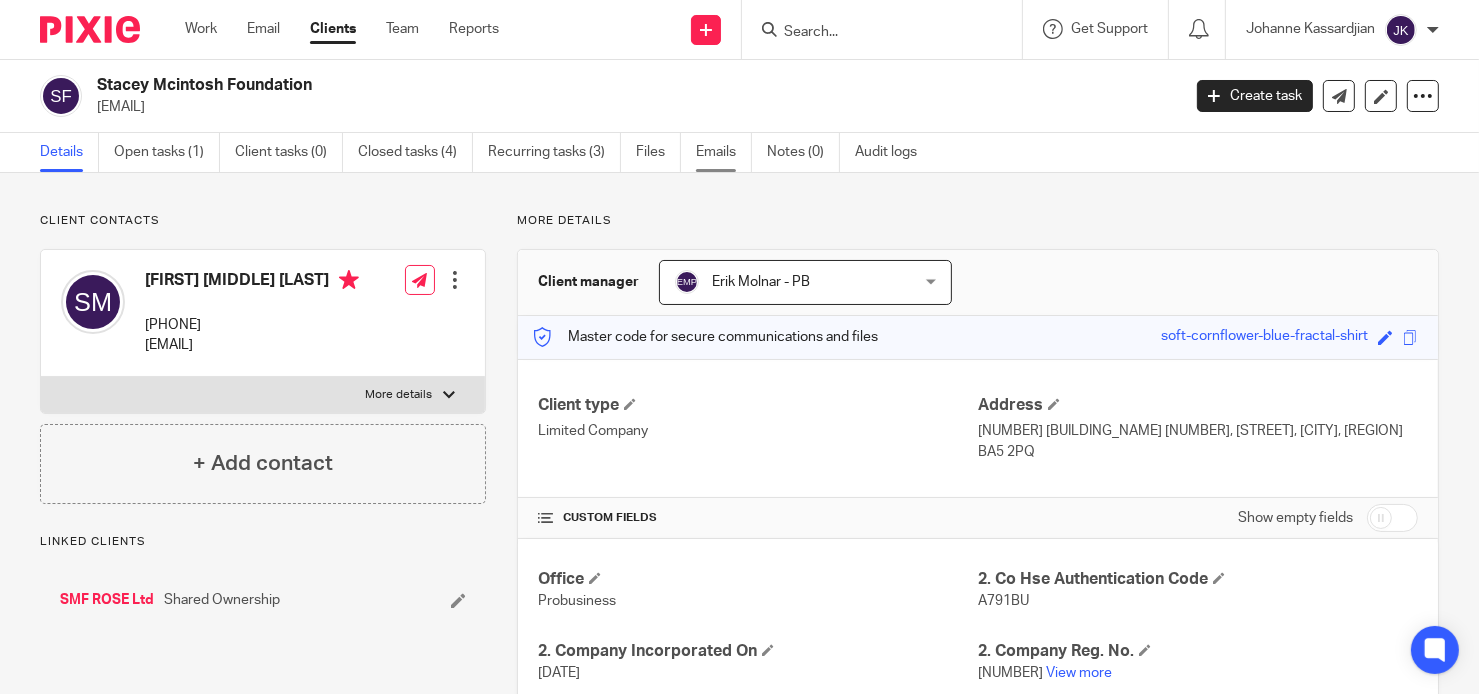 click on "Emails" at bounding box center (724, 152) 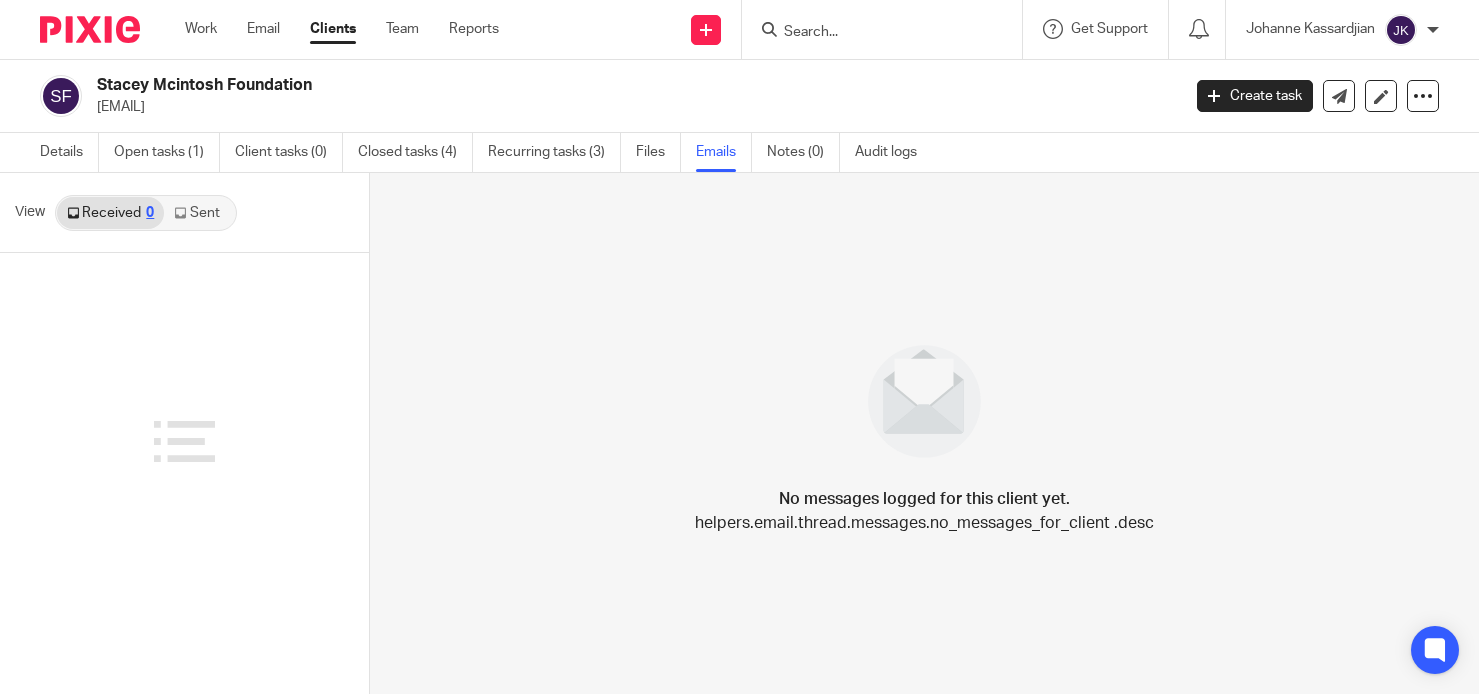 scroll, scrollTop: 0, scrollLeft: 0, axis: both 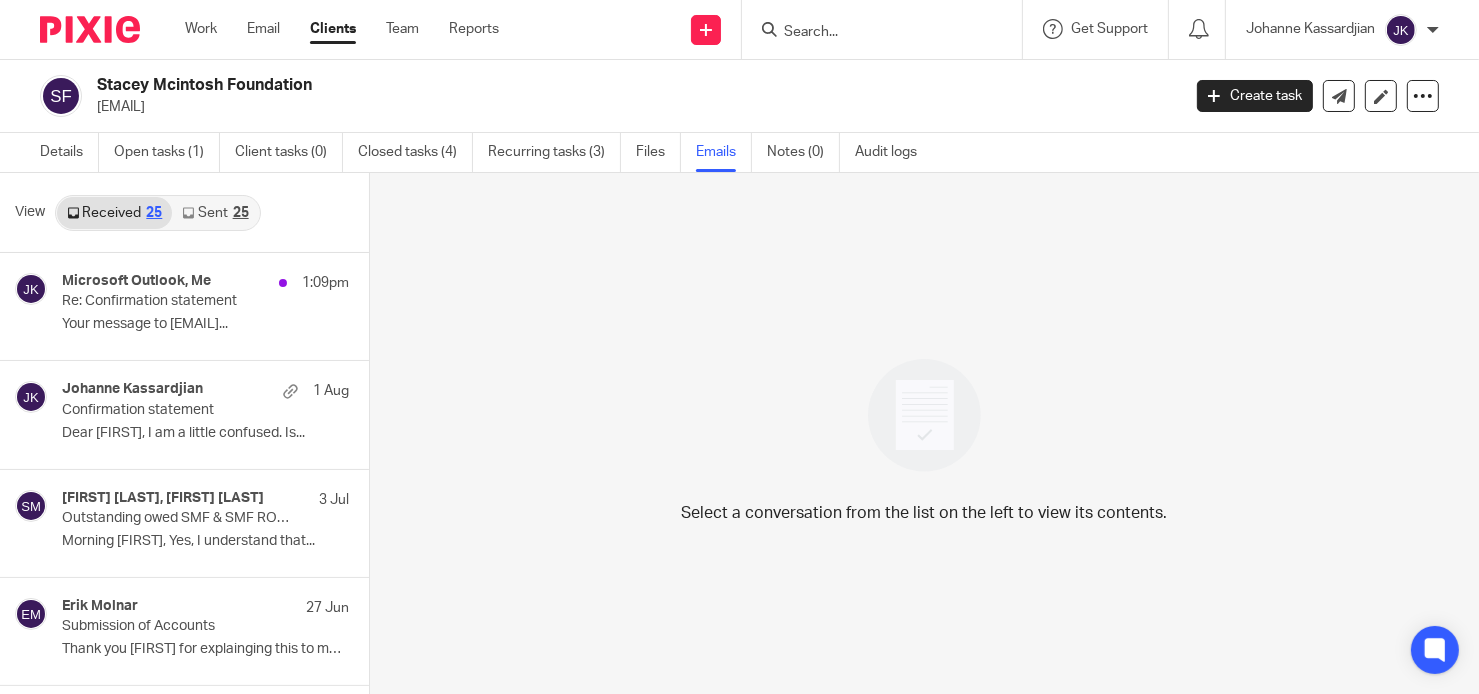 click on "Sent
25" at bounding box center [215, 213] 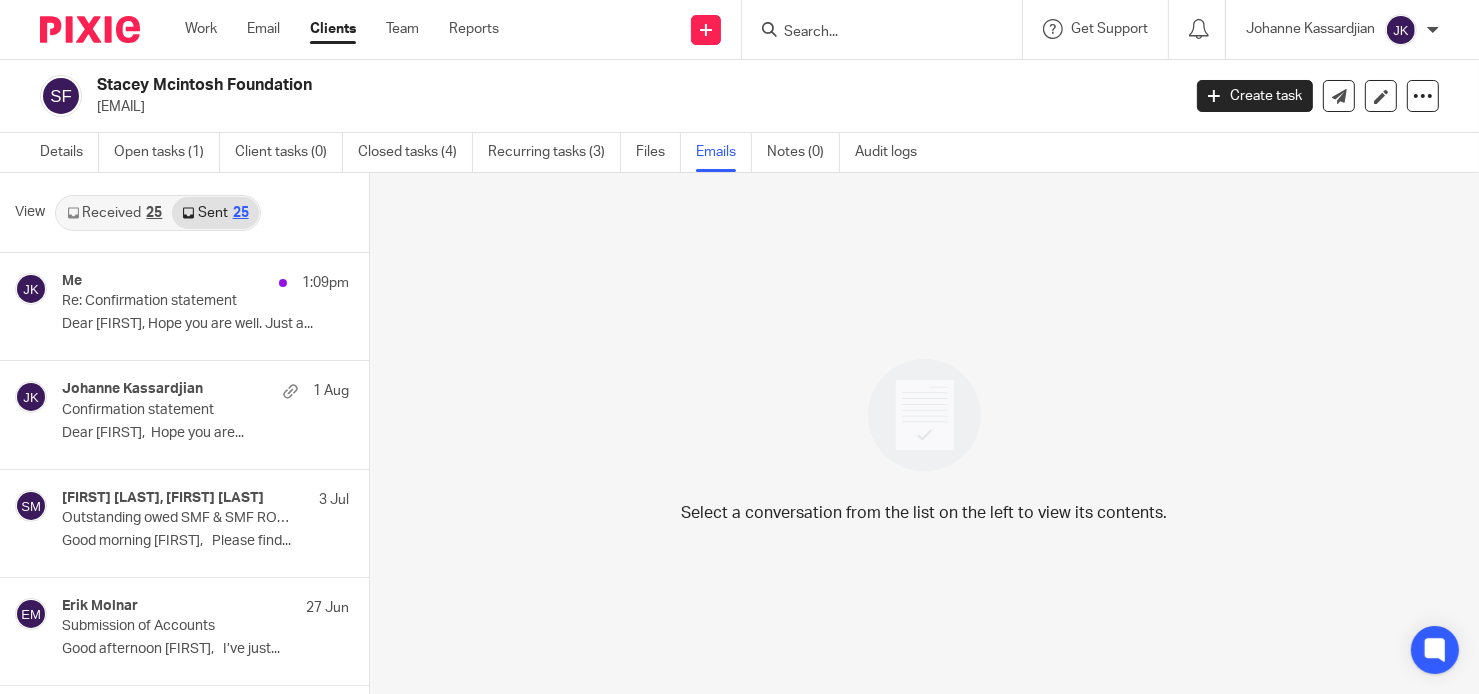 scroll, scrollTop: 3, scrollLeft: 0, axis: vertical 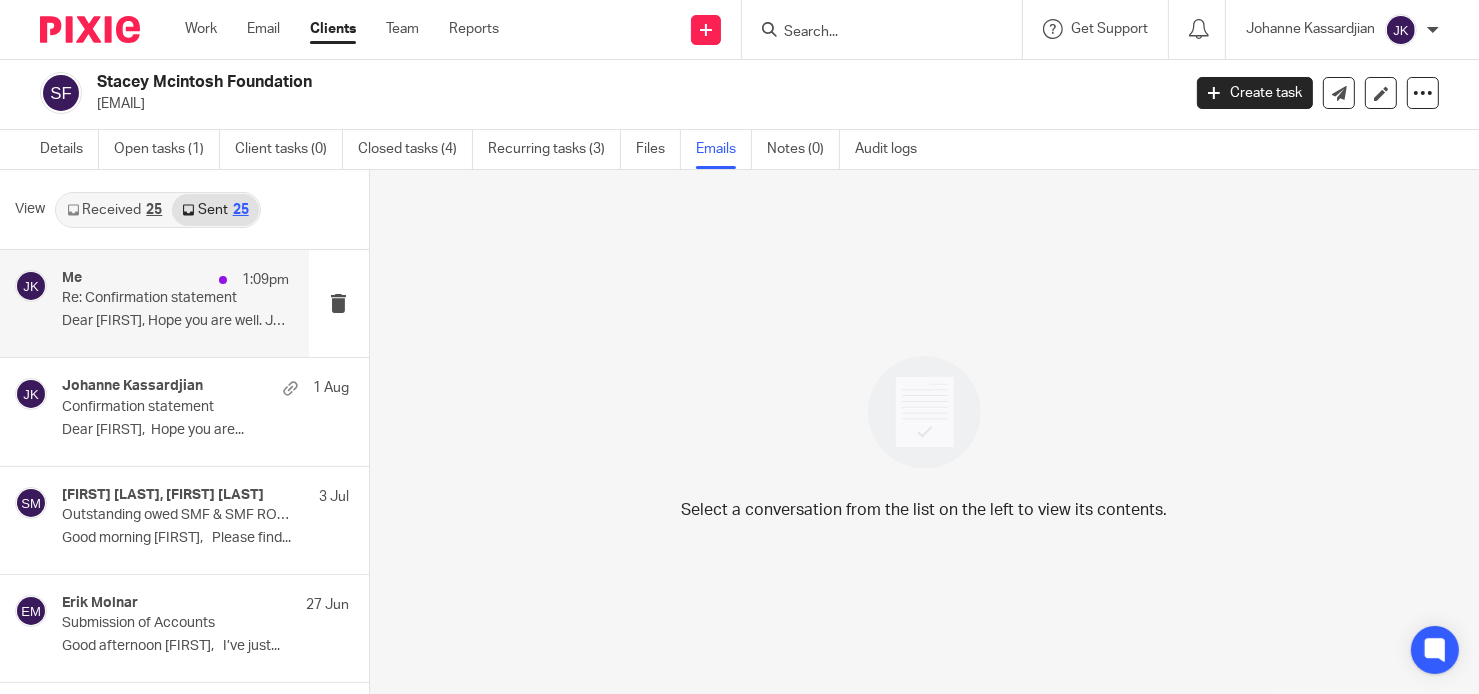 click on "Dear Stacey,   Hope you are well.   Just a..." at bounding box center [175, 321] 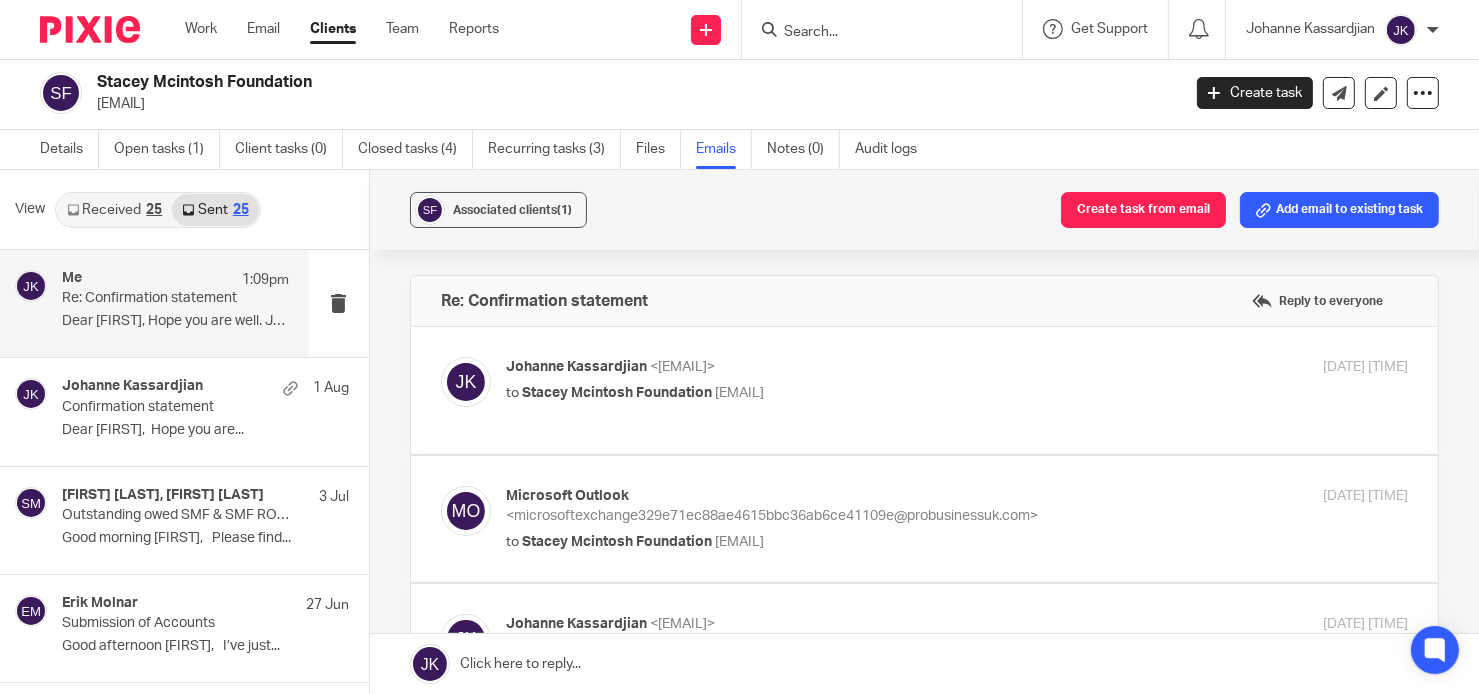 scroll, scrollTop: 0, scrollLeft: 0, axis: both 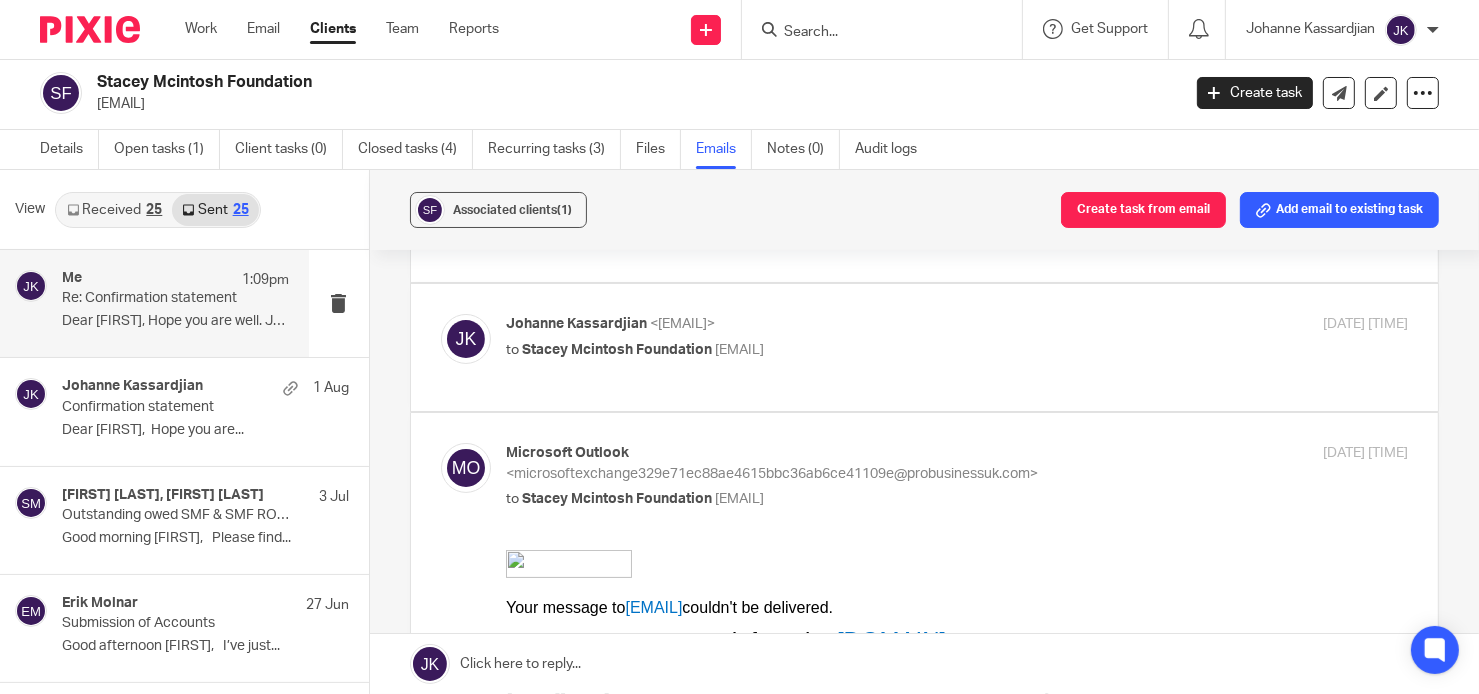click at bounding box center [924, 347] 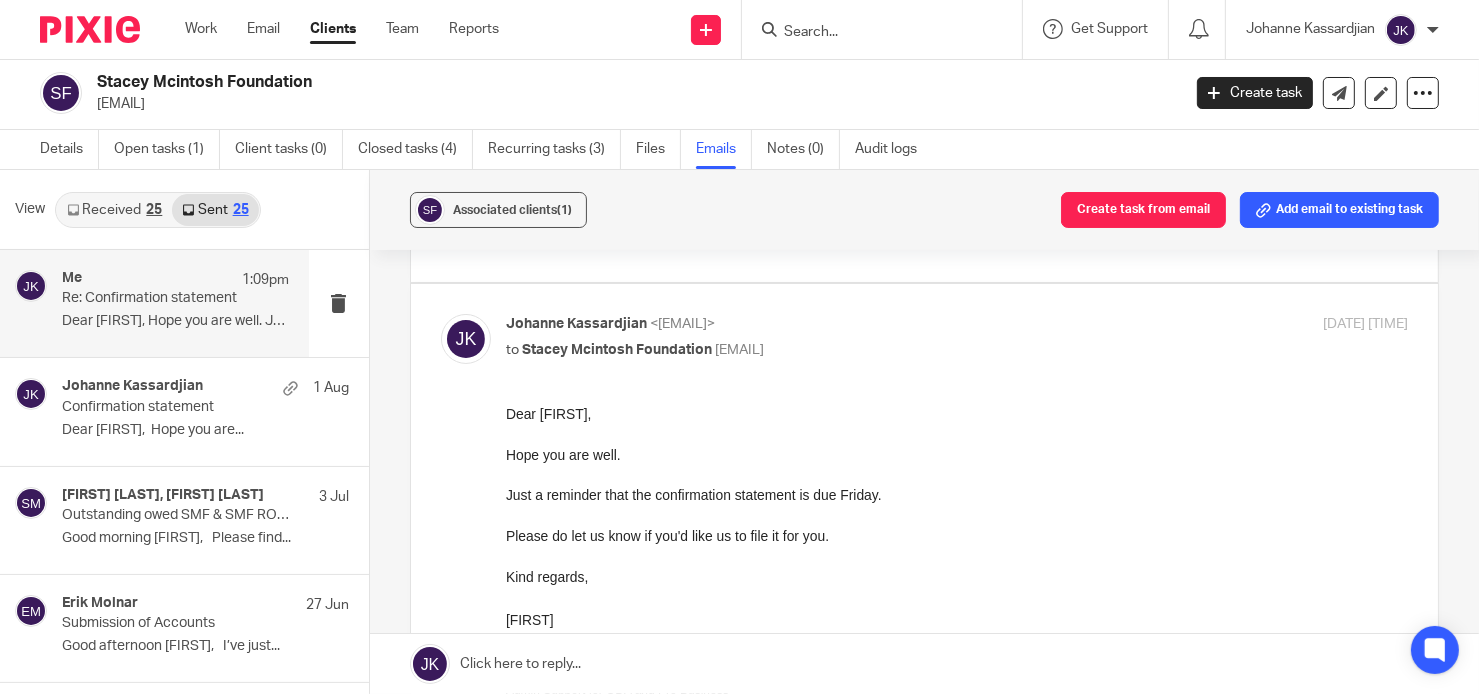 scroll, scrollTop: 0, scrollLeft: 0, axis: both 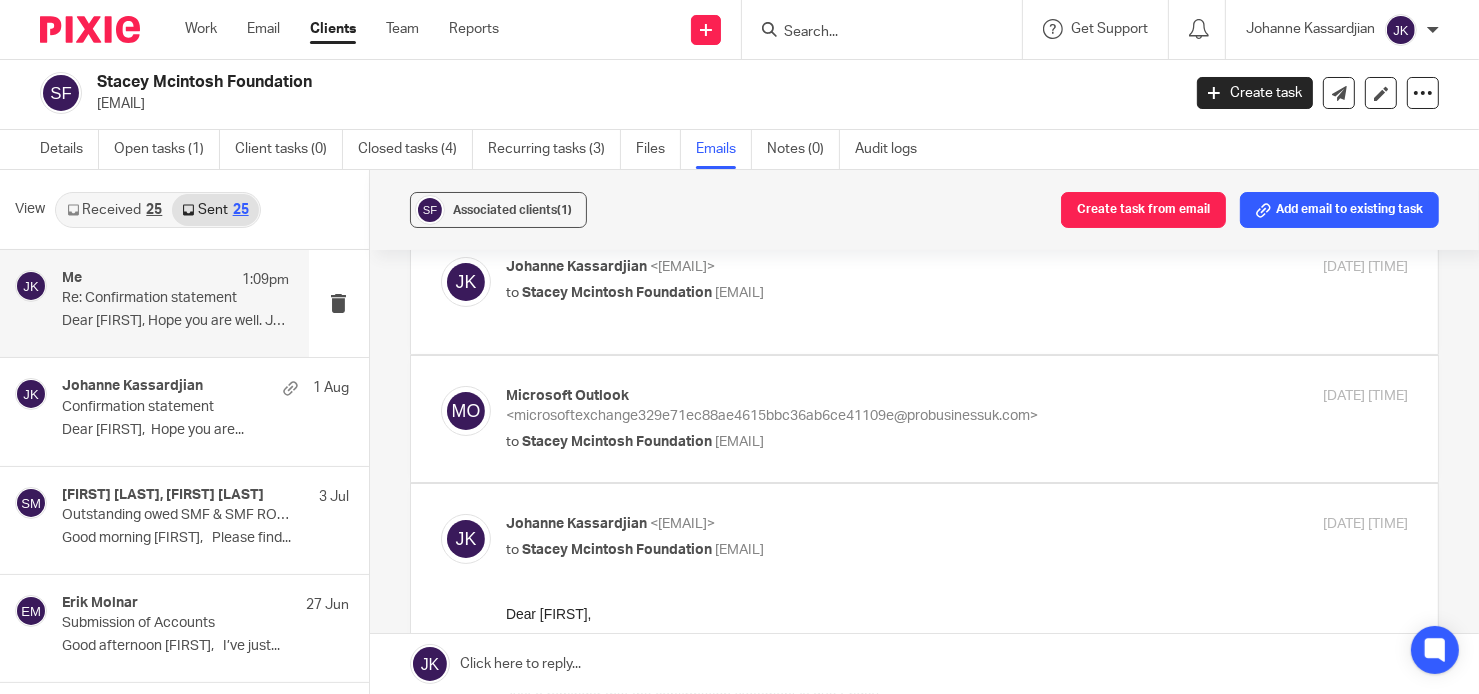 click on "to
Stacey Mcintosh Foundation
<stacey@staceymcintosh.co.uk>" at bounding box center (806, 442) 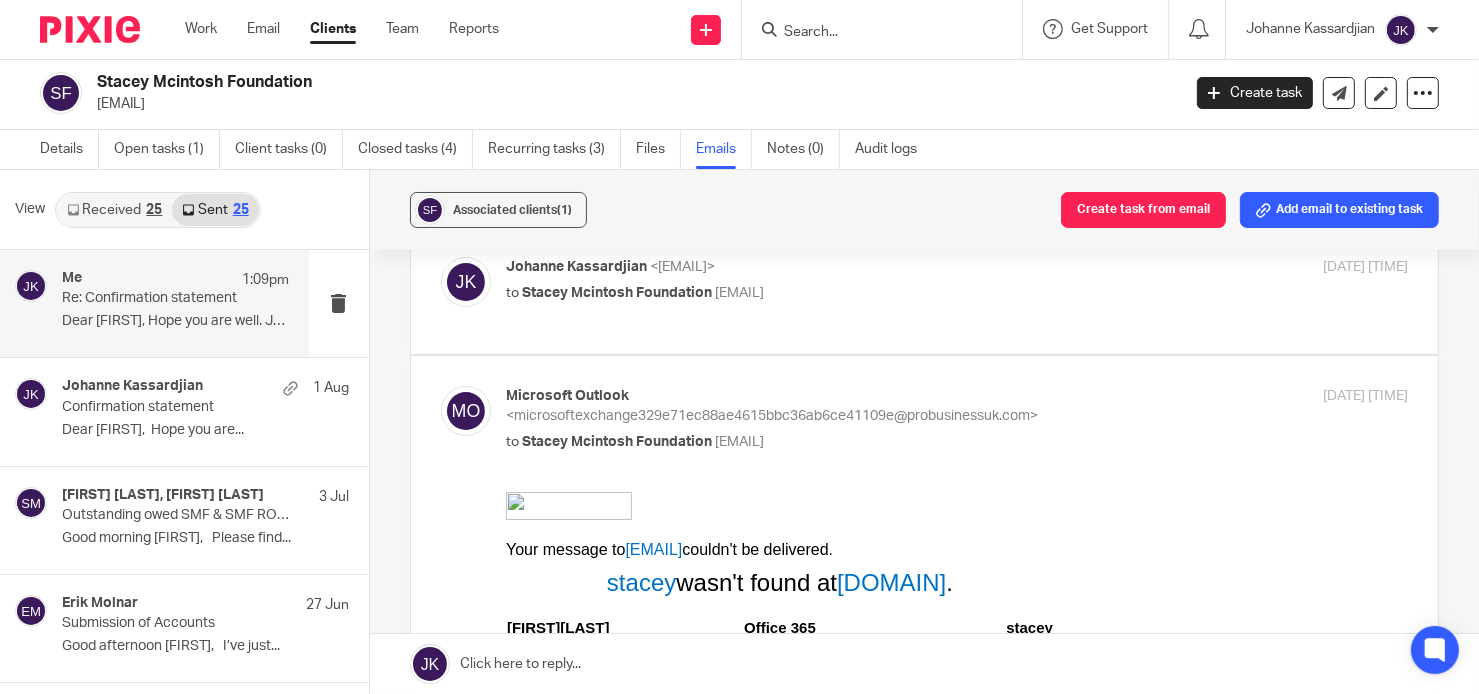 scroll, scrollTop: 0, scrollLeft: 0, axis: both 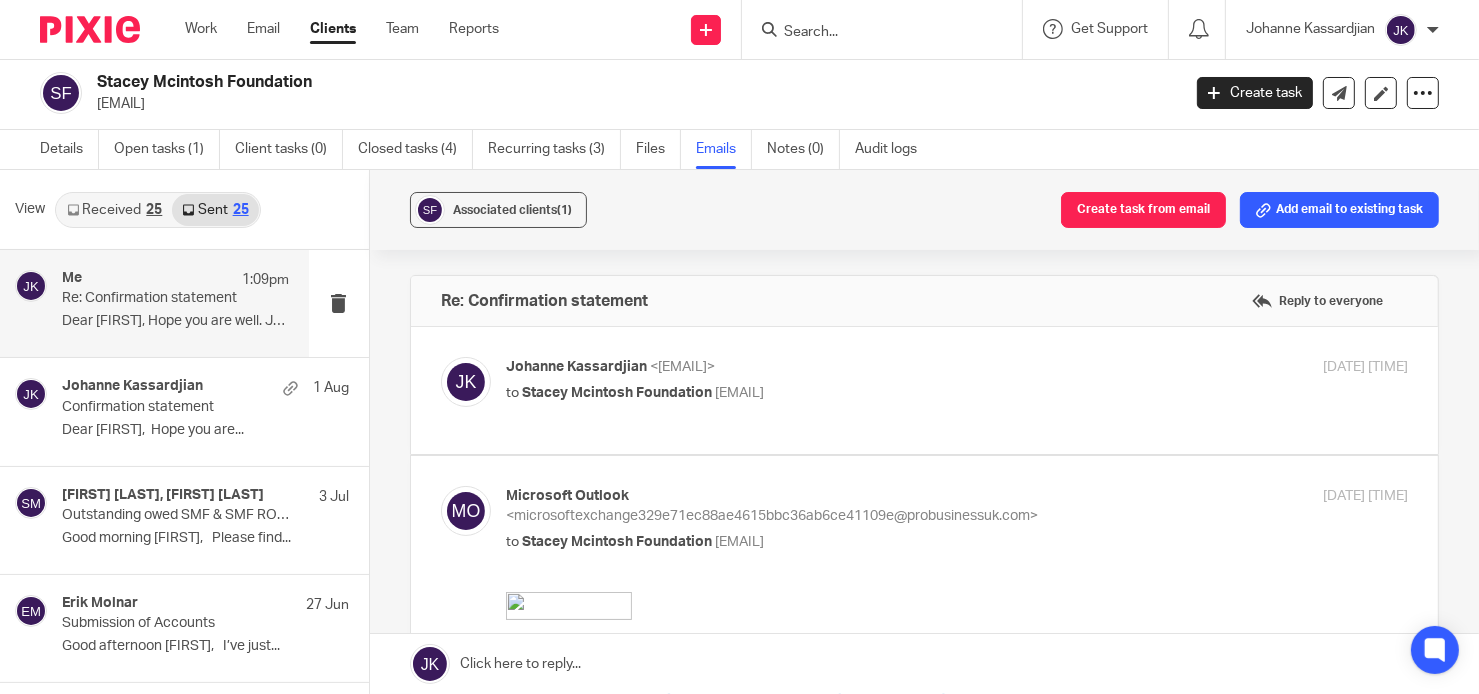 click at bounding box center (924, 390) 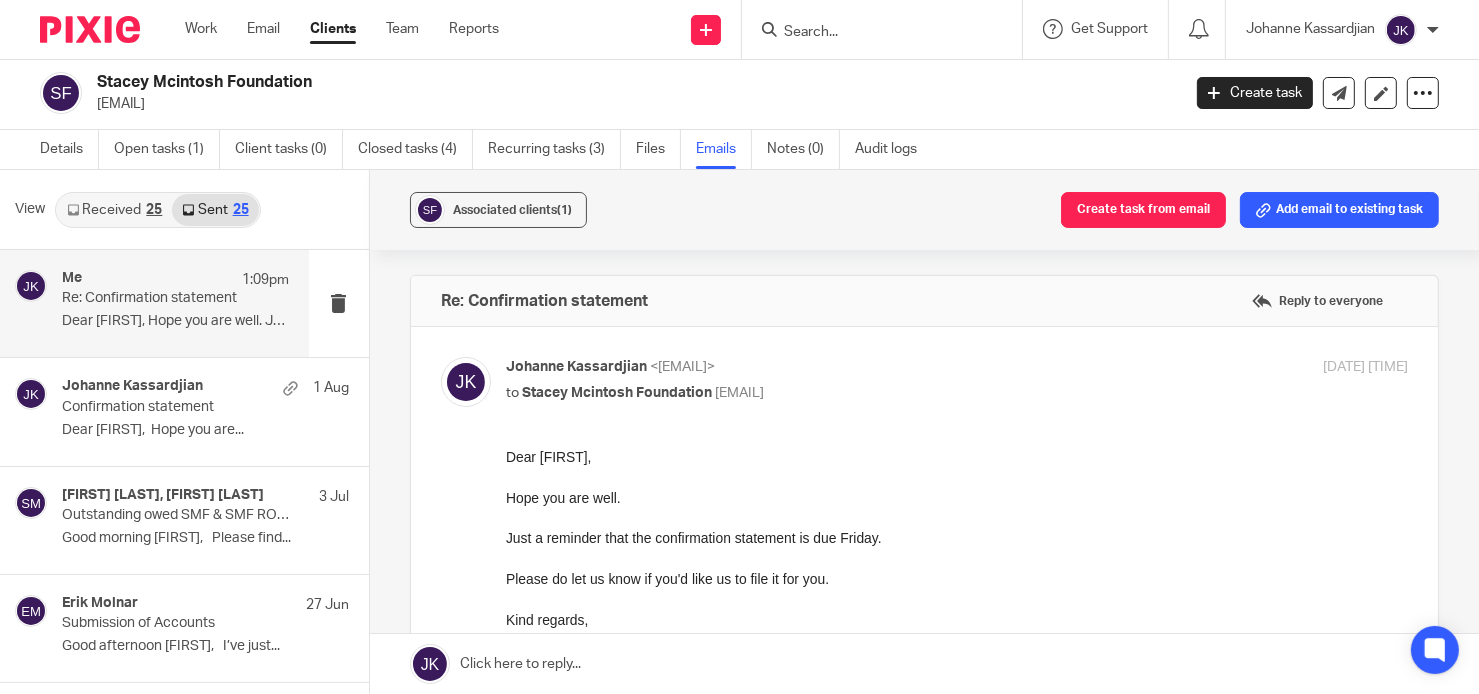 scroll, scrollTop: 0, scrollLeft: 0, axis: both 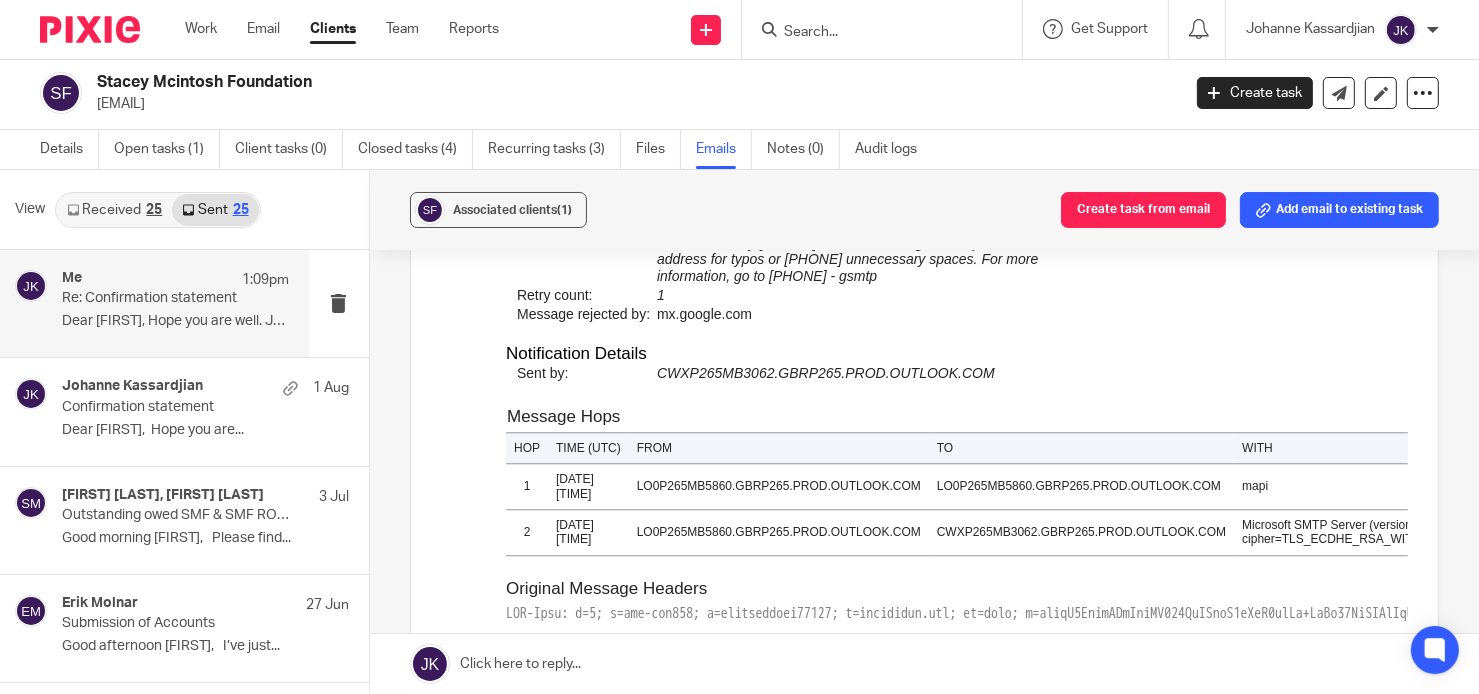 click on "Re: Confirmation statement" at bounding box center (152, 298) 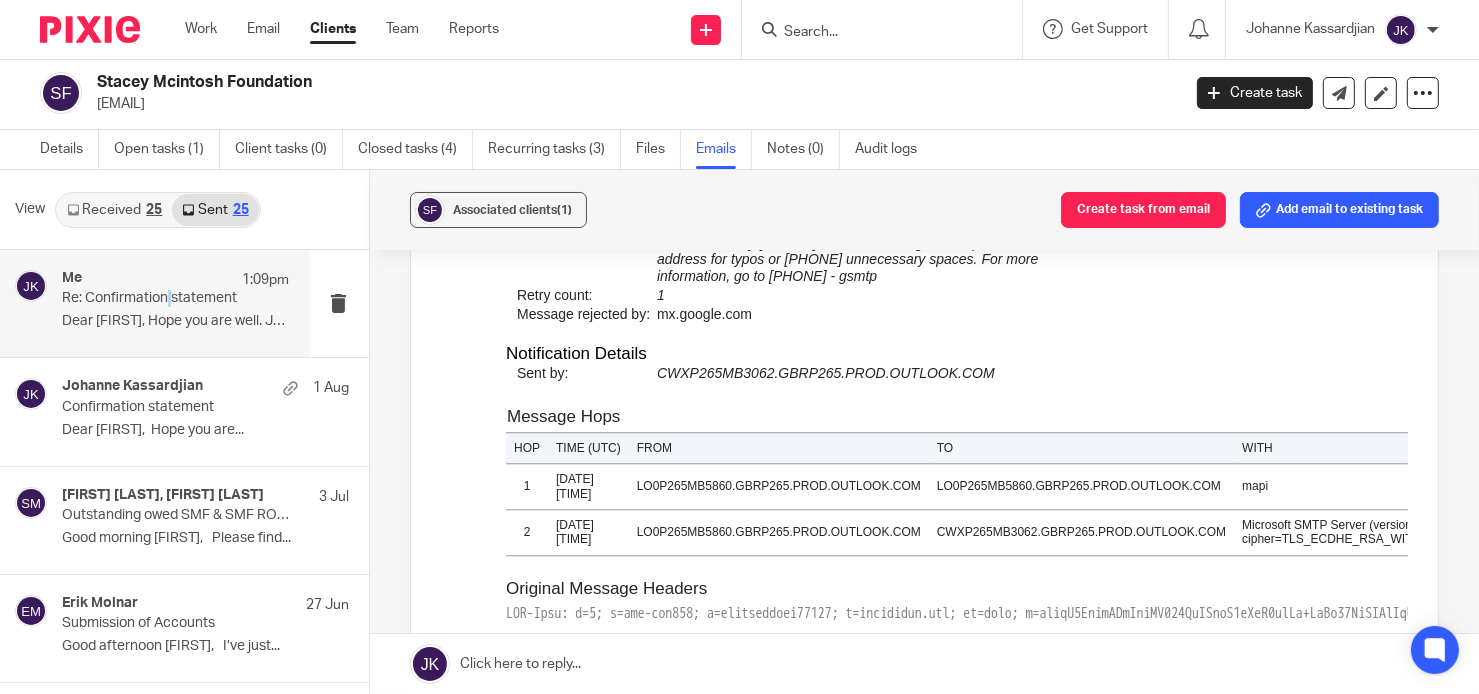 click on "Emails" at bounding box center (724, 149) 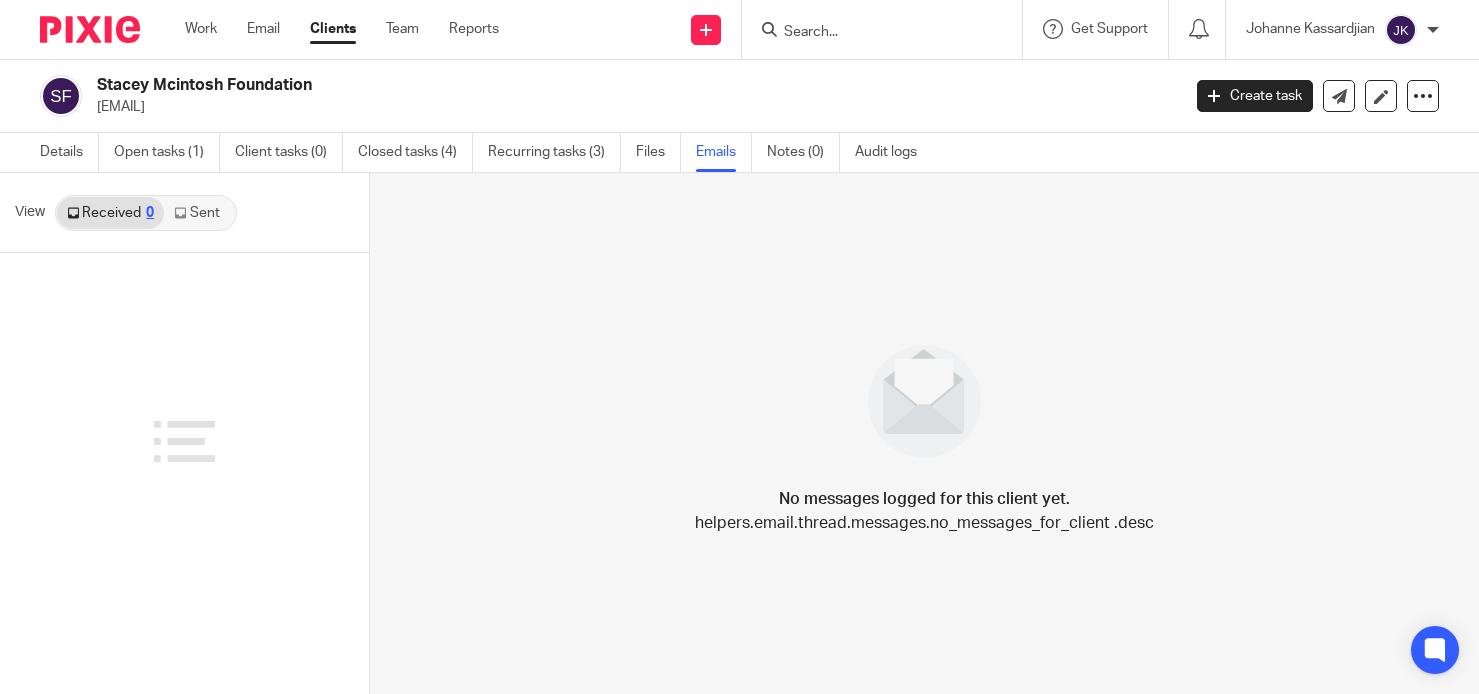 scroll, scrollTop: 0, scrollLeft: 0, axis: both 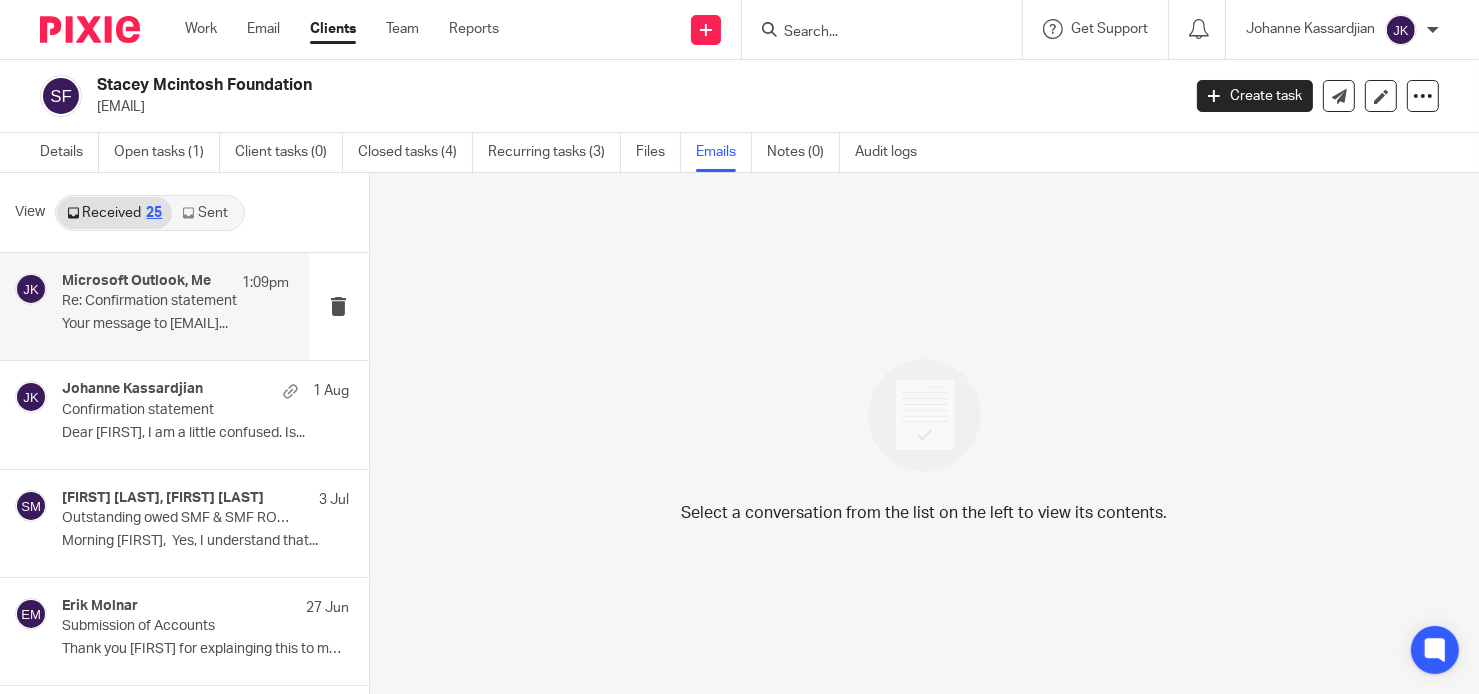 click on "Your message to [EMAIL]..." at bounding box center [175, 324] 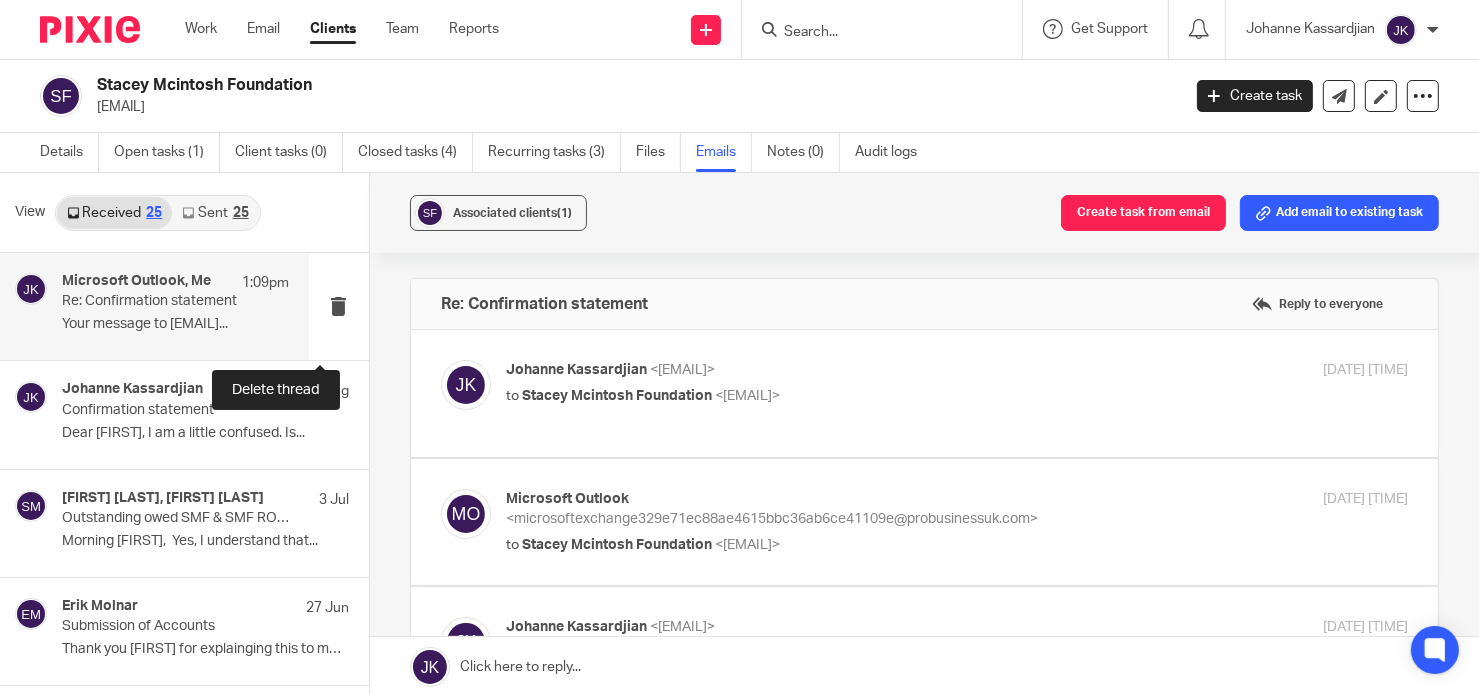 scroll, scrollTop: 0, scrollLeft: 0, axis: both 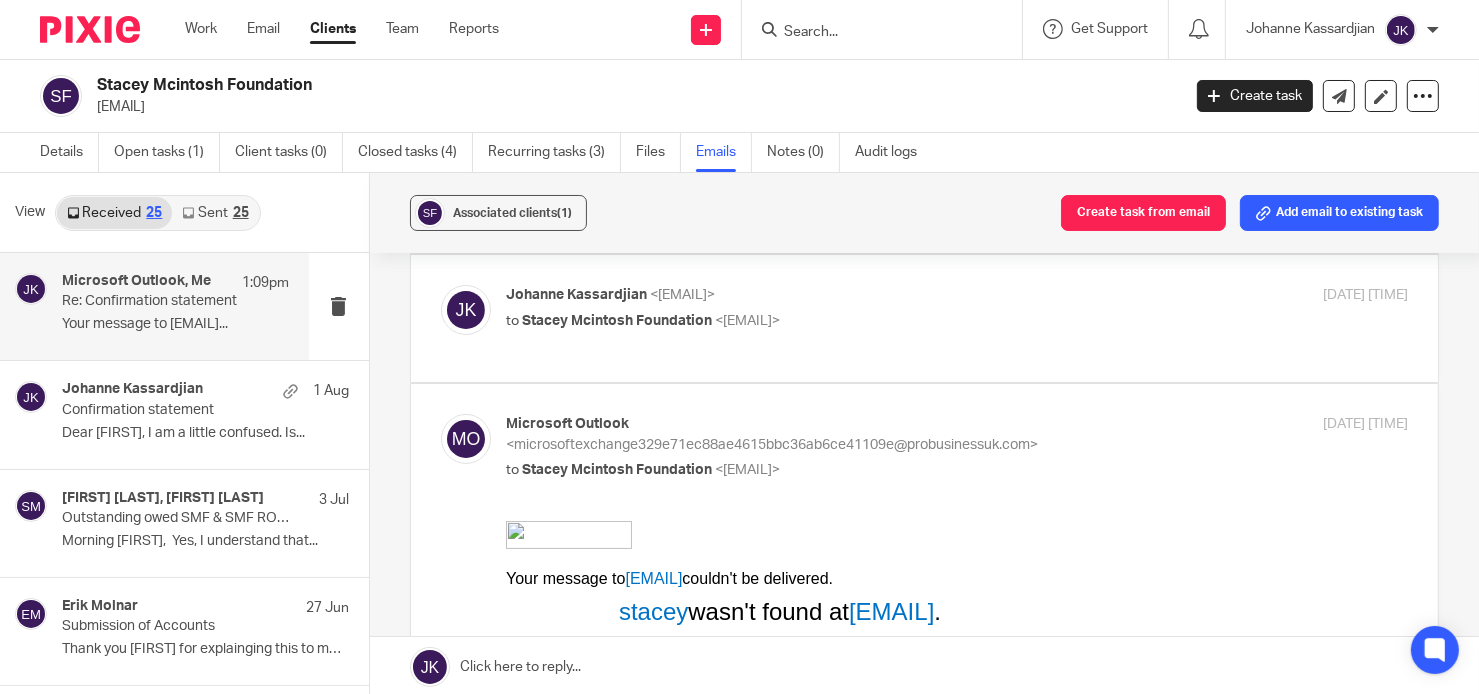 click at bounding box center (924, 318) 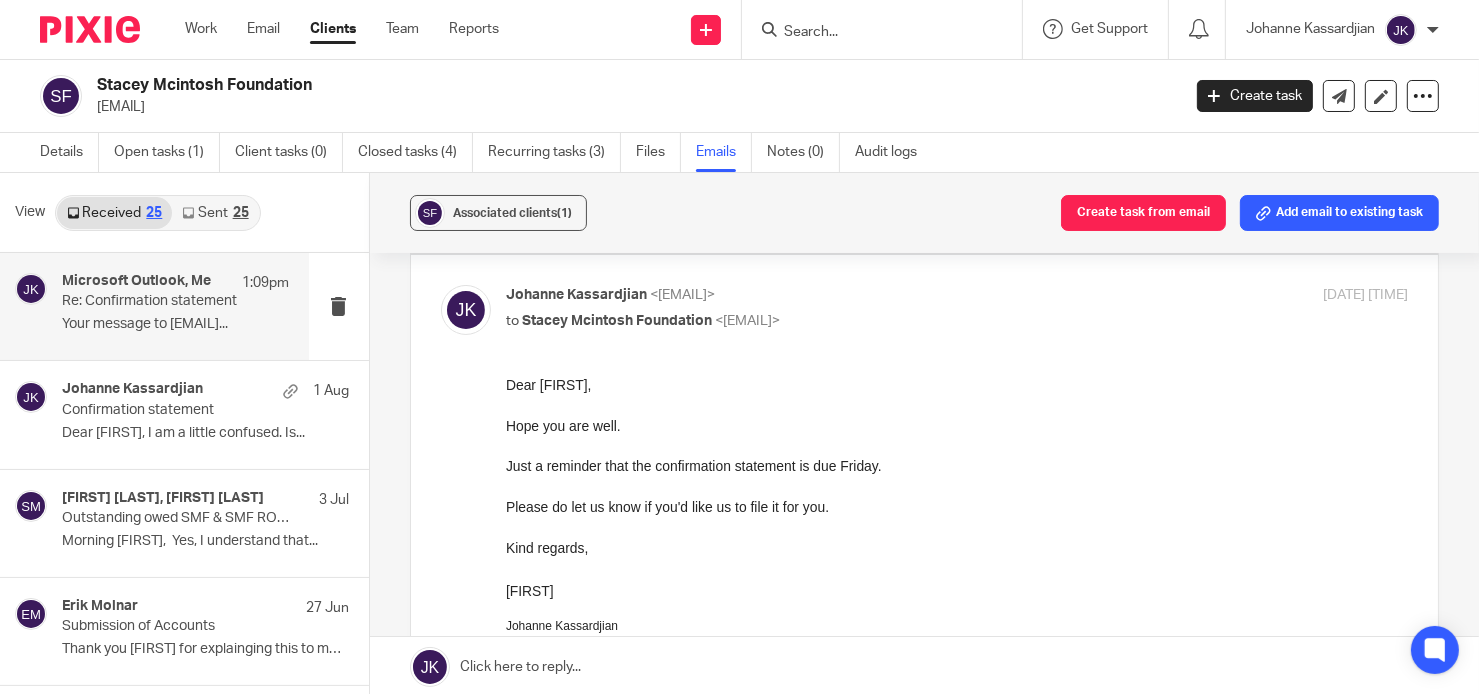 scroll, scrollTop: 0, scrollLeft: 0, axis: both 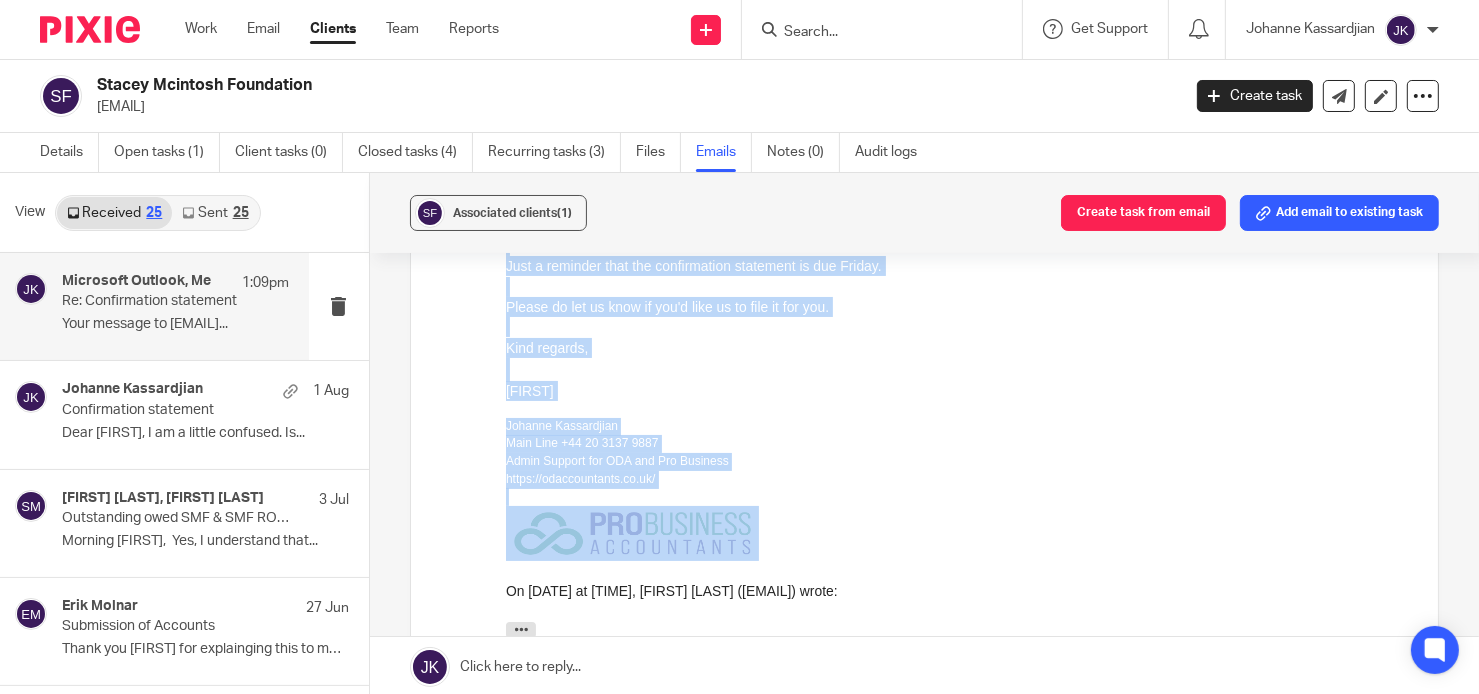 drag, startPoint x: 774, startPoint y: 541, endPoint x: 535, endPoint y: 246, distance: 379.66565 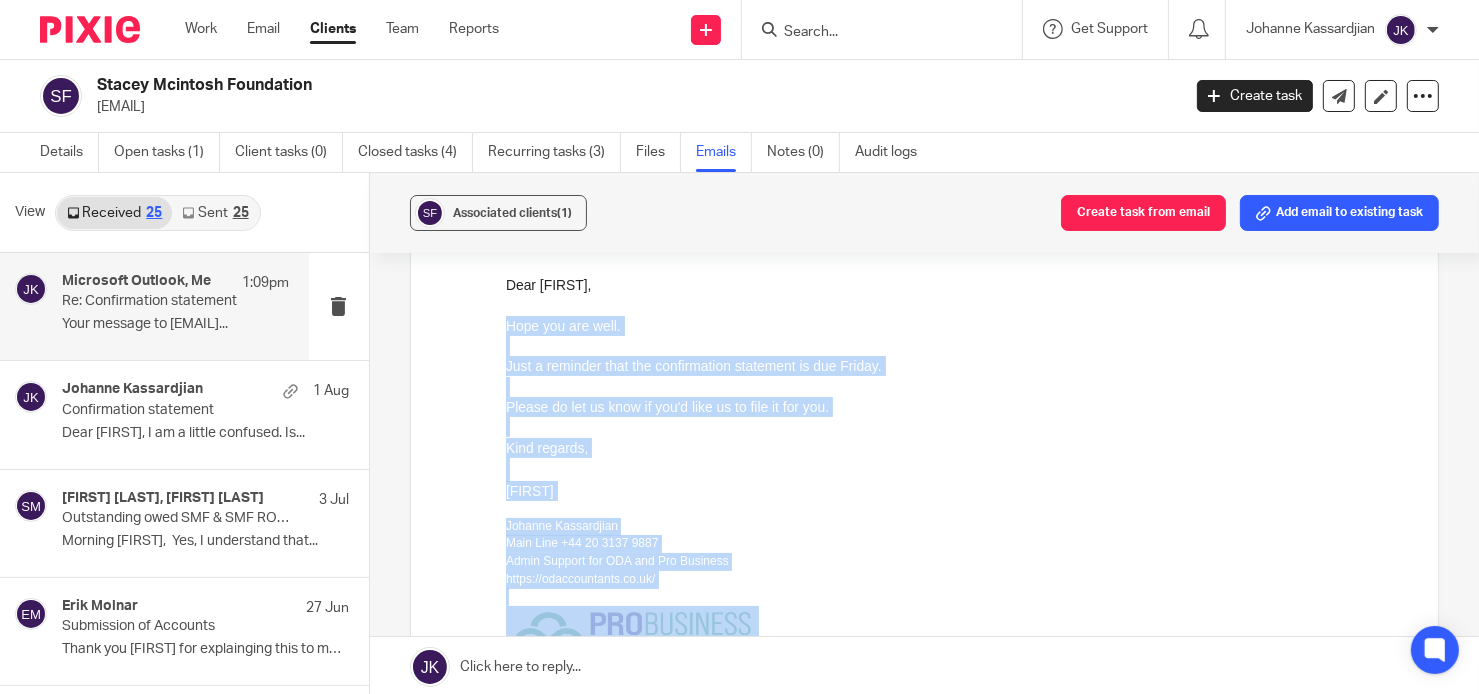 scroll, scrollTop: 332, scrollLeft: 0, axis: vertical 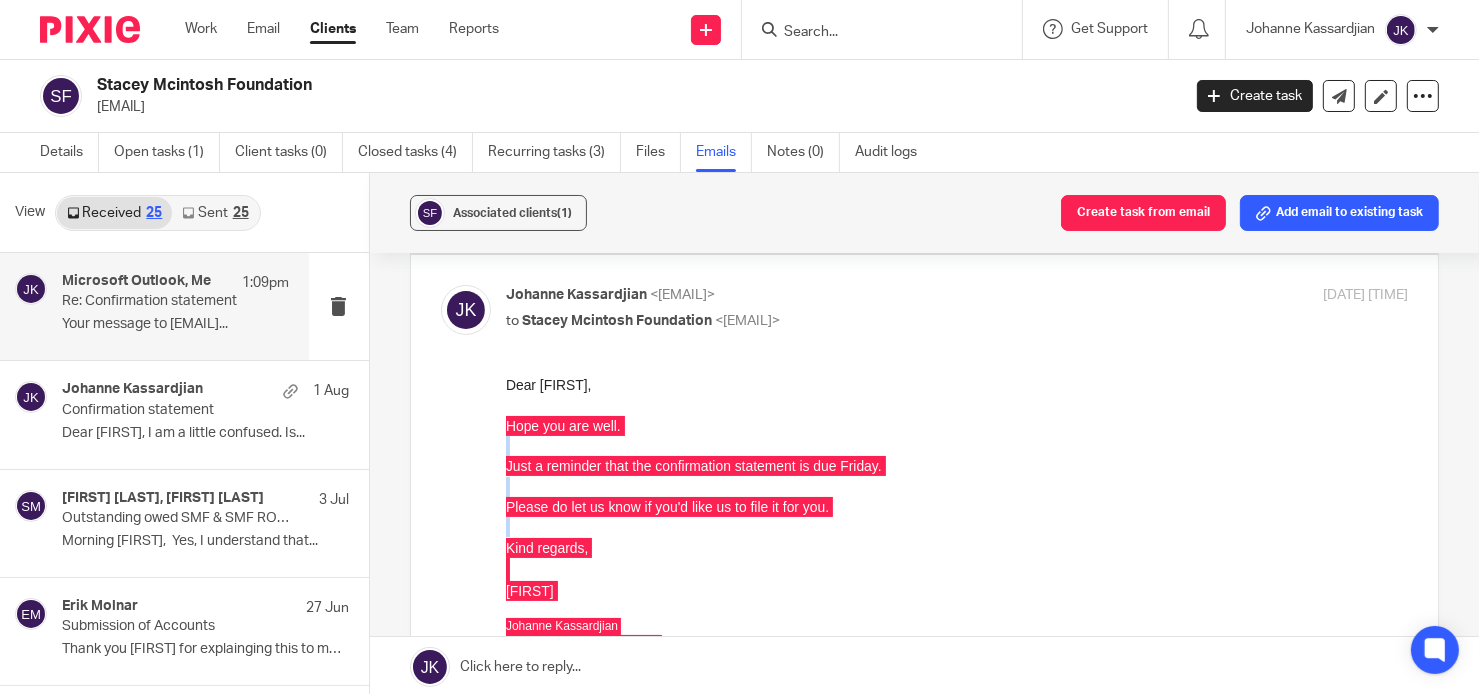 drag, startPoint x: 1002, startPoint y: 778, endPoint x: 595, endPoint y: 492, distance: 497.43845 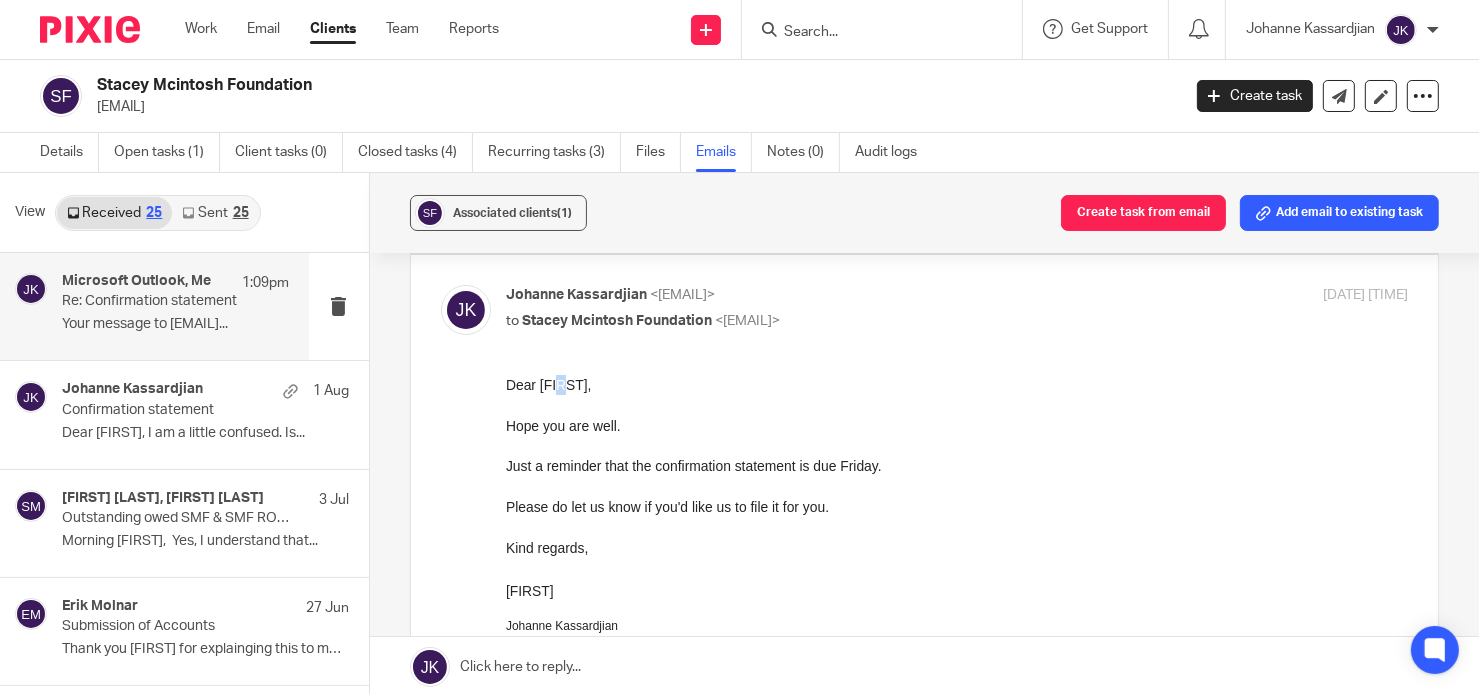 click on "Dear Stacey," at bounding box center [956, 385] 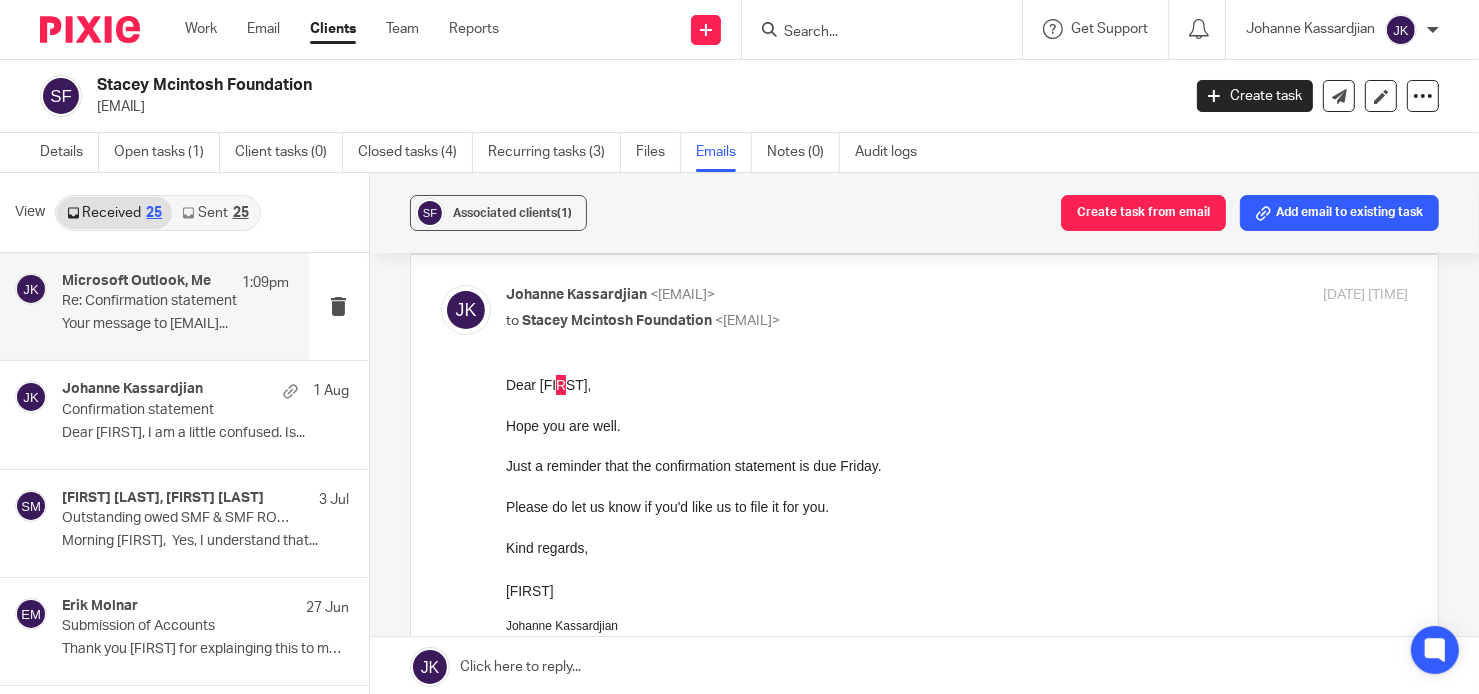 drag, startPoint x: 1003, startPoint y: 776, endPoint x: 532, endPoint y: 387, distance: 610.8699 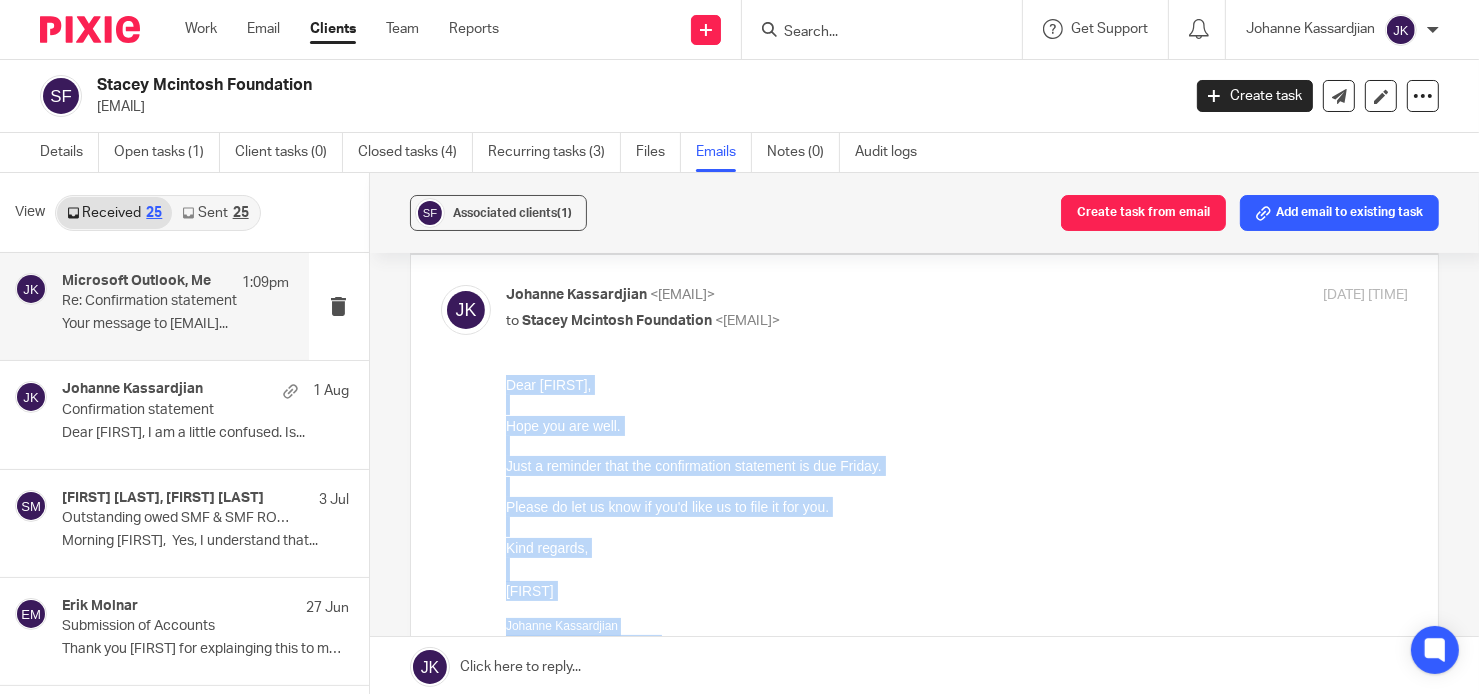 scroll, scrollTop: 429, scrollLeft: 0, axis: vertical 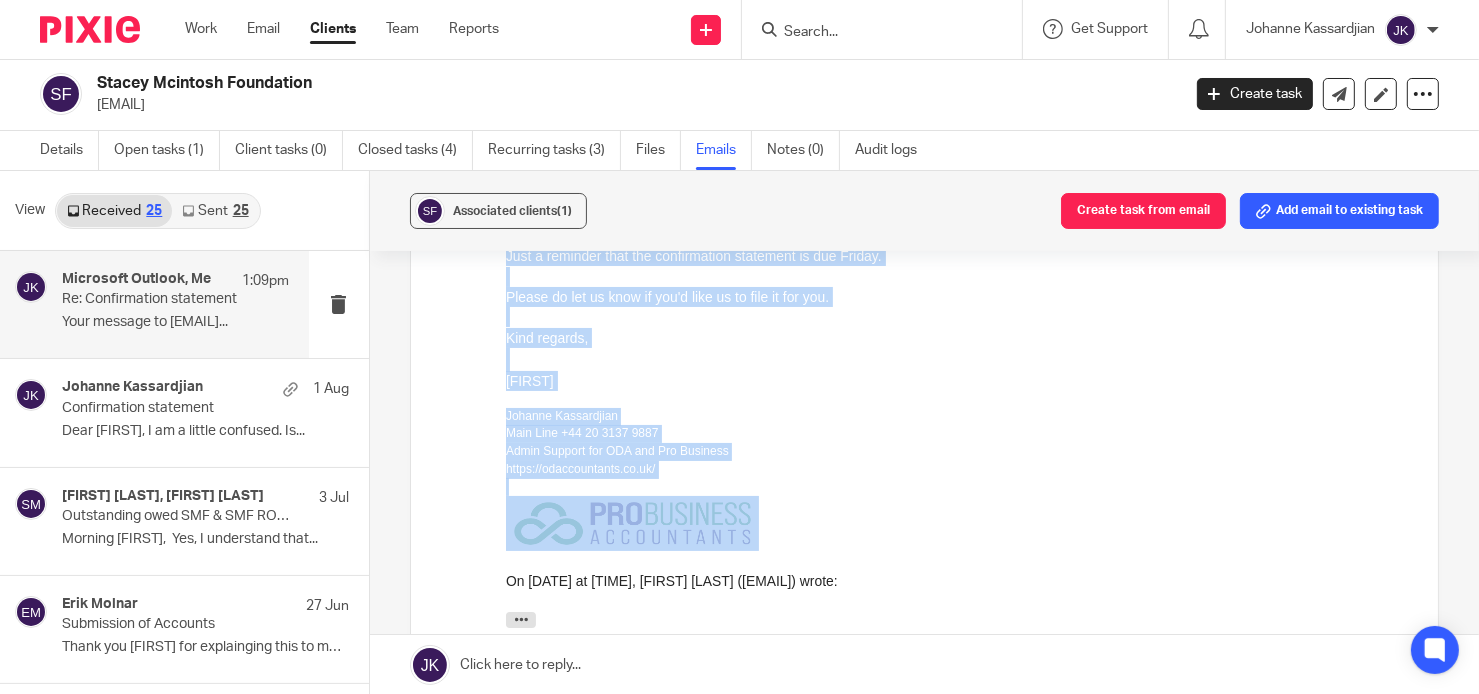 drag, startPoint x: 505, startPoint y: 177, endPoint x: 744, endPoint y: 533, distance: 428.7855 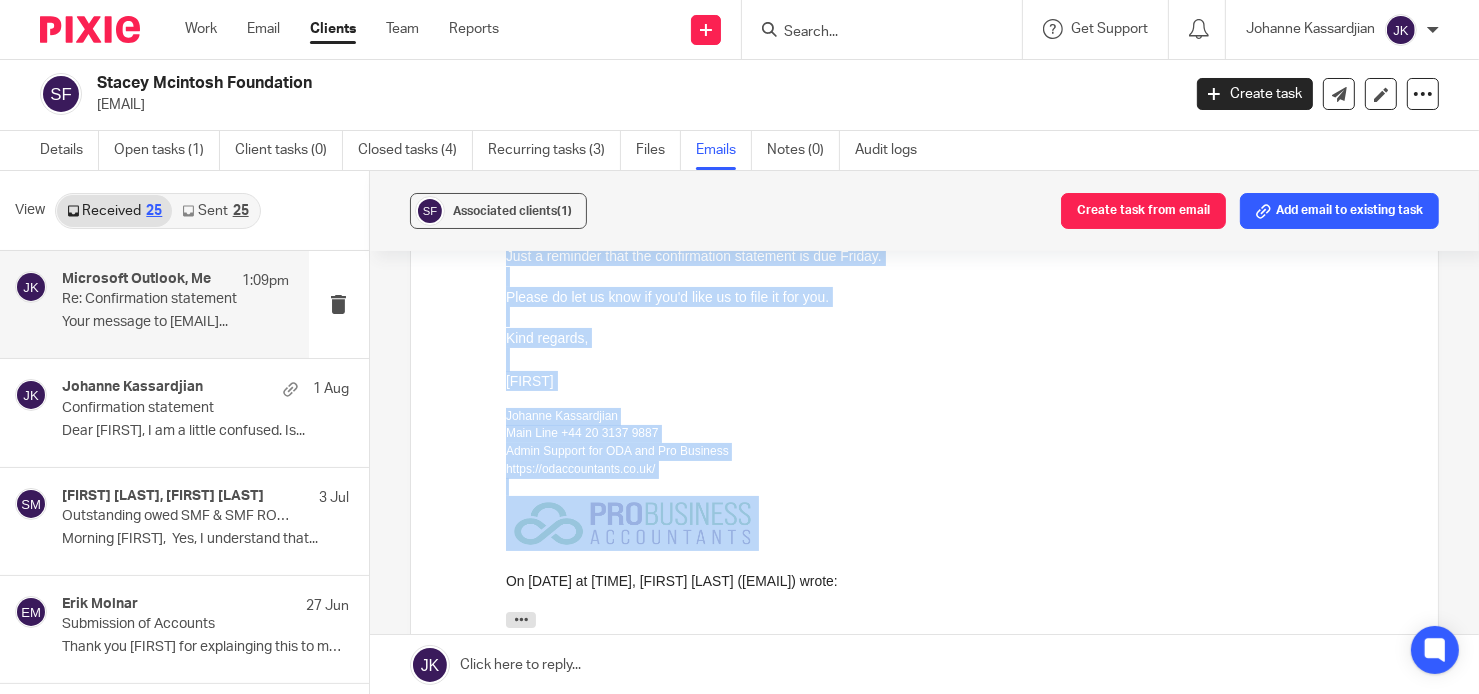 copy on "Dear Stacey, Hope you are well. Just a reminder that the confirmation statement is due Friday. Please do let us know if you'd like us to file it for you. Kind regards, Johanne Johanne Kassardjian  Main Line +44 20 3137 9887 Admin Support for ODA and Pro Business  https://odaccountants.co.uk/" 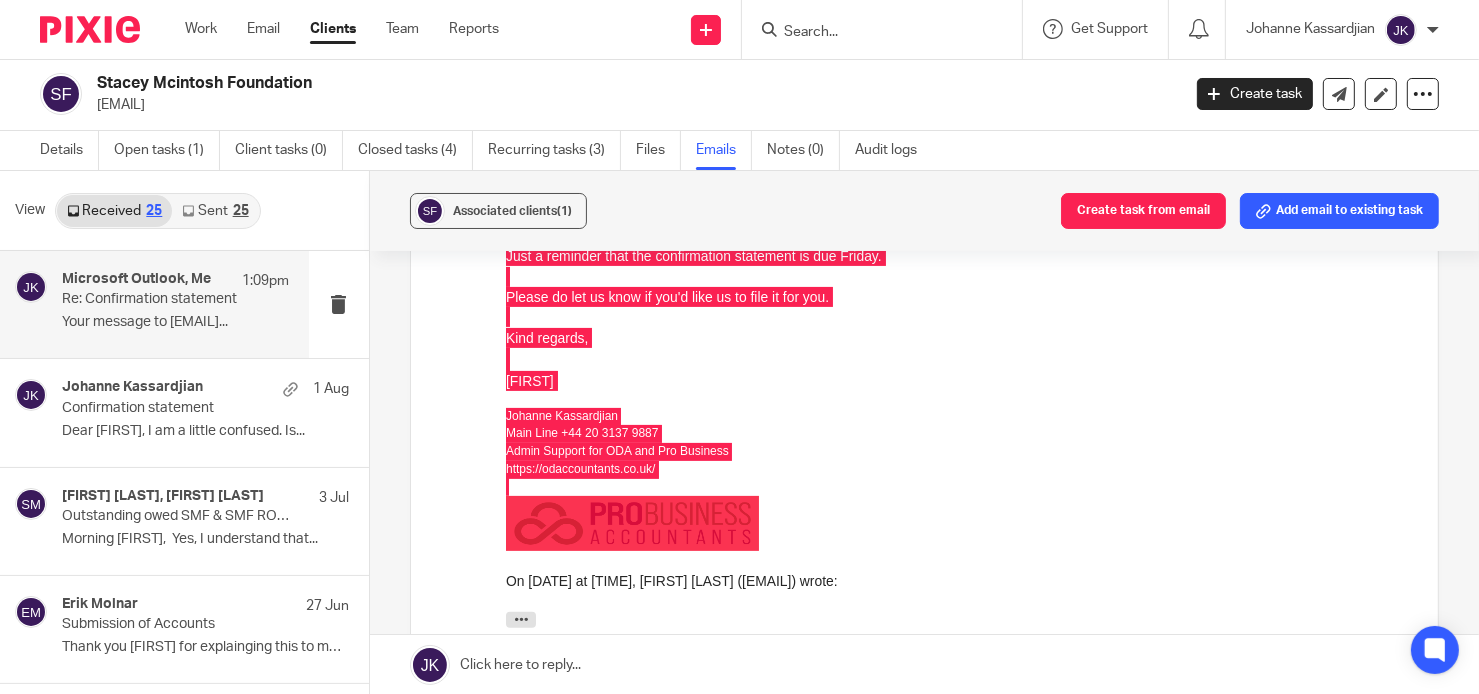 drag, startPoint x: 315, startPoint y: 107, endPoint x: 98, endPoint y: 114, distance: 217.11287 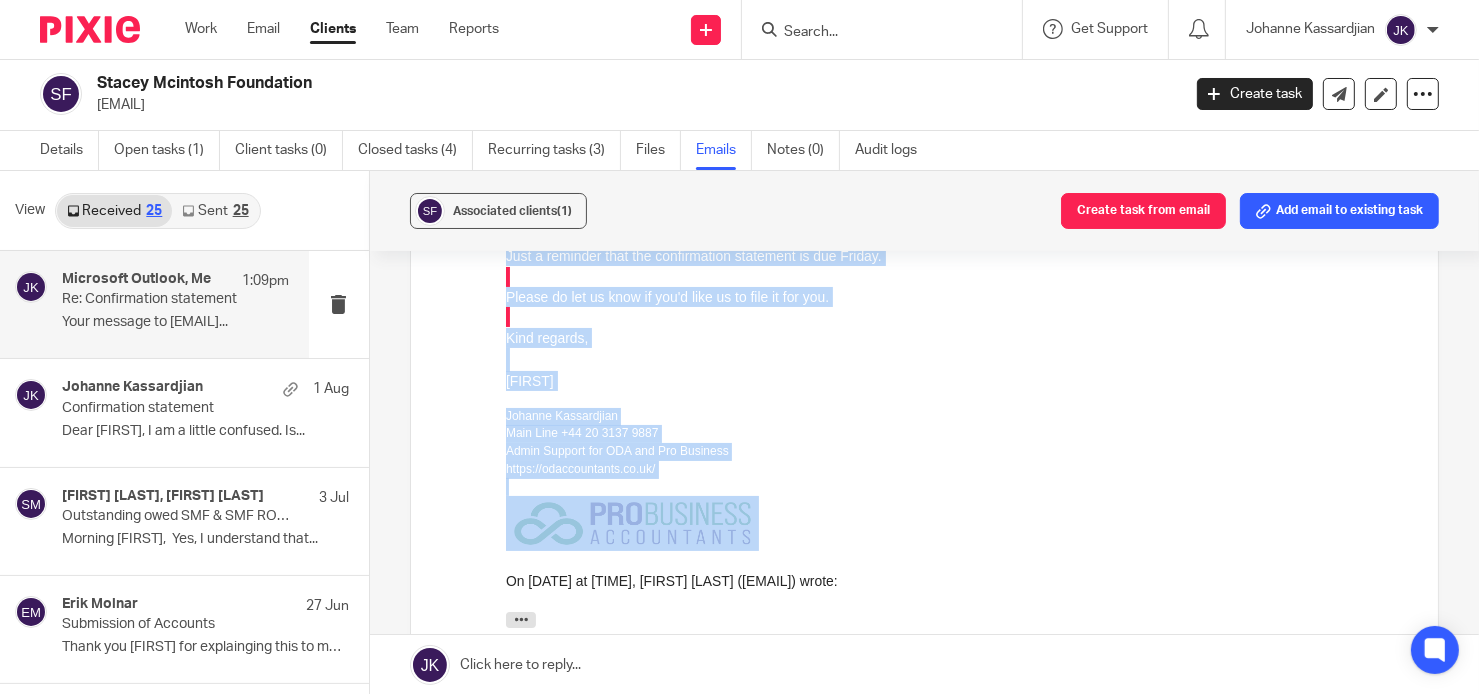 click on "Dear Stacey, Hope you are well. Just a reminder that the confirmation statement is due Friday. Please do let us know if you'd like us to file it for you. Kind regards, Johanne Johanne Kassardjian  Main Line +44 20 3137 9887 Admin Support for ODA and Pro Business  https://odaccountants.co.uk/ On 1 Aug 2025 at 2:21pm, Johanne Kassardjian (johanne@odaccountants.co.uk) wrote:   Dear Stacey,  Hope you are well.  Apologies for the confusion. Yes, I am currently at the ODA London office. I work as admin support for both ODA and Probusiness.  The confirmation statement is charged separately, annually. It lets Companies House know if any company changes happened during the year.  Please let me know if you'd like us to file it for you. Kind regards,  Johanne Johanne Kassardjian  Main Line +44 20 3137 9887 Admin Support for ODA and Pro Business  From:  Stacey McIntosh <stacey@staceymcintosh.co.uk> Sent:  01 August 2025 12:05 PM To:  Johanne Kassardjian <johanne@odaccountants.co.uk> Subject:   Kindest, form" at bounding box center (956, 401) 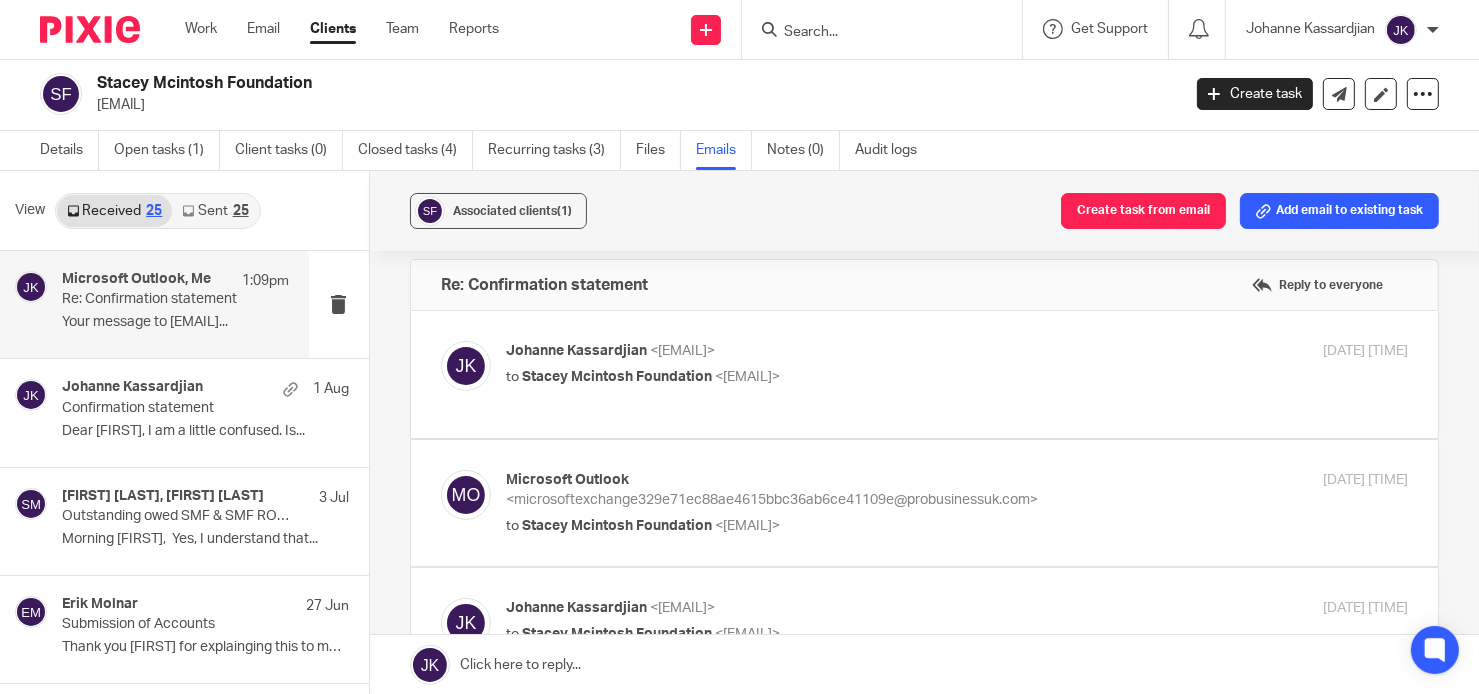 scroll, scrollTop: 0, scrollLeft: 0, axis: both 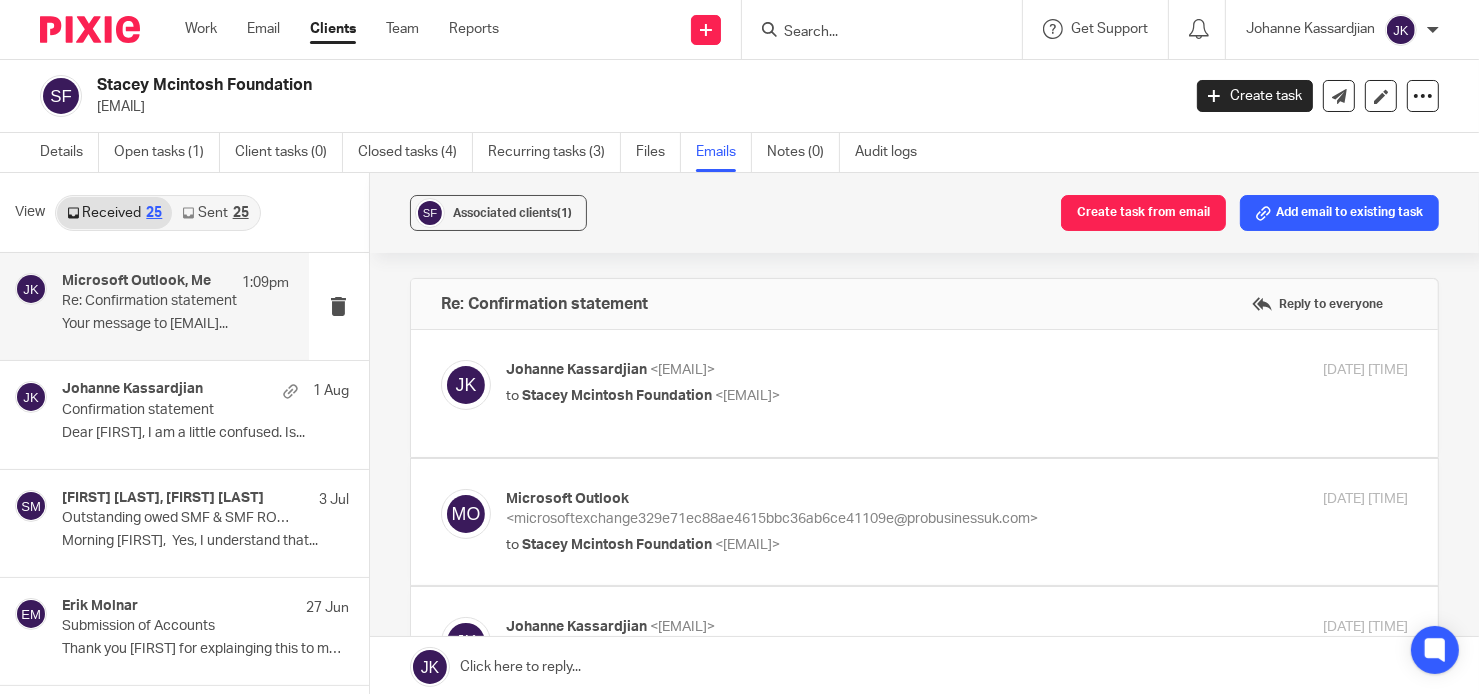 click at bounding box center [1433, 30] 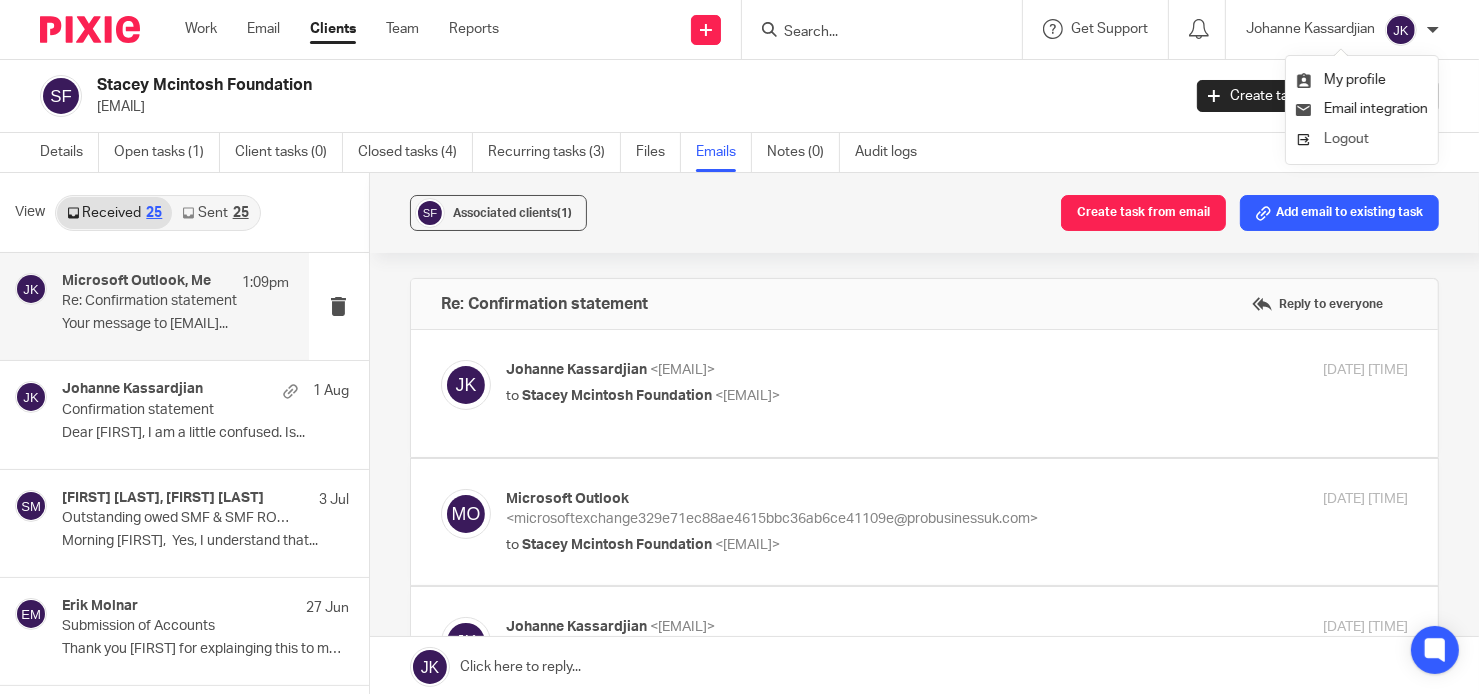 click on "Logout" at bounding box center (1362, 139) 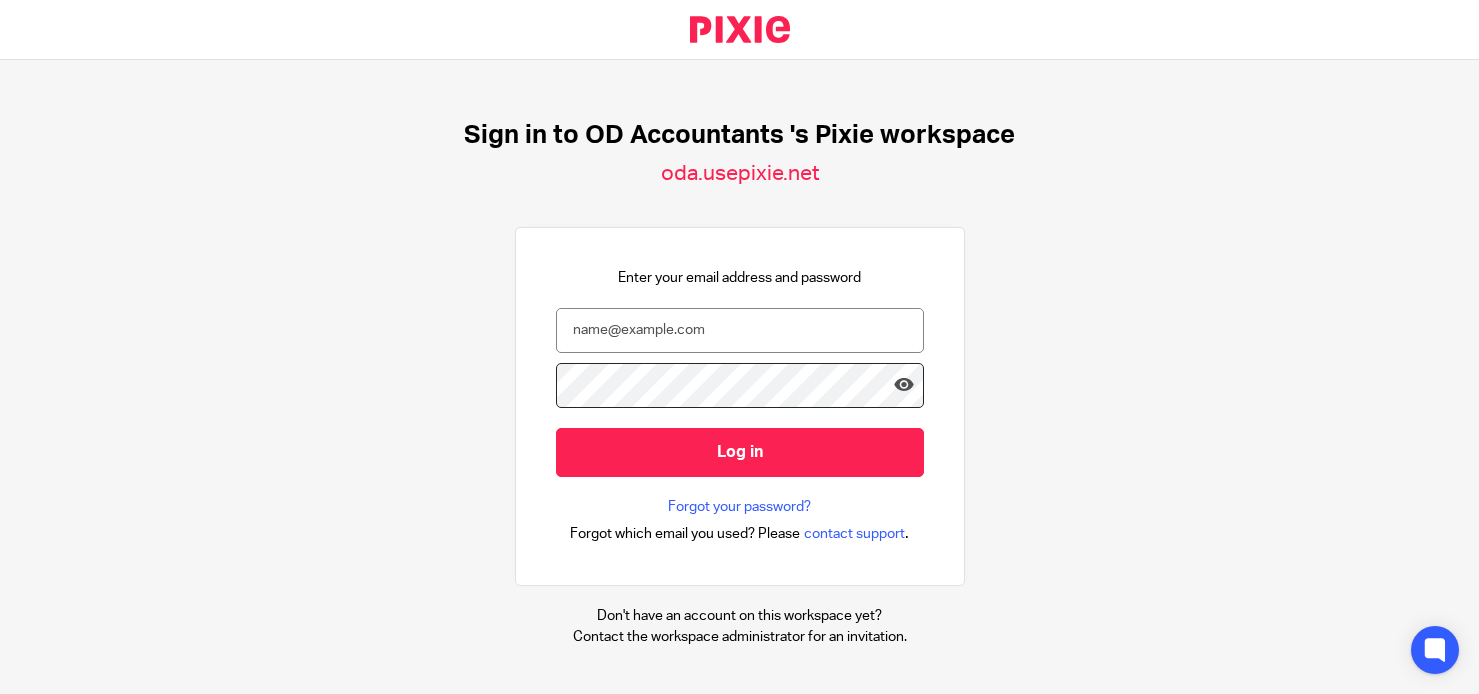 scroll, scrollTop: 0, scrollLeft: 0, axis: both 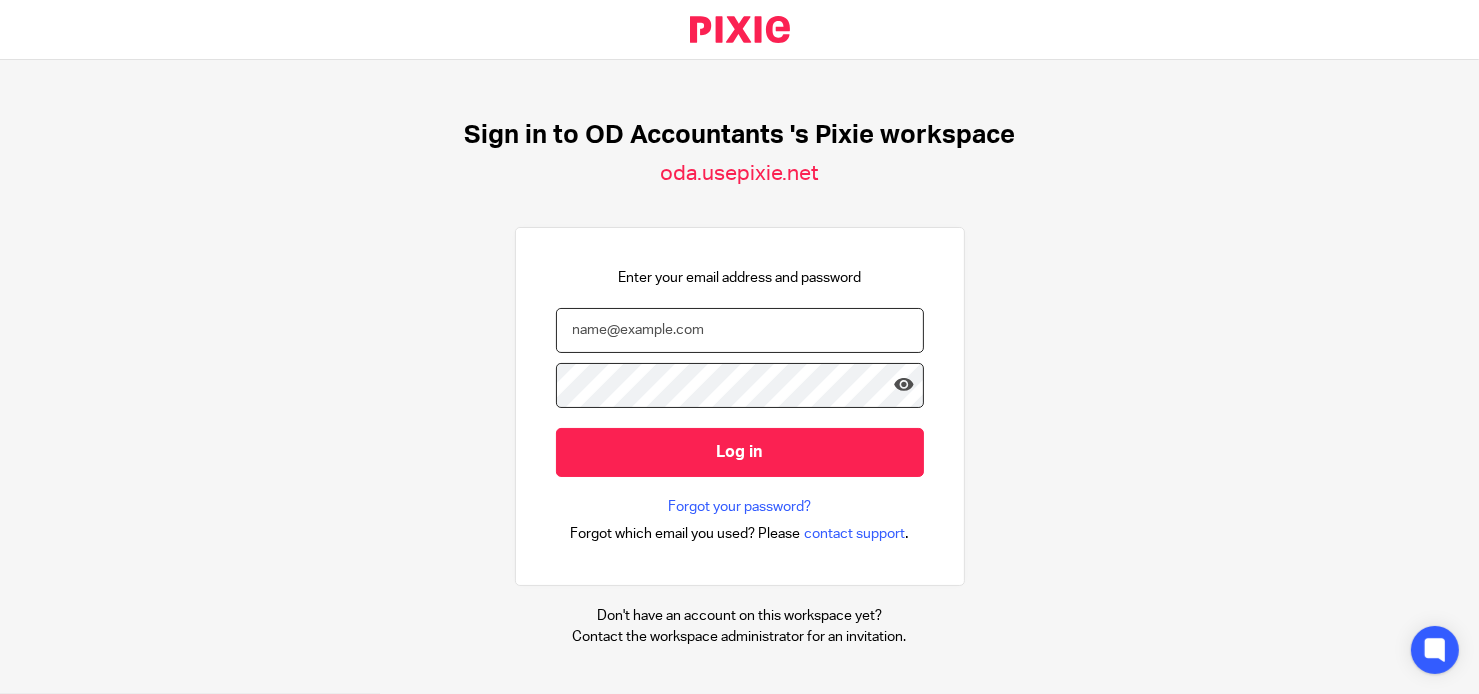 click at bounding box center [740, 330] 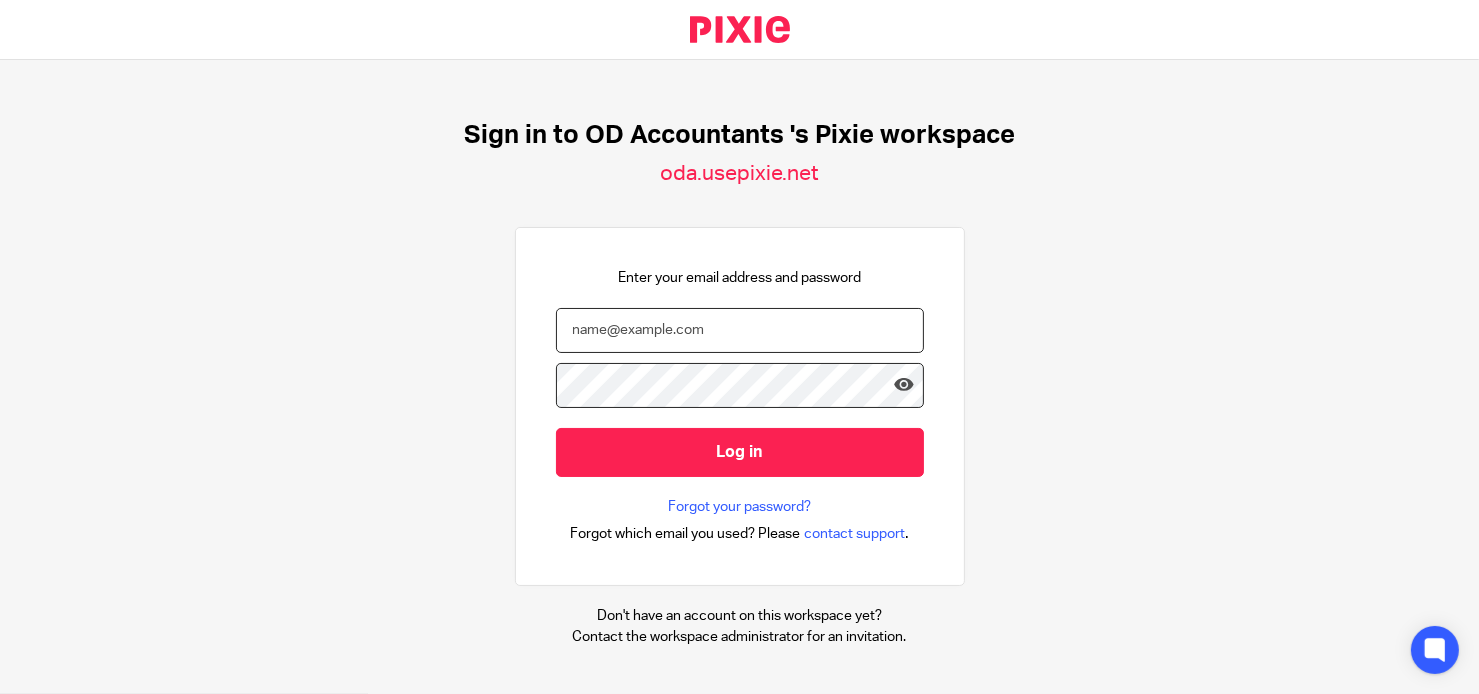 click at bounding box center (740, 330) 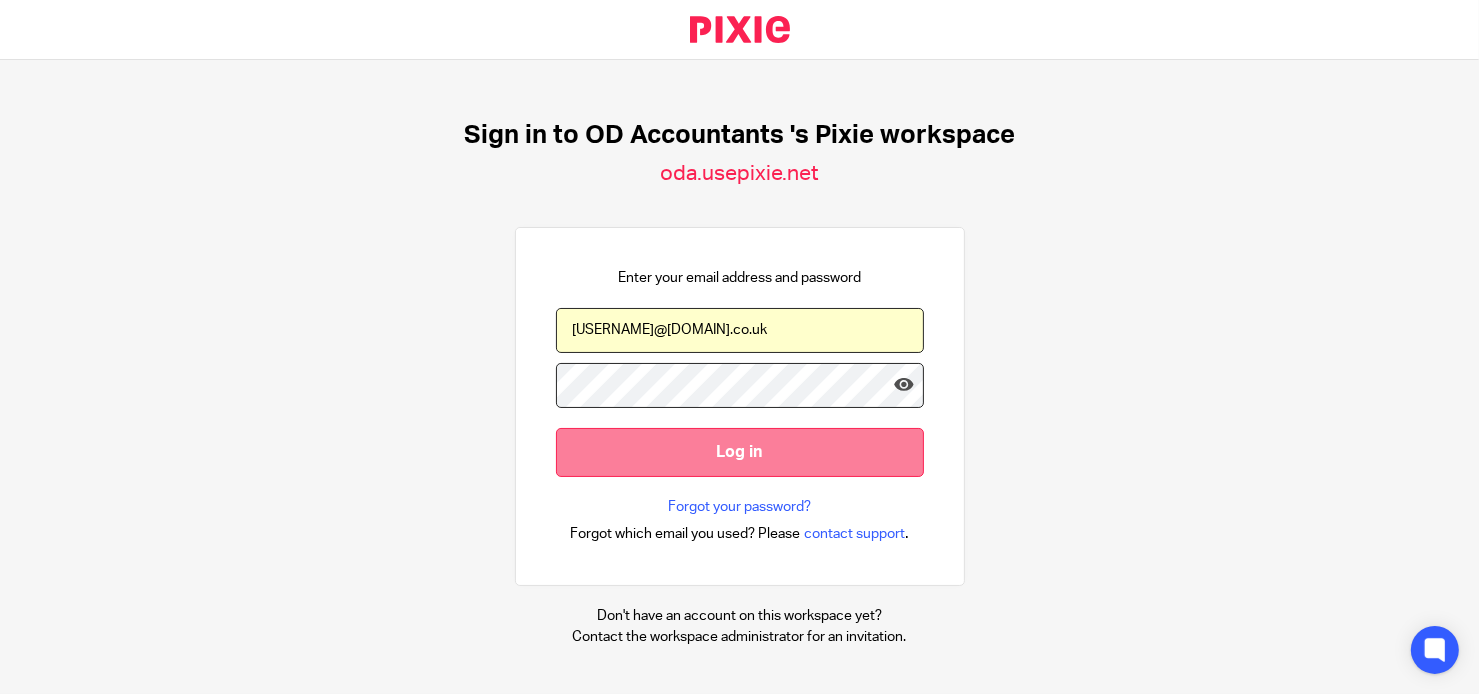 click on "Log in" at bounding box center (740, 452) 